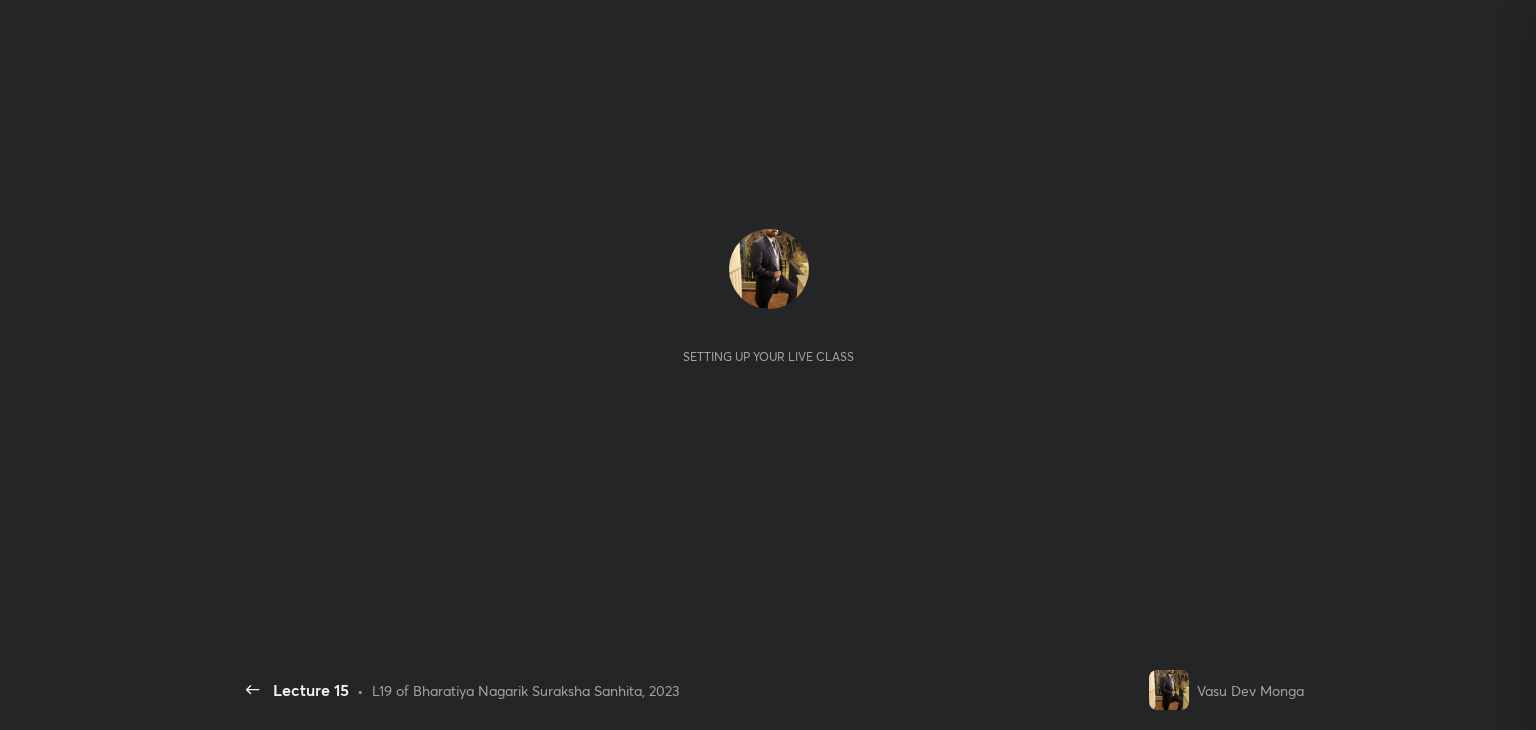 scroll, scrollTop: 0, scrollLeft: 0, axis: both 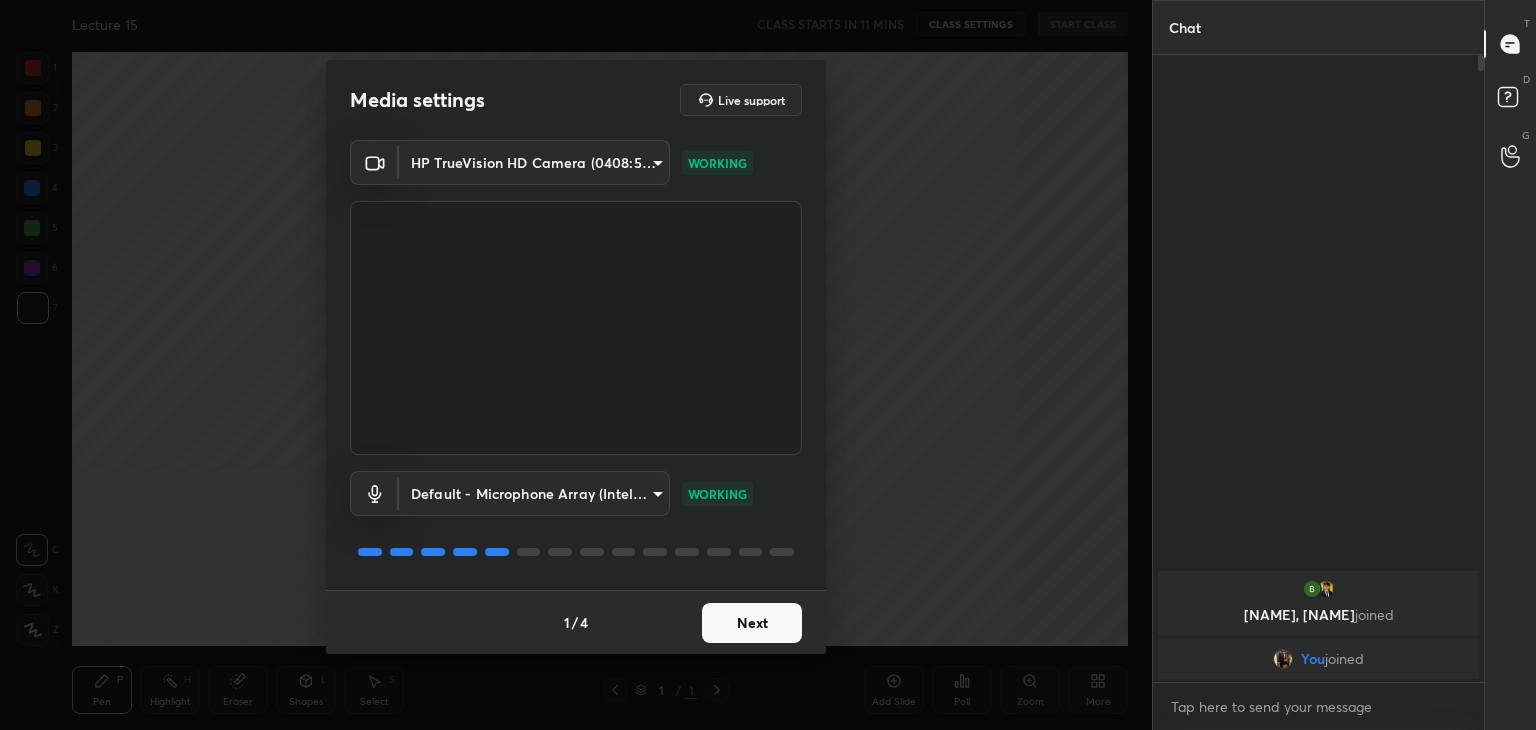 click on "Next" at bounding box center [752, 623] 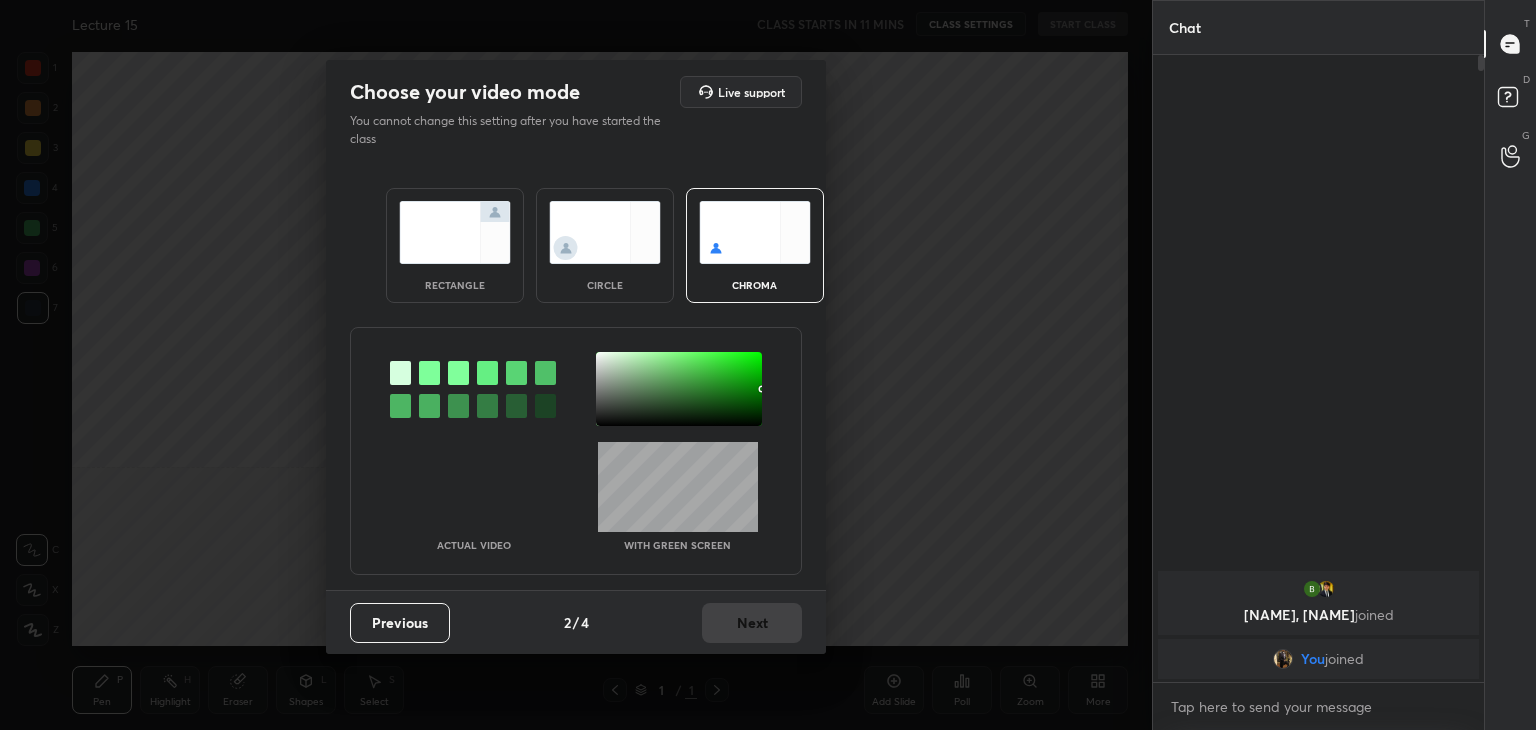 click on "Previous 2 / 4 Next" at bounding box center (576, 622) 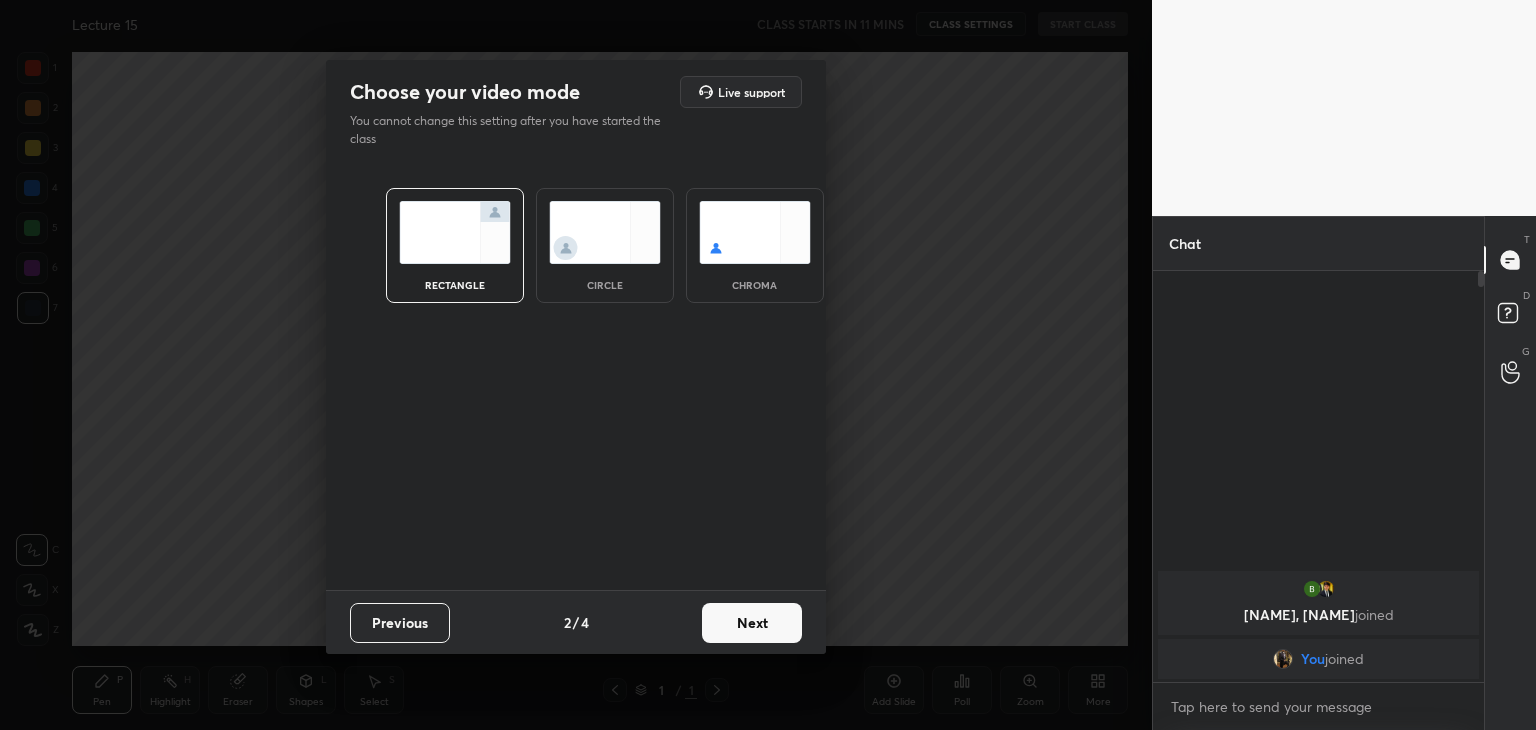 click on "Next" at bounding box center [752, 623] 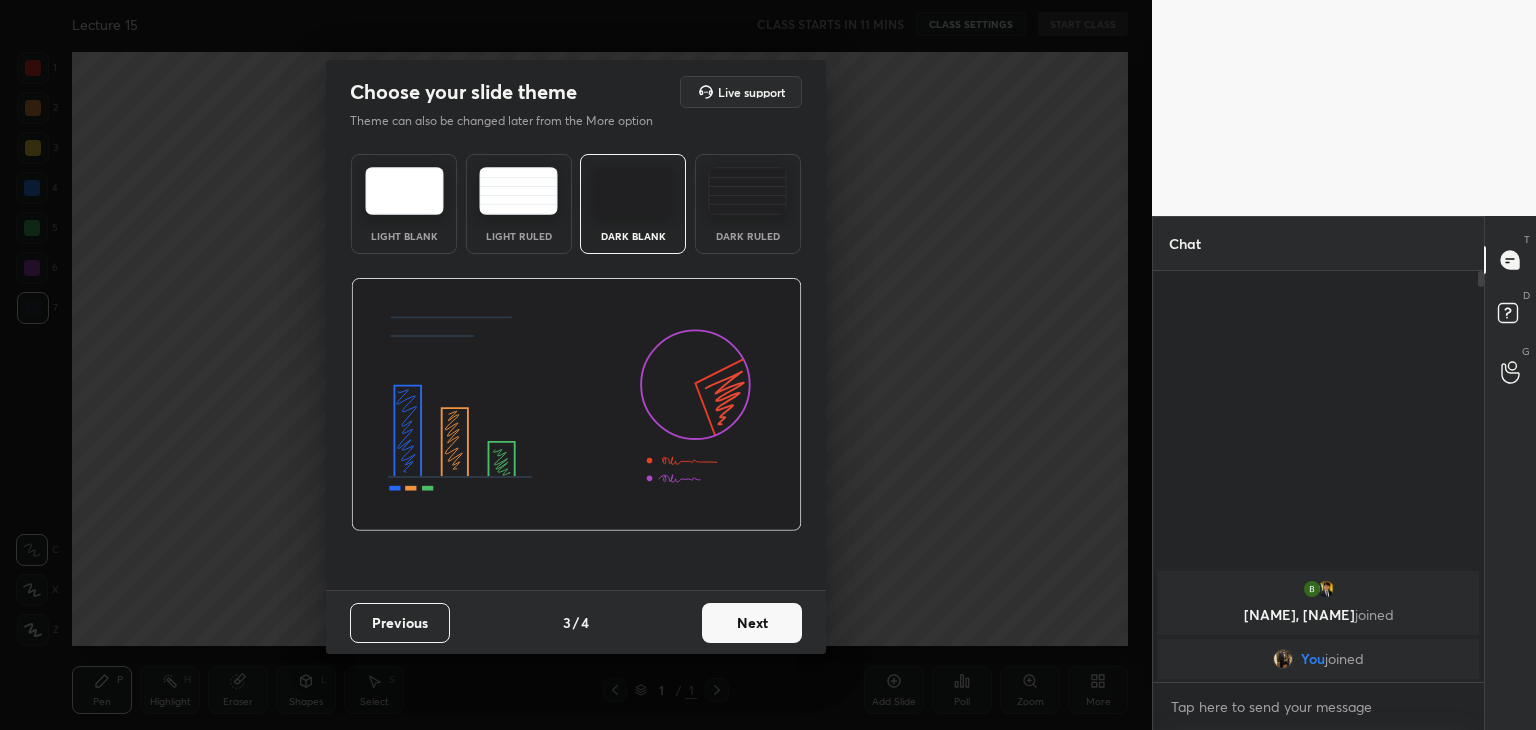 click on "Next" at bounding box center (752, 623) 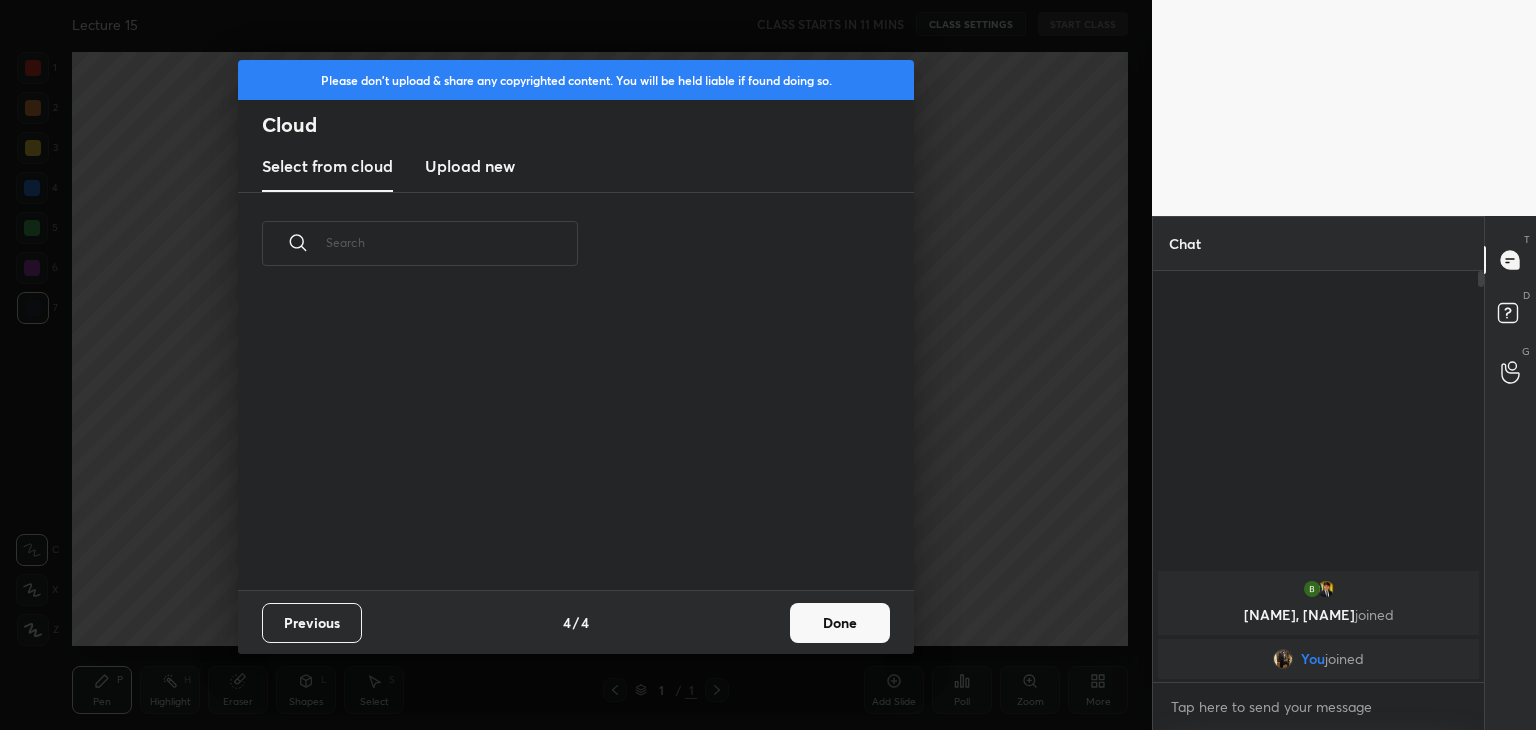 scroll, scrollTop: 6, scrollLeft: 10, axis: both 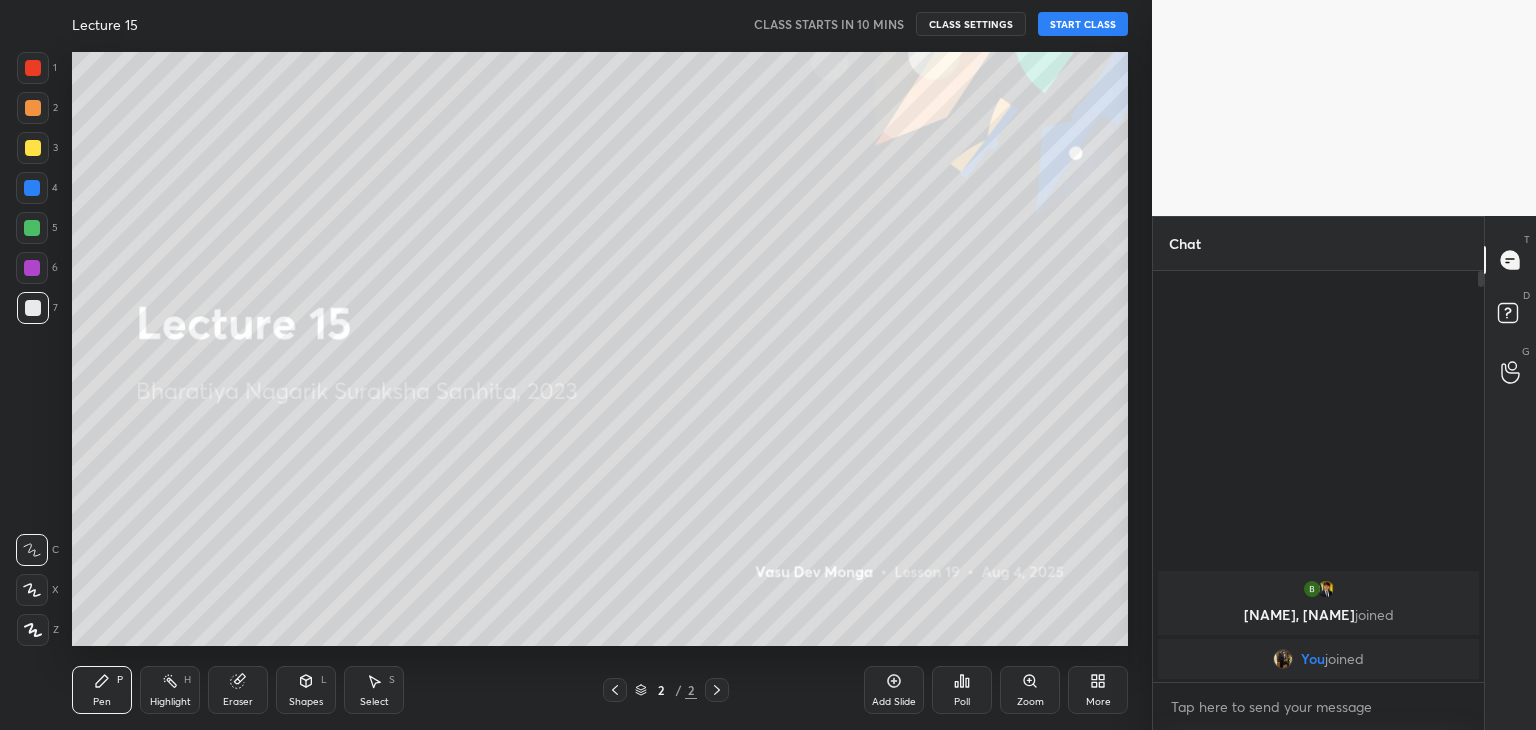 click on "START CLASS" at bounding box center (1083, 24) 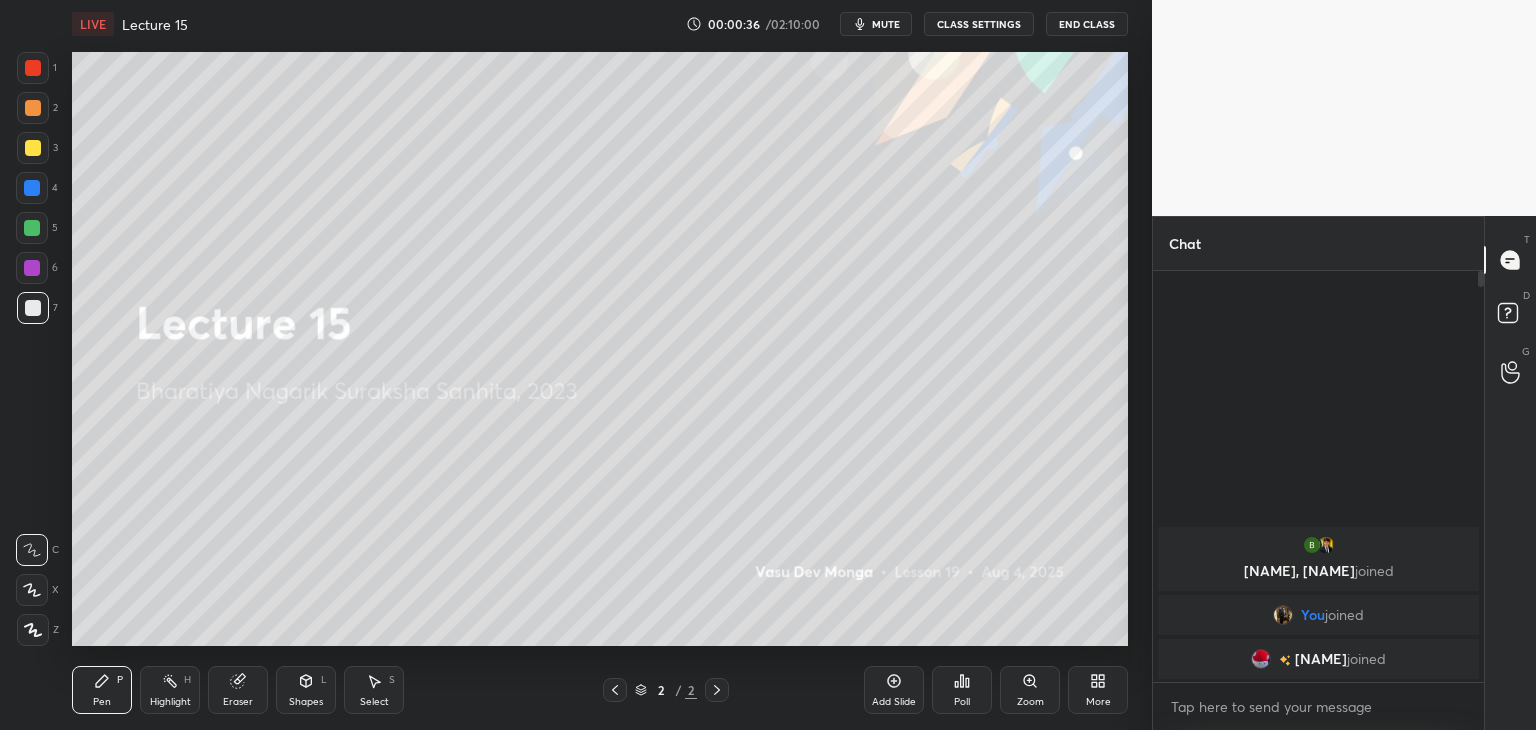 click on "LIVE Lecture 15 00:00:36 /  02:10:00 mute CLASS SETTINGS End Class" at bounding box center (600, 24) 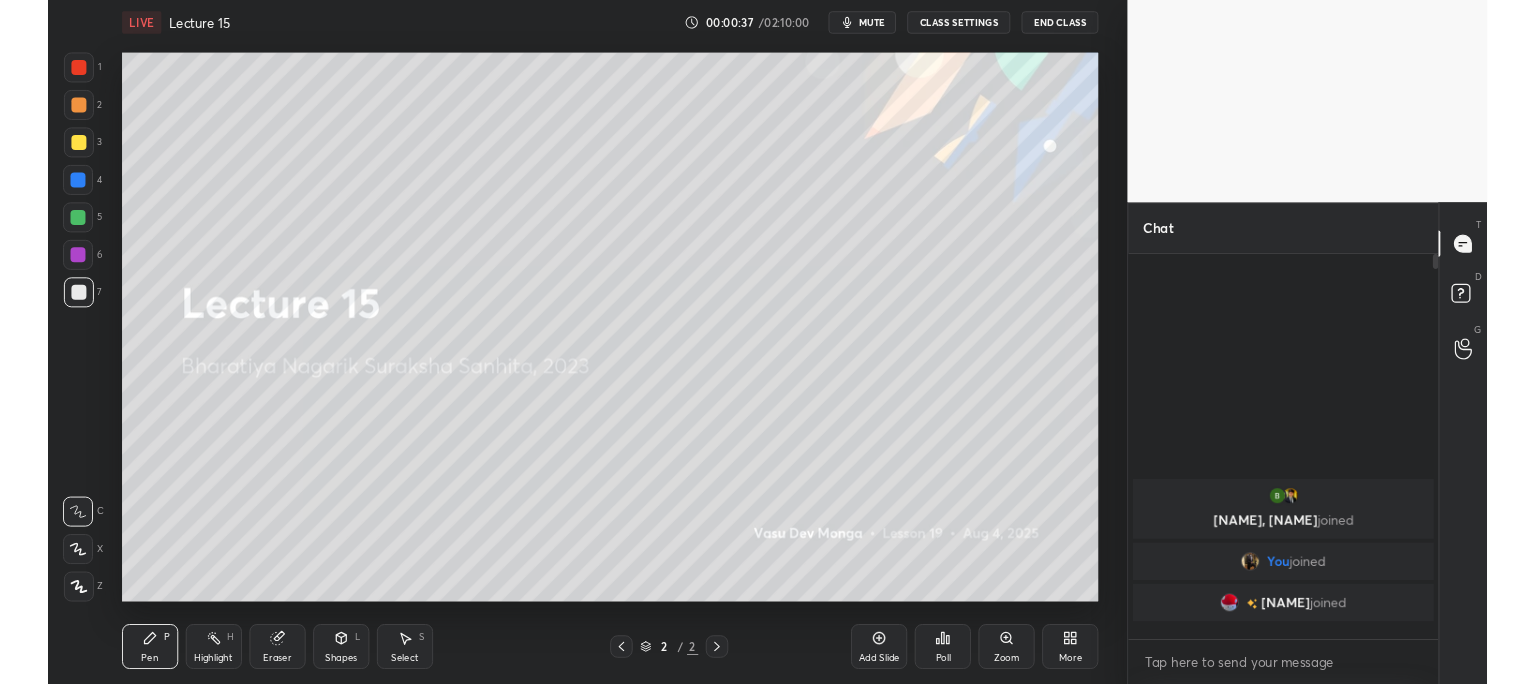 scroll, scrollTop: 556, scrollLeft: 1072, axis: both 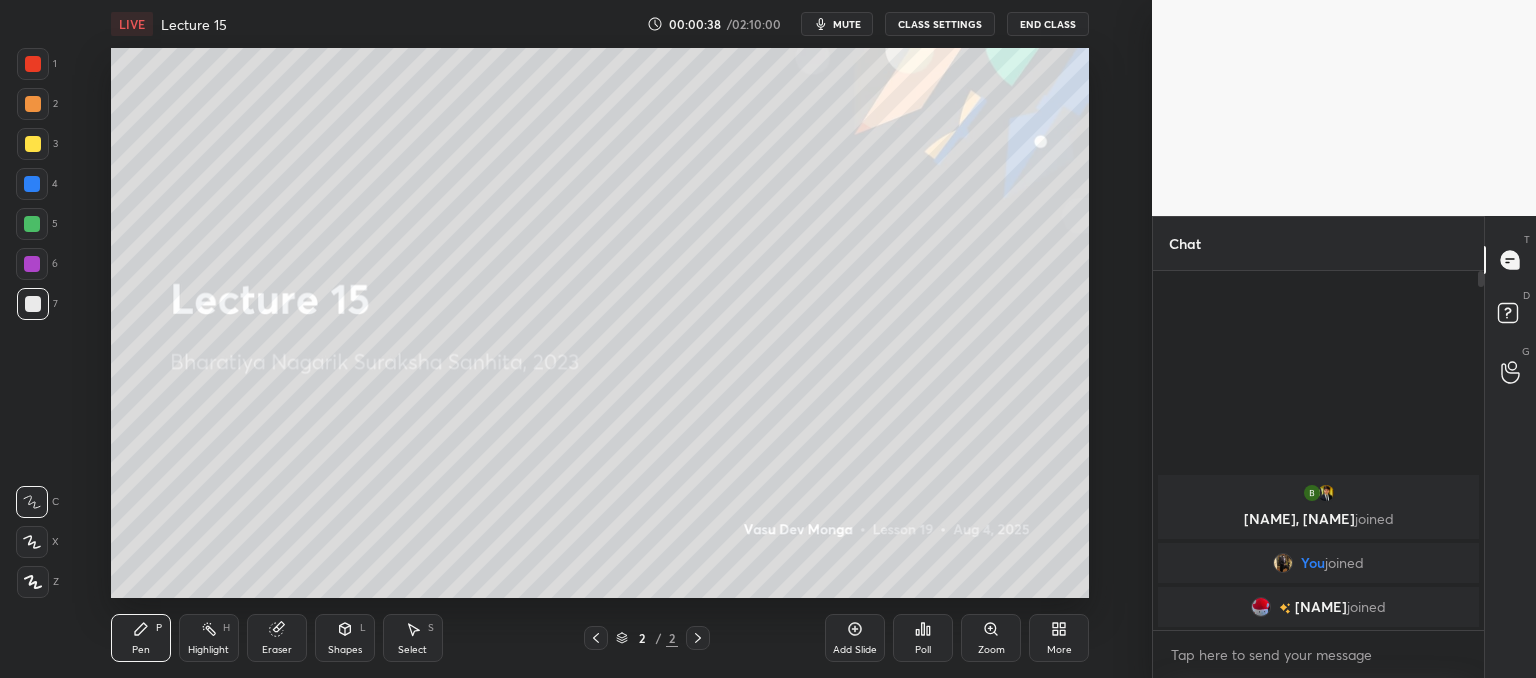 click on "mute" at bounding box center [837, 24] 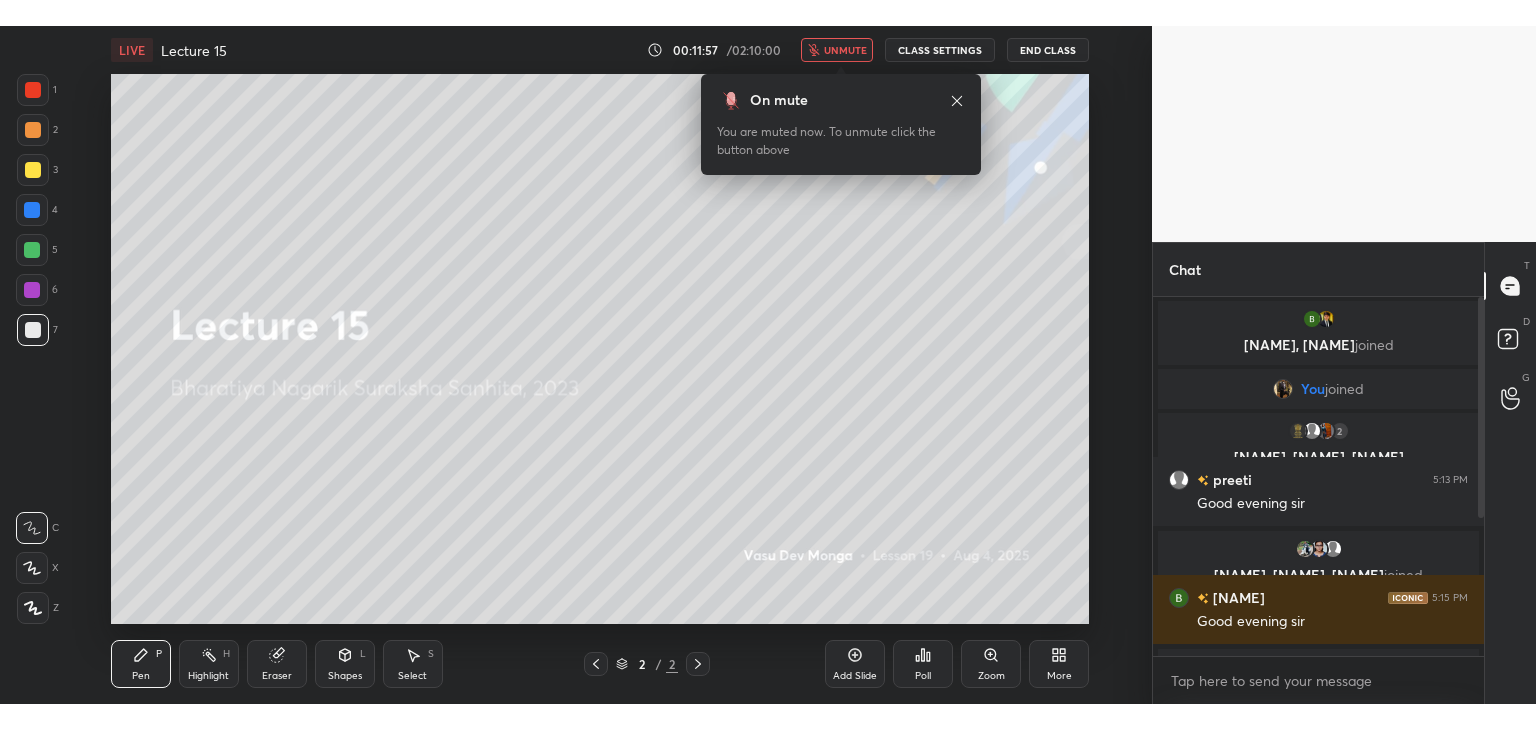 scroll, scrollTop: 99397, scrollLeft: 98928, axis: both 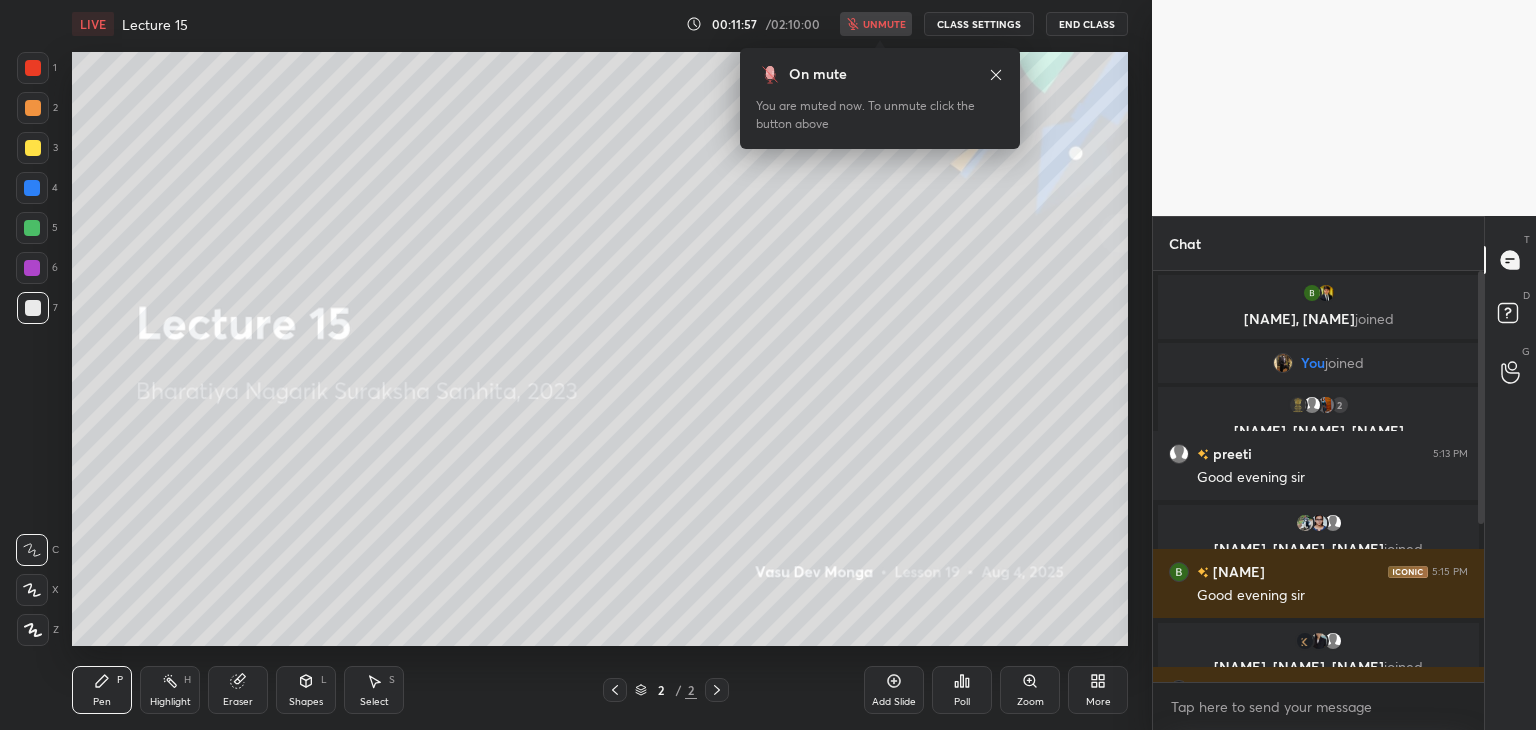 type on "x" 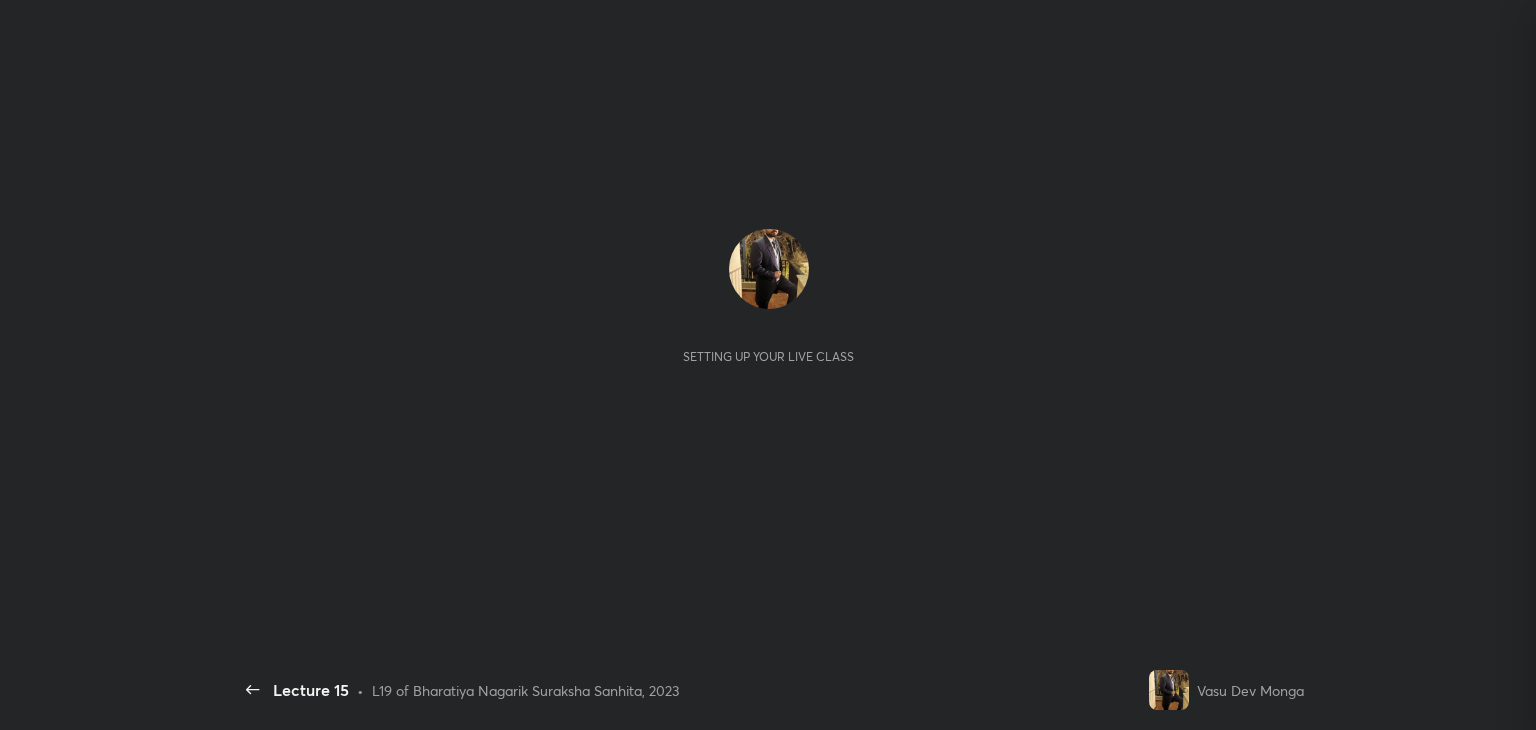 scroll, scrollTop: 0, scrollLeft: 0, axis: both 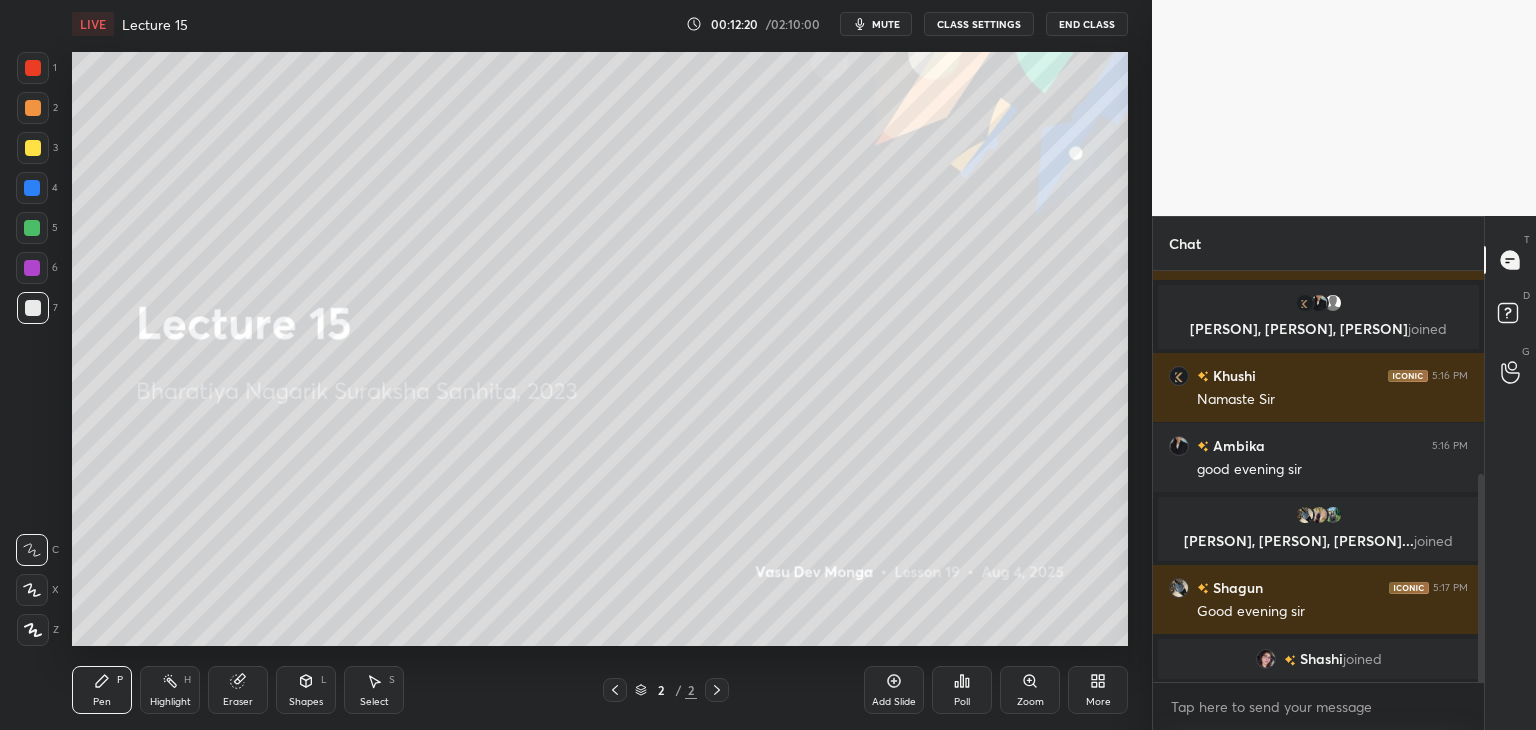 click at bounding box center (33, 68) 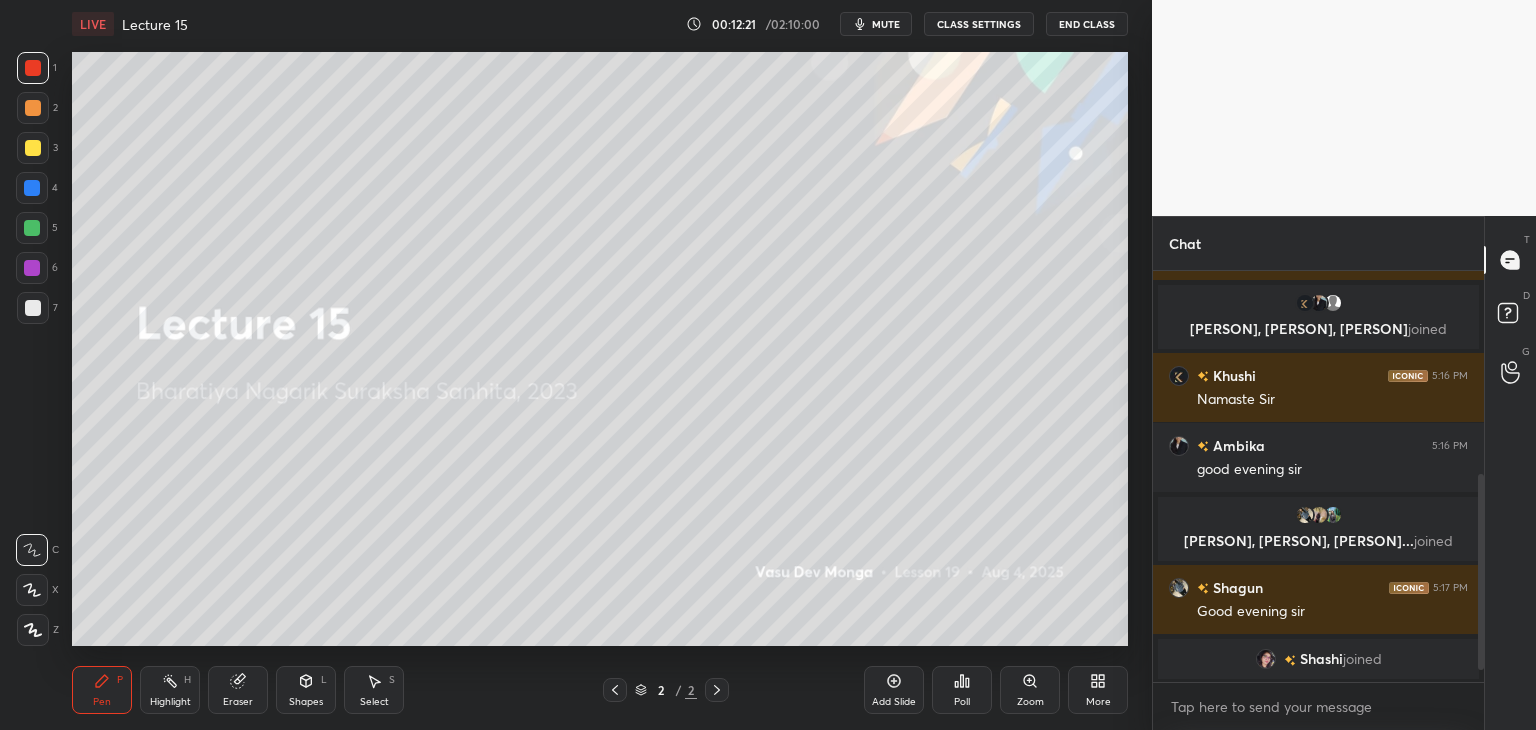 click on "Add Slide" at bounding box center (894, 702) 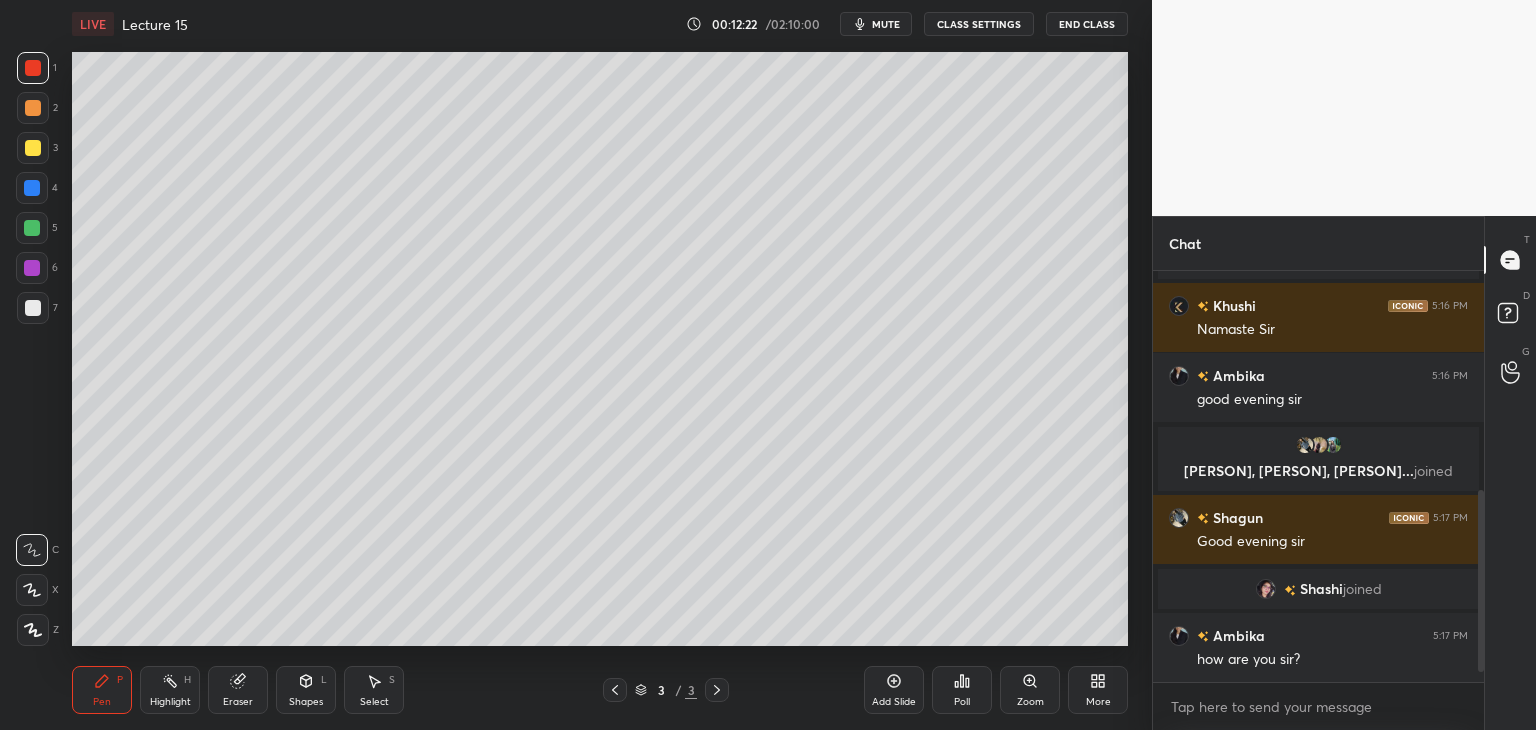 click on "Z" at bounding box center [38, 630] 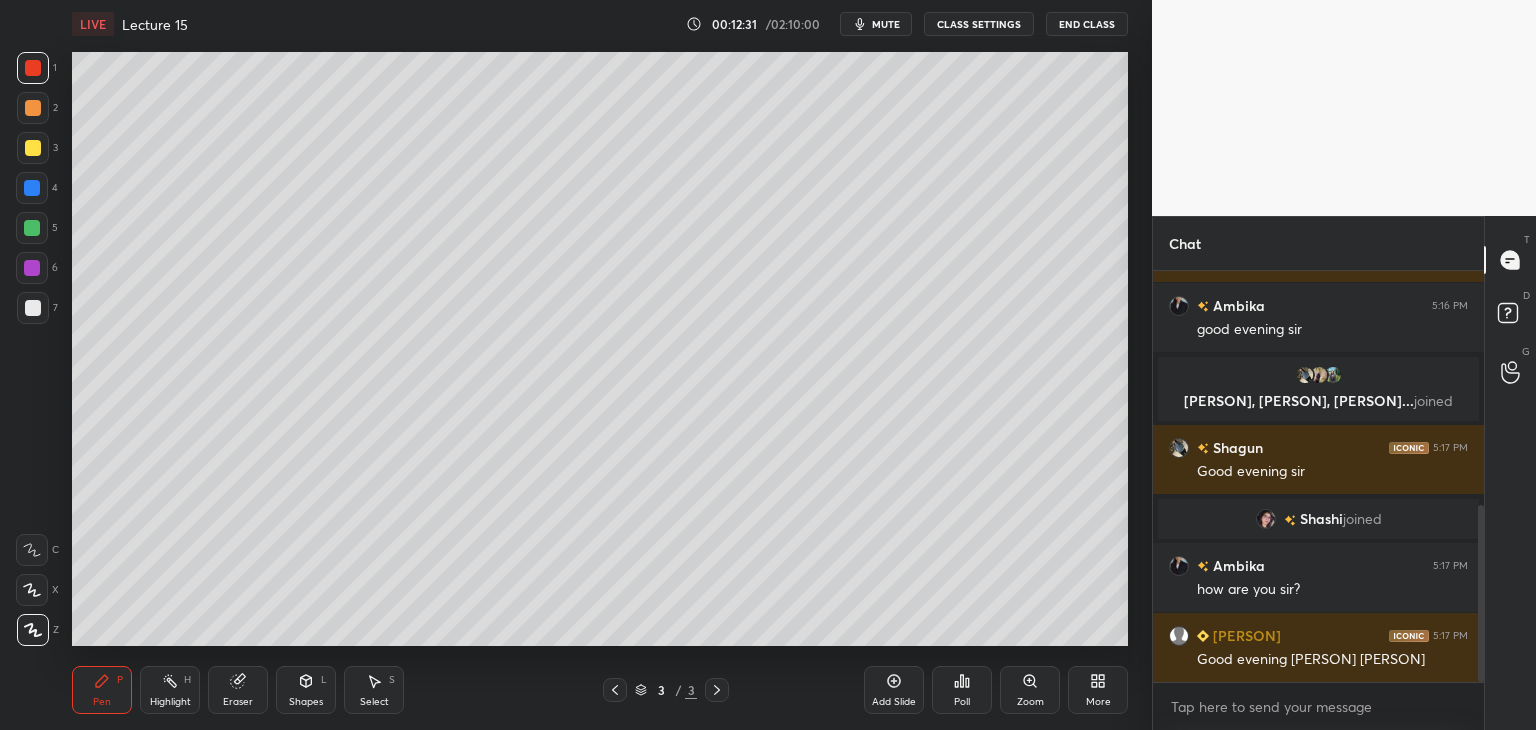 scroll, scrollTop: 612, scrollLeft: 0, axis: vertical 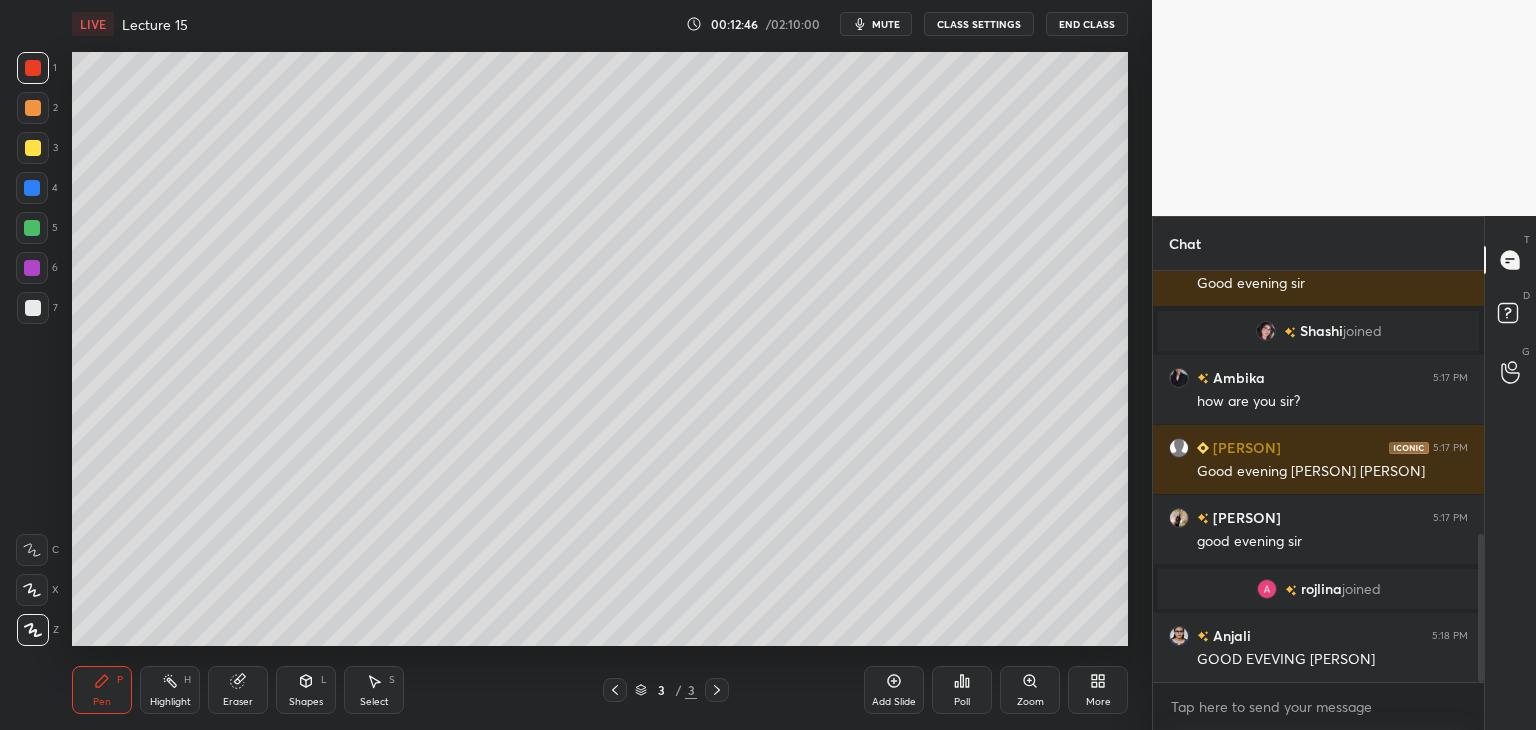 drag, startPoint x: 1480, startPoint y: 655, endPoint x: 1412, endPoint y: 776, distance: 138.79842 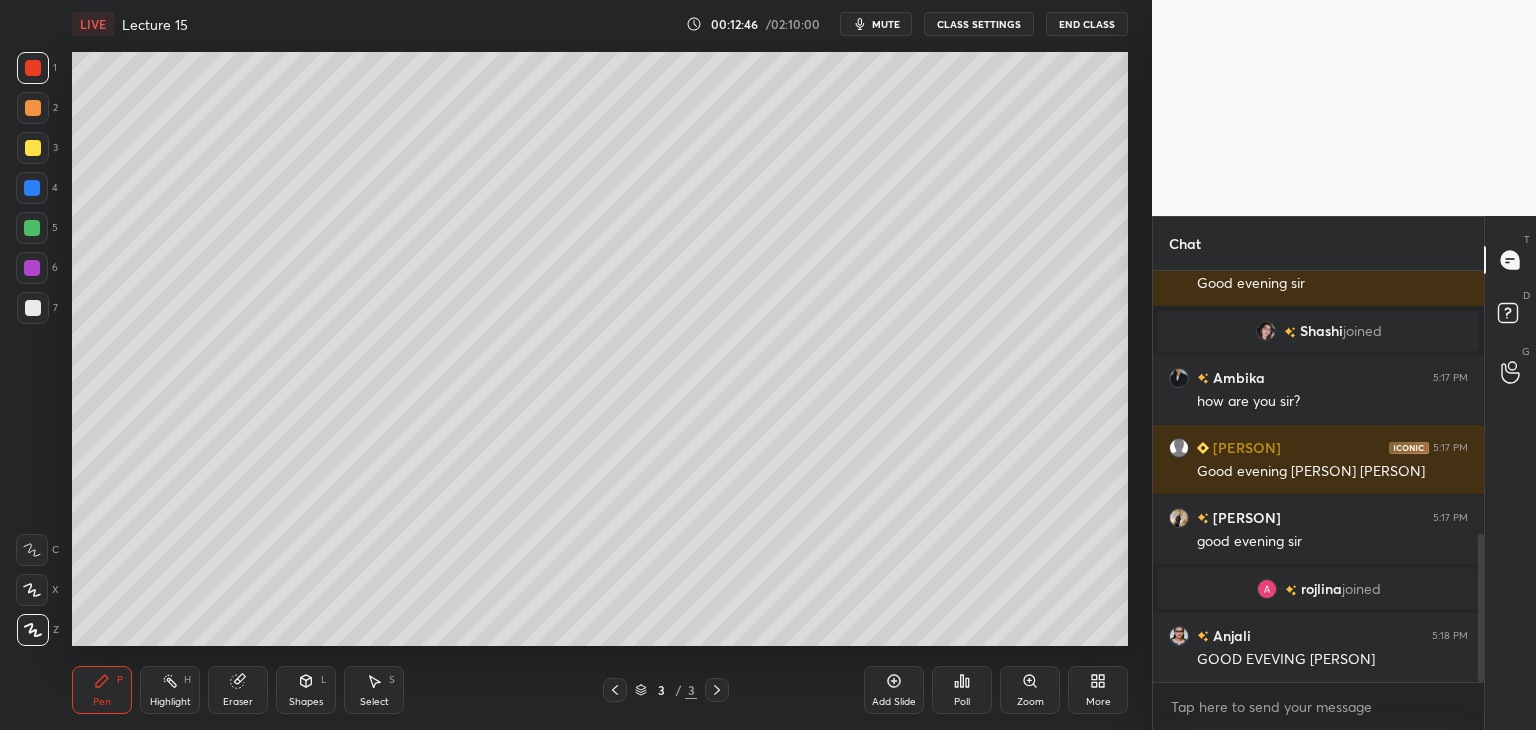 click on "1 2 3 4 5 6 7 C X Z C X Z E E Erase all   H H LIVE Lecture 15 00:12:46 /  02:10:00 mute CLASS SETTINGS End Class Setting up your live class Poll for   secs No correct answer Start poll Back Lecture 15 • L19 of Bharatiya Nagarik Suraksha Sanhita, 2023 Vasu Dev Monga Pen P Highlight H Eraser Shapes L Select S 3 / 3 Add Slide Poll Zoom More Chat Shagun, Harsha, shreyanjal...  joined Shagun 5:17 PM Good evening sir Shashi  joined Ambika 5:17 PM how are you sir? Kavita 5:17 PM Good evening sir komal Harsha 5:17 PM good evening sir rojlina  joined Anjali 5:18 PM GOOD EVEVING SIR JUMP TO LATEST Enable hand raising Enable raise hand to speak to learners. Once enabled, chat will be turned off temporarily. Enable x   Doubts asked by learners will show up here NEW DOUBTS ASKED No one has raised a hand yet Can't raise hand Looks like educator just invited you to speak. Please wait before you can raise your hand again. Got it T Messages (T) D Doubts (D) G Raise Hand (G) Report an issue Reason for reporting Buffering ​" at bounding box center [768, 0] 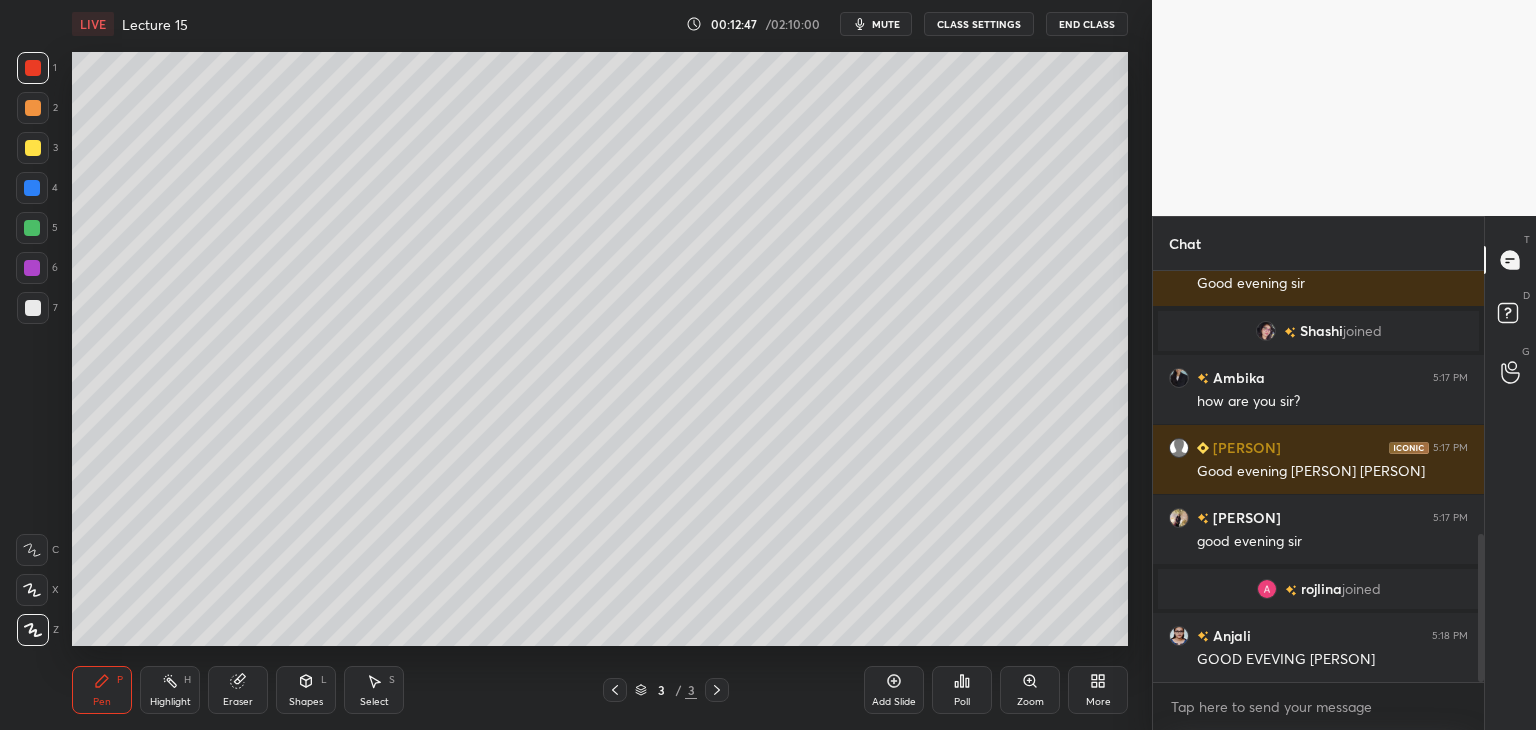 click at bounding box center (32, 188) 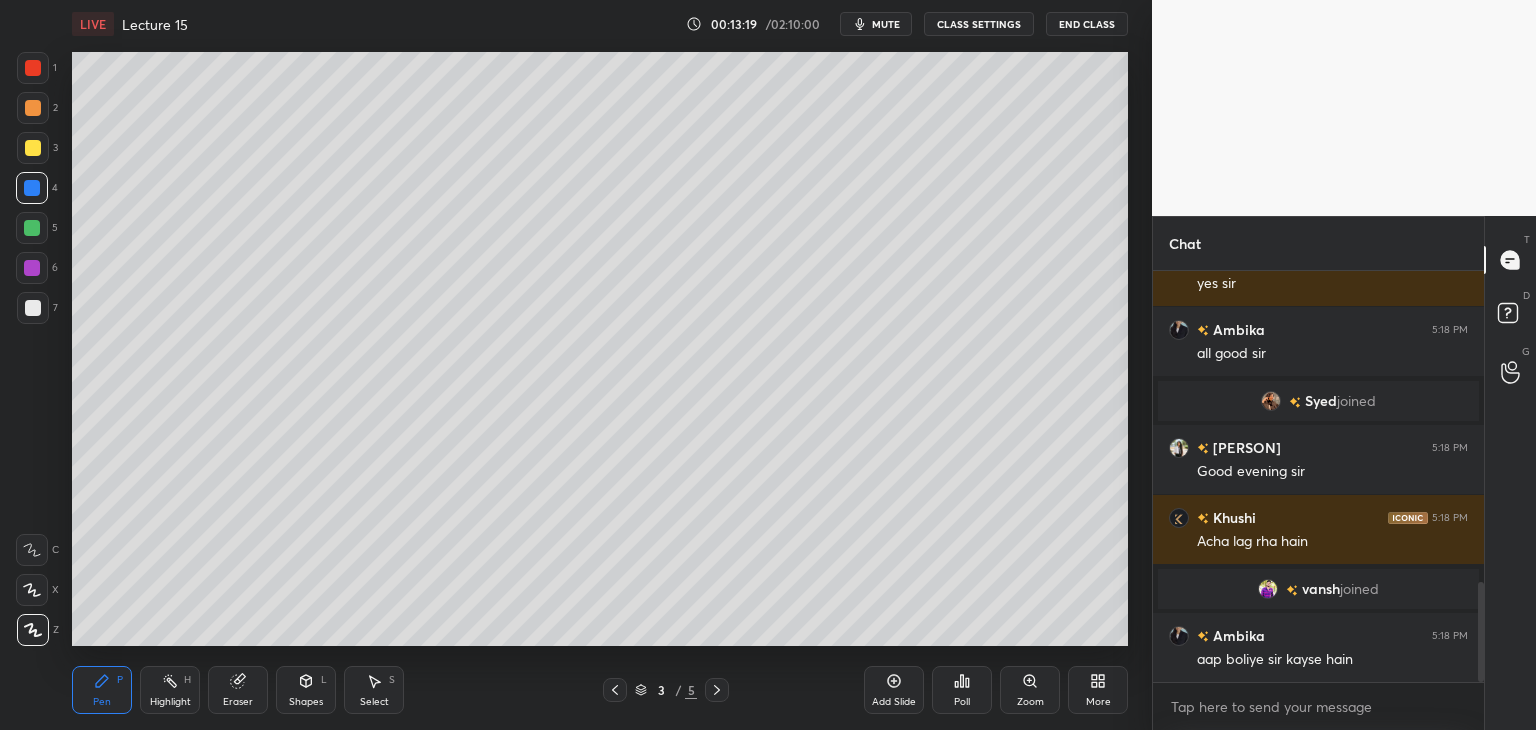 scroll, scrollTop: 1336, scrollLeft: 0, axis: vertical 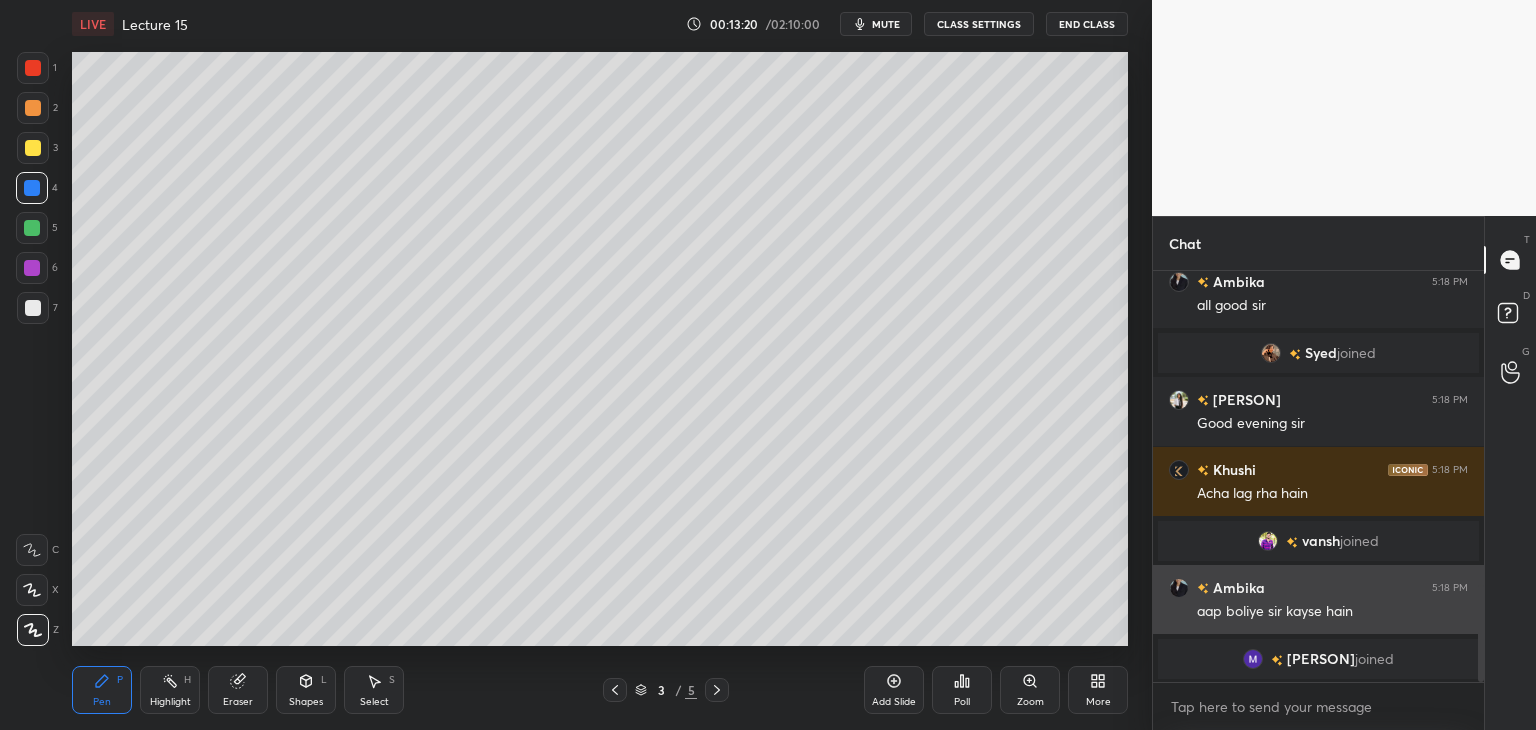 click on "aap boliye sir kayse hain" at bounding box center (1332, 612) 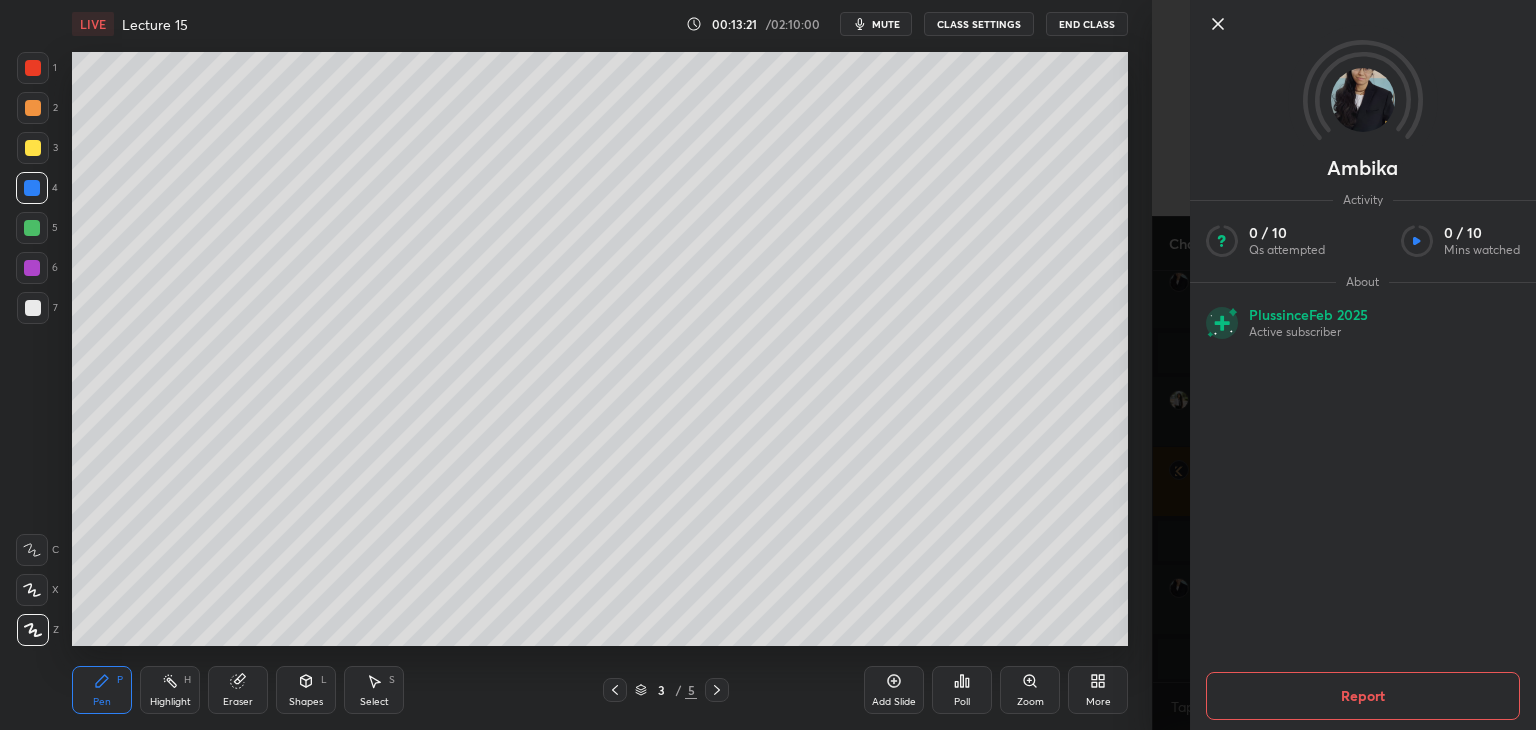 click at bounding box center (32, 228) 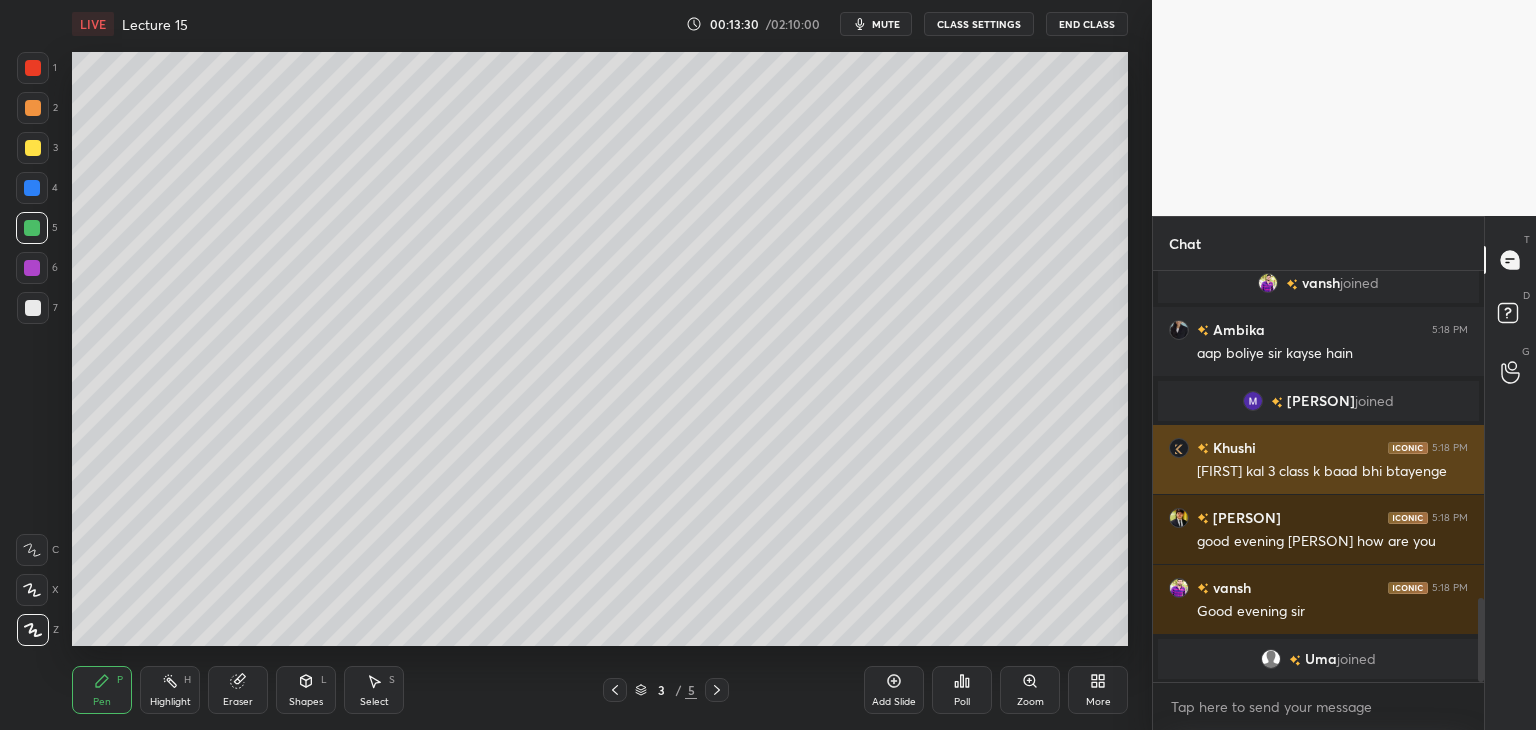 scroll, scrollTop: 1608, scrollLeft: 0, axis: vertical 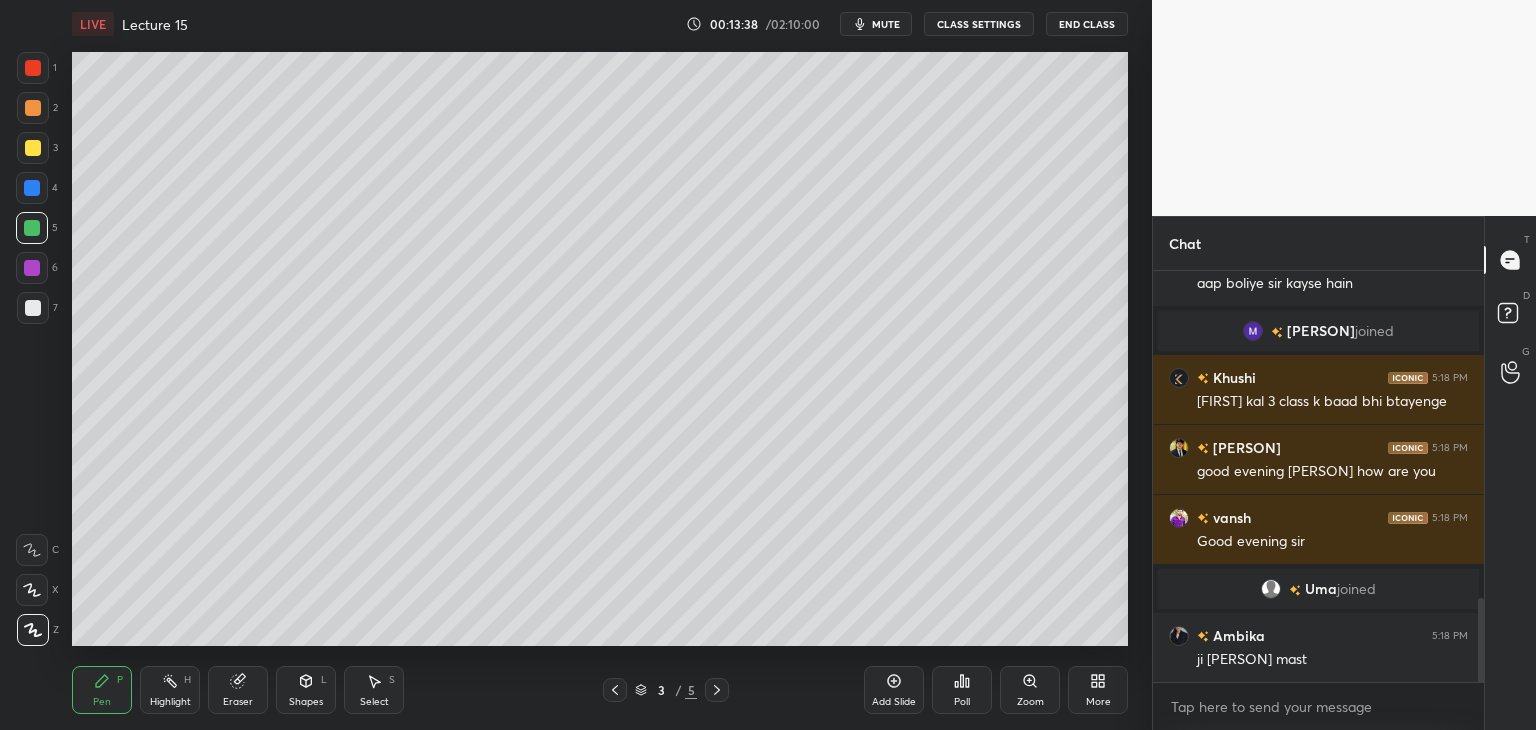 click at bounding box center [32, 268] 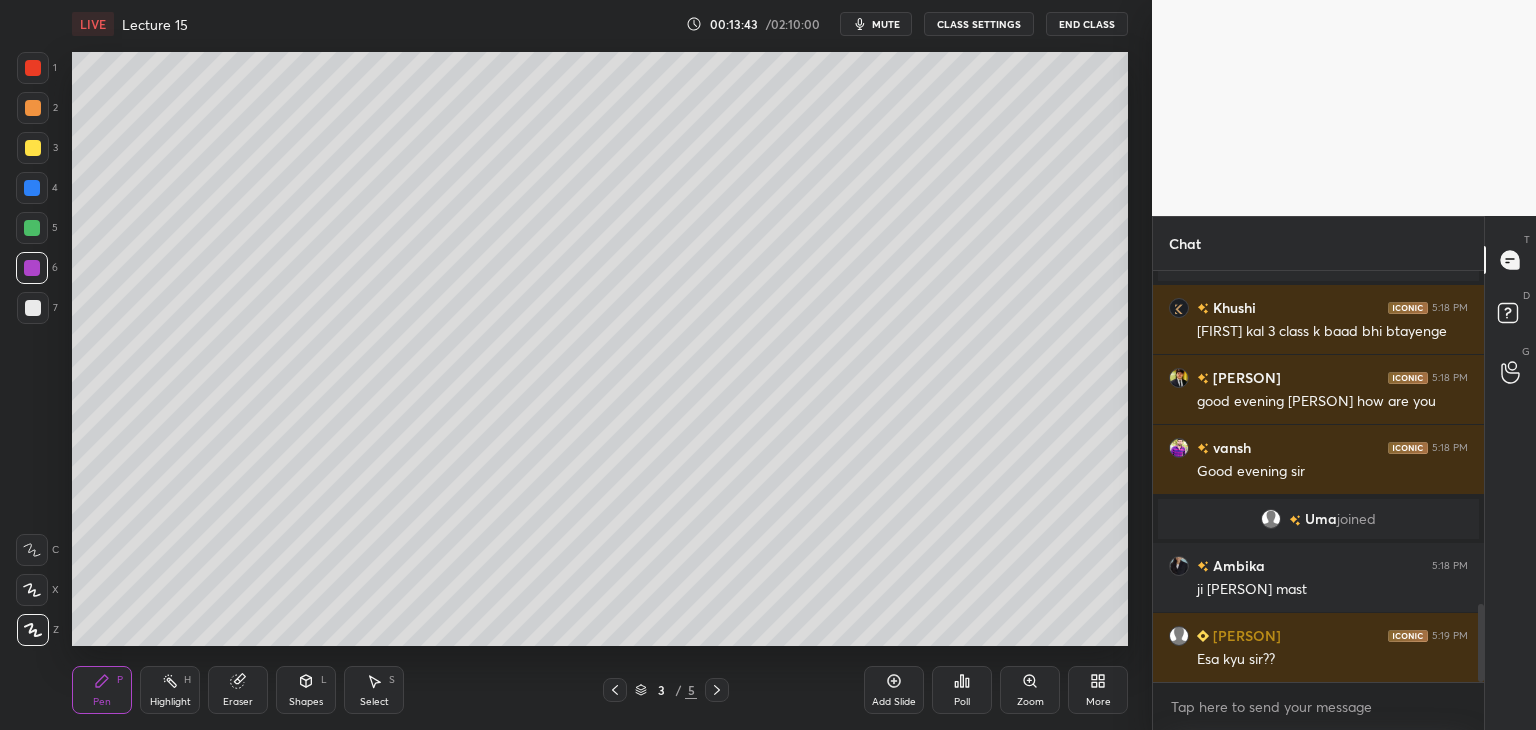 scroll, scrollTop: 1748, scrollLeft: 0, axis: vertical 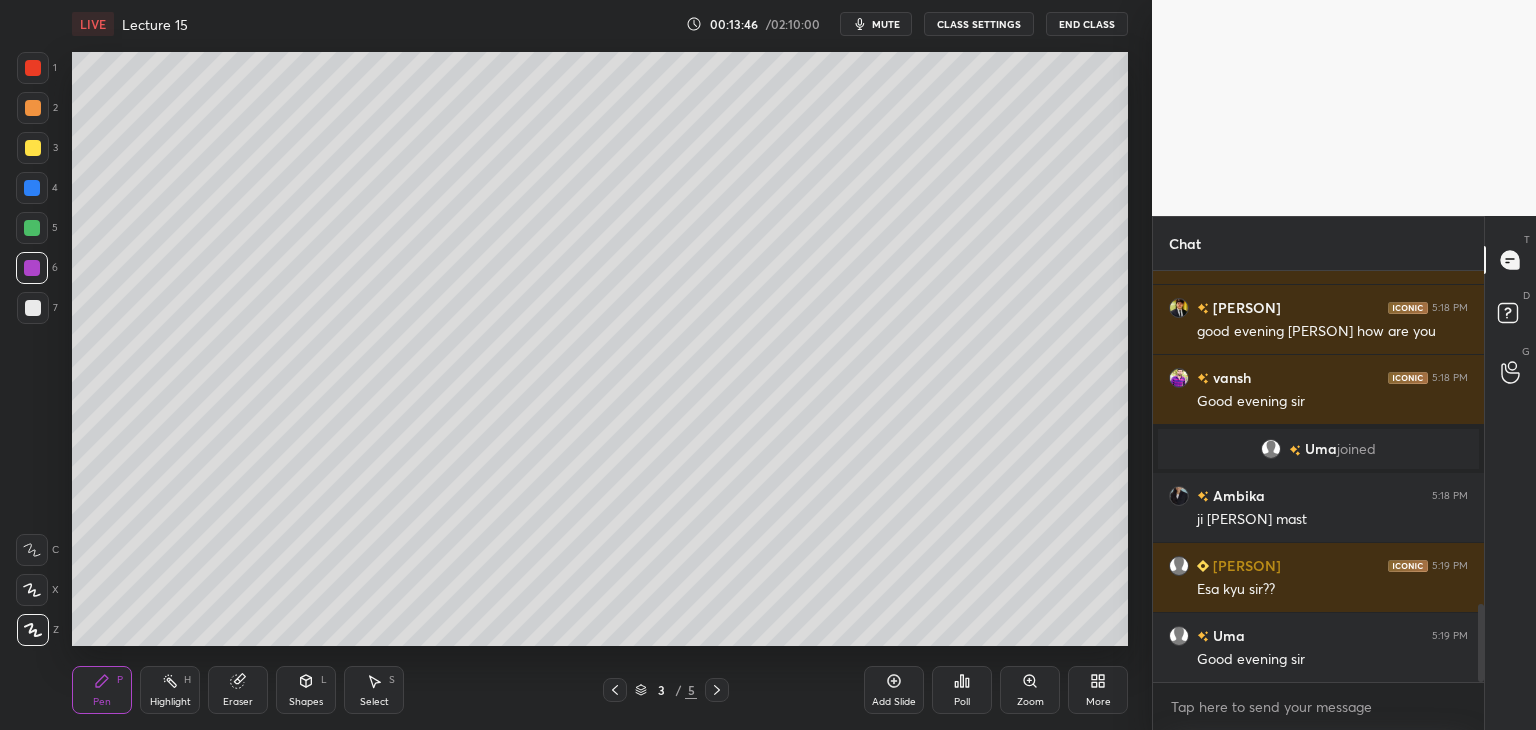 click at bounding box center (33, 308) 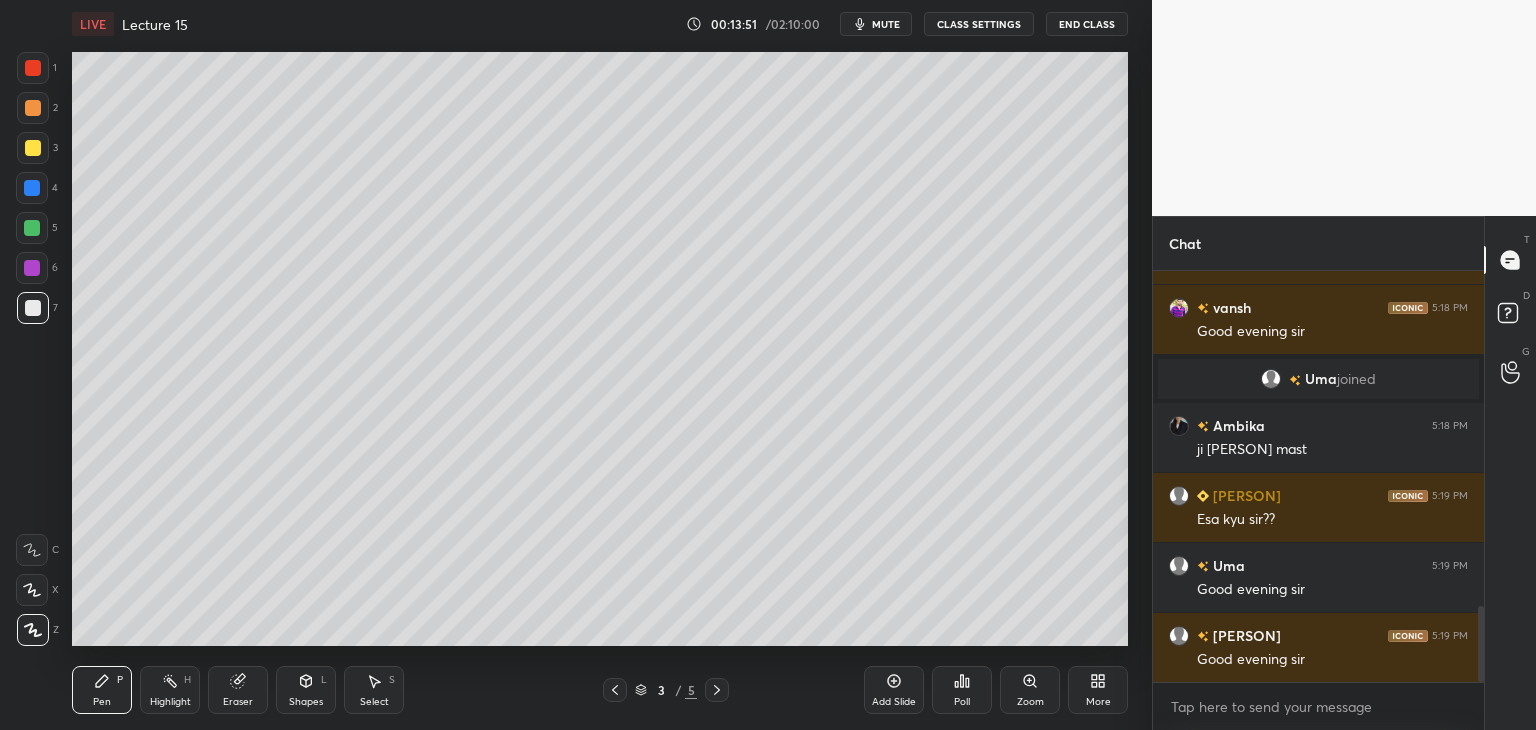 scroll, scrollTop: 1958, scrollLeft: 0, axis: vertical 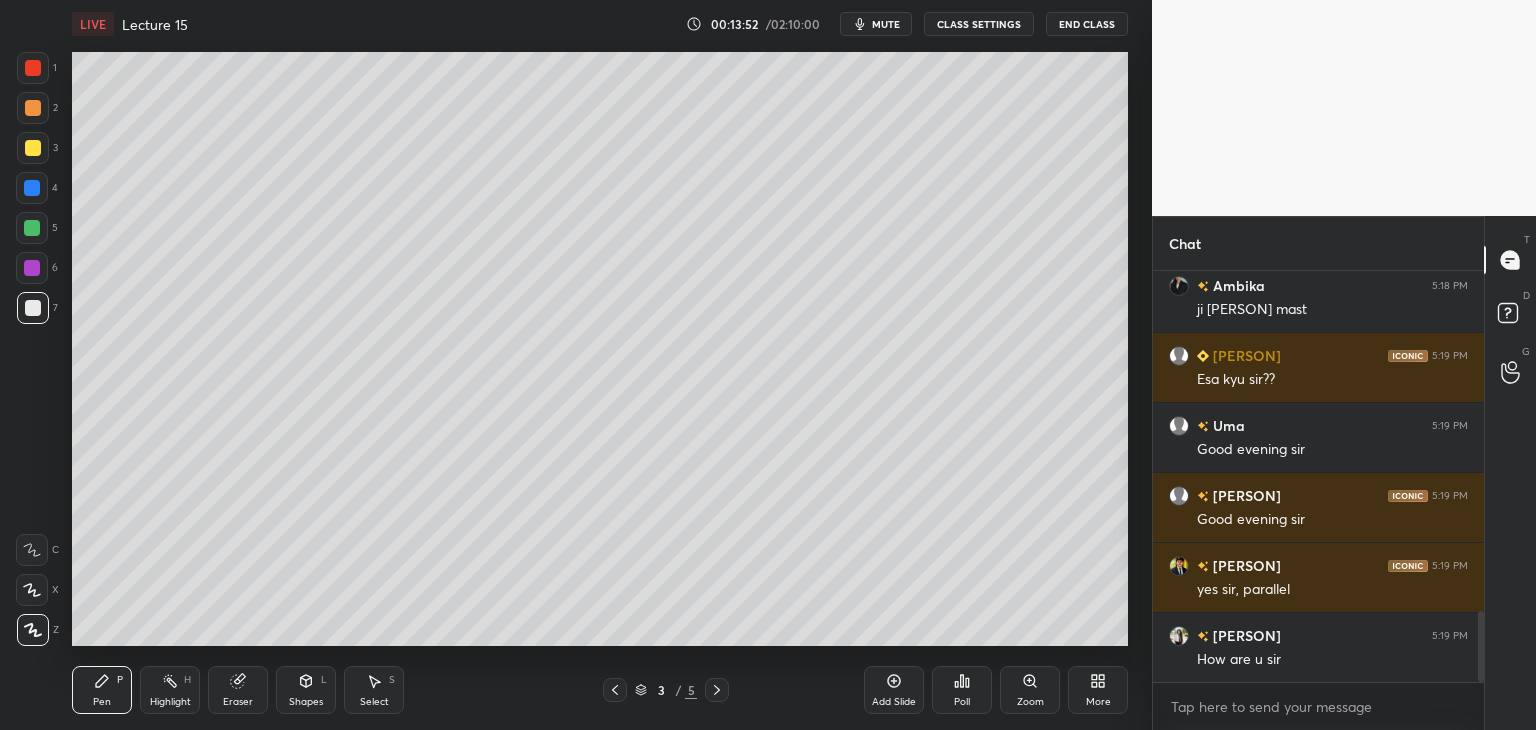 click at bounding box center [32, 228] 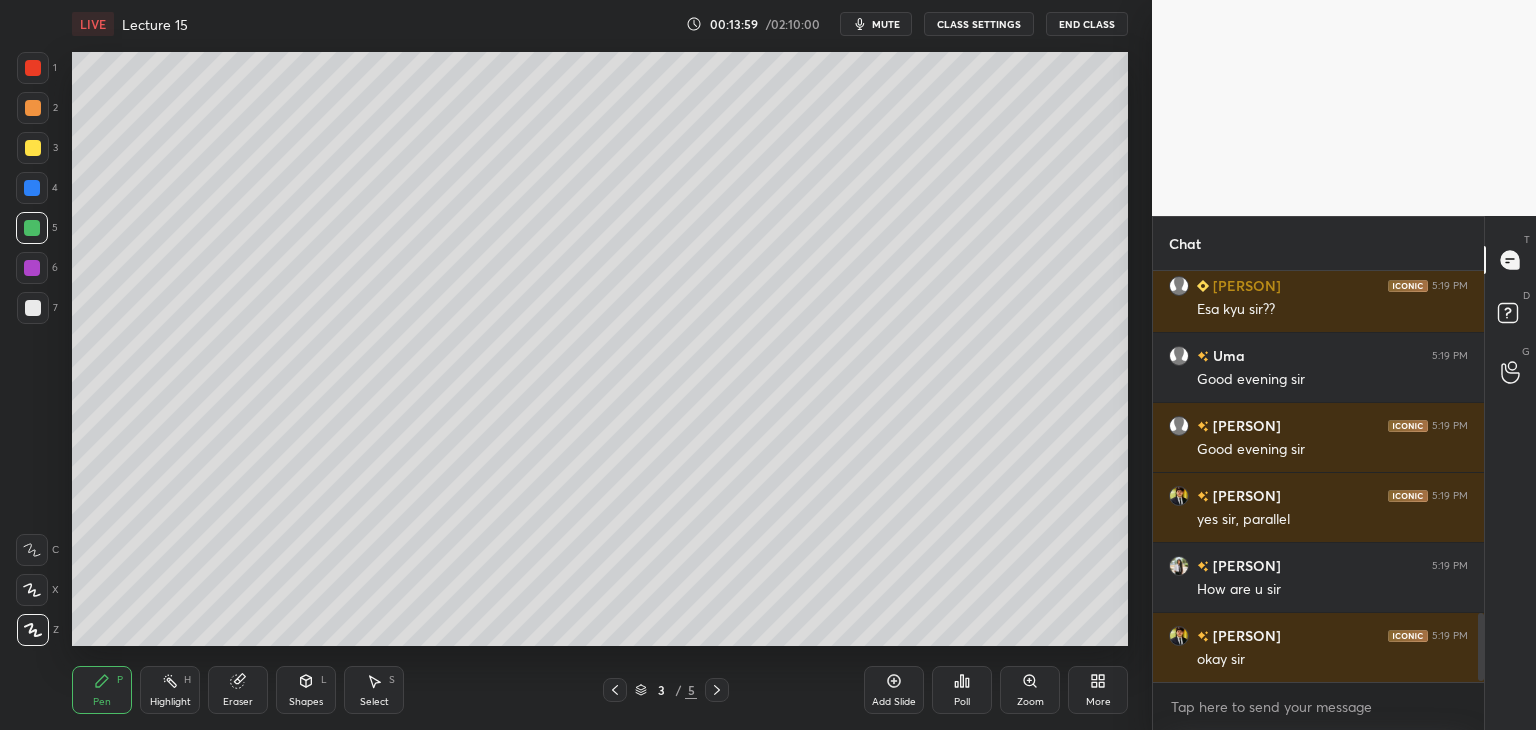 scroll, scrollTop: 2076, scrollLeft: 0, axis: vertical 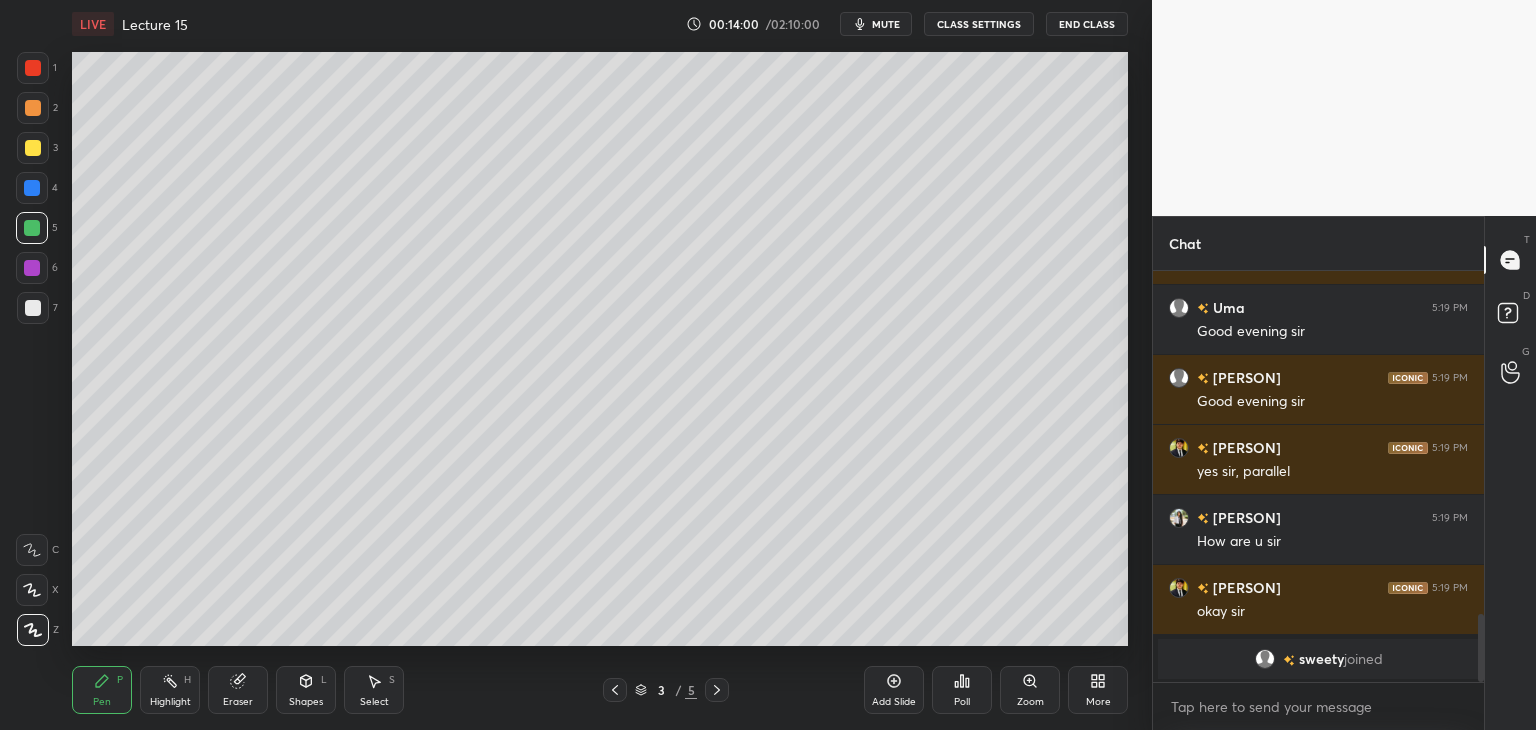 click on "Add Slide" at bounding box center [894, 690] 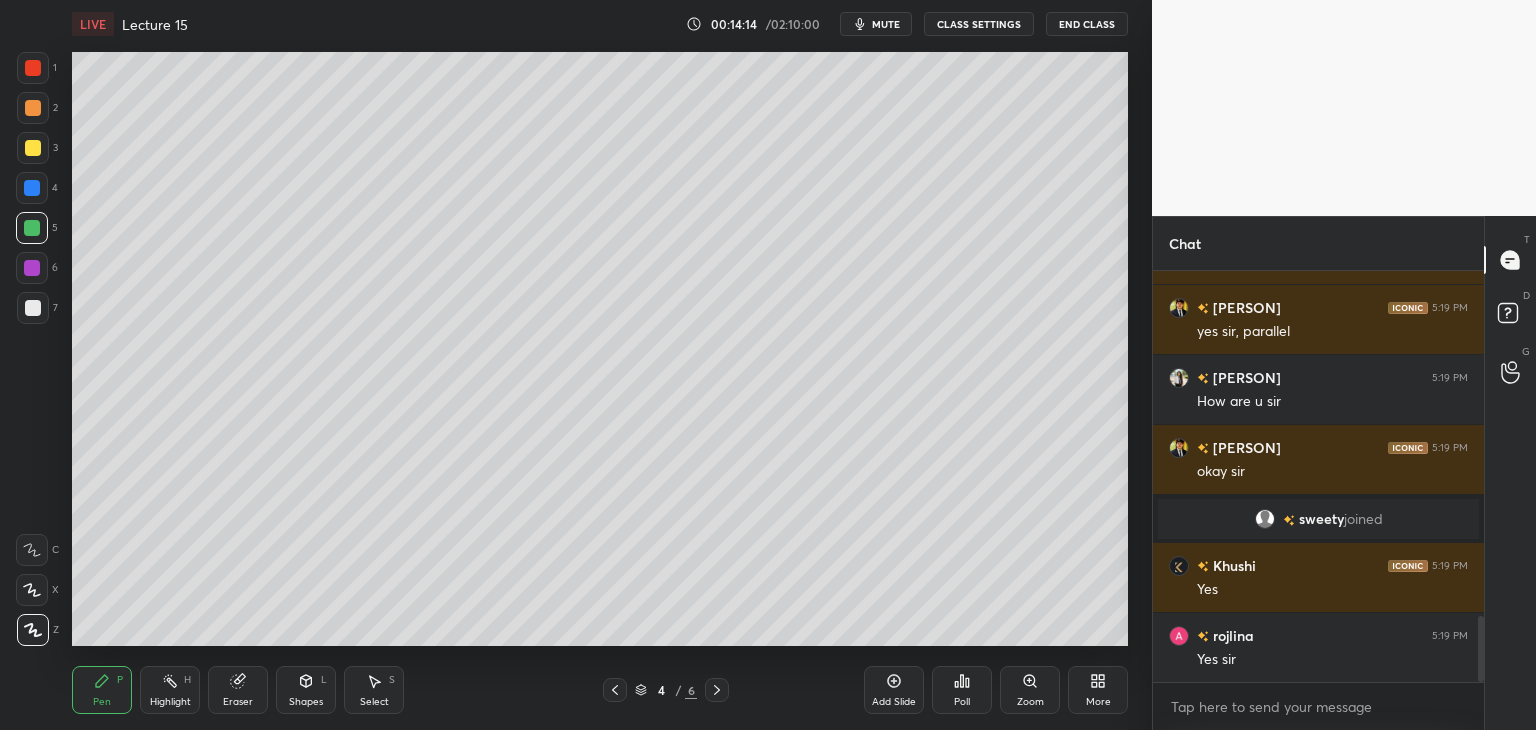 scroll, scrollTop: 2150, scrollLeft: 0, axis: vertical 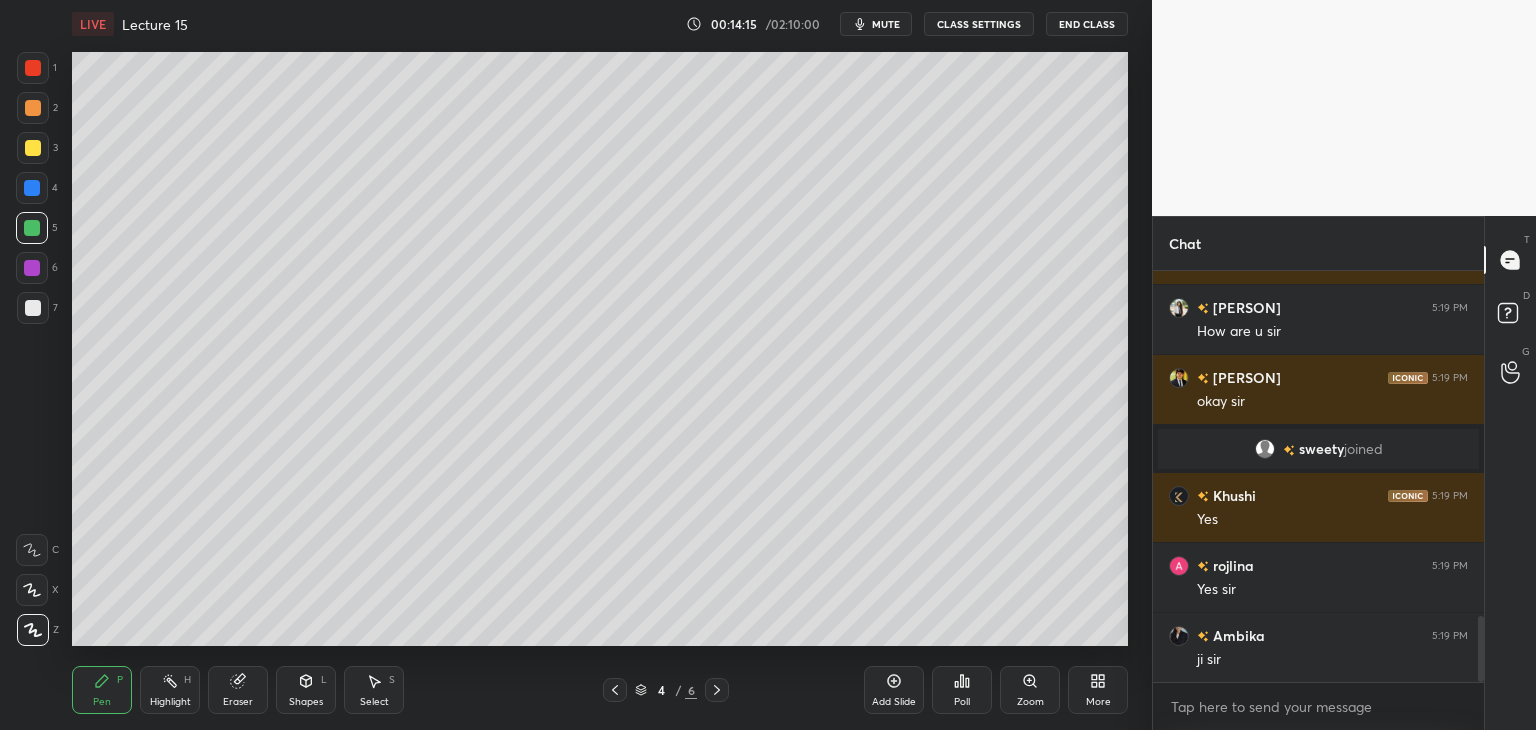 click at bounding box center [33, 308] 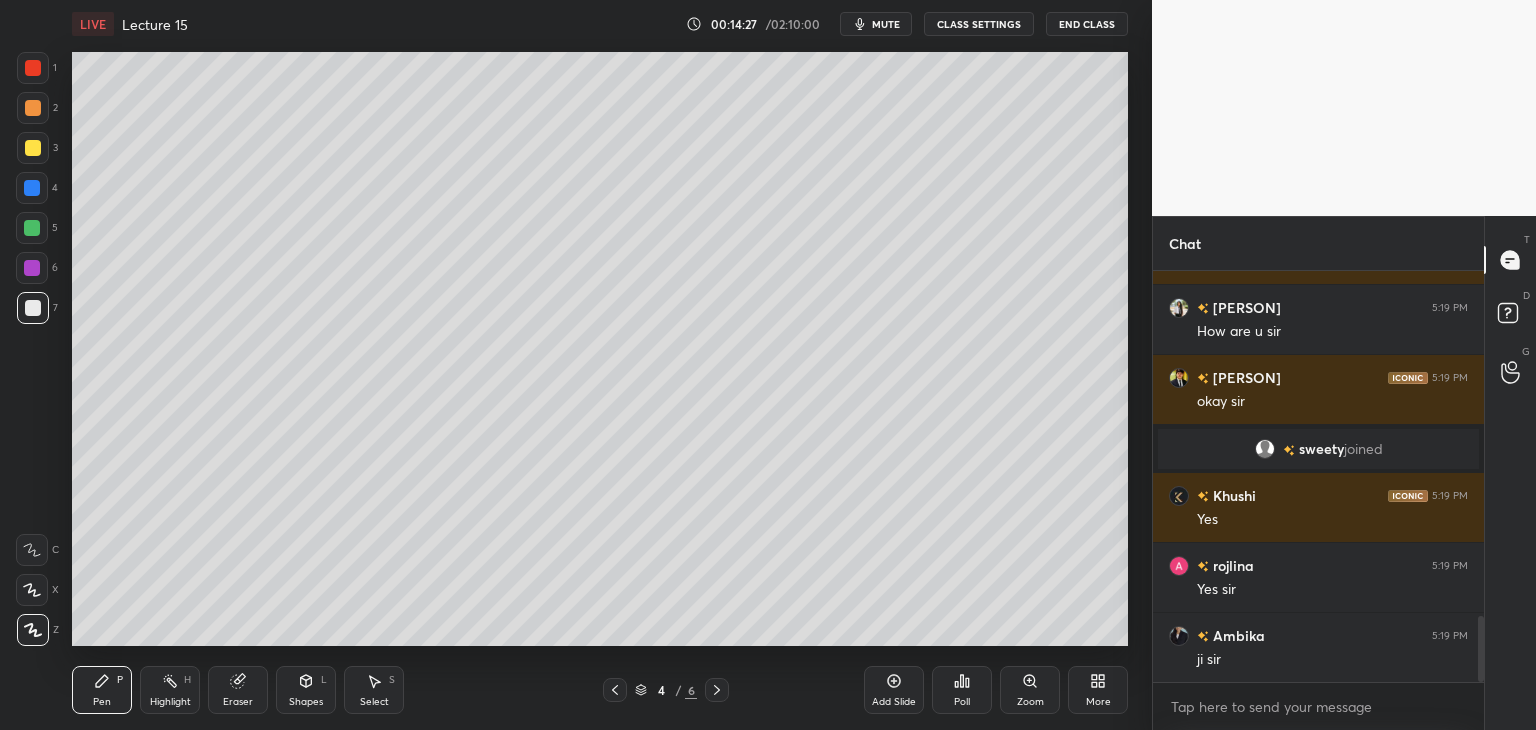 scroll, scrollTop: 2170, scrollLeft: 0, axis: vertical 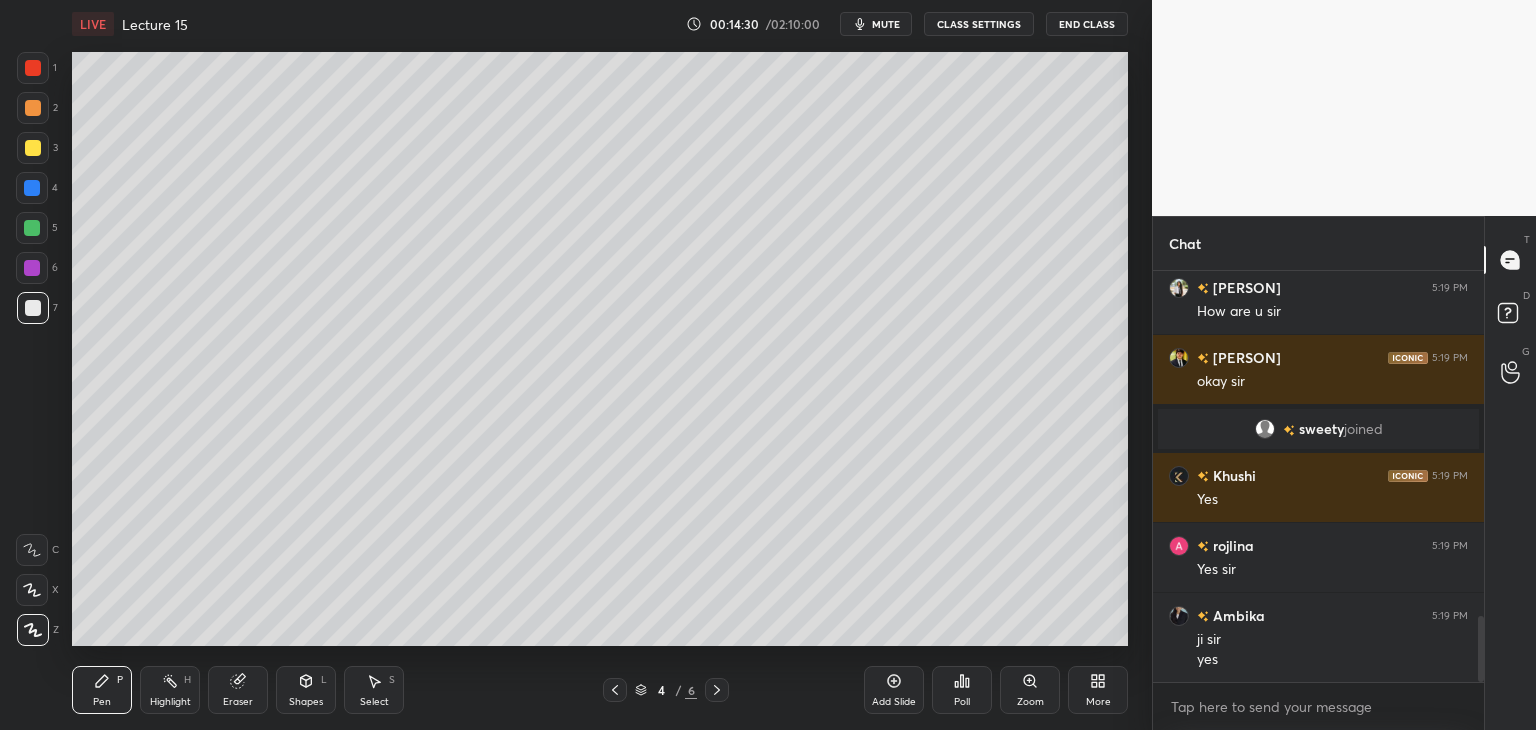 click at bounding box center (32, 268) 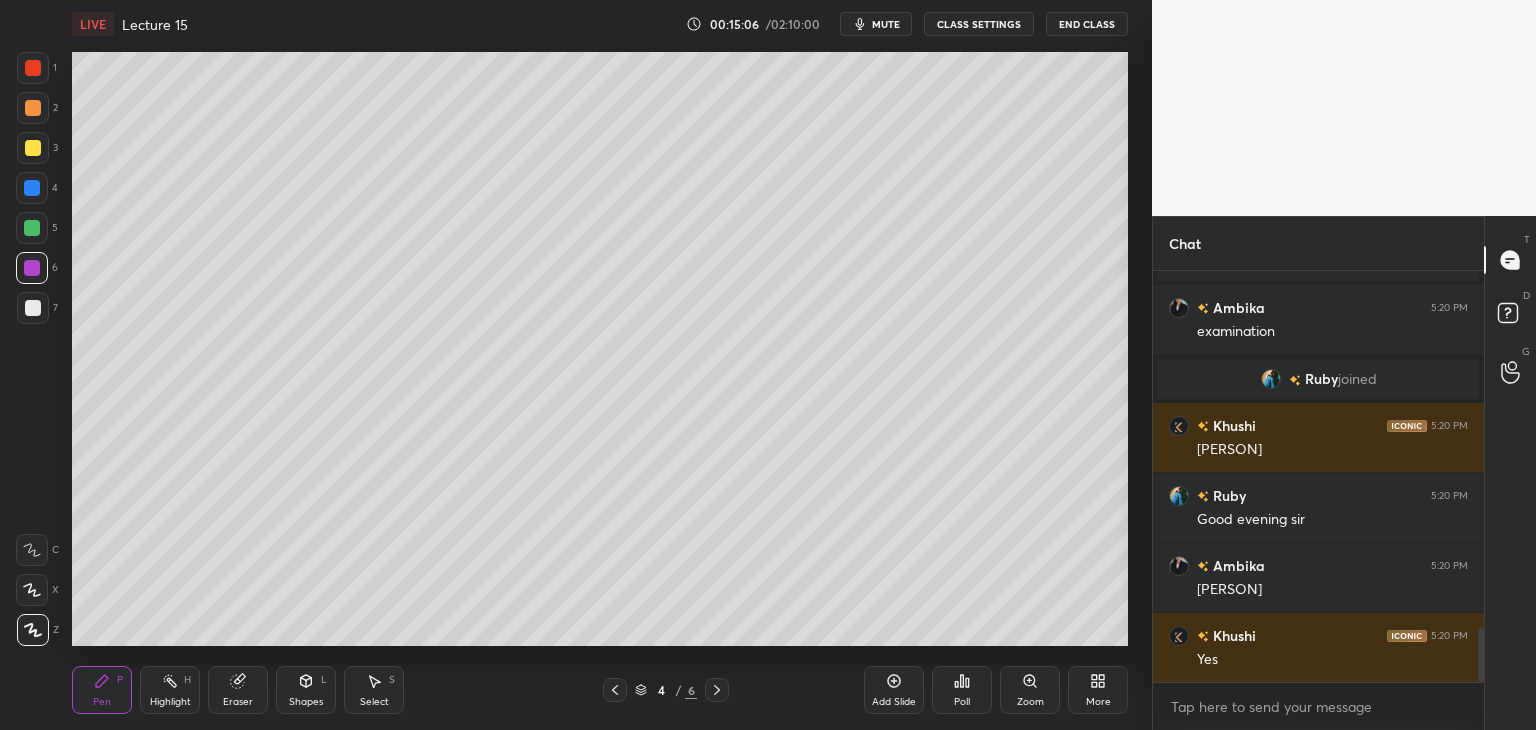 scroll, scrollTop: 2700, scrollLeft: 0, axis: vertical 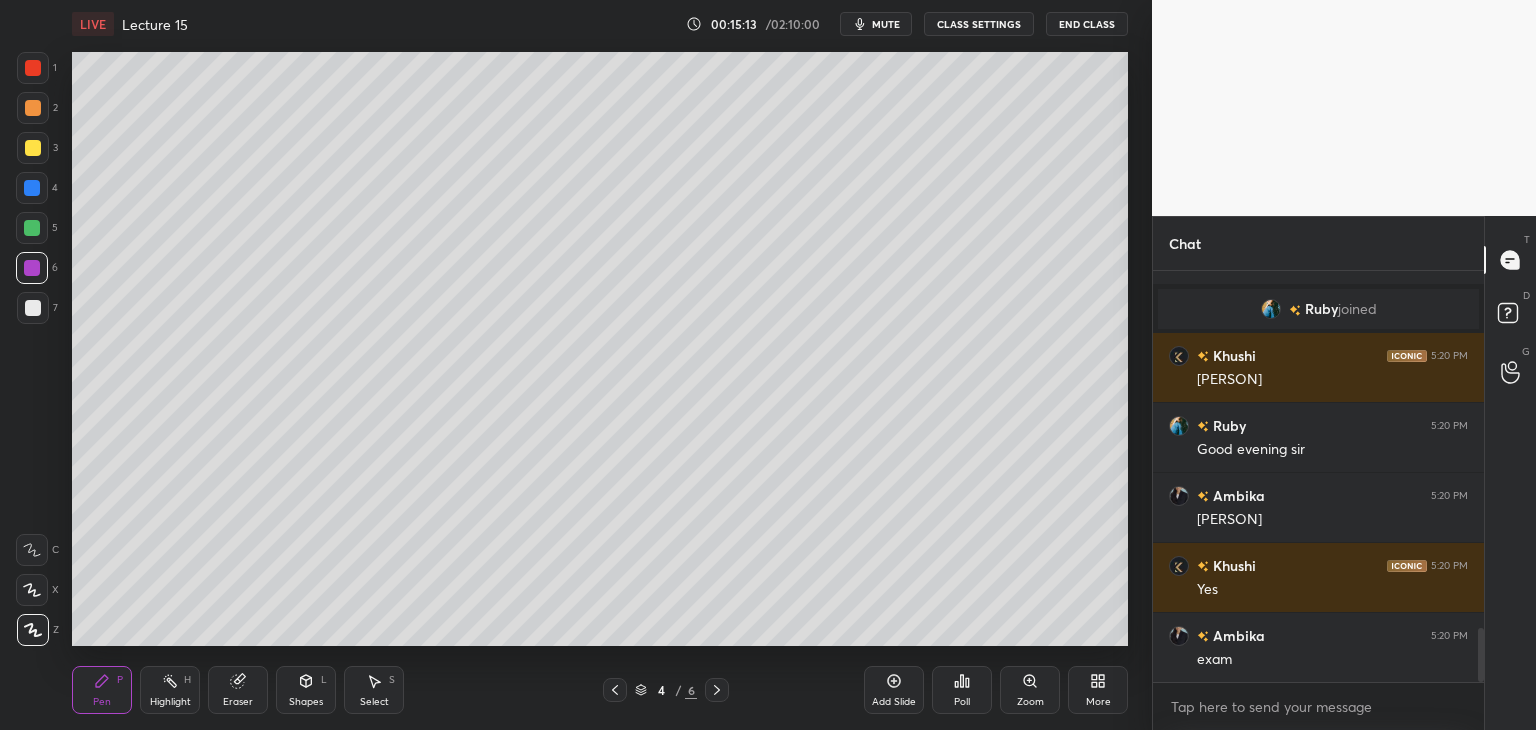 click at bounding box center [33, 308] 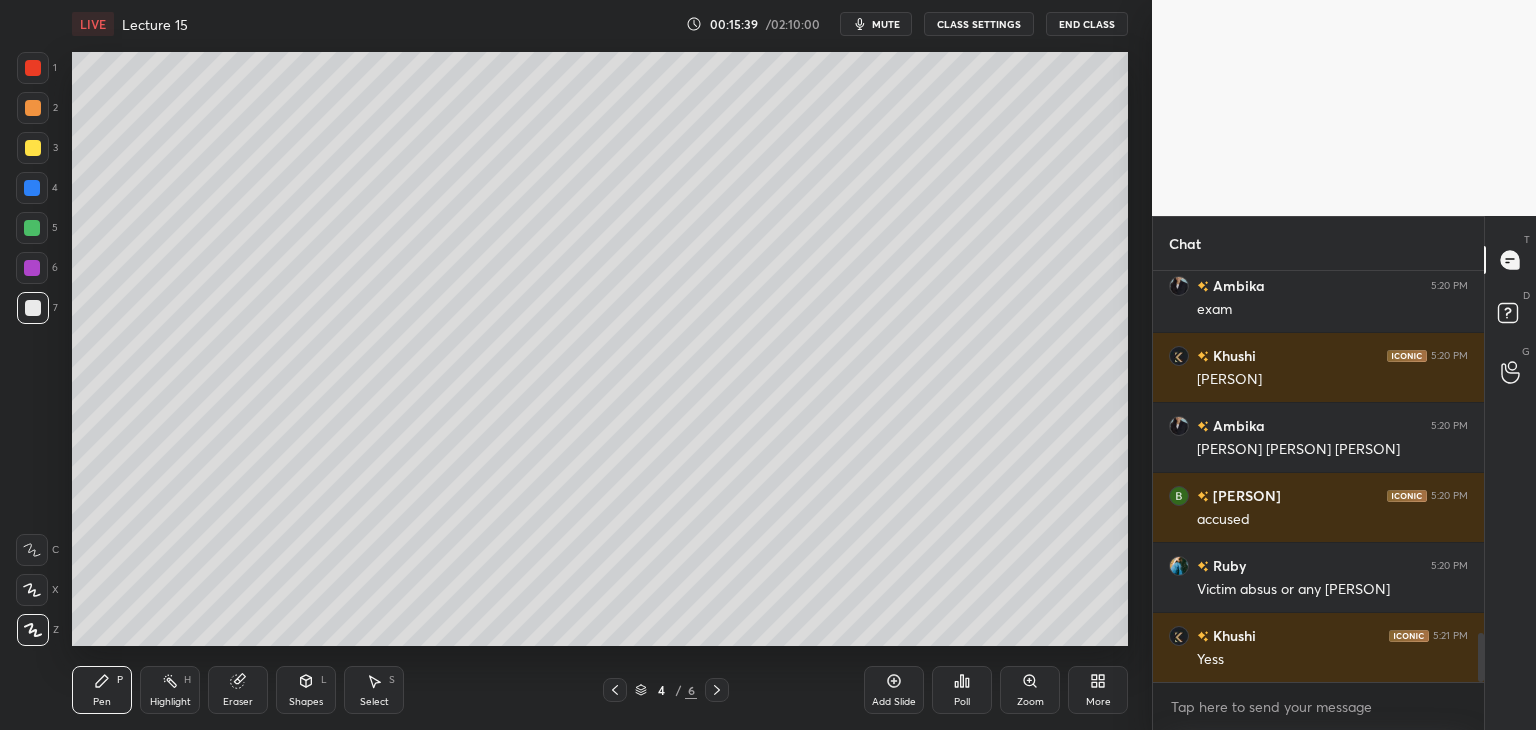 scroll, scrollTop: 3190, scrollLeft: 0, axis: vertical 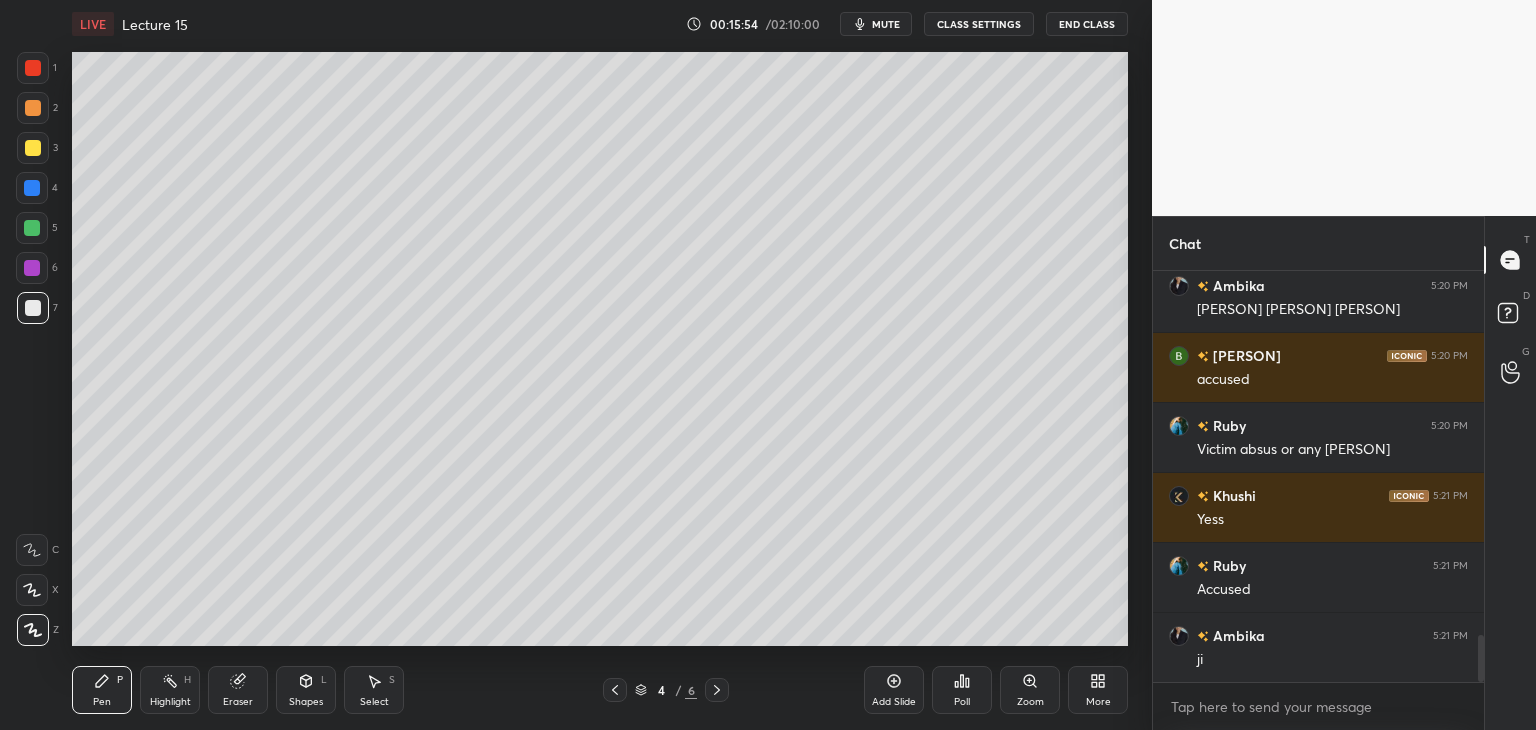 click on "Add Slide" at bounding box center (894, 690) 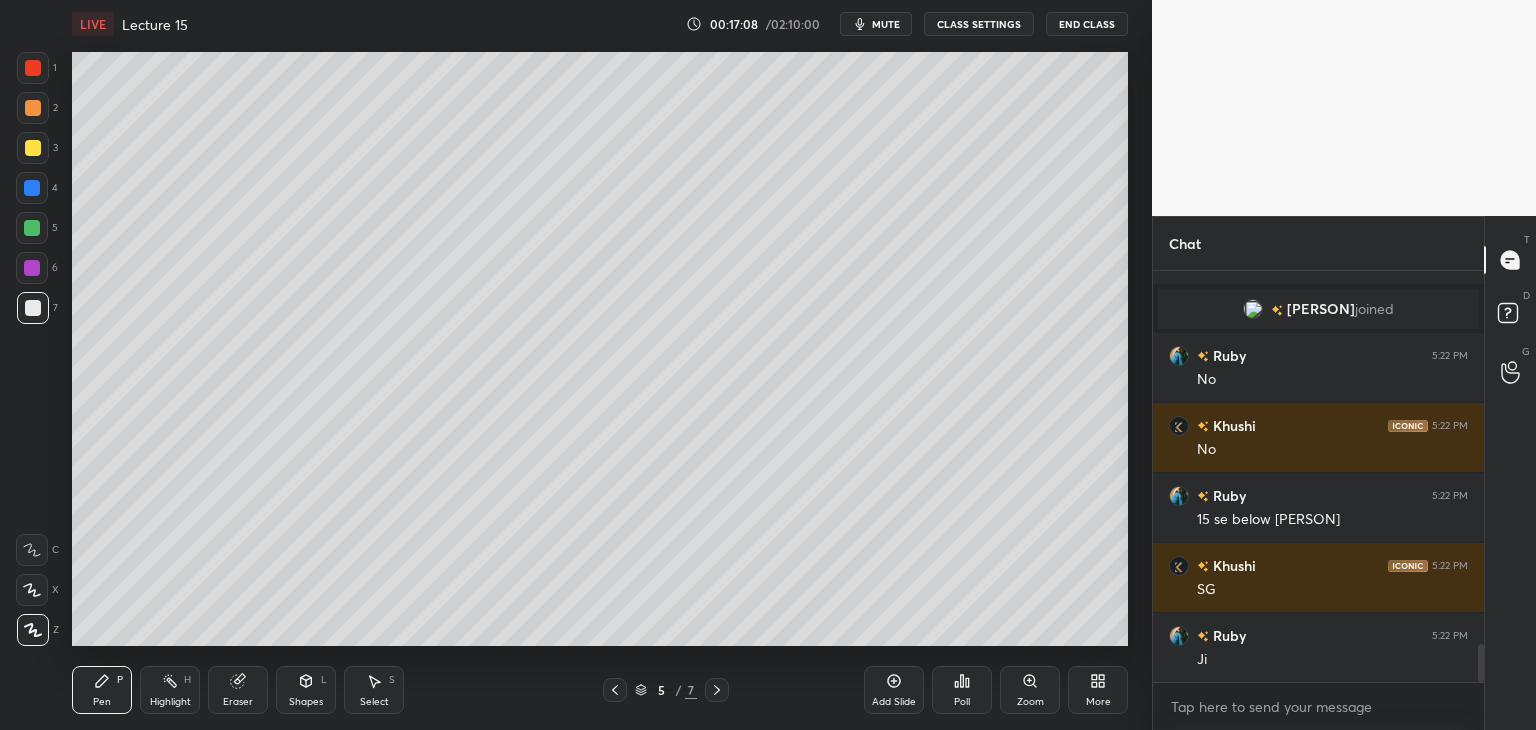 scroll, scrollTop: 4056, scrollLeft: 0, axis: vertical 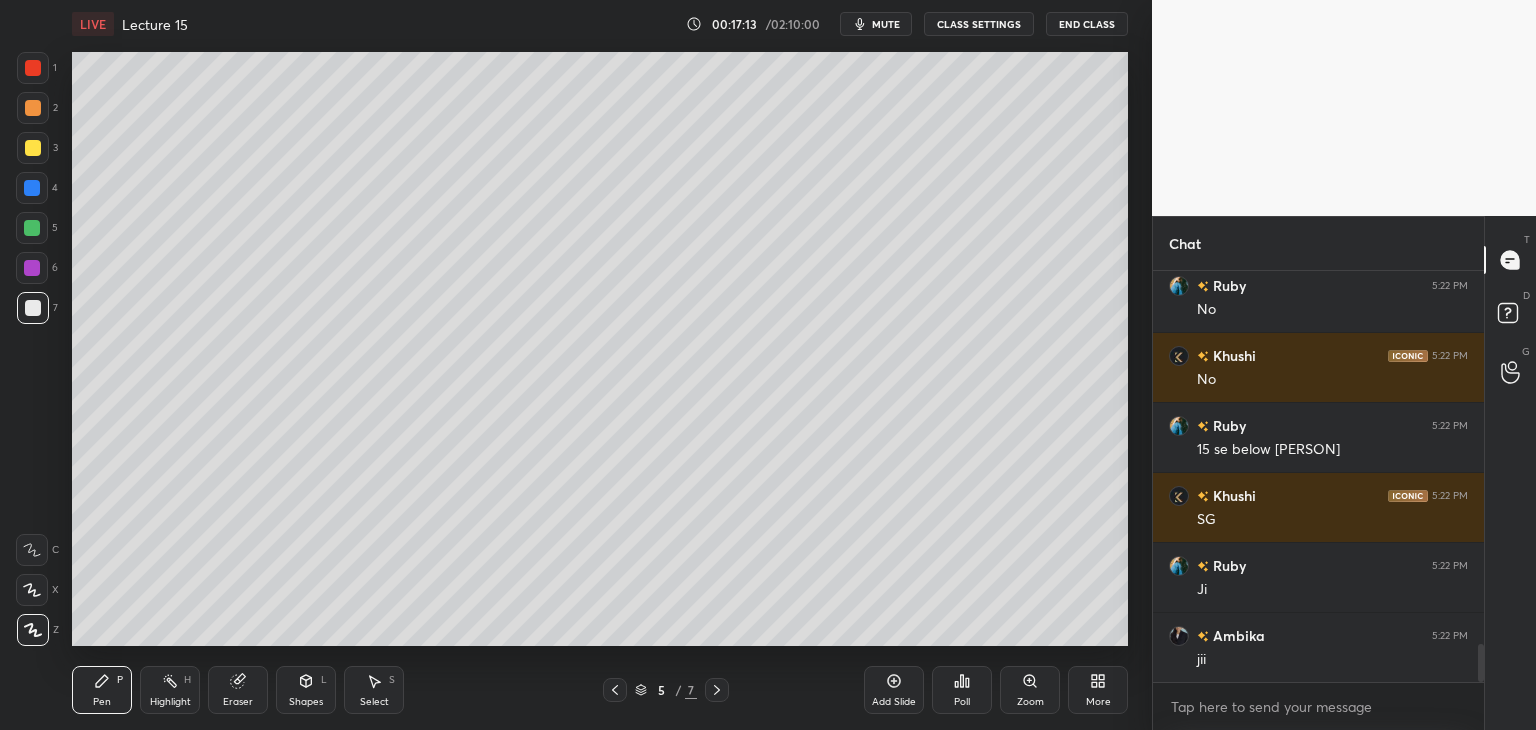 click on "Add Slide" at bounding box center (894, 690) 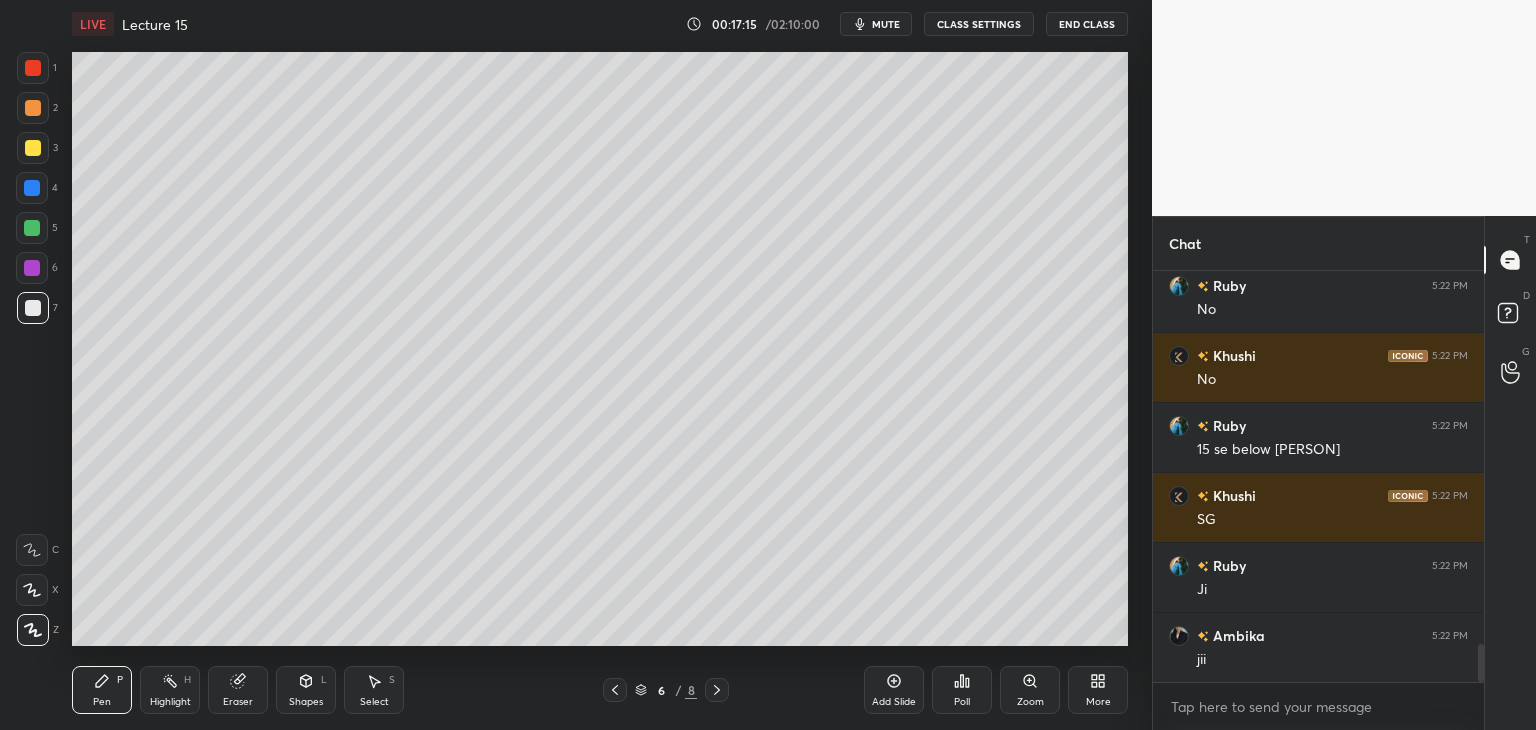scroll, scrollTop: 4126, scrollLeft: 0, axis: vertical 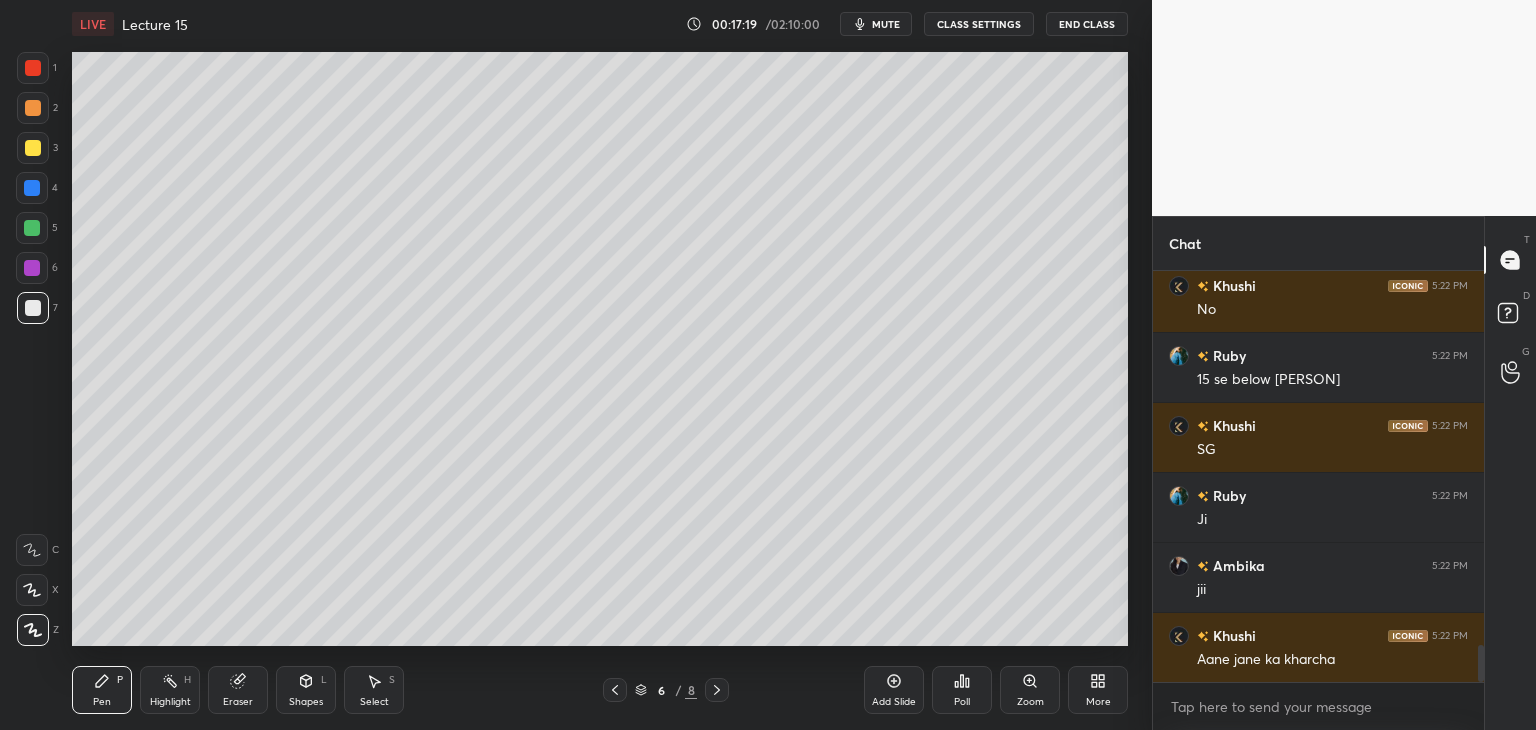 click at bounding box center (32, 228) 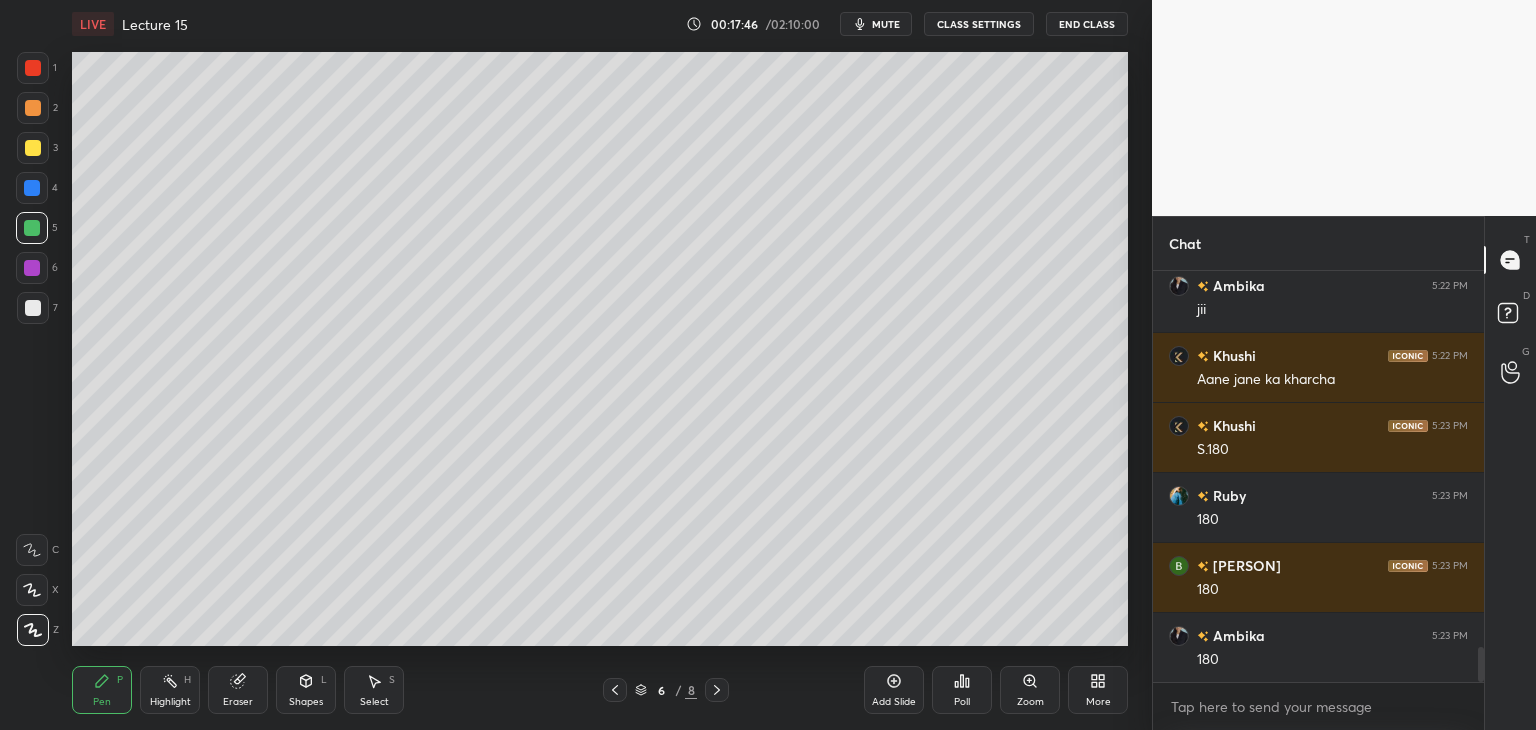 scroll, scrollTop: 4476, scrollLeft: 0, axis: vertical 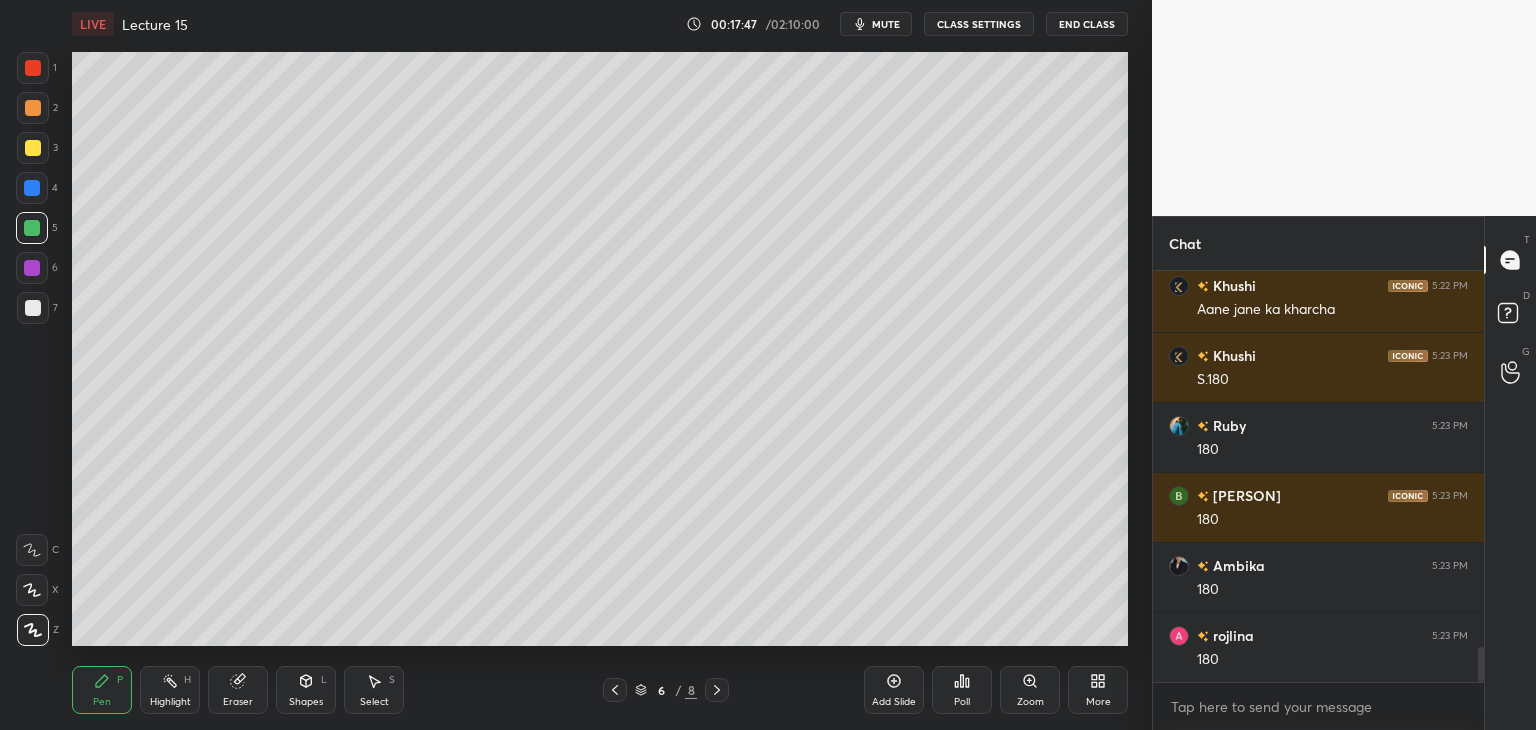 click at bounding box center (32, 268) 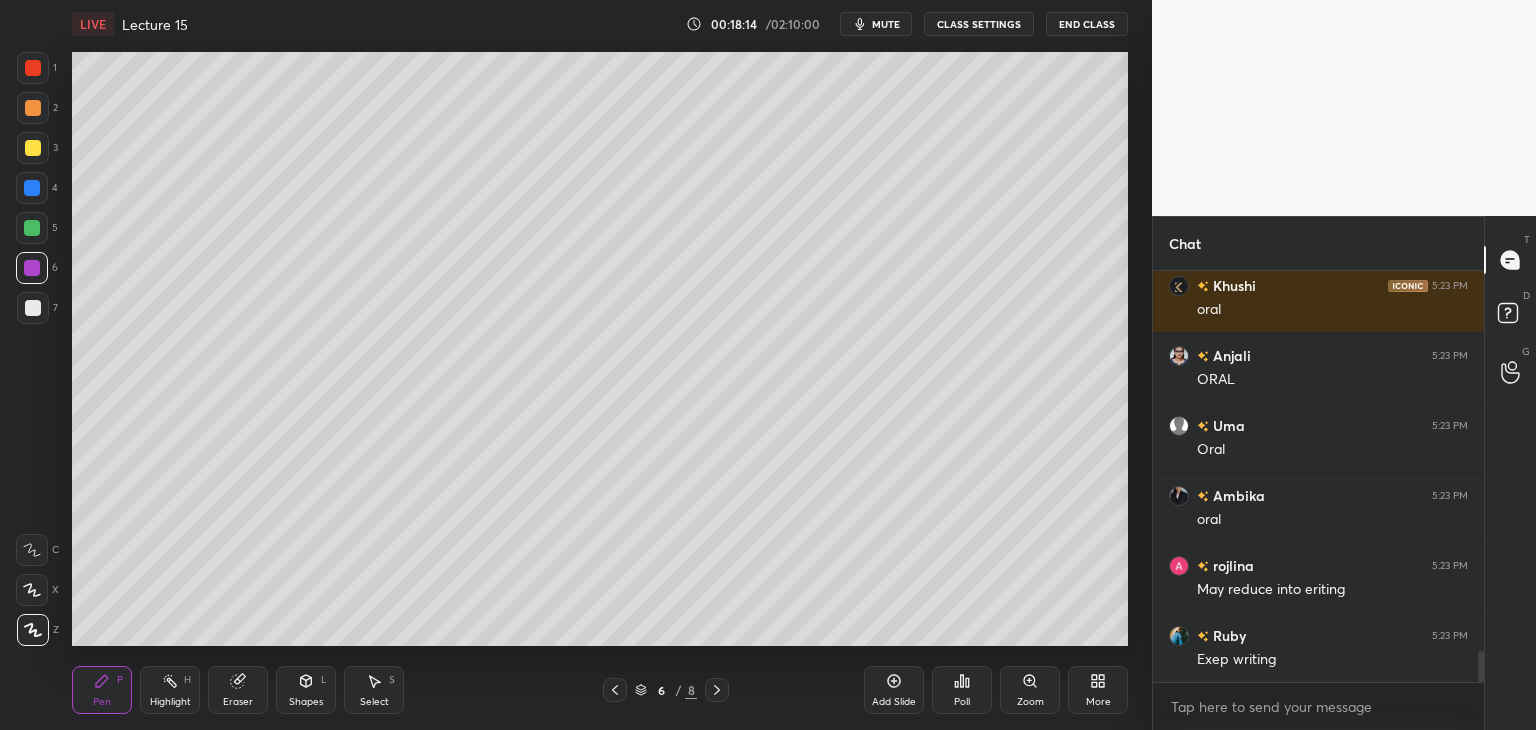 scroll, scrollTop: 5106, scrollLeft: 0, axis: vertical 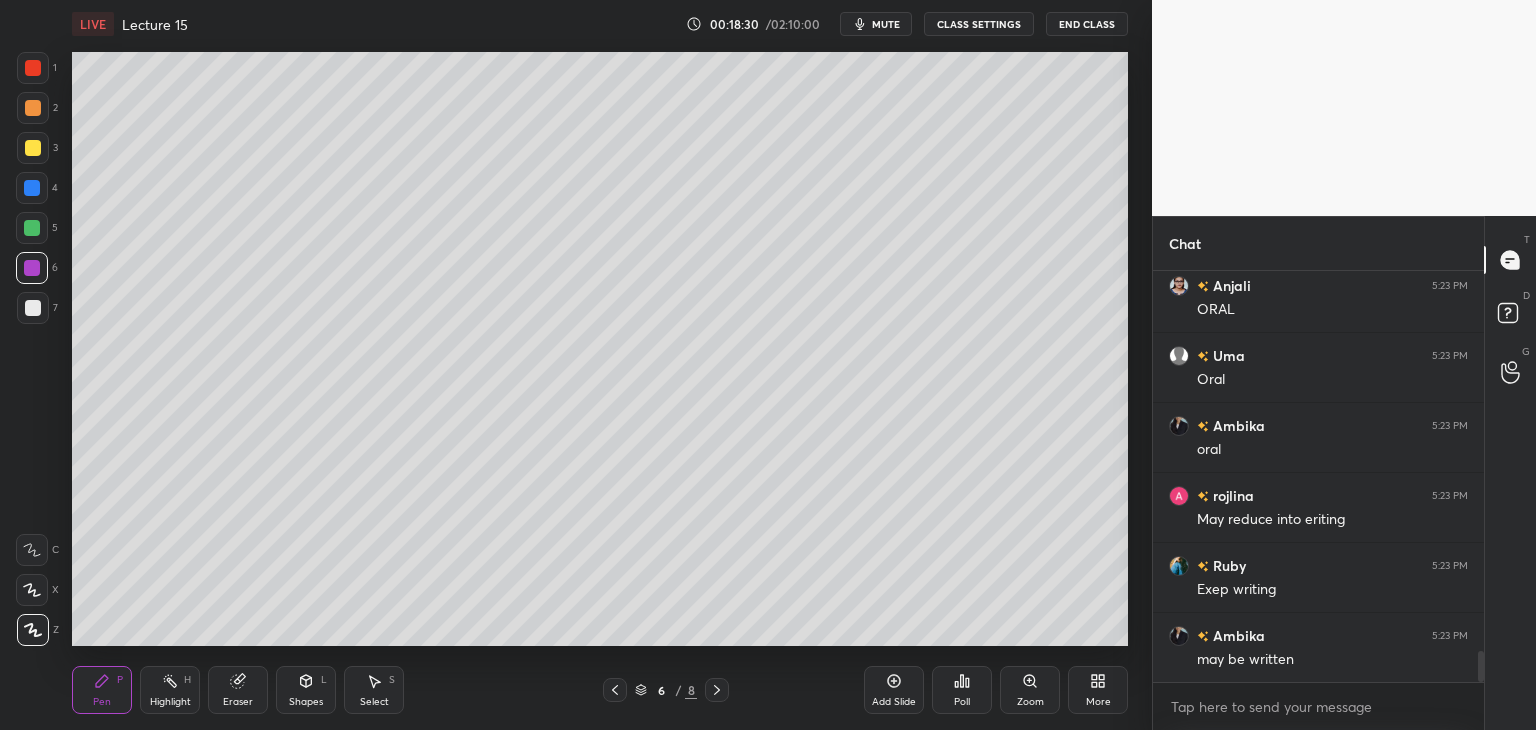click at bounding box center [33, 308] 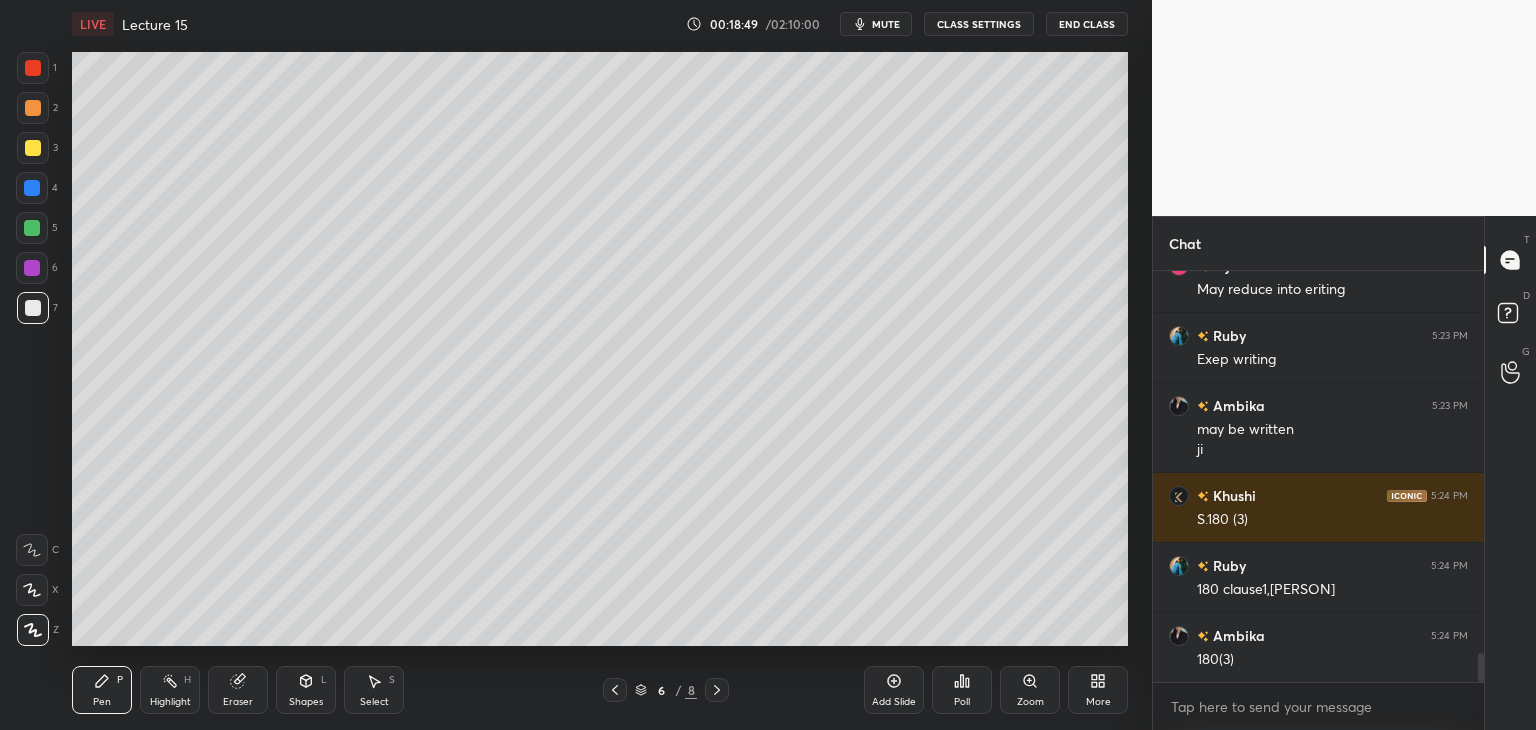 scroll, scrollTop: 5406, scrollLeft: 0, axis: vertical 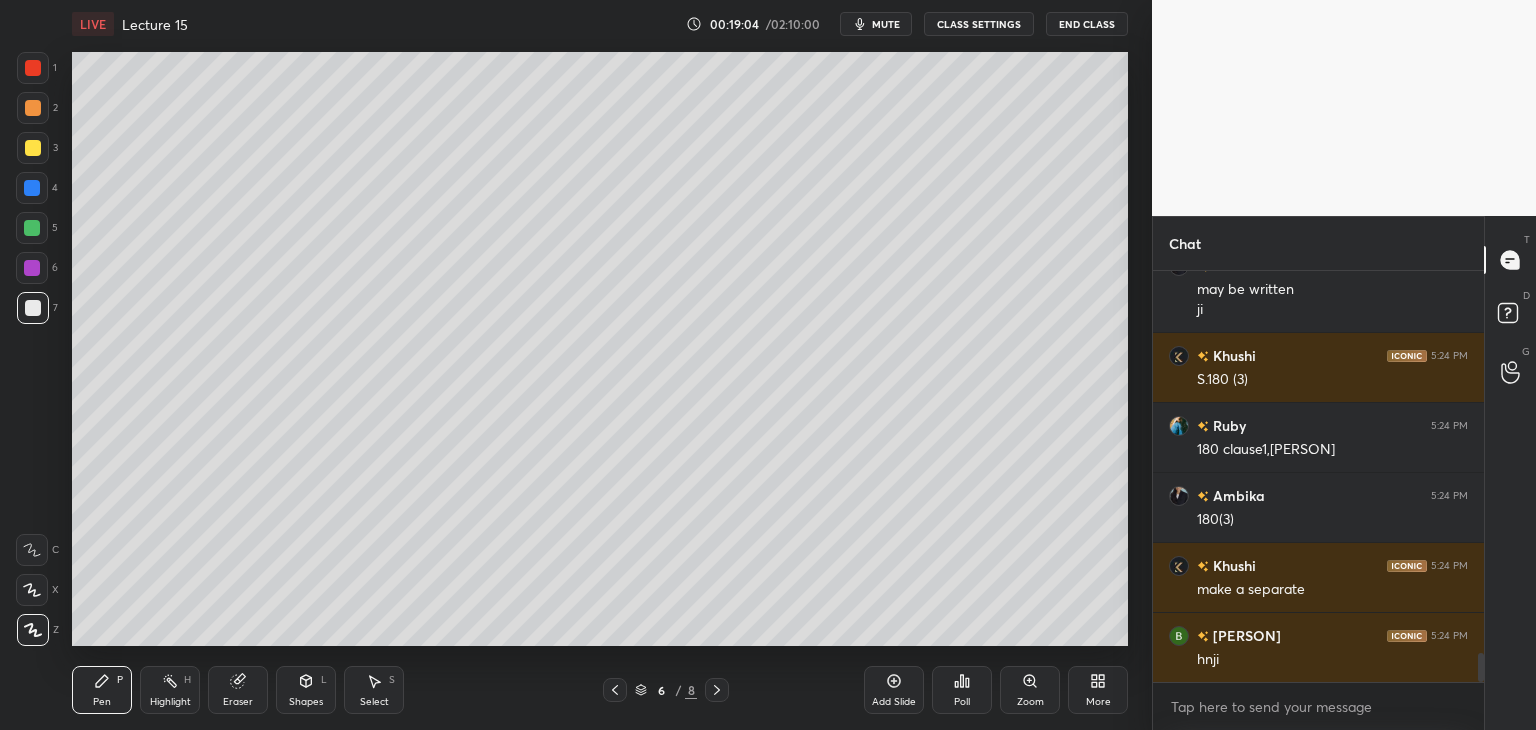 click 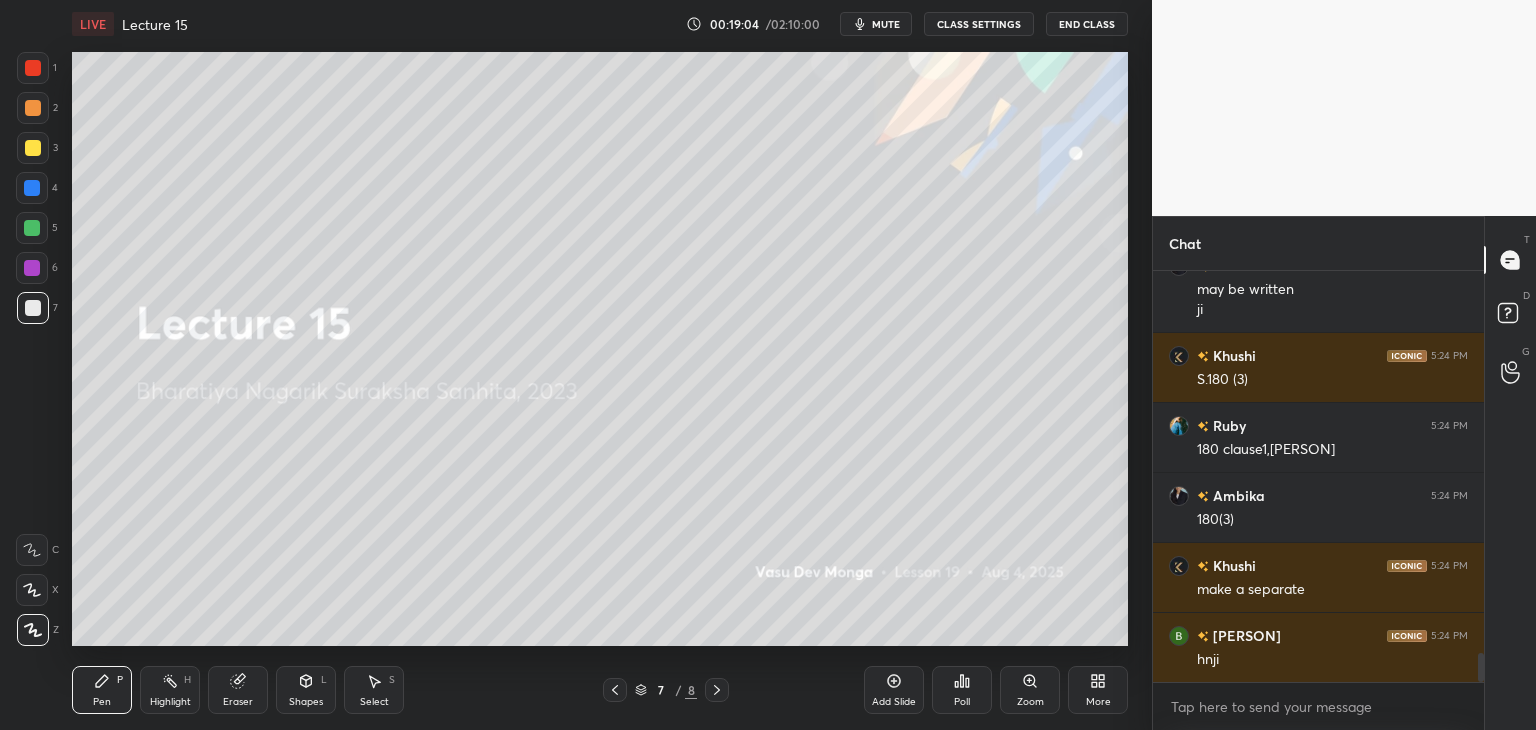 click on "7 / 8" at bounding box center [666, 690] 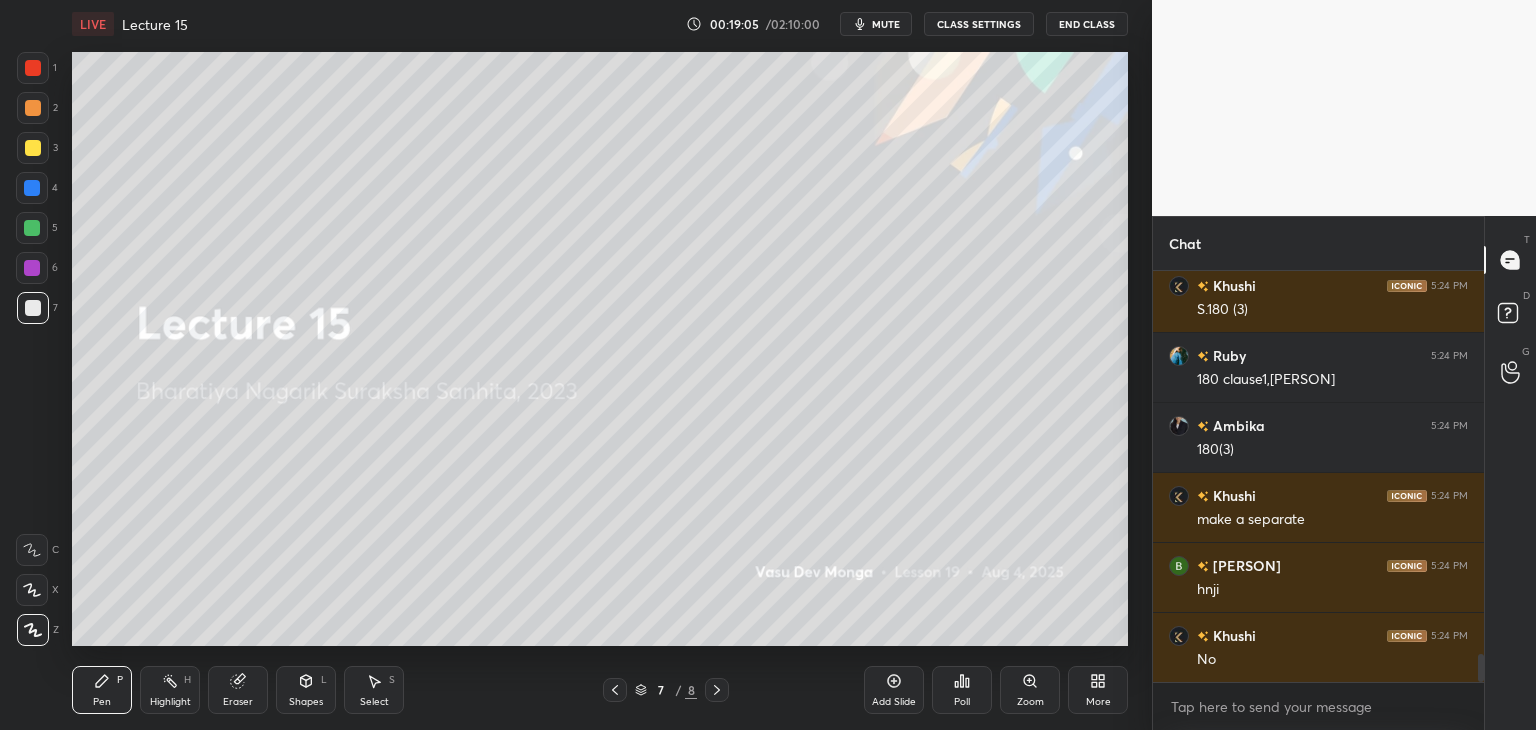 scroll, scrollTop: 5616, scrollLeft: 0, axis: vertical 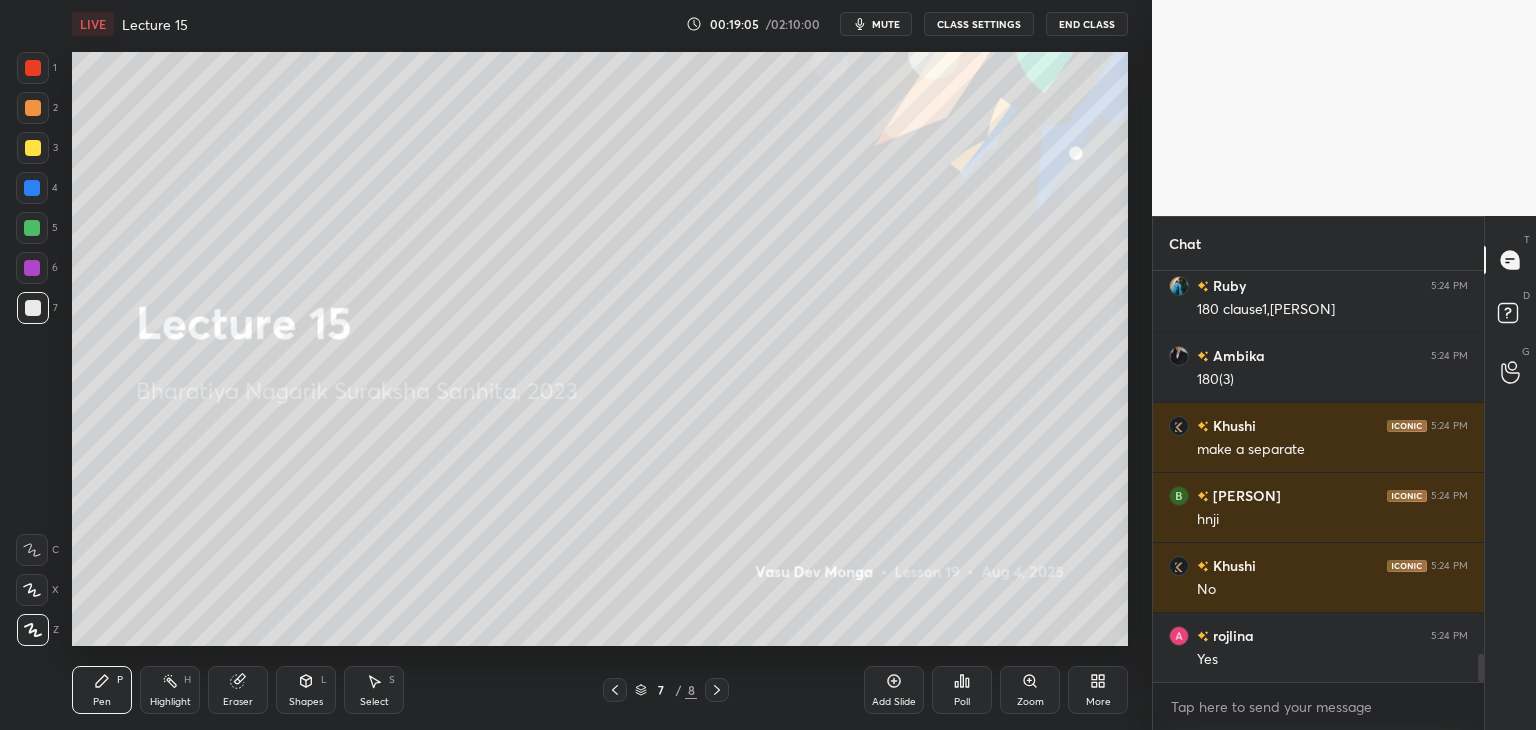 click on "Zoom" at bounding box center (1030, 690) 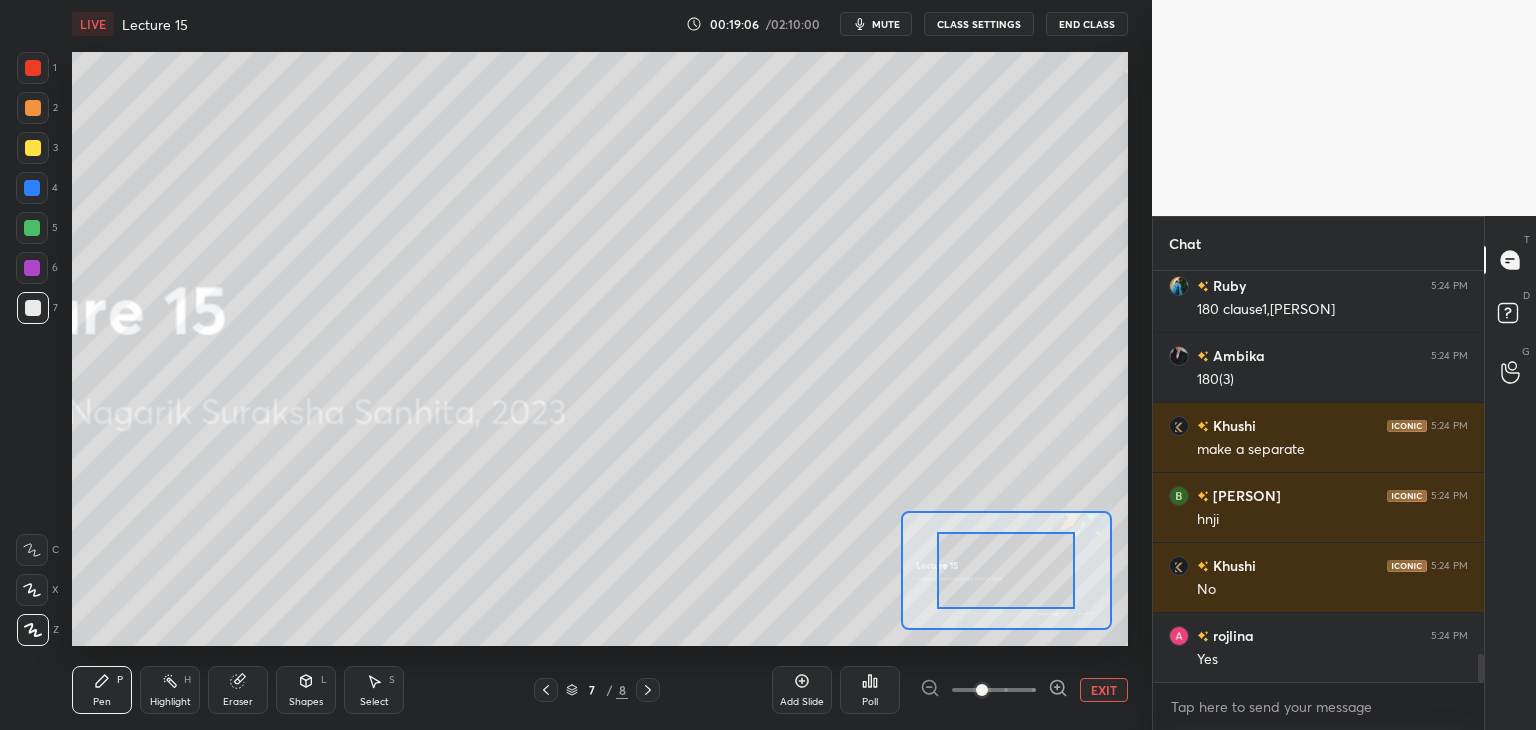 scroll, scrollTop: 5686, scrollLeft: 0, axis: vertical 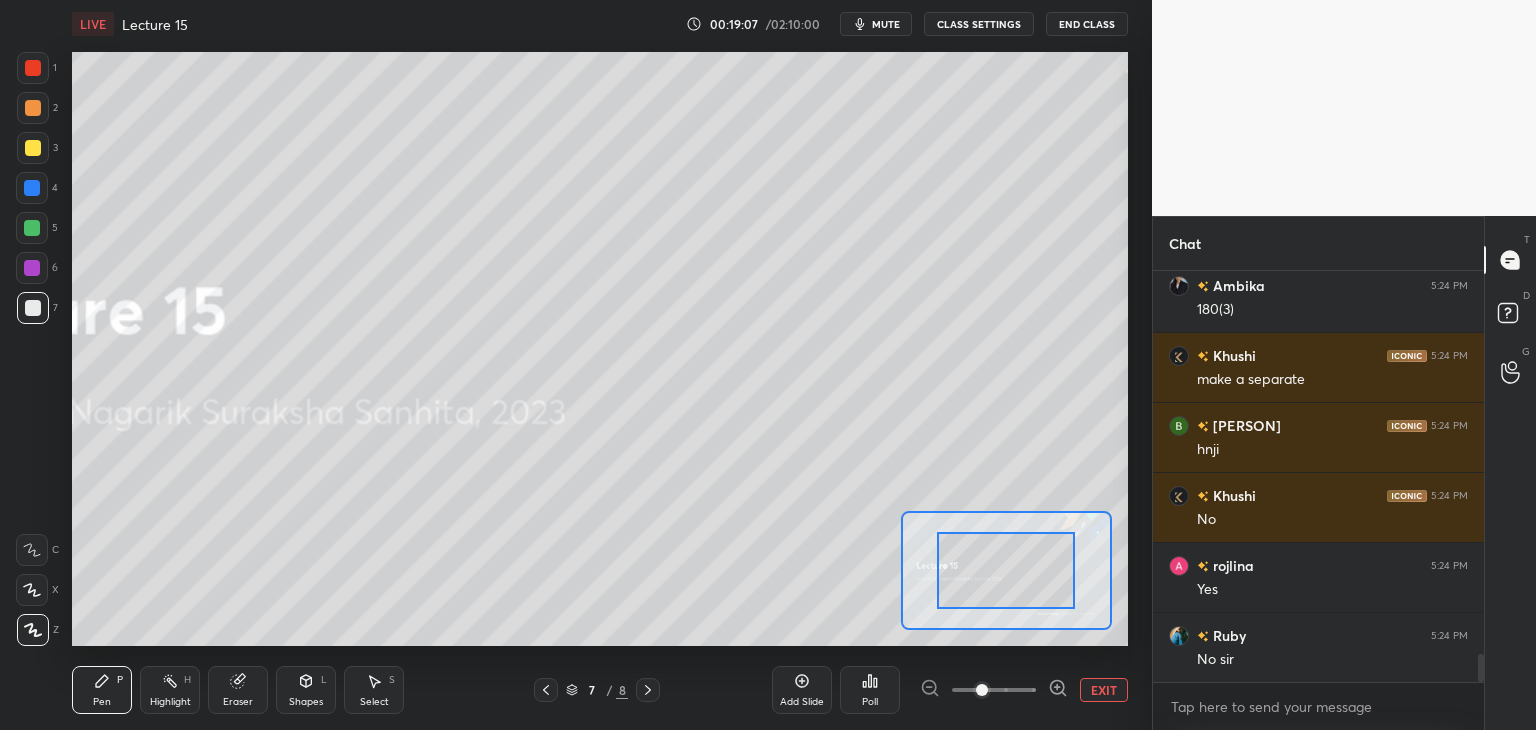 click on "LIVE Lecture 15 00:19:07 /  02:10:00 mute CLASS SETTINGS End Class Setting up your live class Poll for   secs No correct answer Start poll Back Lecture 15 • L19 of Bharatiya Nagarik Suraksha Sanhita, 2023 Vasu Dev Monga Pen P Highlight H Eraser Shapes L Select S 7 / 8 Add Slide Poll EXIT" at bounding box center (600, 365) 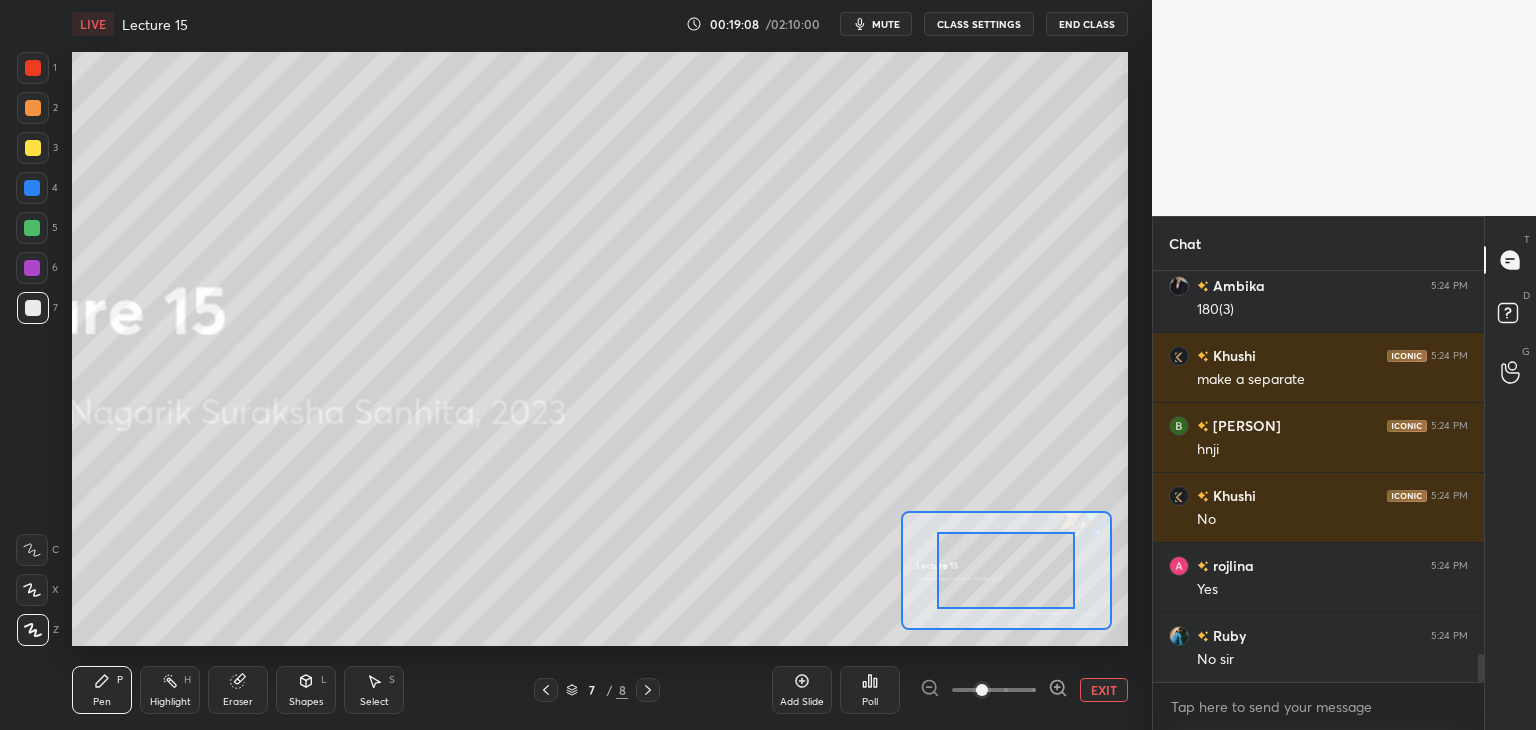click on "EXIT" at bounding box center [1104, 690] 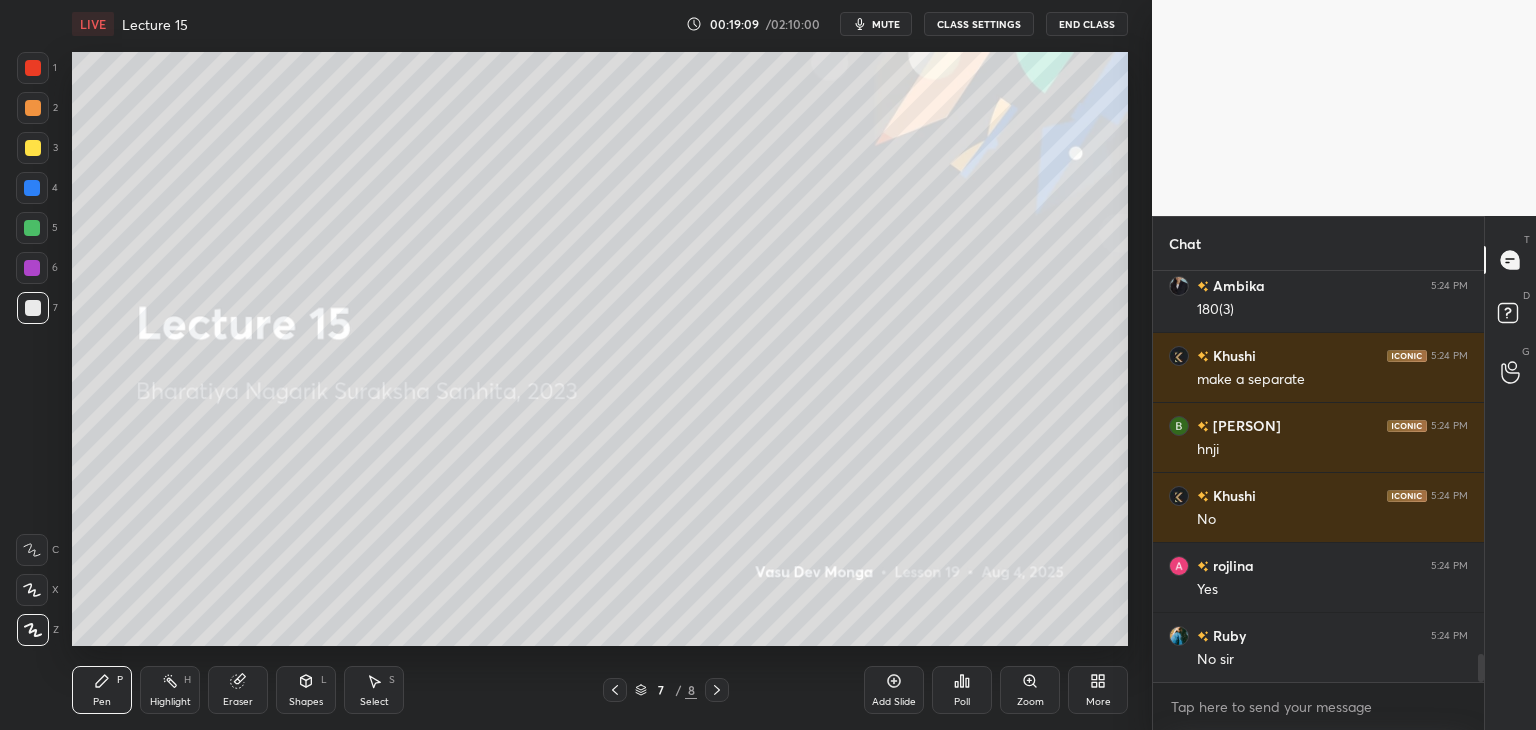 click on "Zoom" at bounding box center (1030, 702) 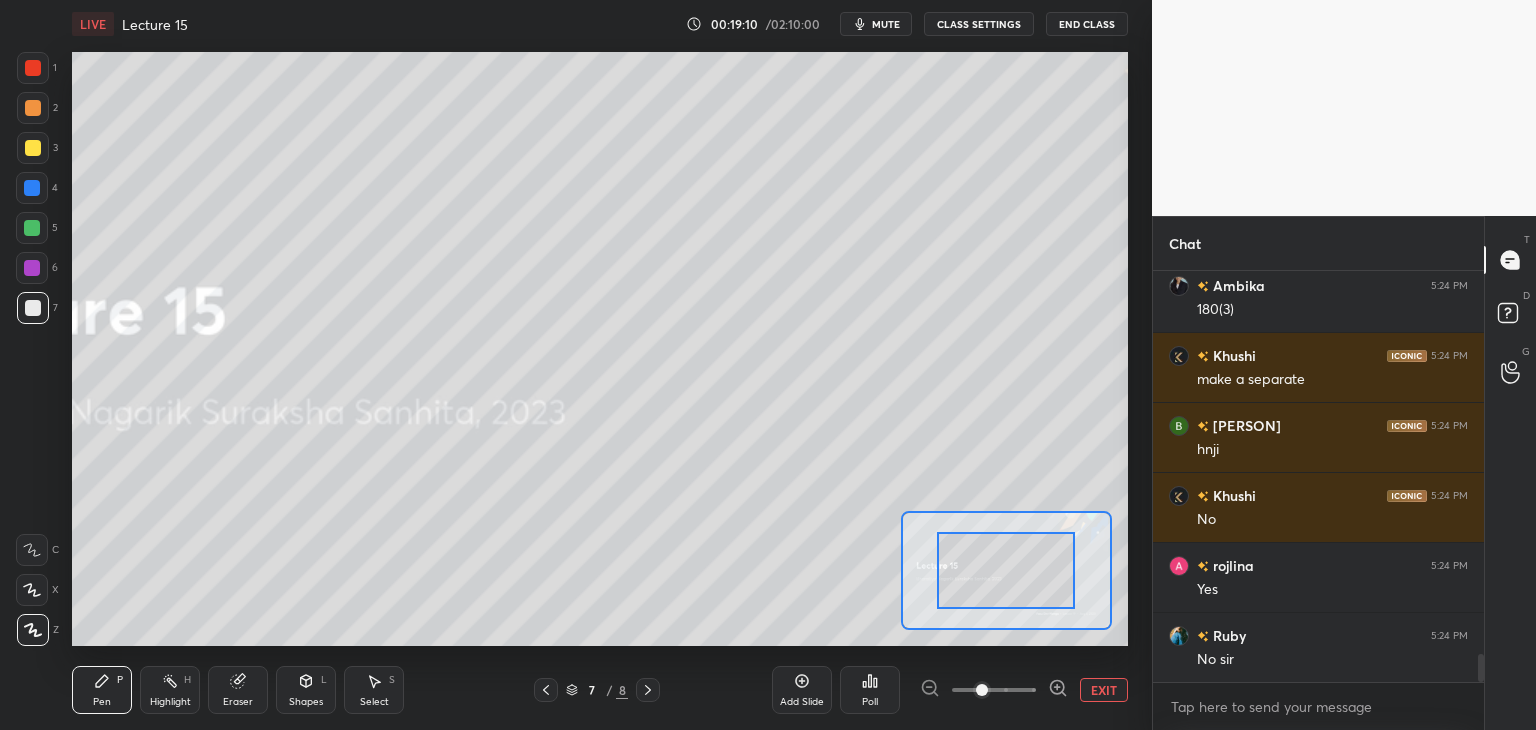 click on "EXIT" at bounding box center (1104, 690) 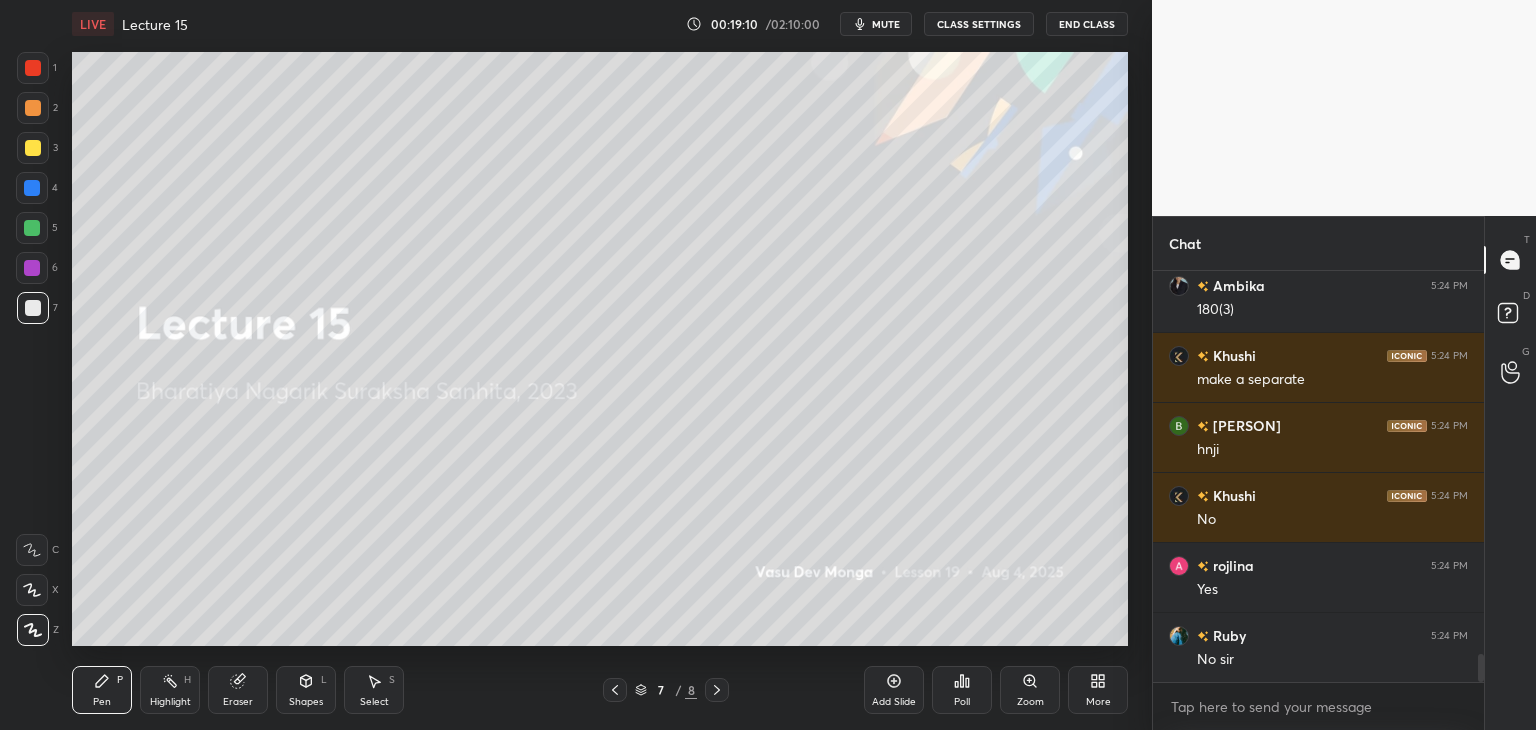 click on "Poll" at bounding box center (962, 690) 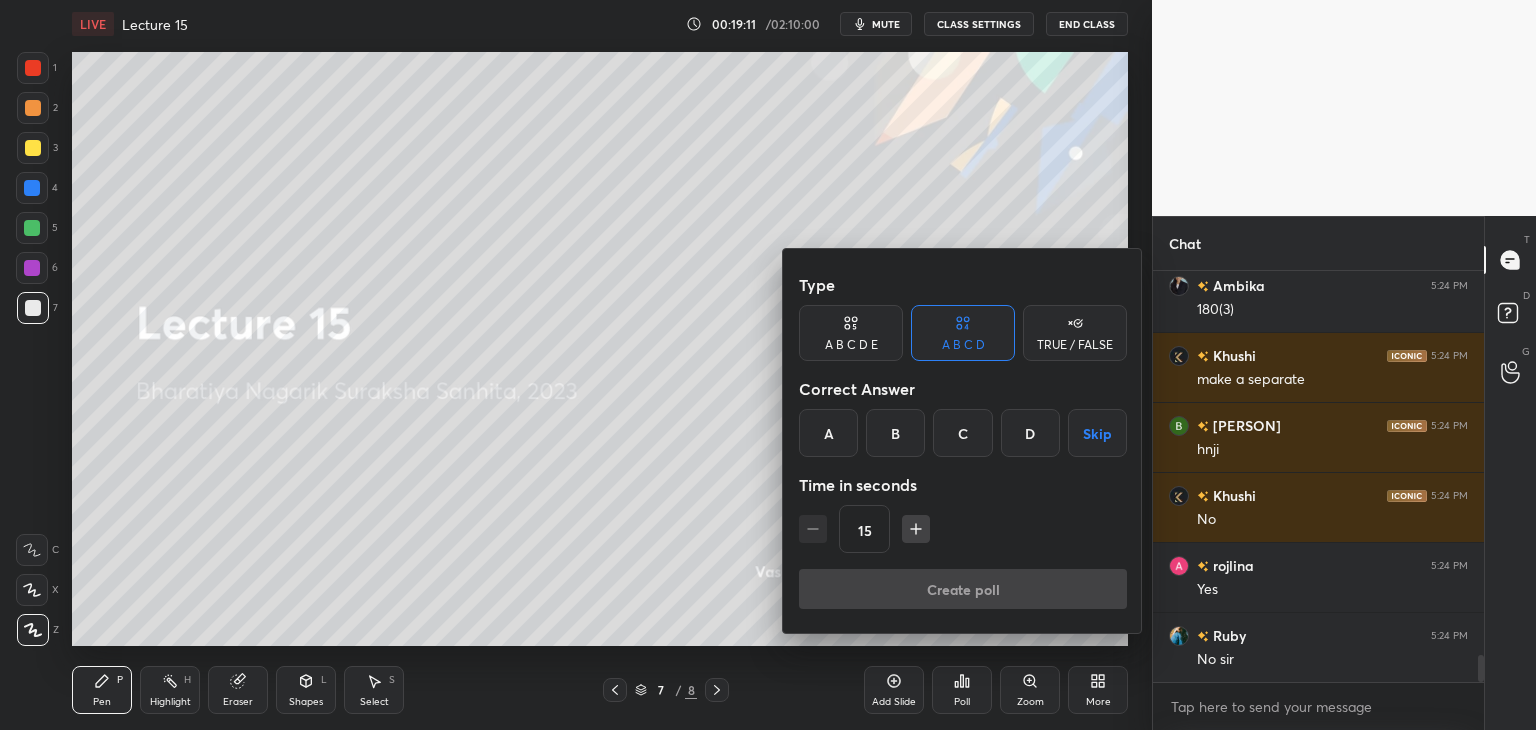 scroll, scrollTop: 5756, scrollLeft: 0, axis: vertical 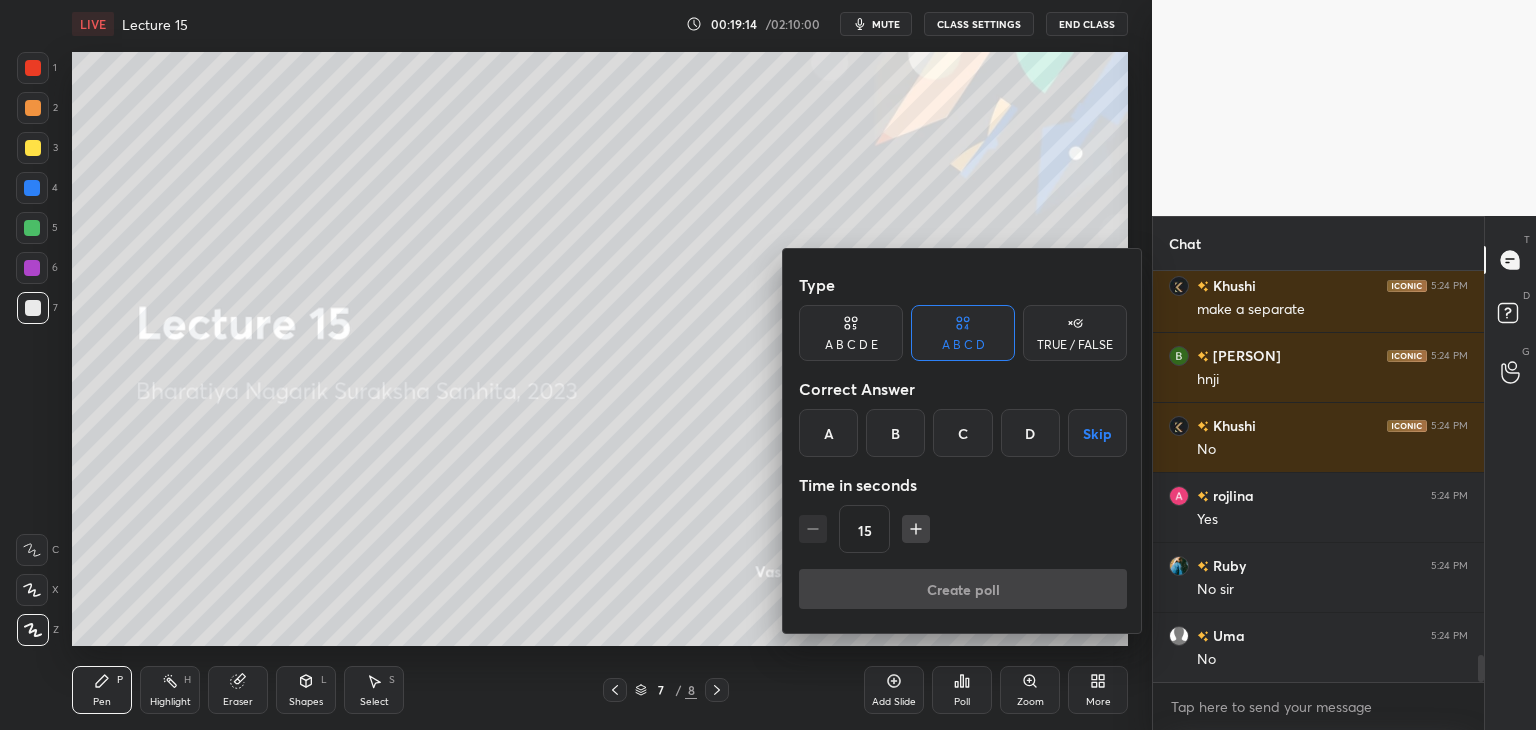 click at bounding box center (768, 365) 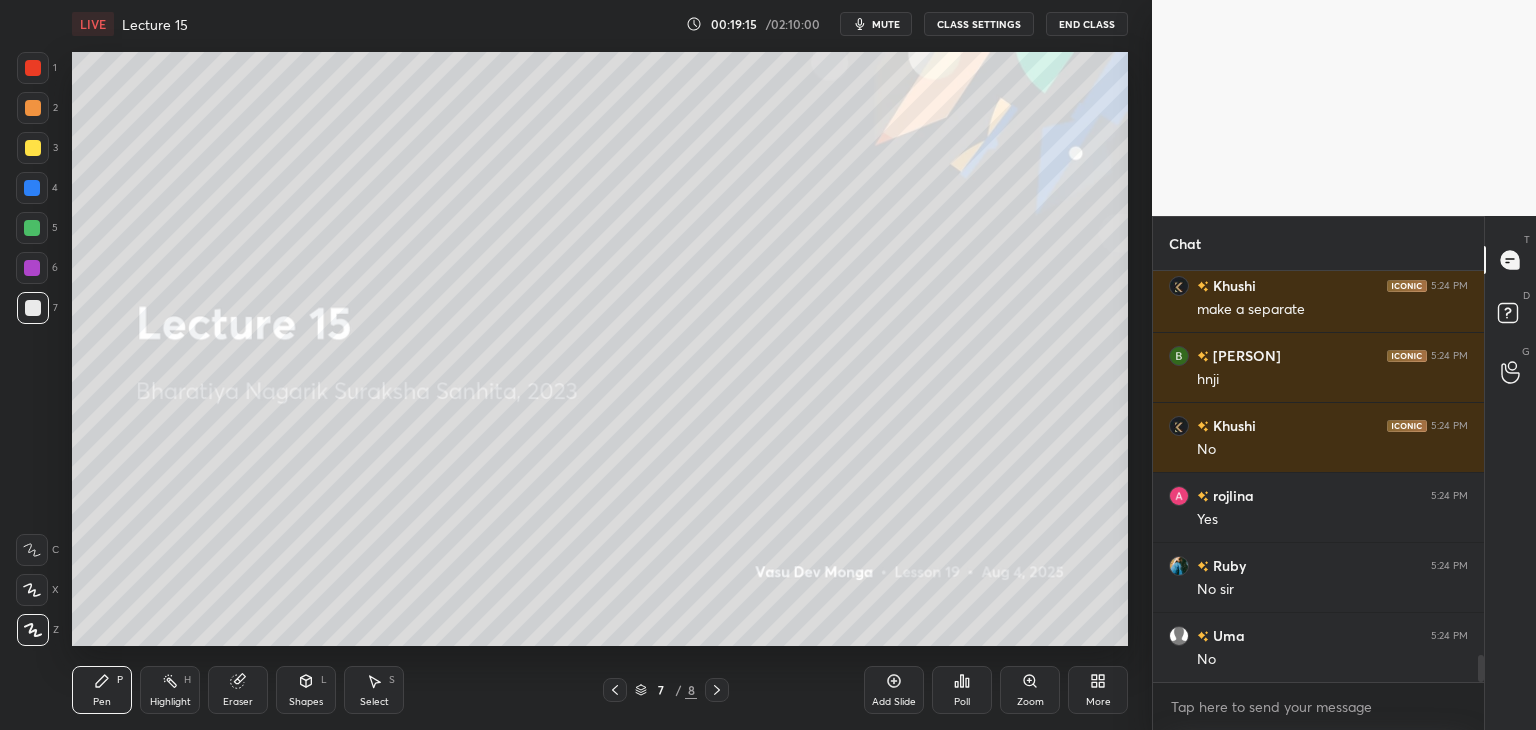 click 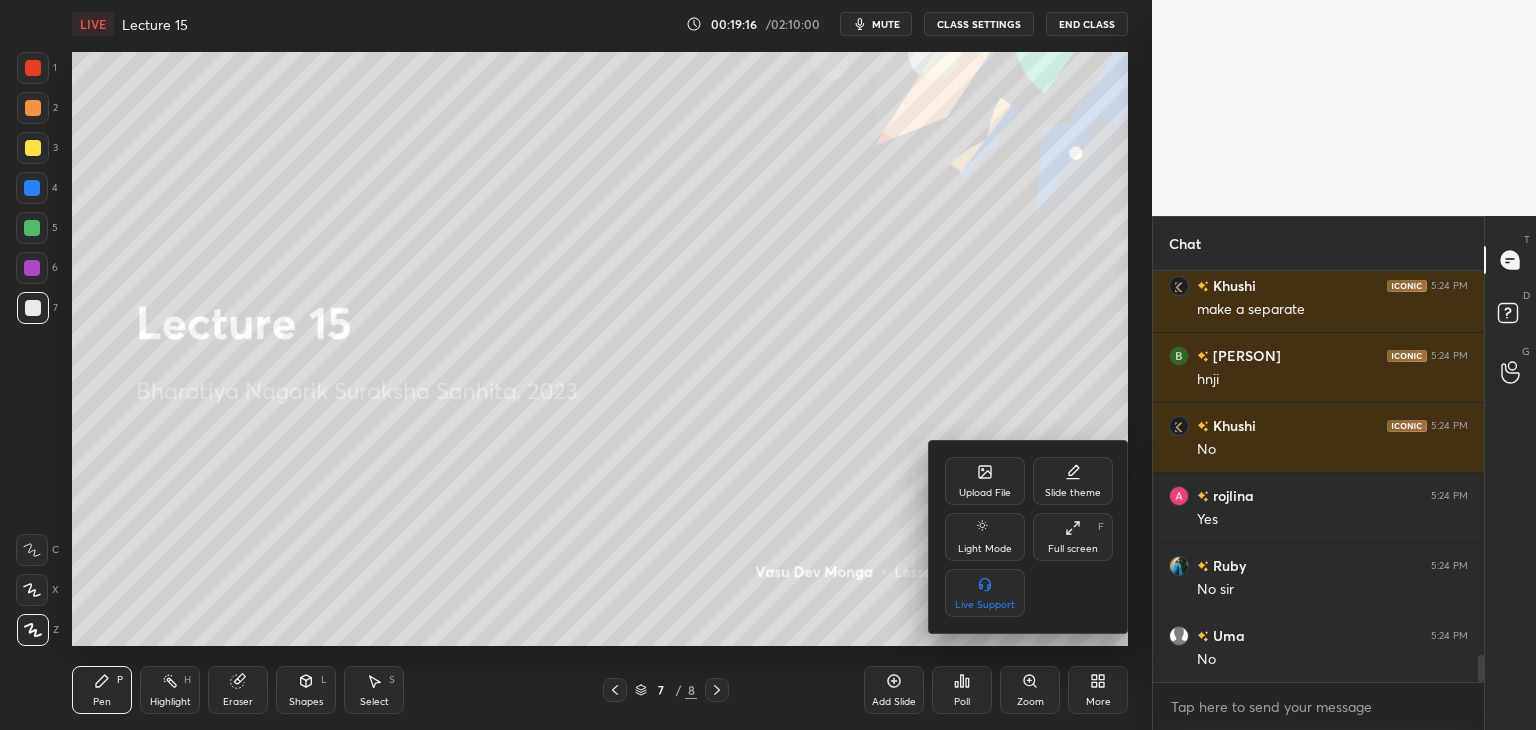 click on "Upload File" at bounding box center [985, 493] 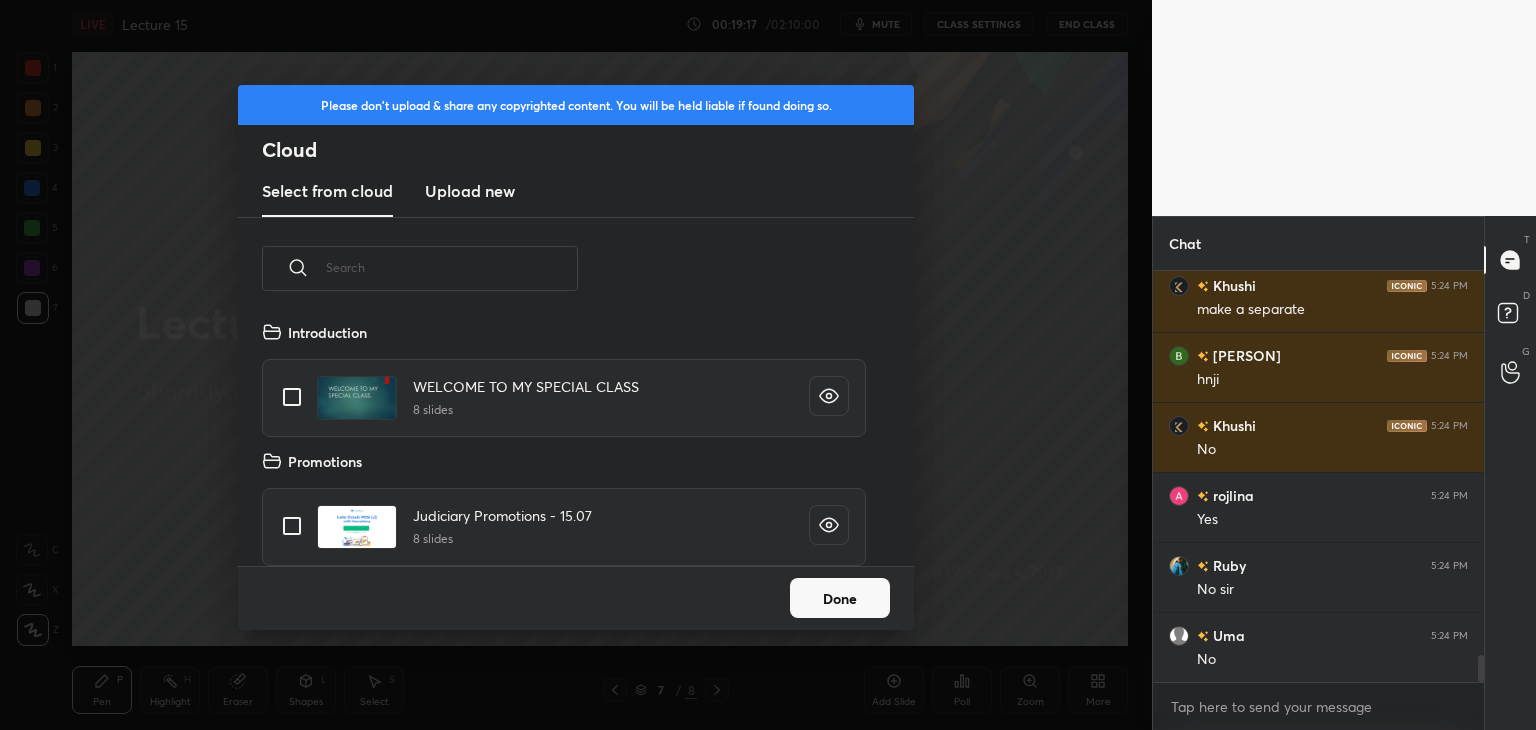 scroll, scrollTop: 5, scrollLeft: 10, axis: both 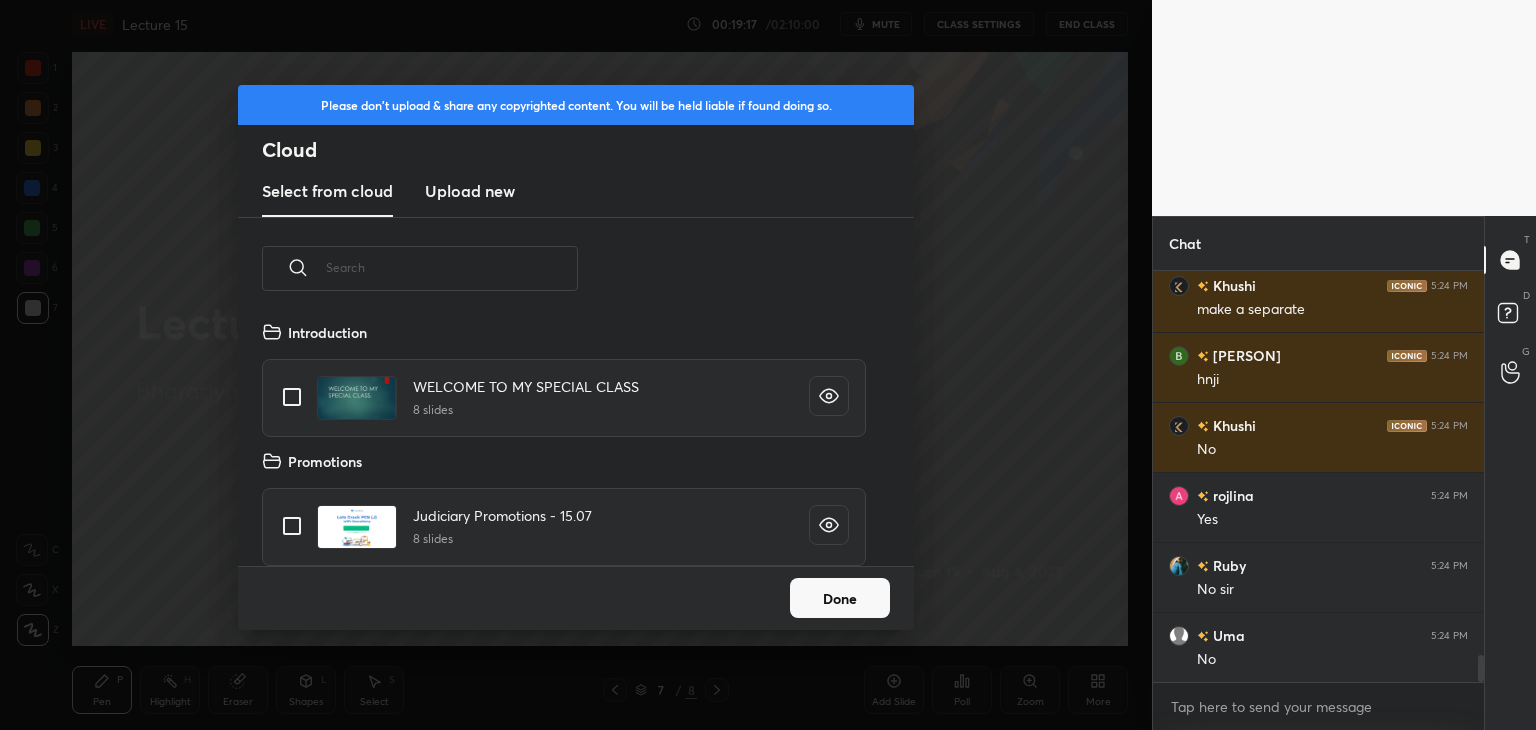click on "Upload new" at bounding box center [470, 192] 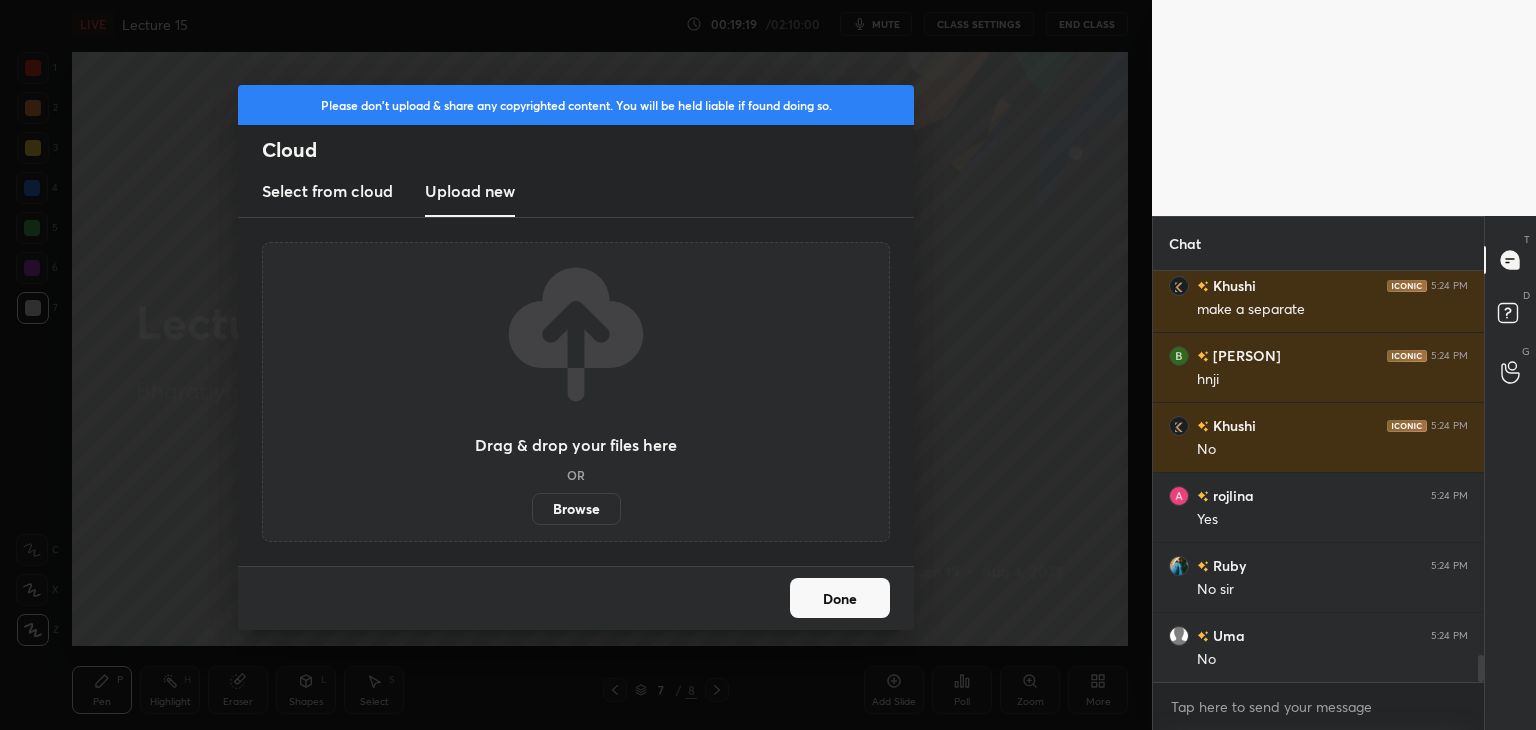 click on "Browse" at bounding box center (576, 509) 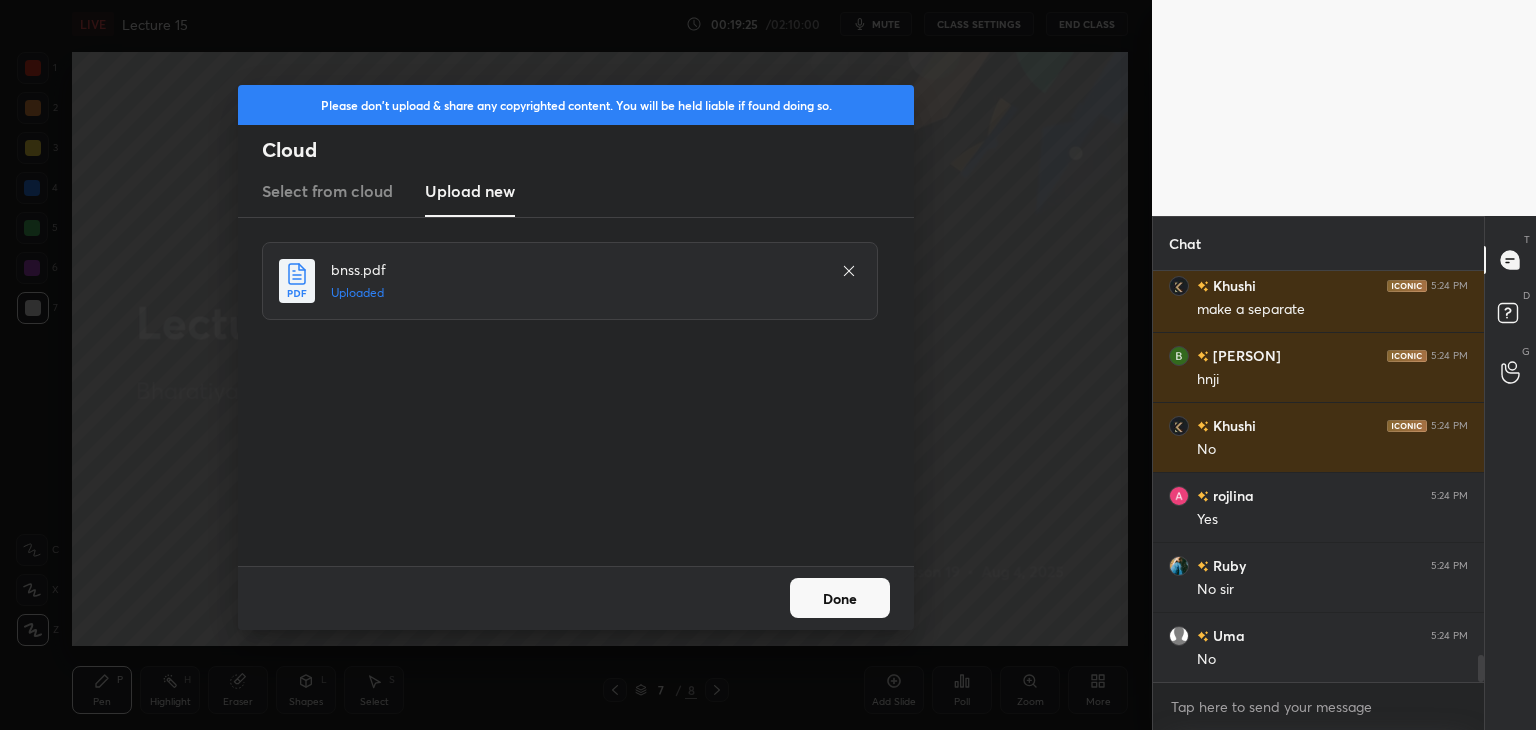 scroll, scrollTop: 5826, scrollLeft: 0, axis: vertical 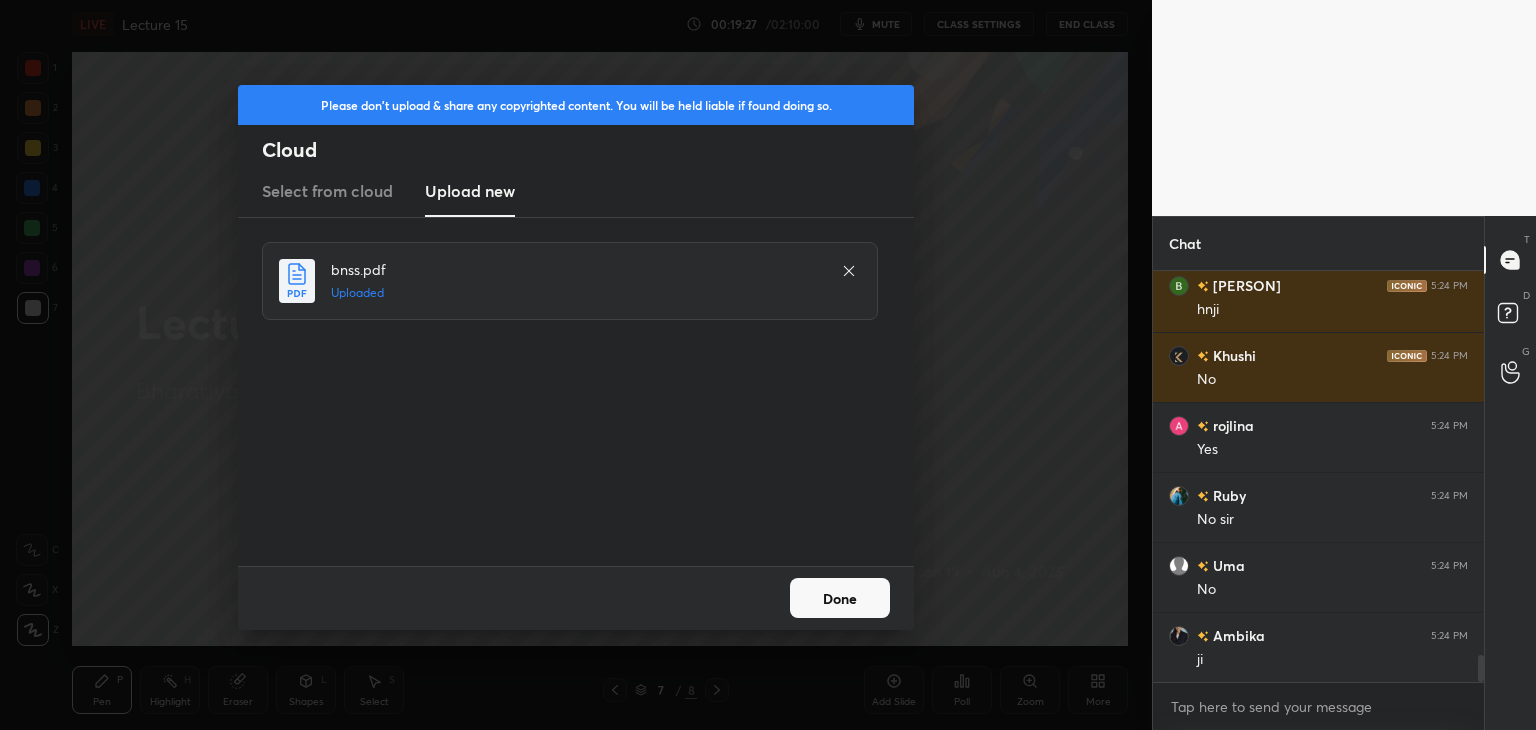 click on "Done" at bounding box center [840, 598] 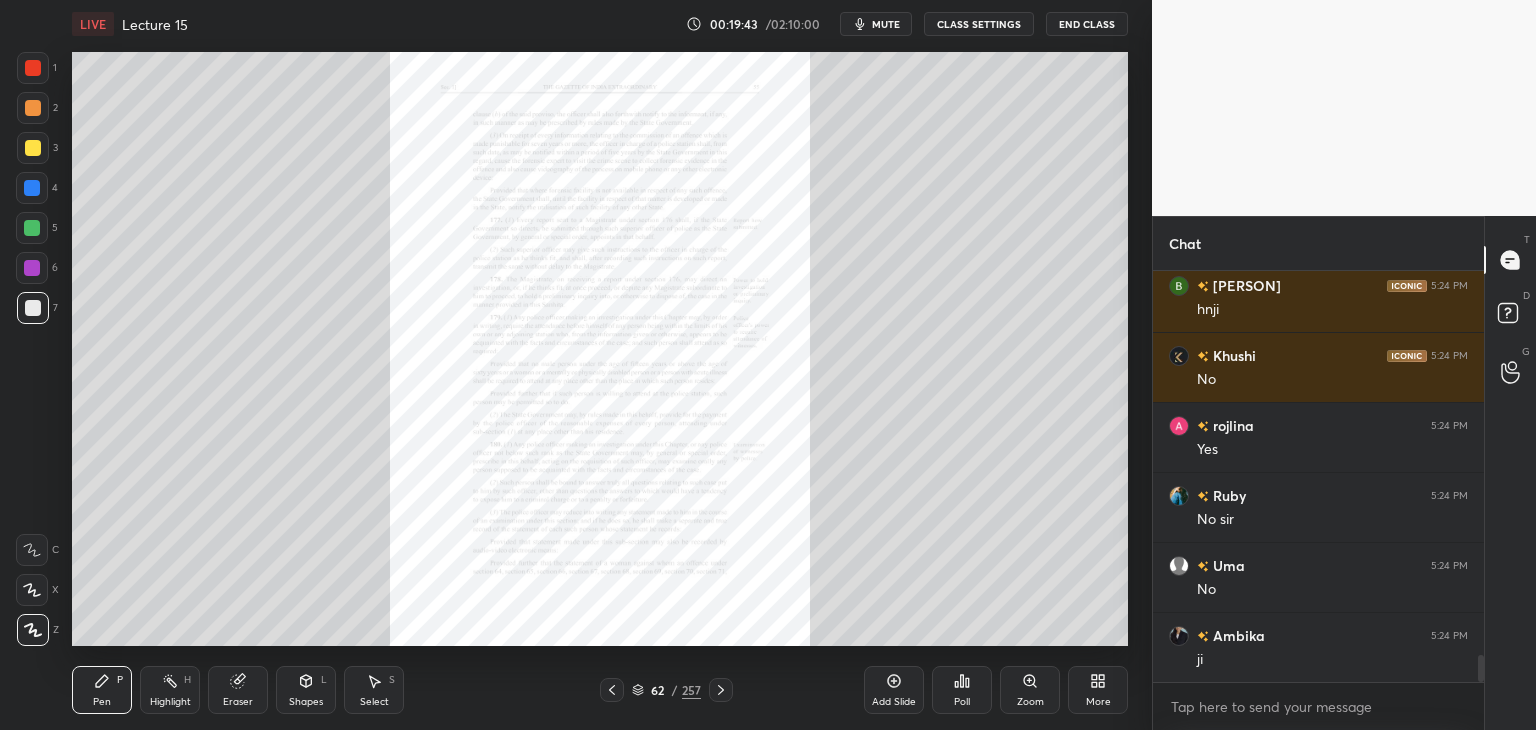 click on "Zoom" at bounding box center [1030, 690] 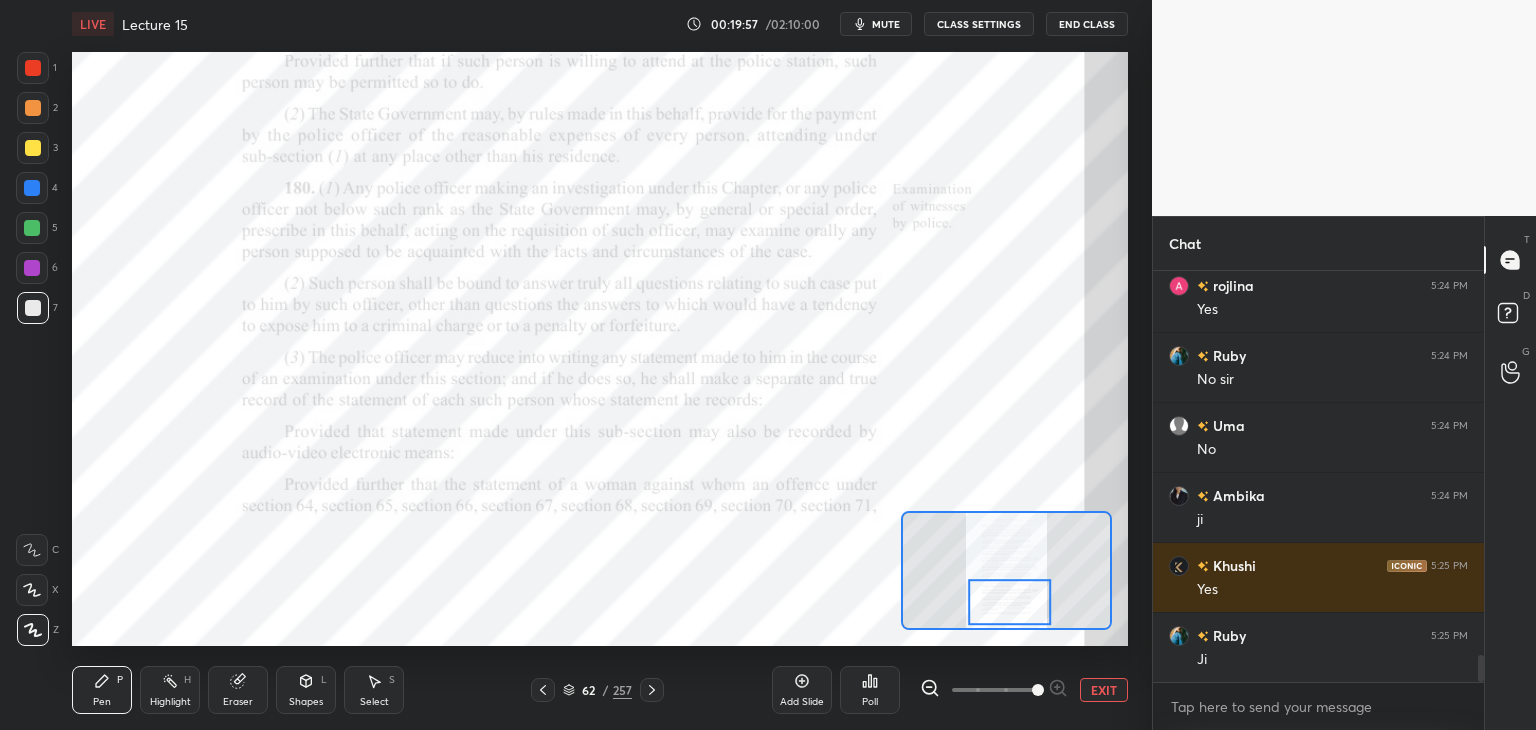 scroll, scrollTop: 6036, scrollLeft: 0, axis: vertical 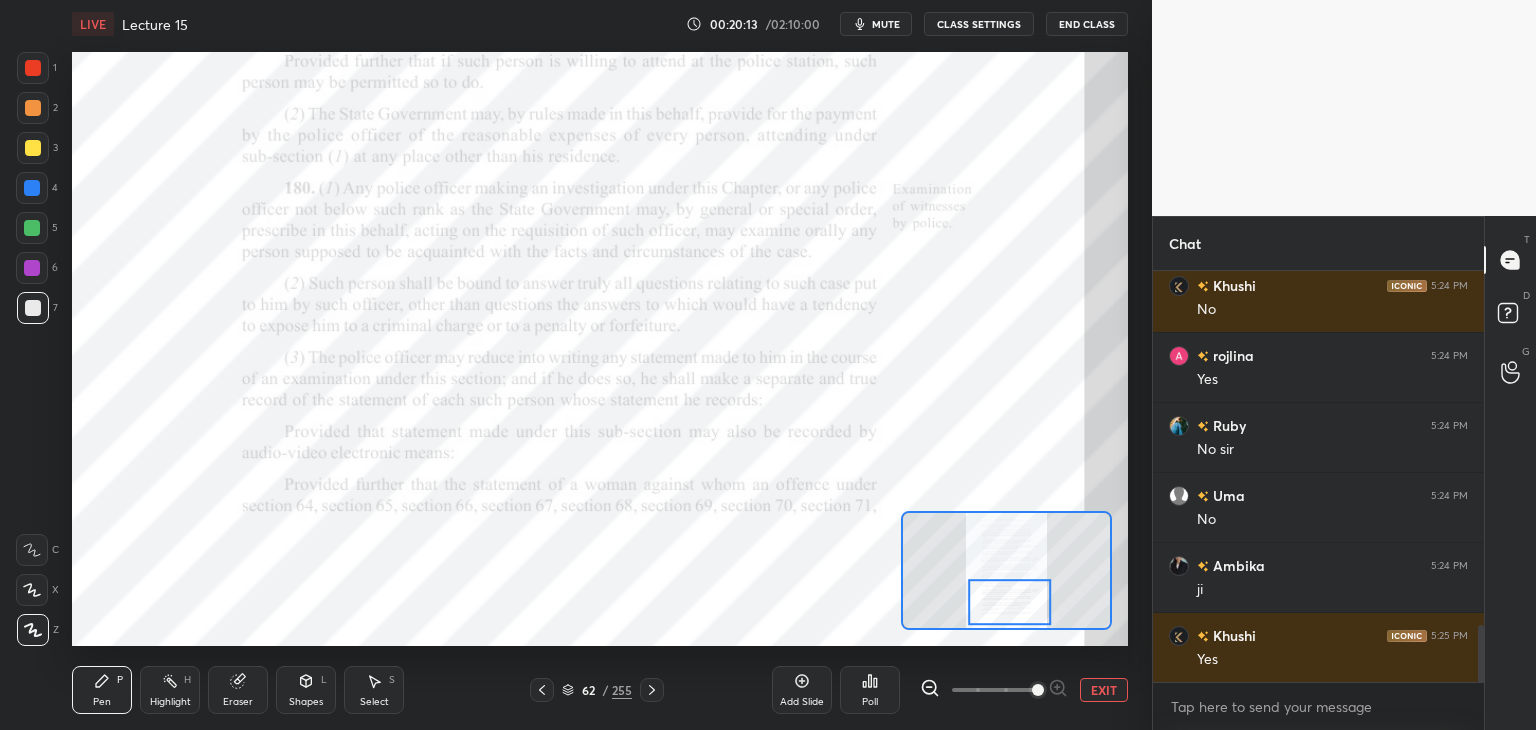 click at bounding box center [32, 188] 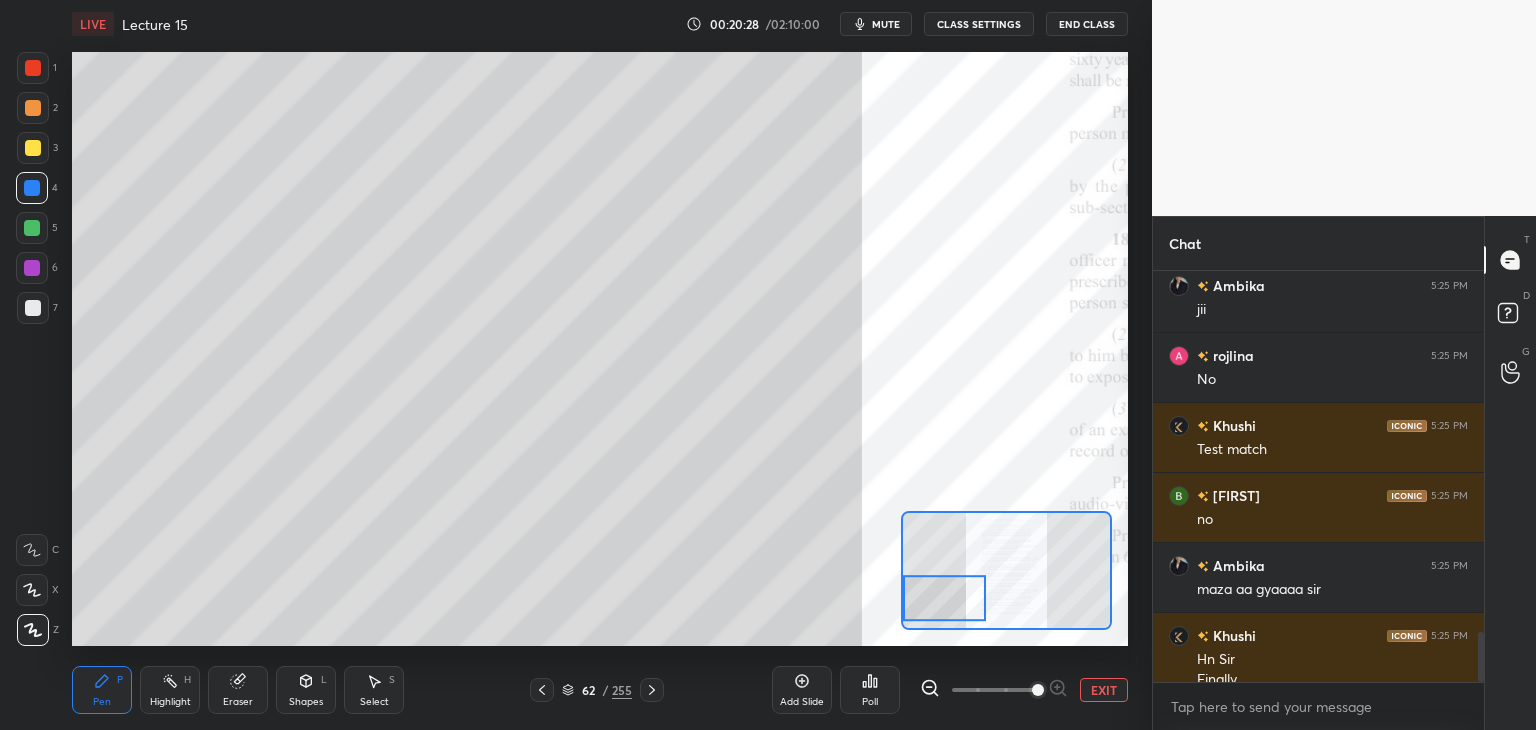 scroll, scrollTop: 2976, scrollLeft: 0, axis: vertical 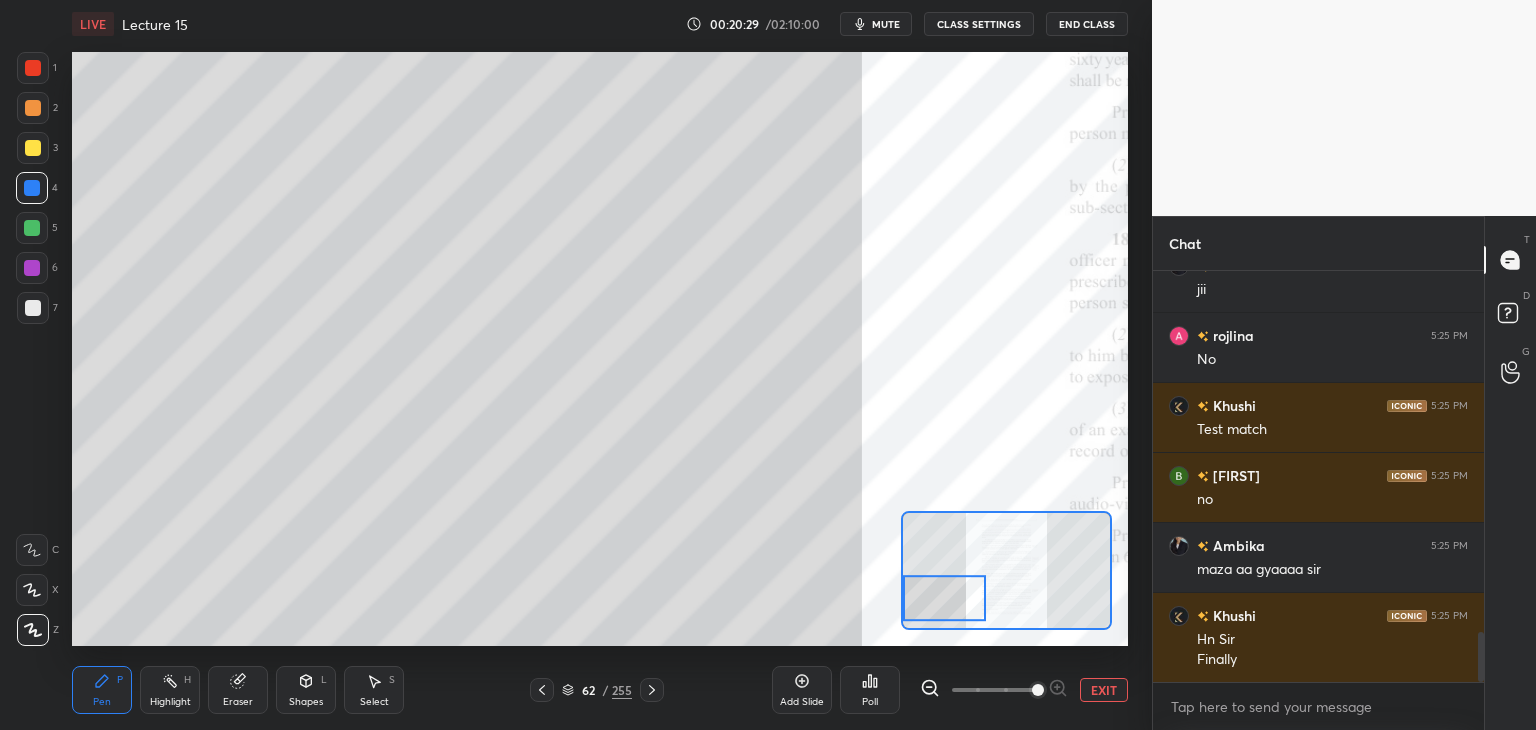 click at bounding box center (32, 228) 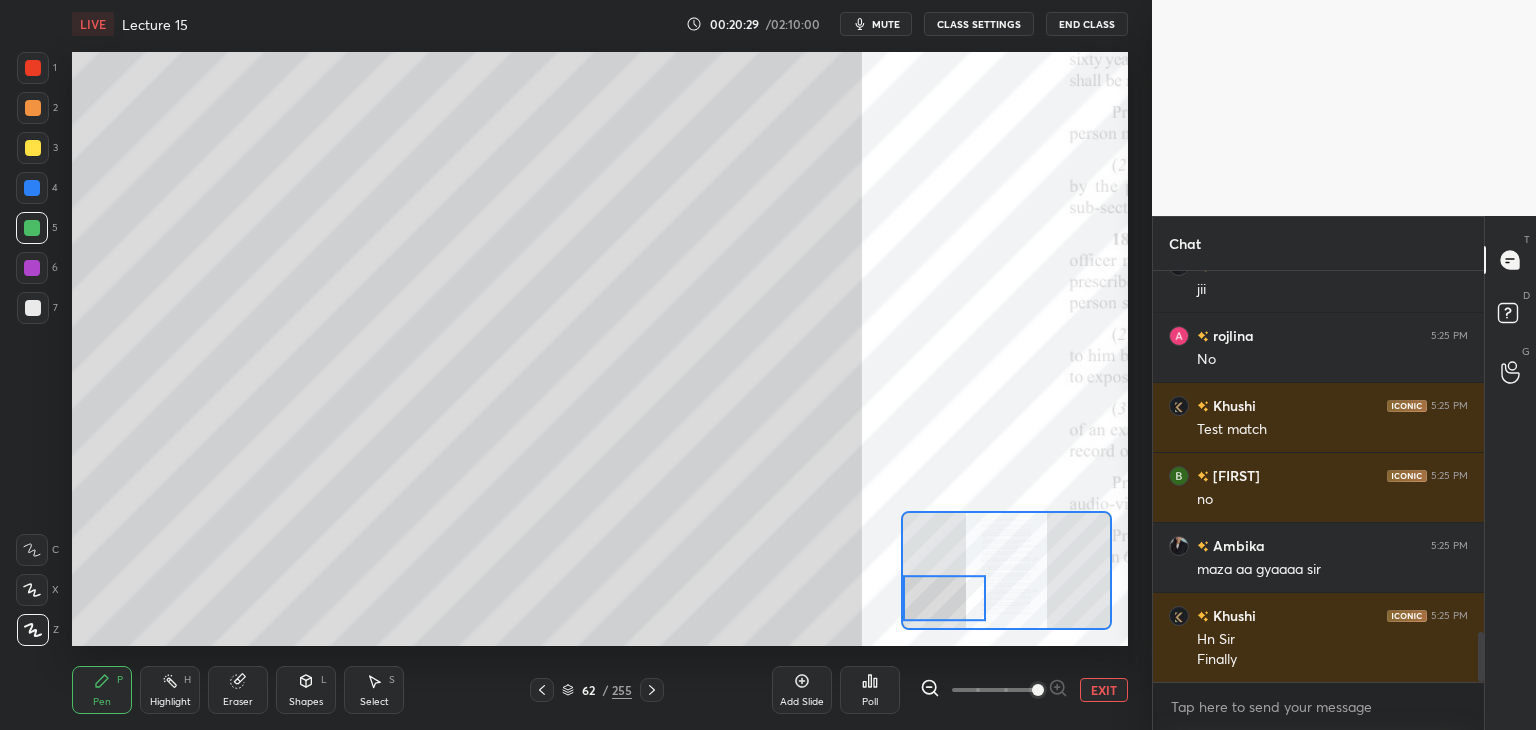 click at bounding box center (32, 550) 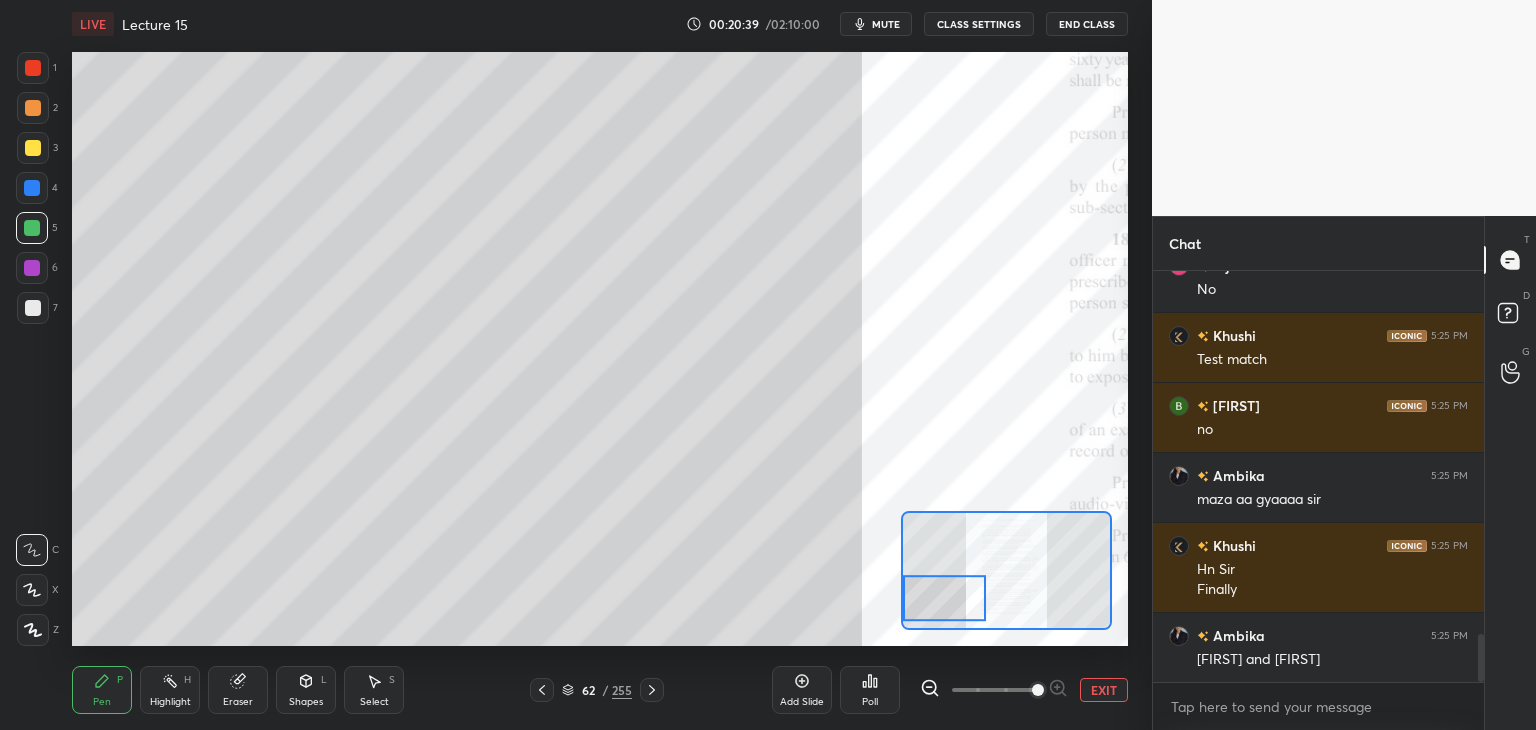 scroll, scrollTop: 3116, scrollLeft: 0, axis: vertical 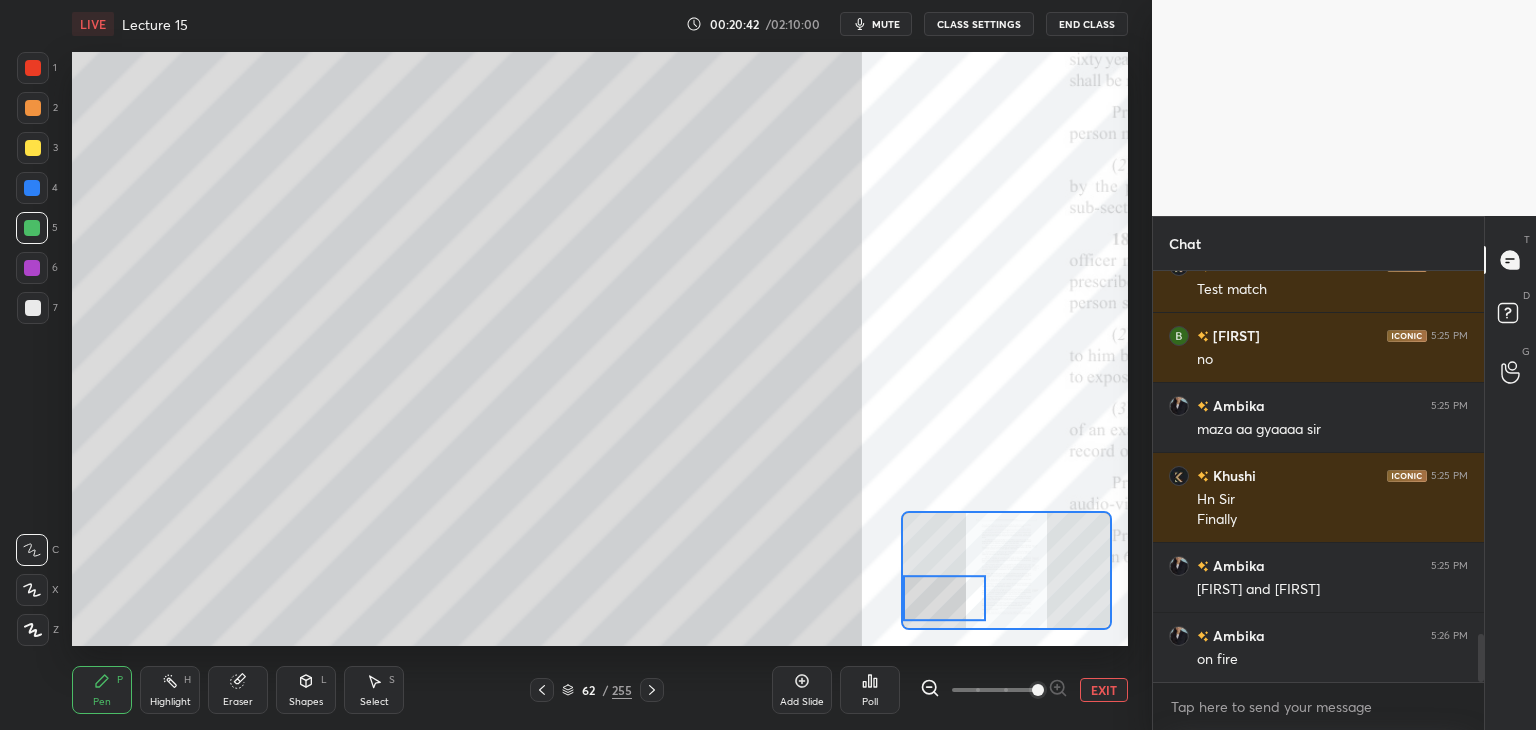 click on "7" at bounding box center [37, 308] 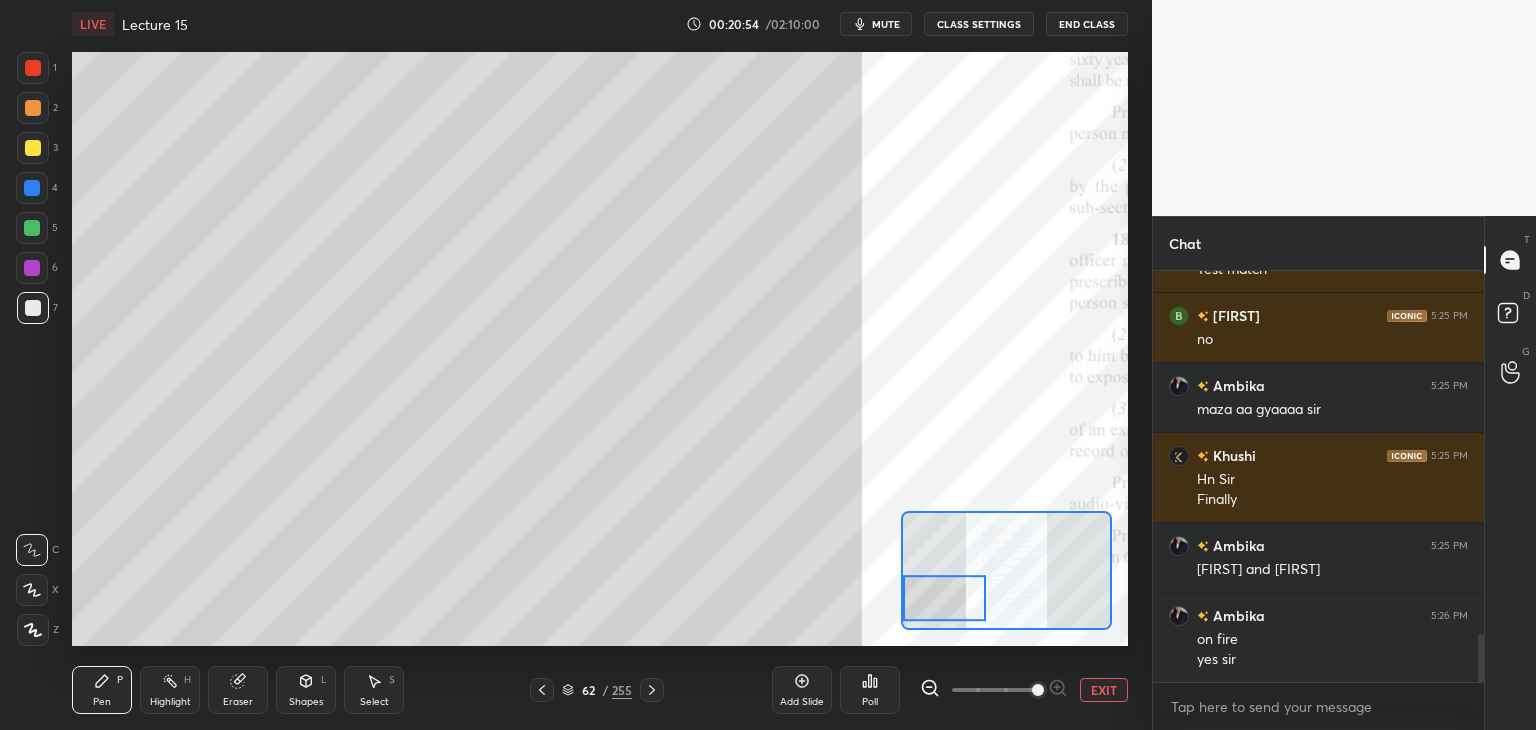 scroll, scrollTop: 3206, scrollLeft: 0, axis: vertical 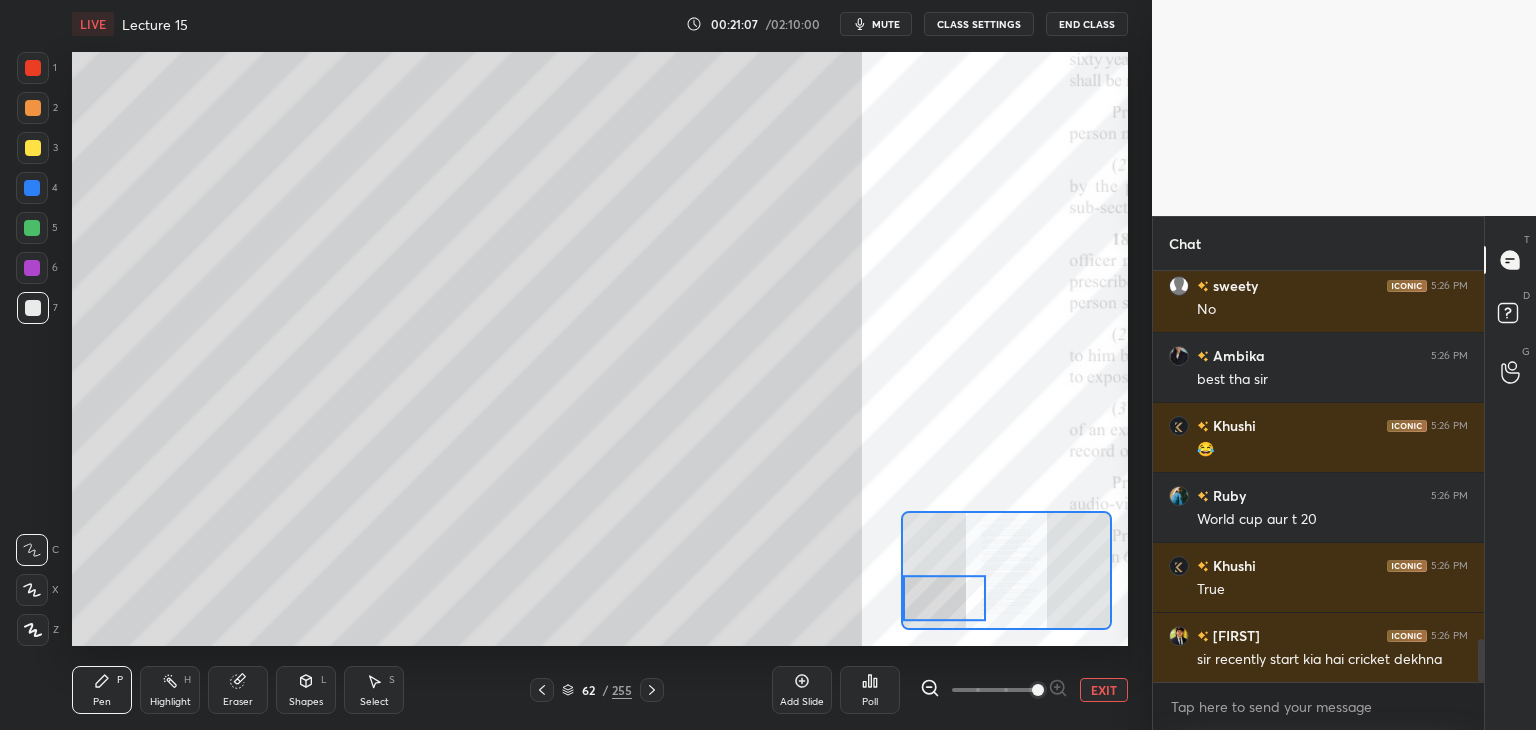 click at bounding box center (32, 228) 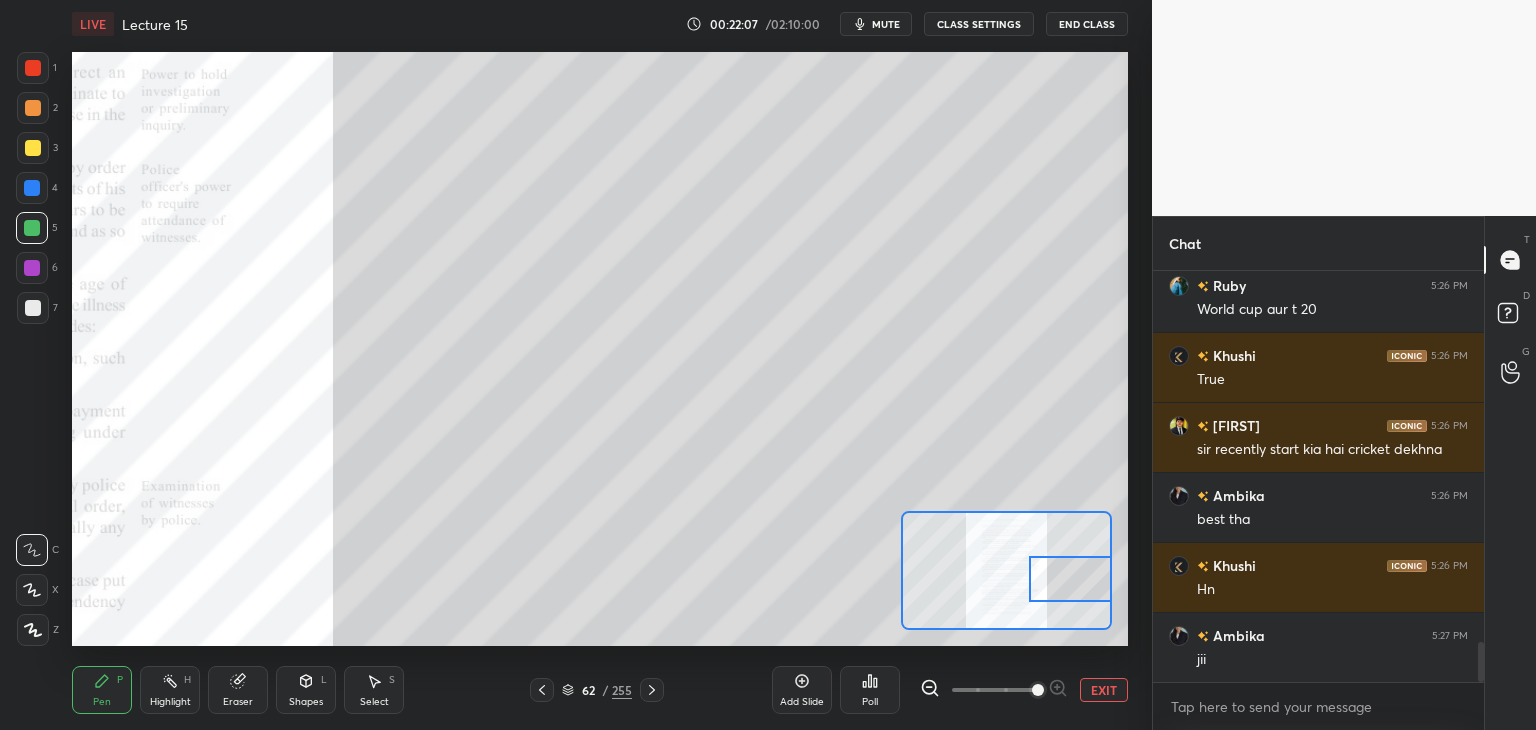 scroll, scrollTop: 3836, scrollLeft: 0, axis: vertical 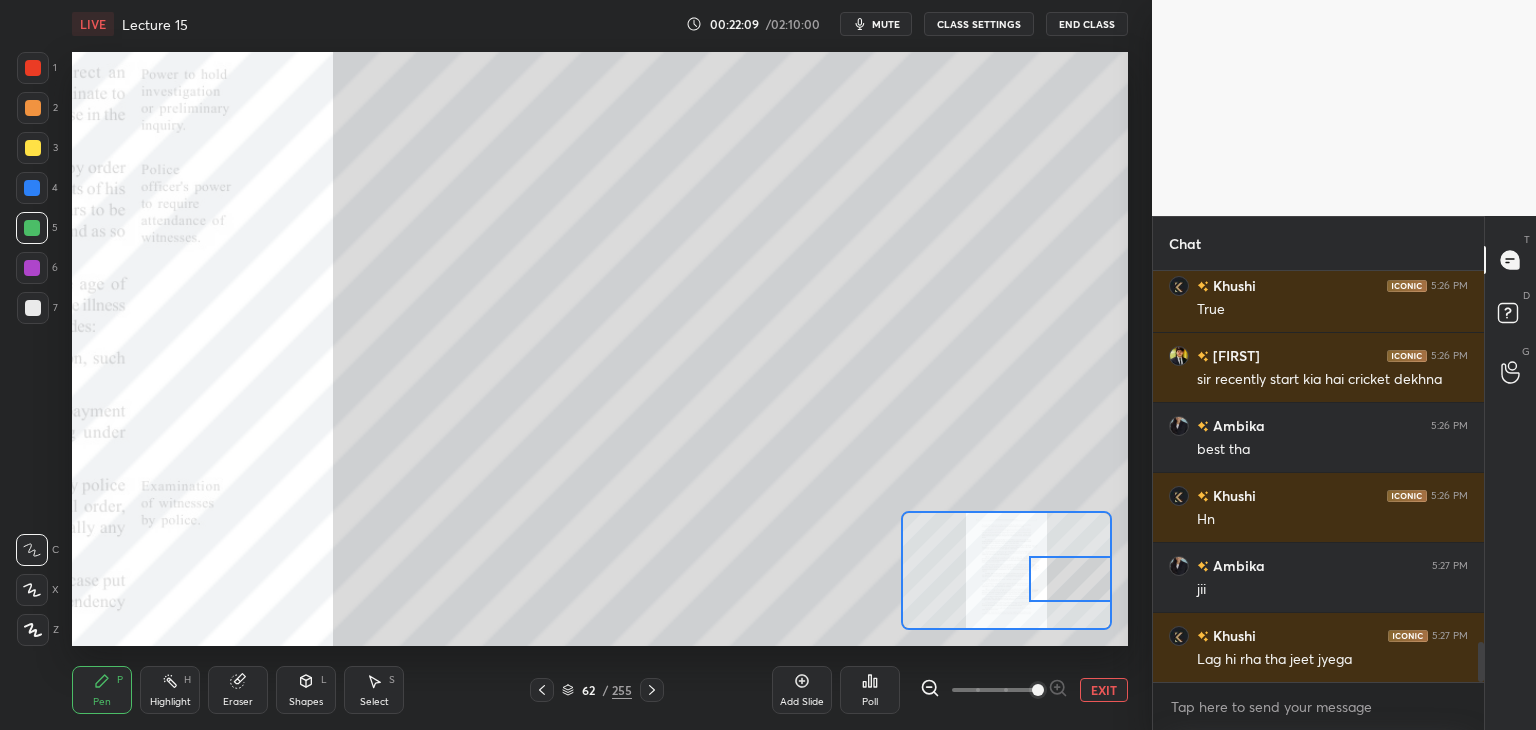 click at bounding box center (32, 268) 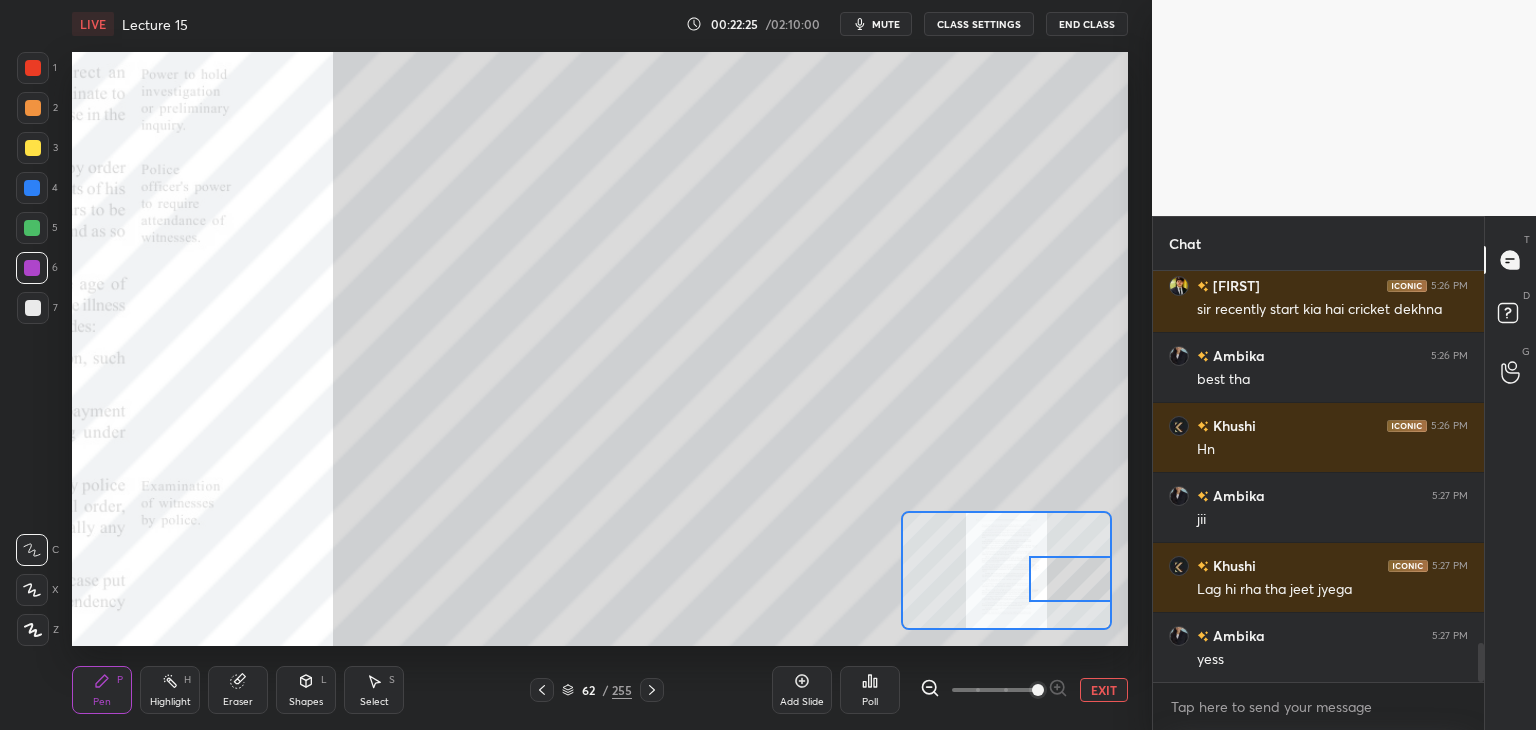 scroll, scrollTop: 3926, scrollLeft: 0, axis: vertical 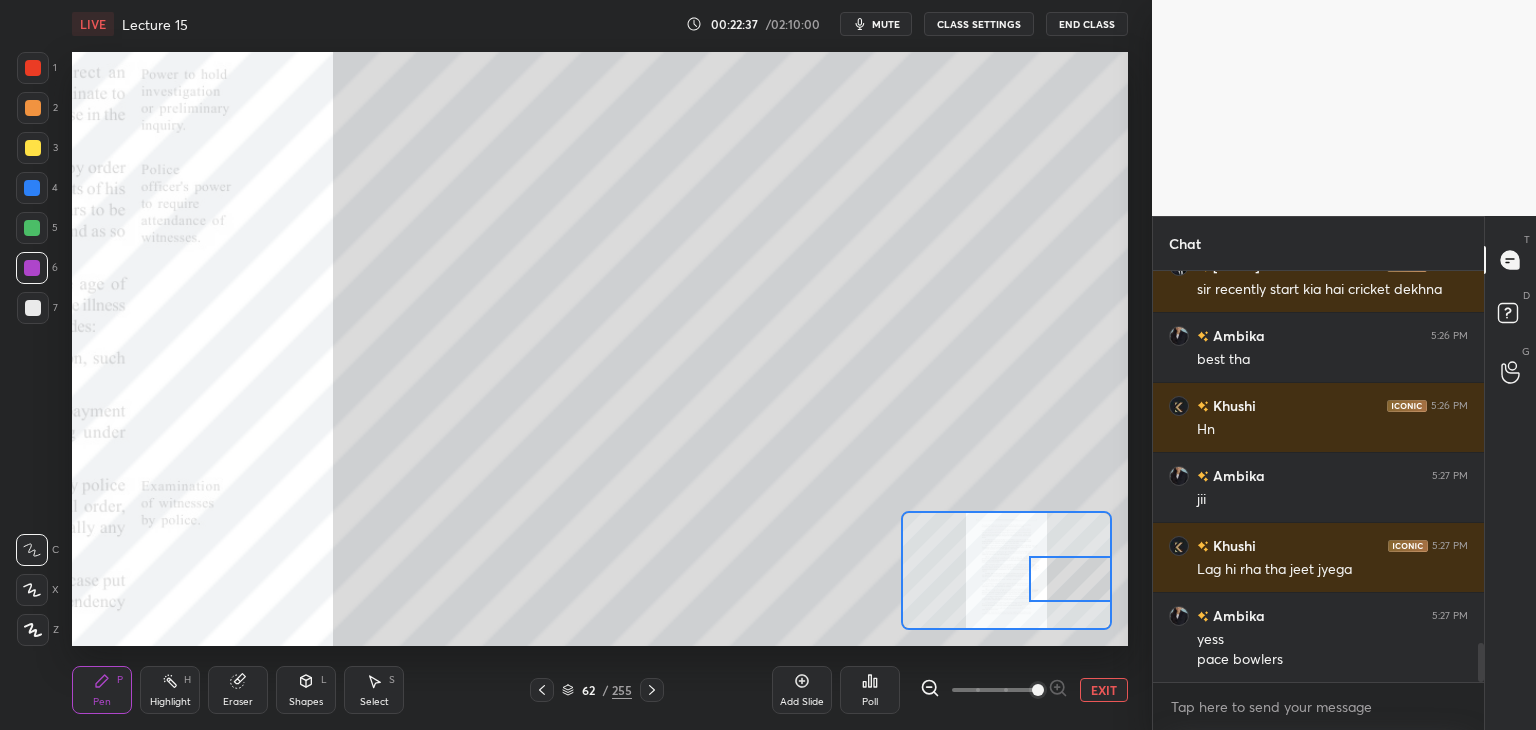 click at bounding box center (33, 308) 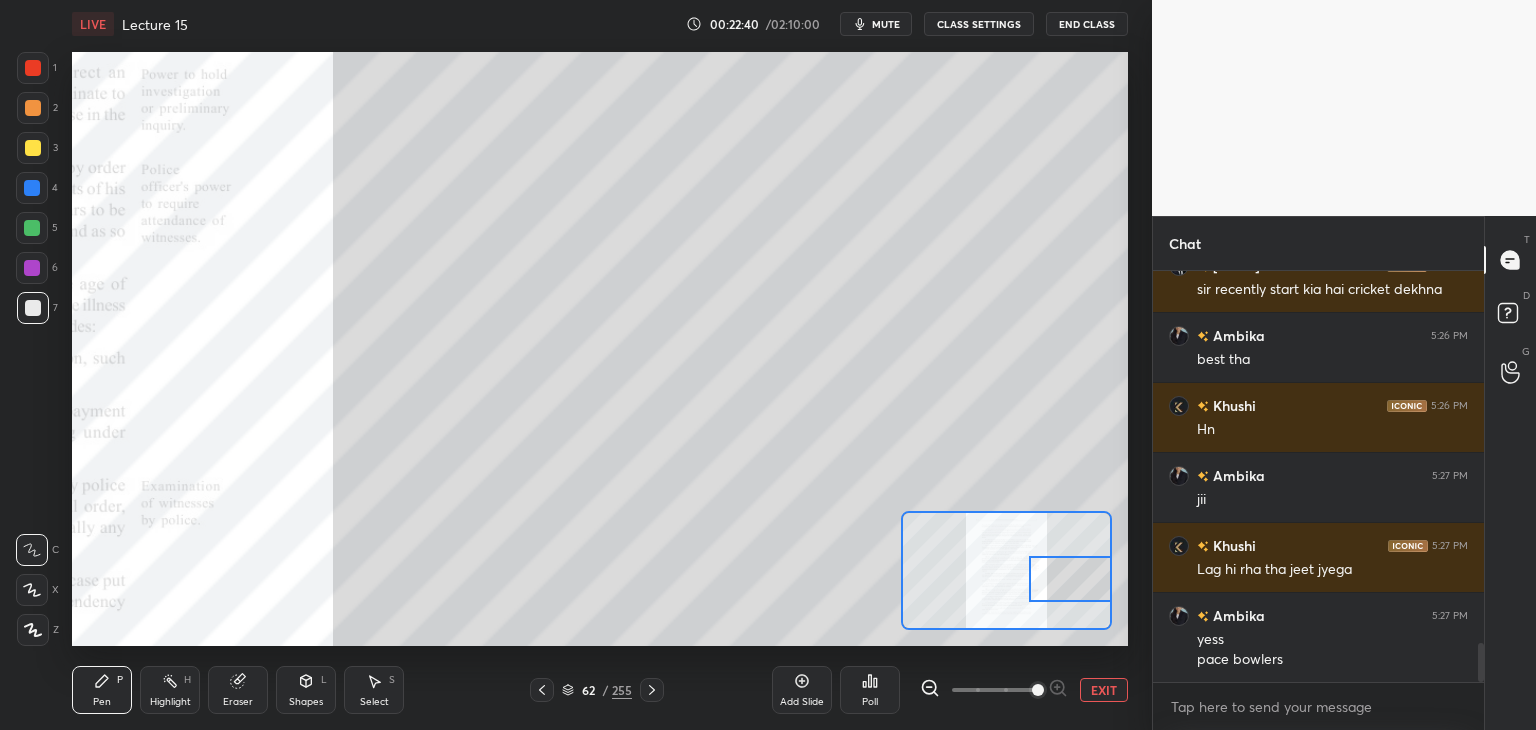 scroll, scrollTop: 365, scrollLeft: 325, axis: both 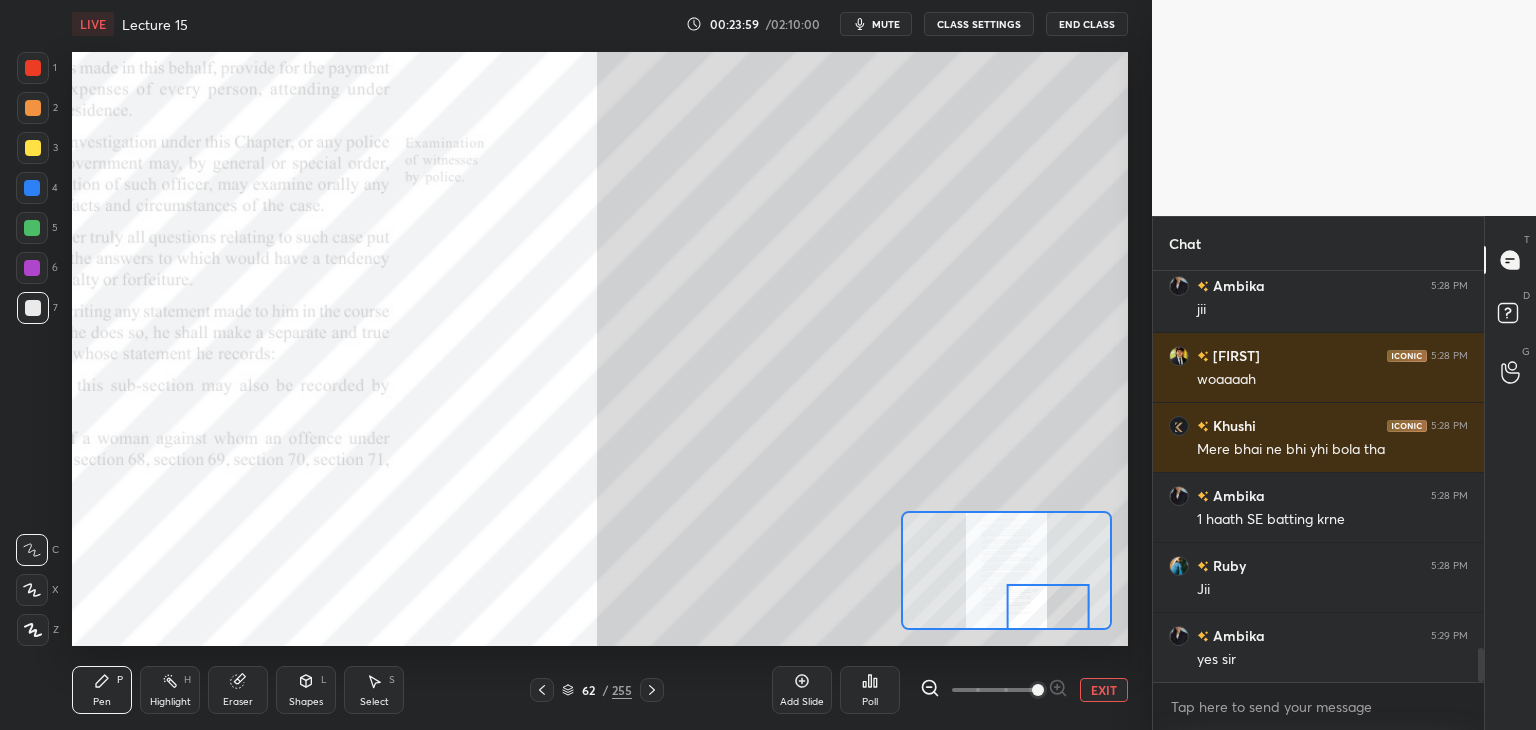 click at bounding box center [32, 268] 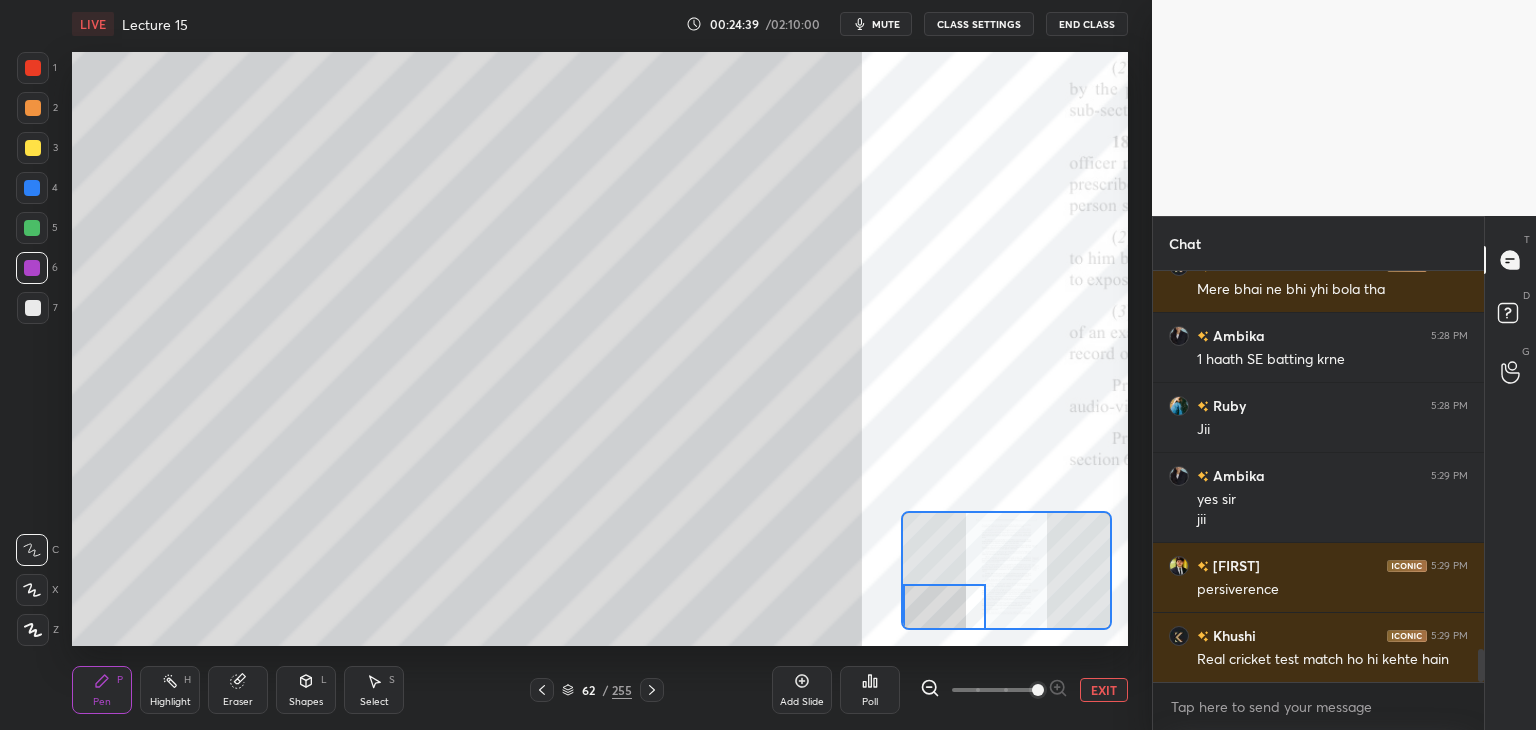 scroll, scrollTop: 4856, scrollLeft: 0, axis: vertical 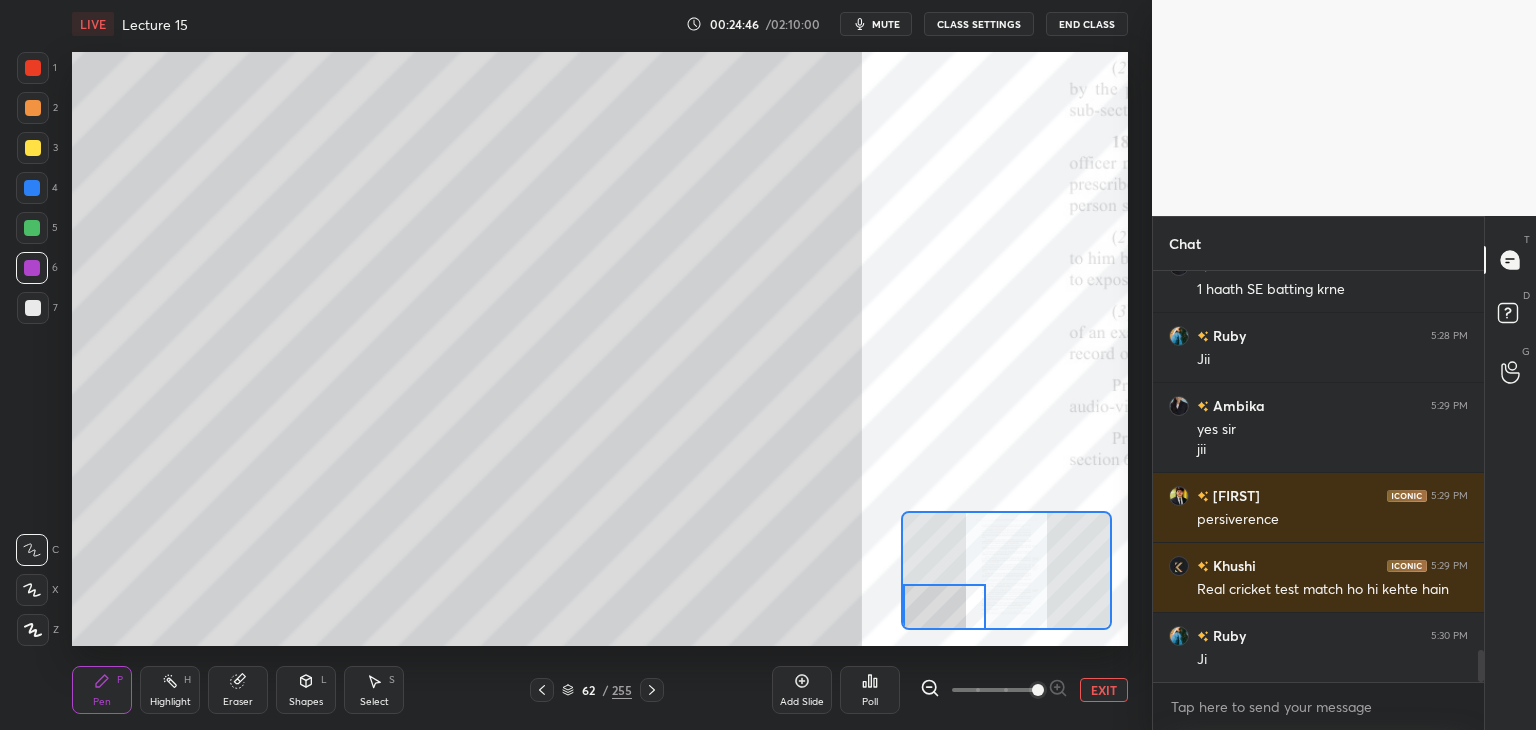 click at bounding box center (33, 308) 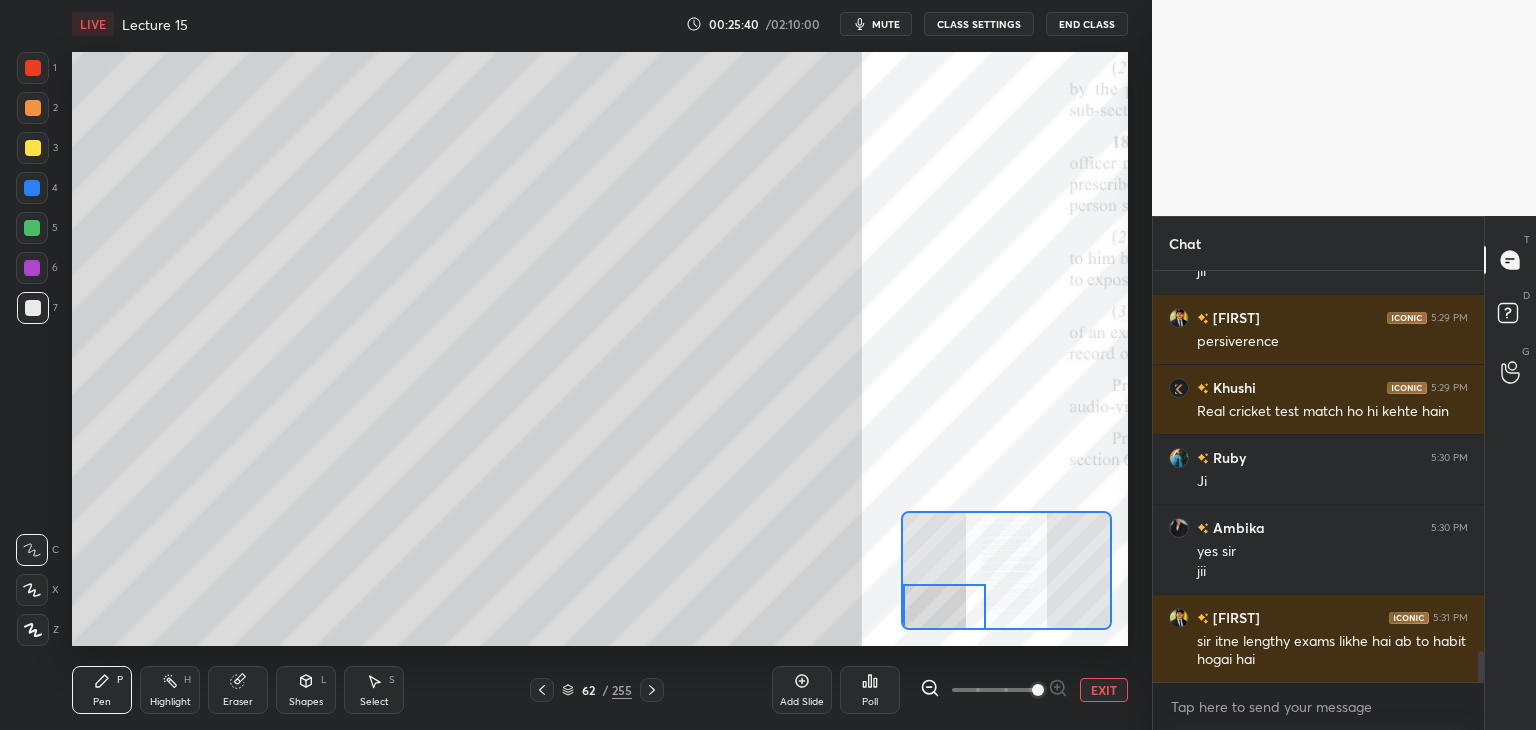 scroll, scrollTop: 5104, scrollLeft: 0, axis: vertical 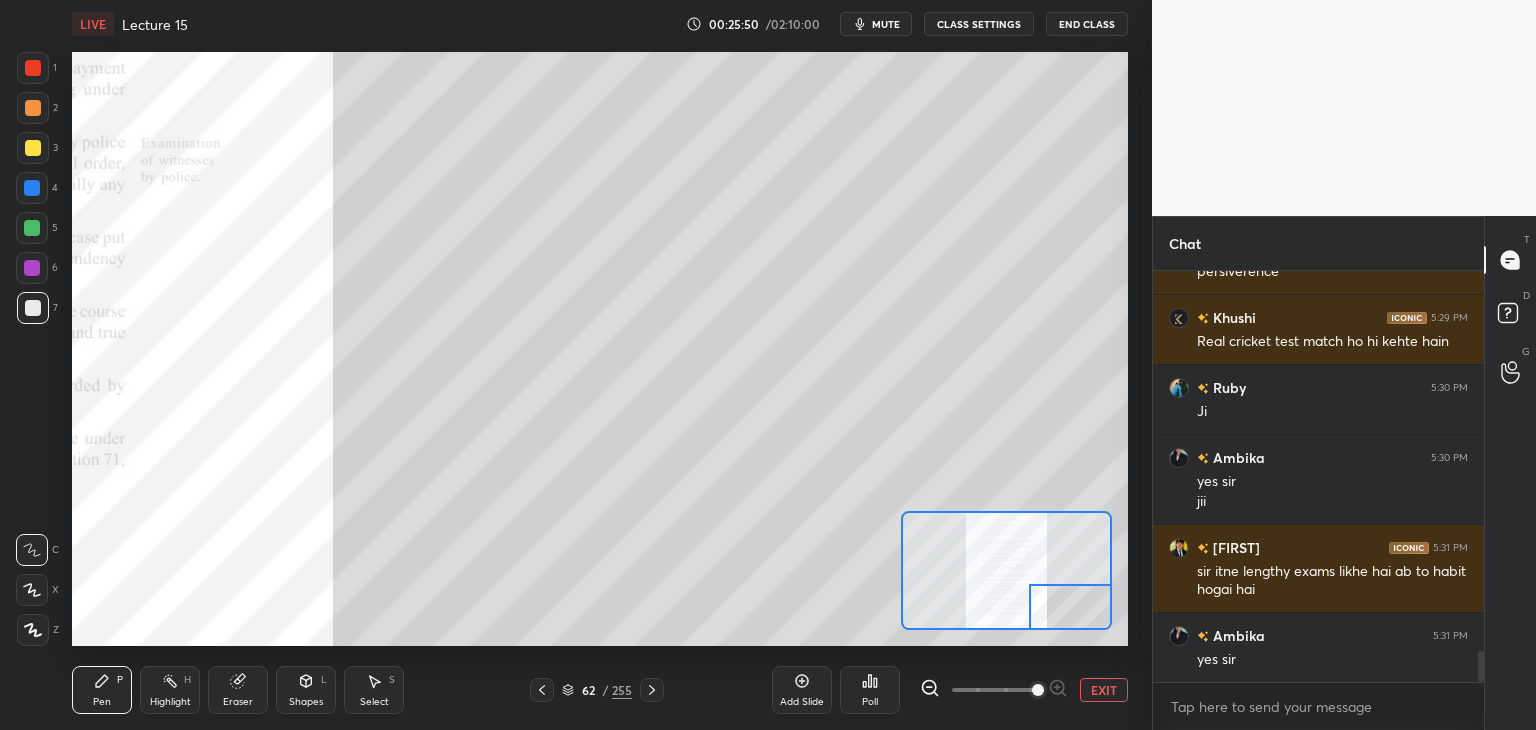 click at bounding box center (32, 268) 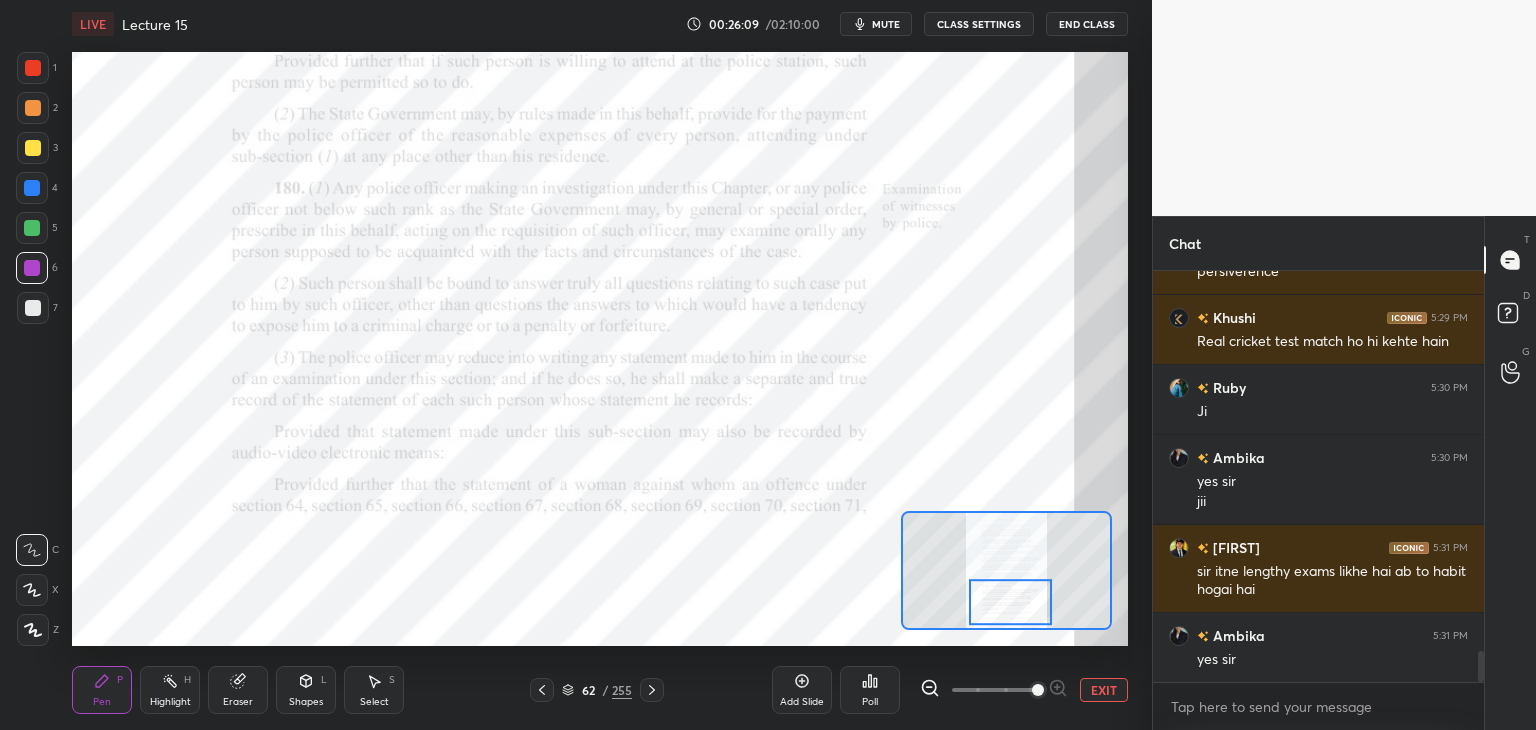 scroll, scrollTop: 5192, scrollLeft: 0, axis: vertical 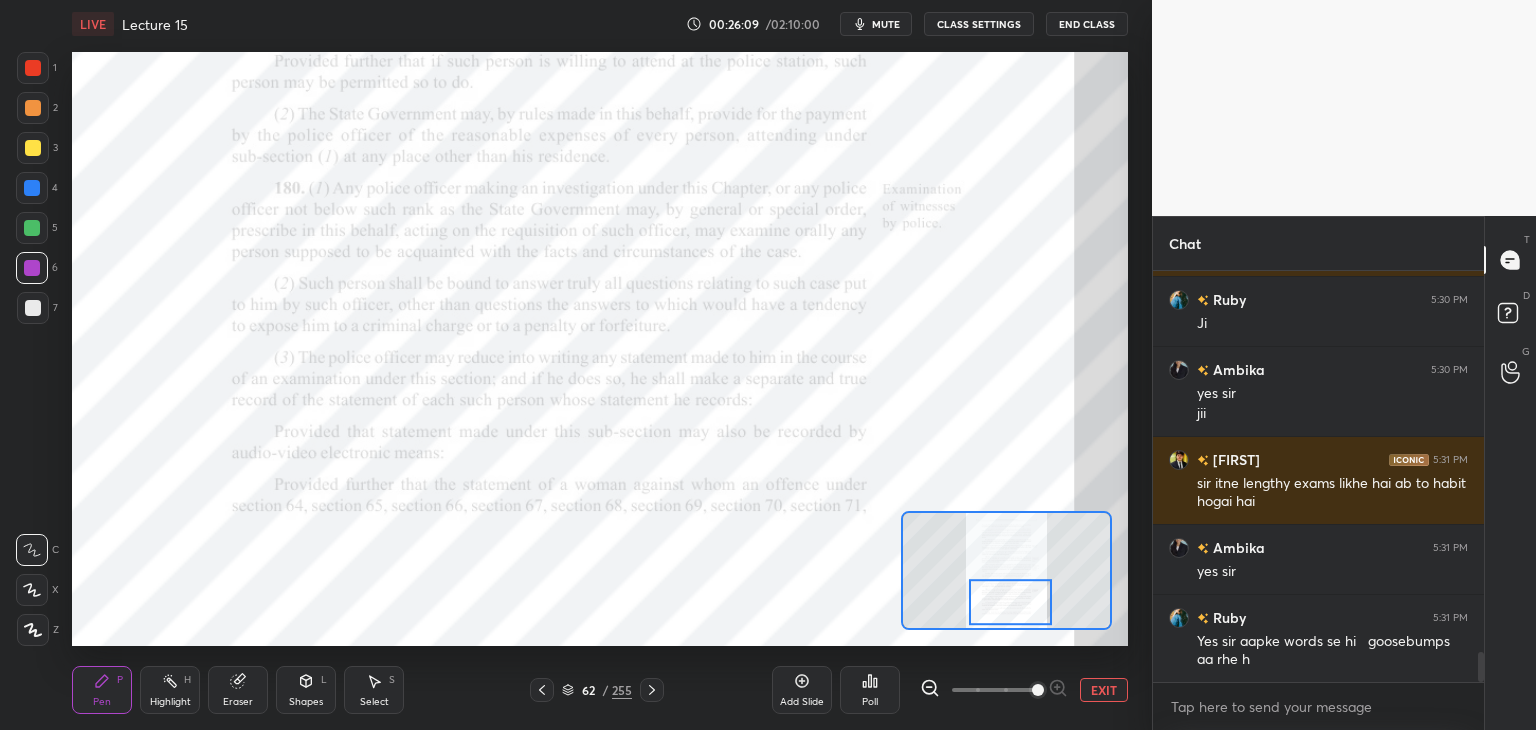 click at bounding box center [32, 228] 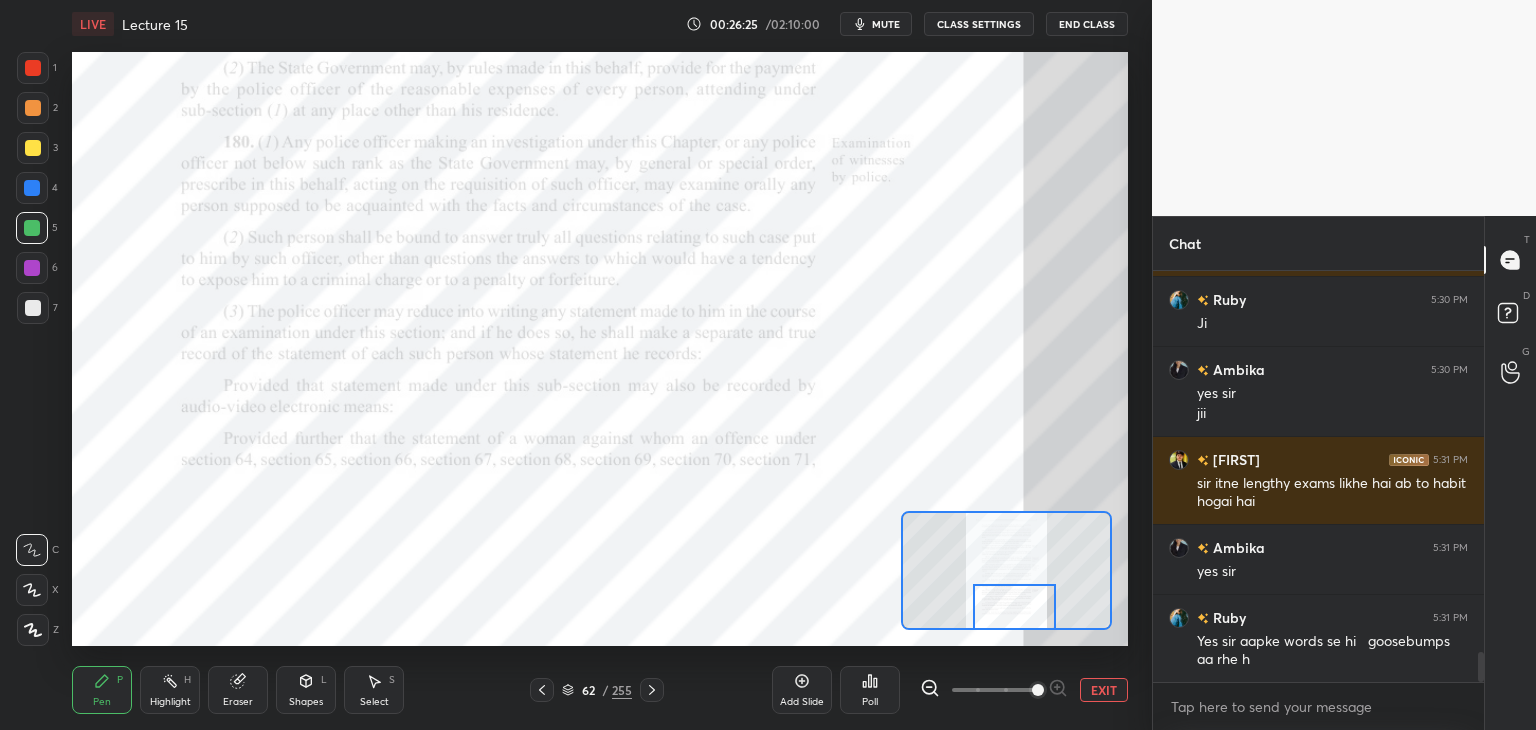 click on "Eraser" at bounding box center [238, 690] 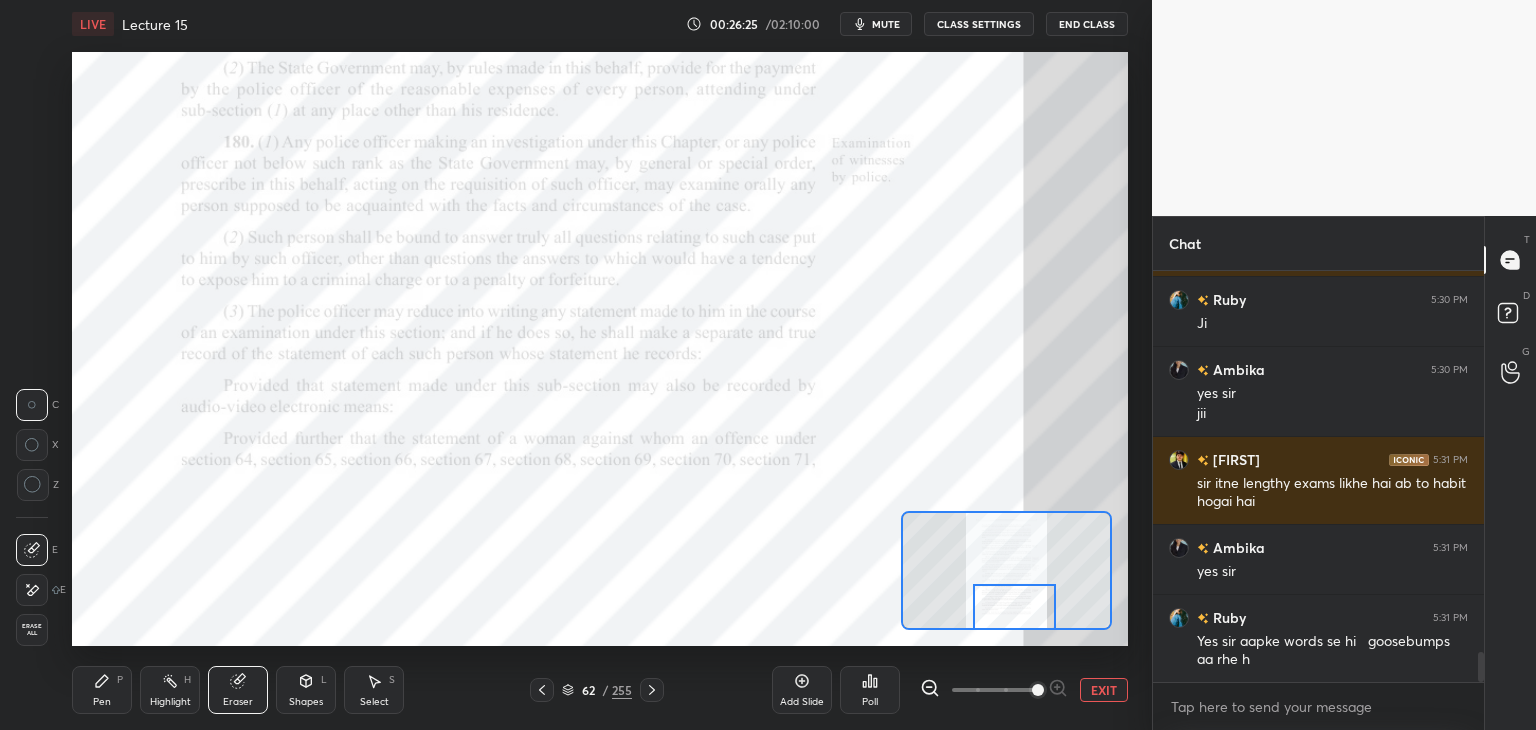 click on "Erase all" at bounding box center (32, 630) 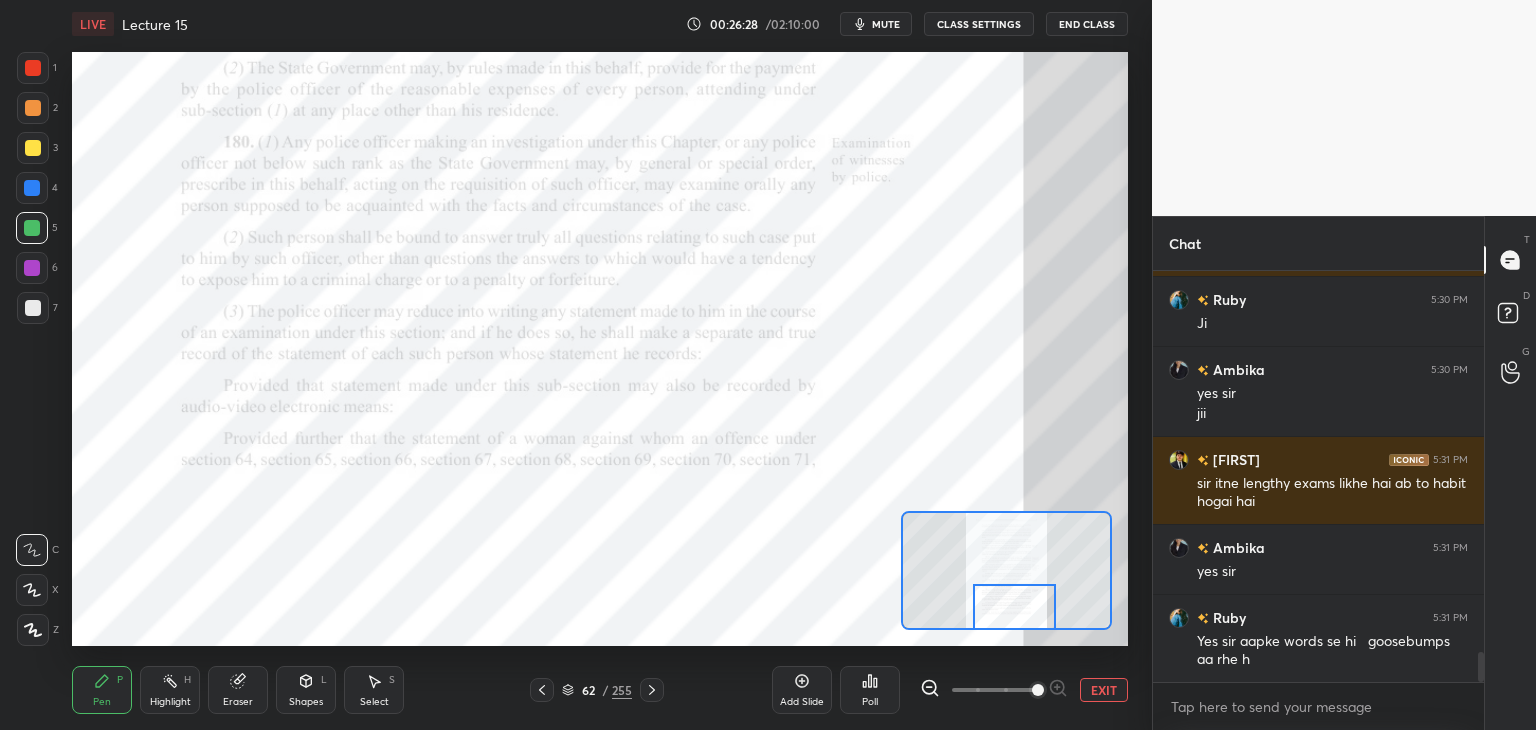 click at bounding box center [32, 268] 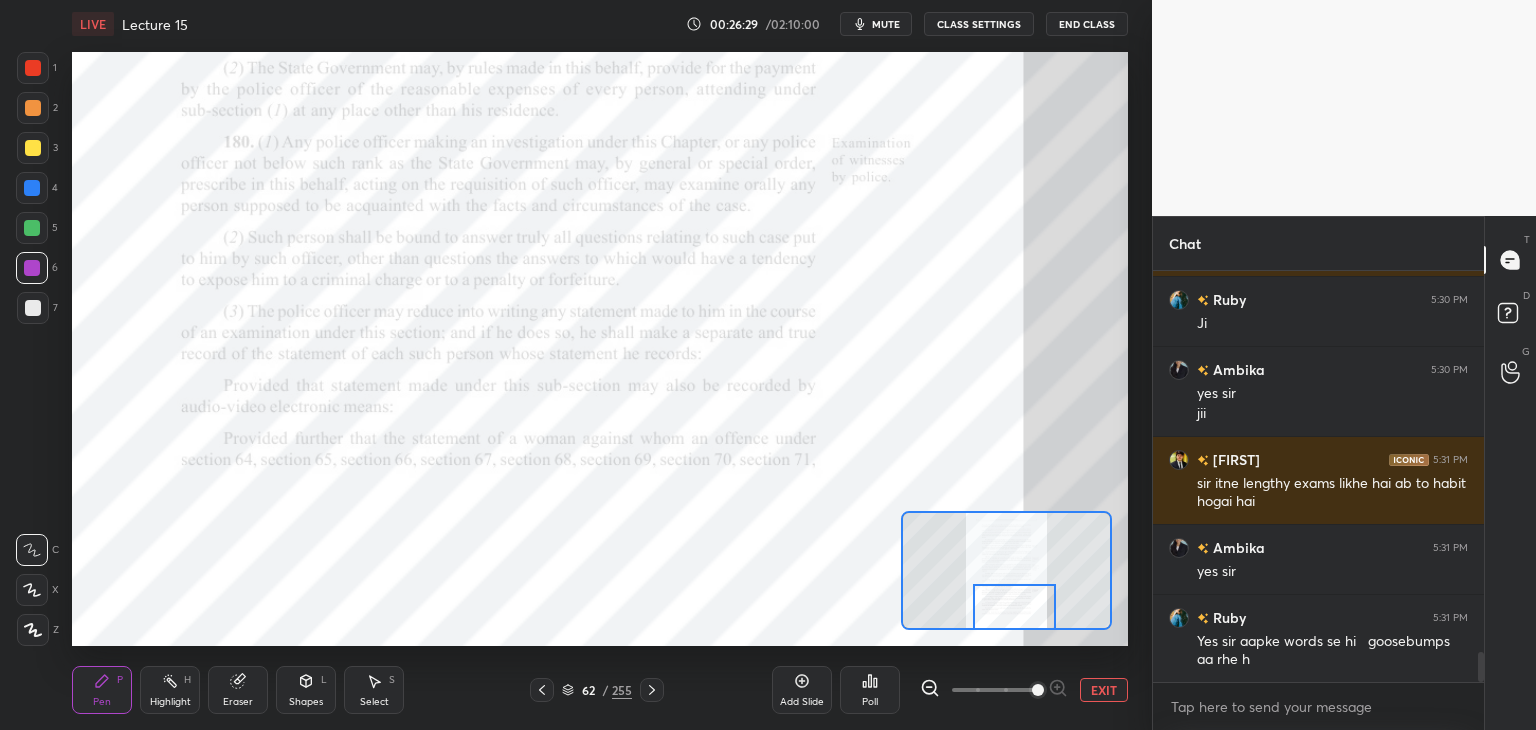scroll, scrollTop: 5262, scrollLeft: 0, axis: vertical 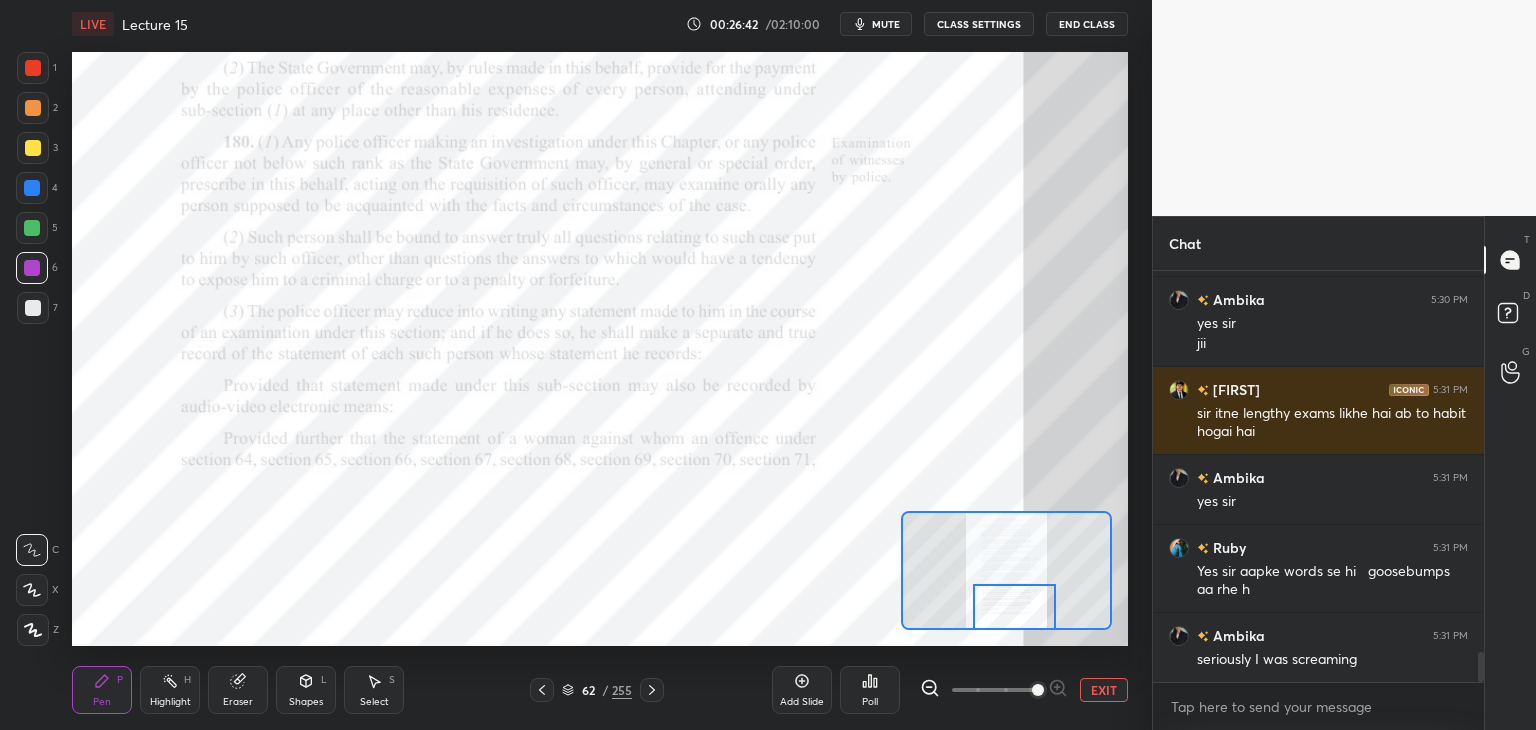 click at bounding box center (32, 228) 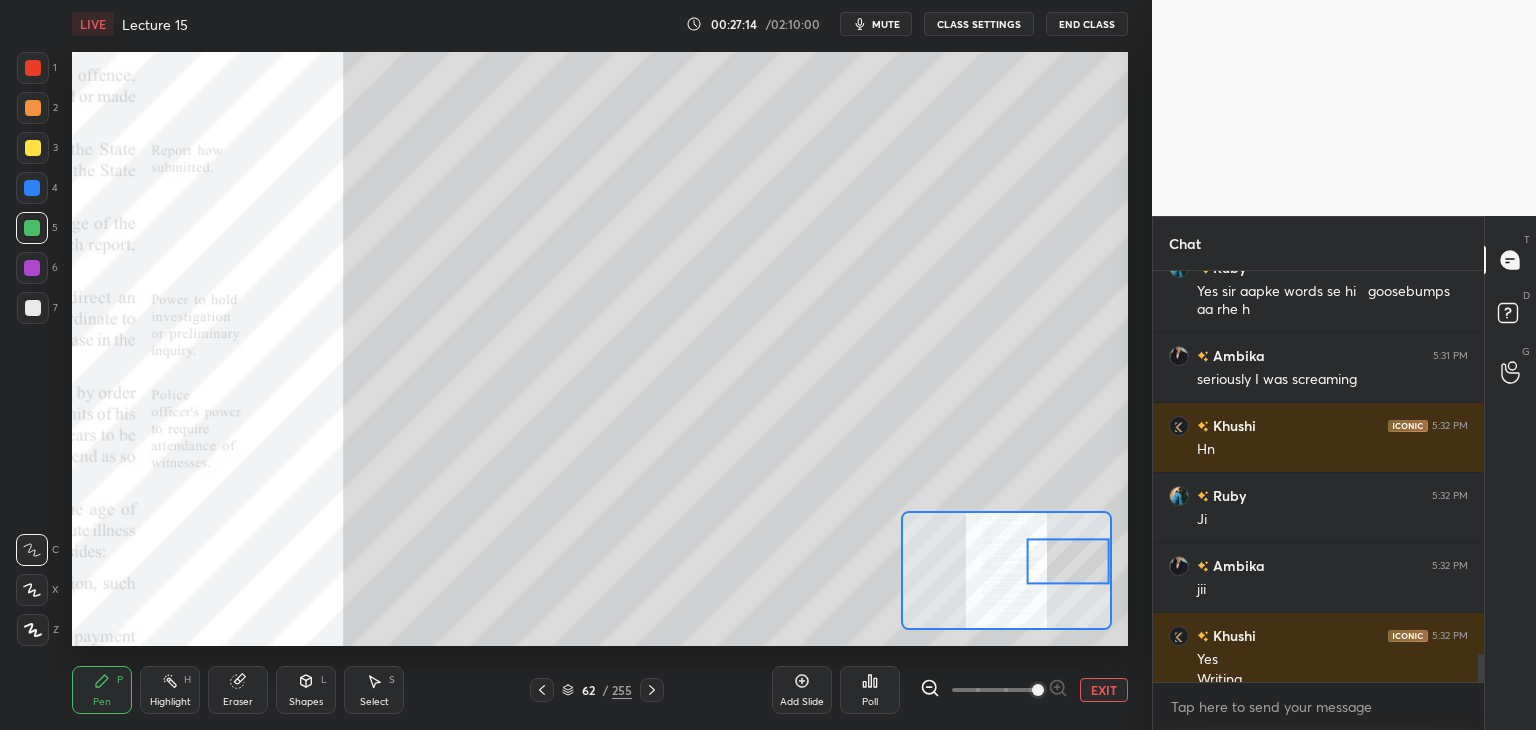 scroll, scrollTop: 5562, scrollLeft: 0, axis: vertical 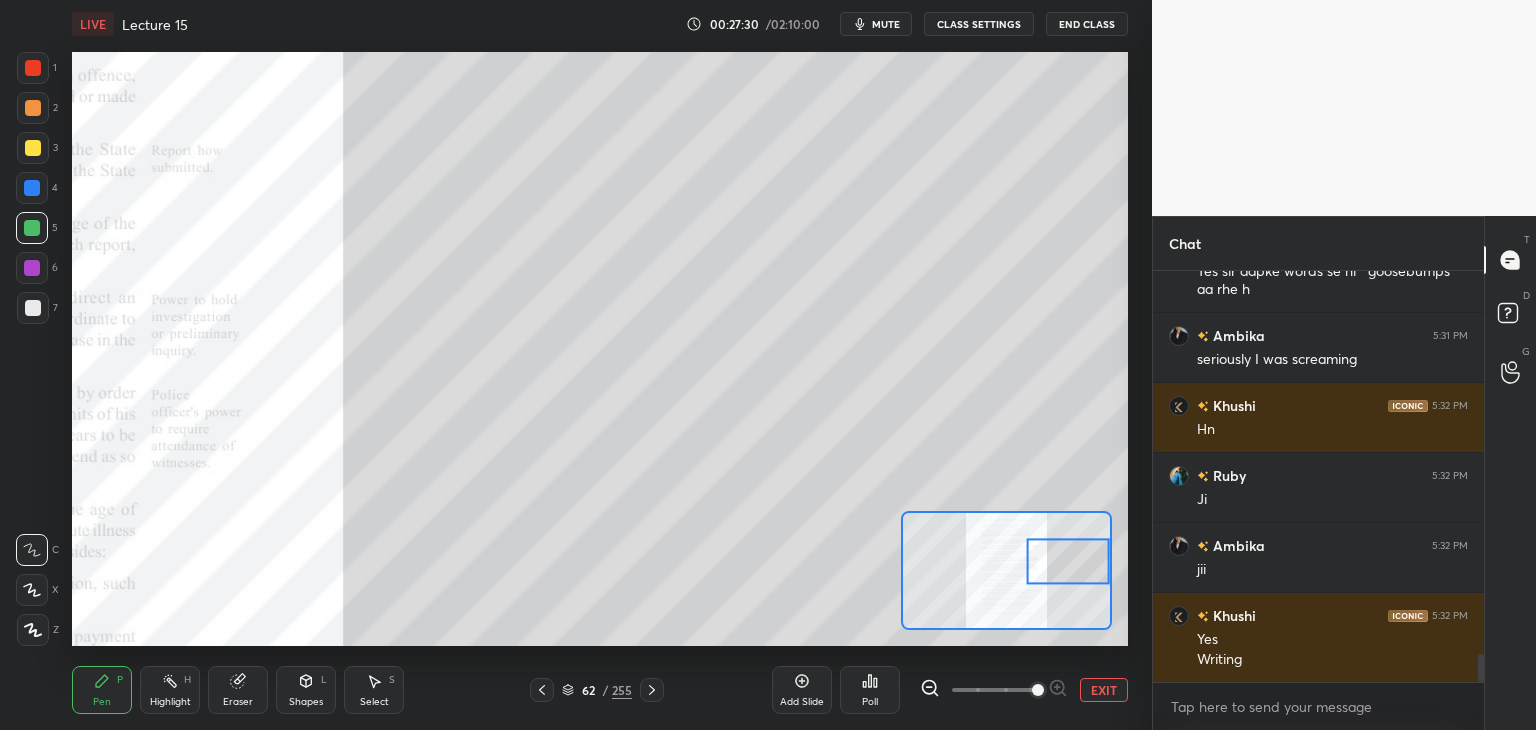 click at bounding box center (32, 268) 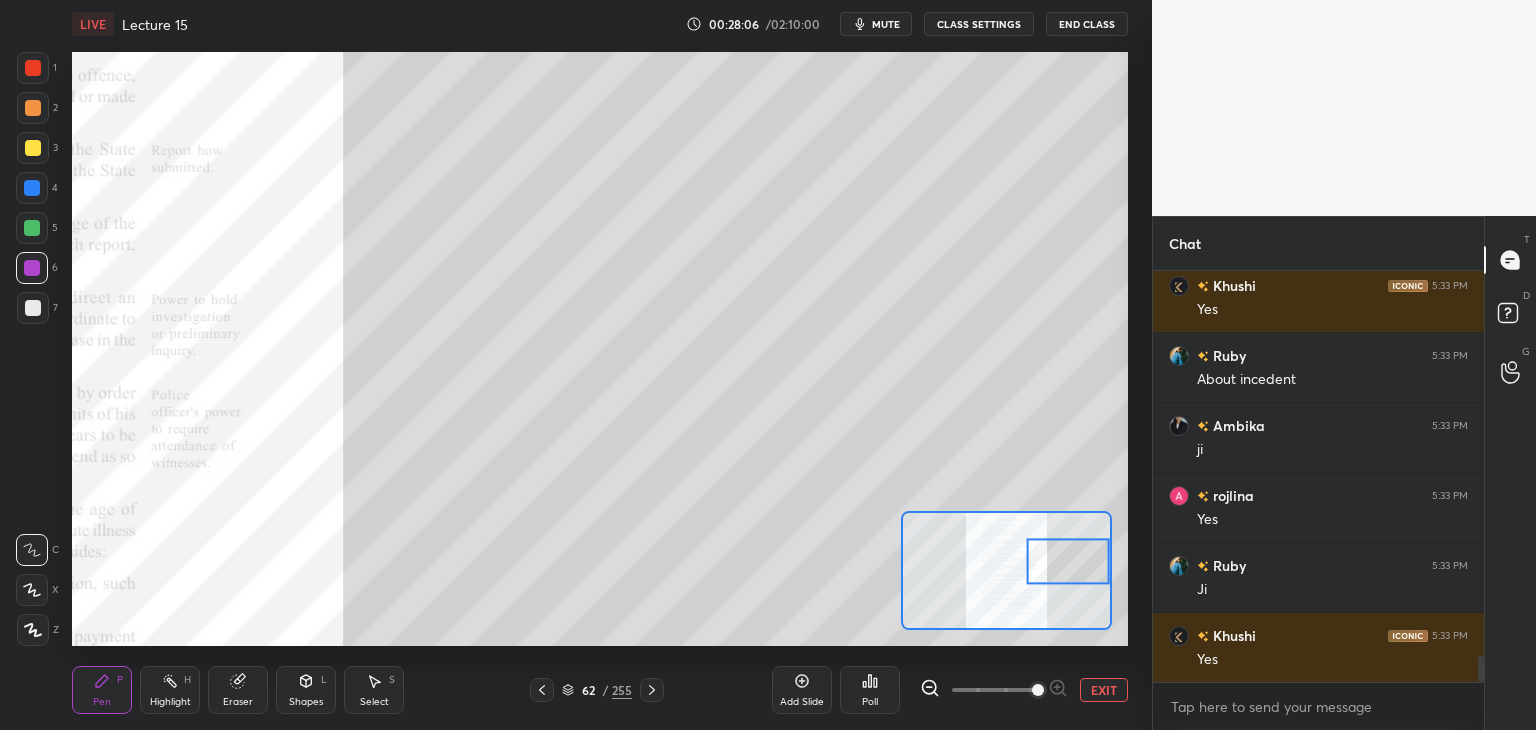 scroll, scrollTop: 6052, scrollLeft: 0, axis: vertical 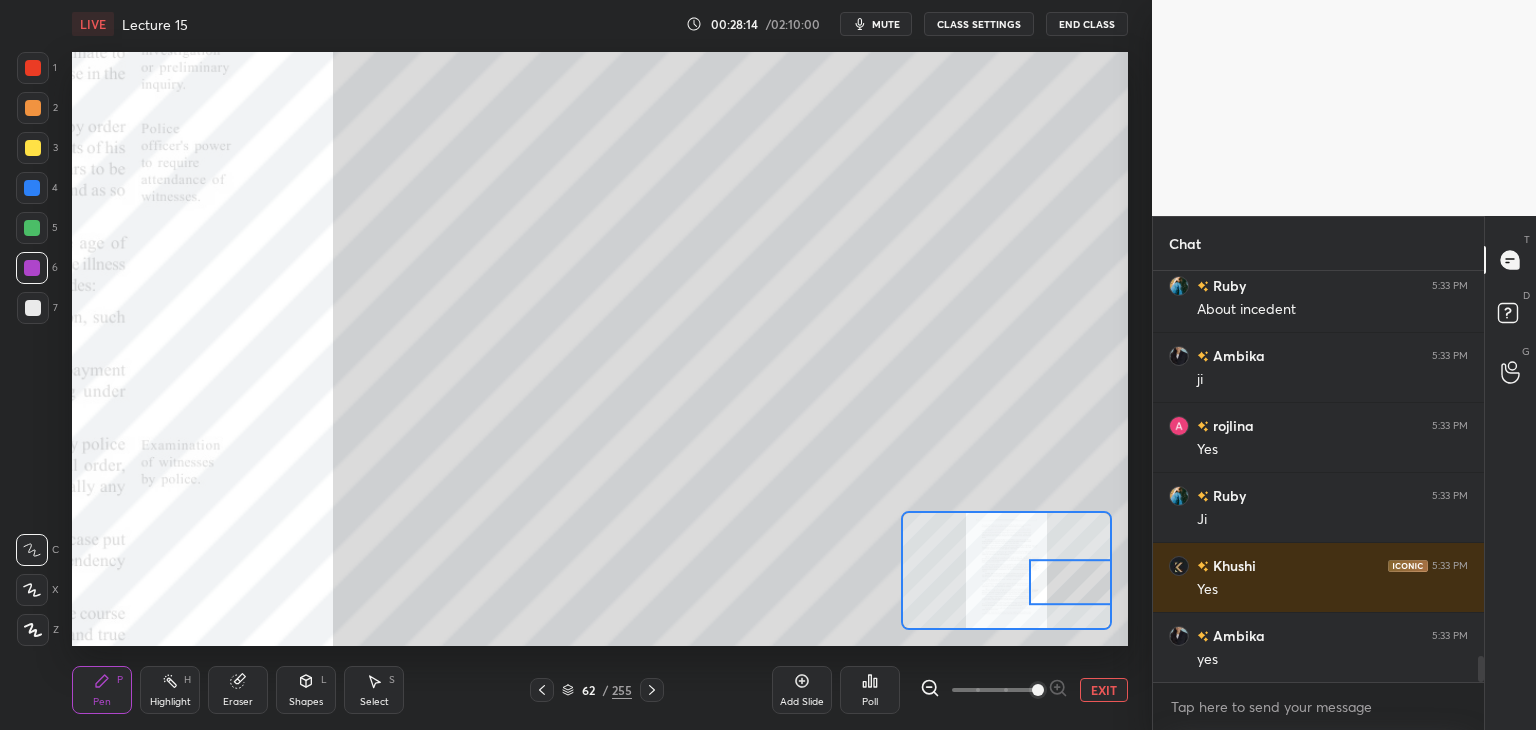 click at bounding box center (32, 228) 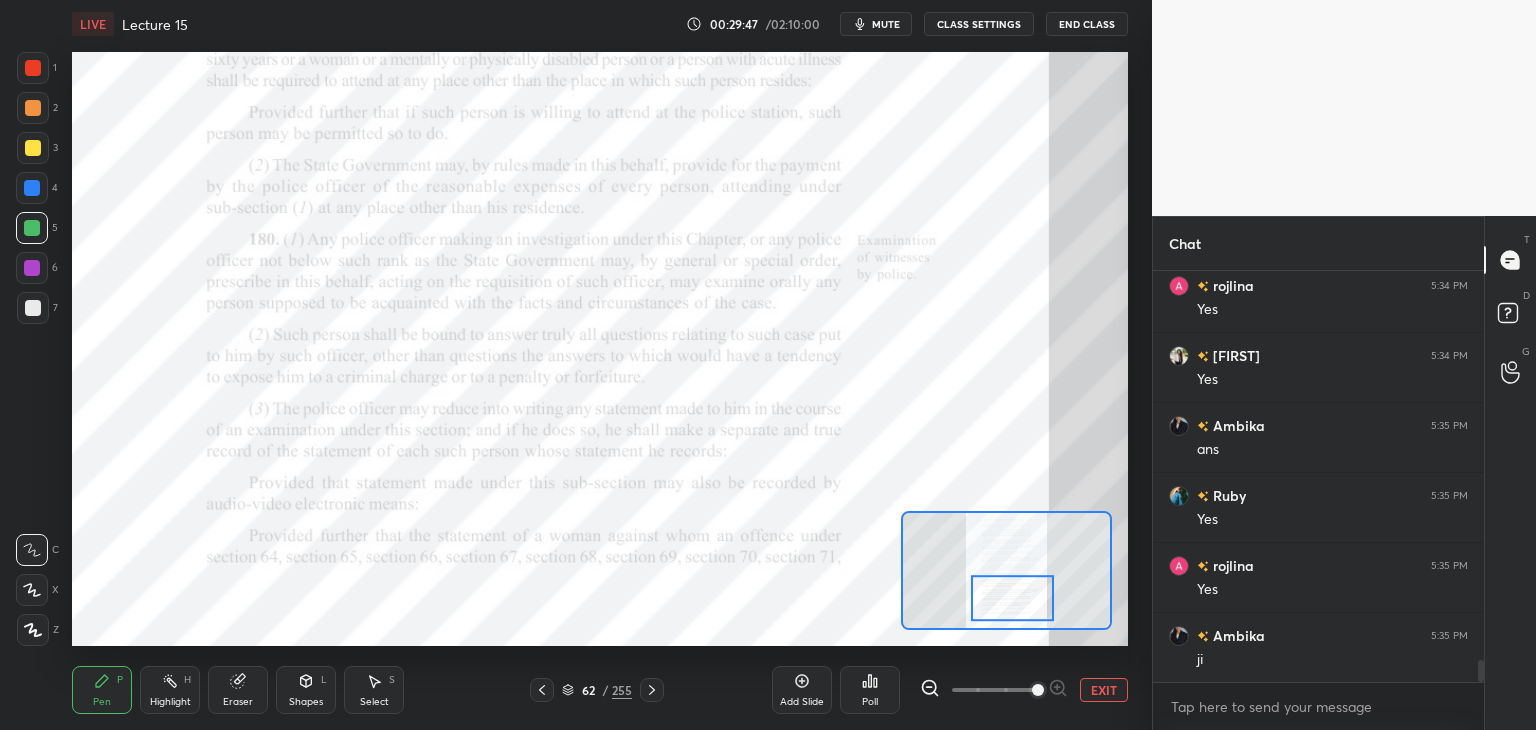 scroll, scrollTop: 7522, scrollLeft: 0, axis: vertical 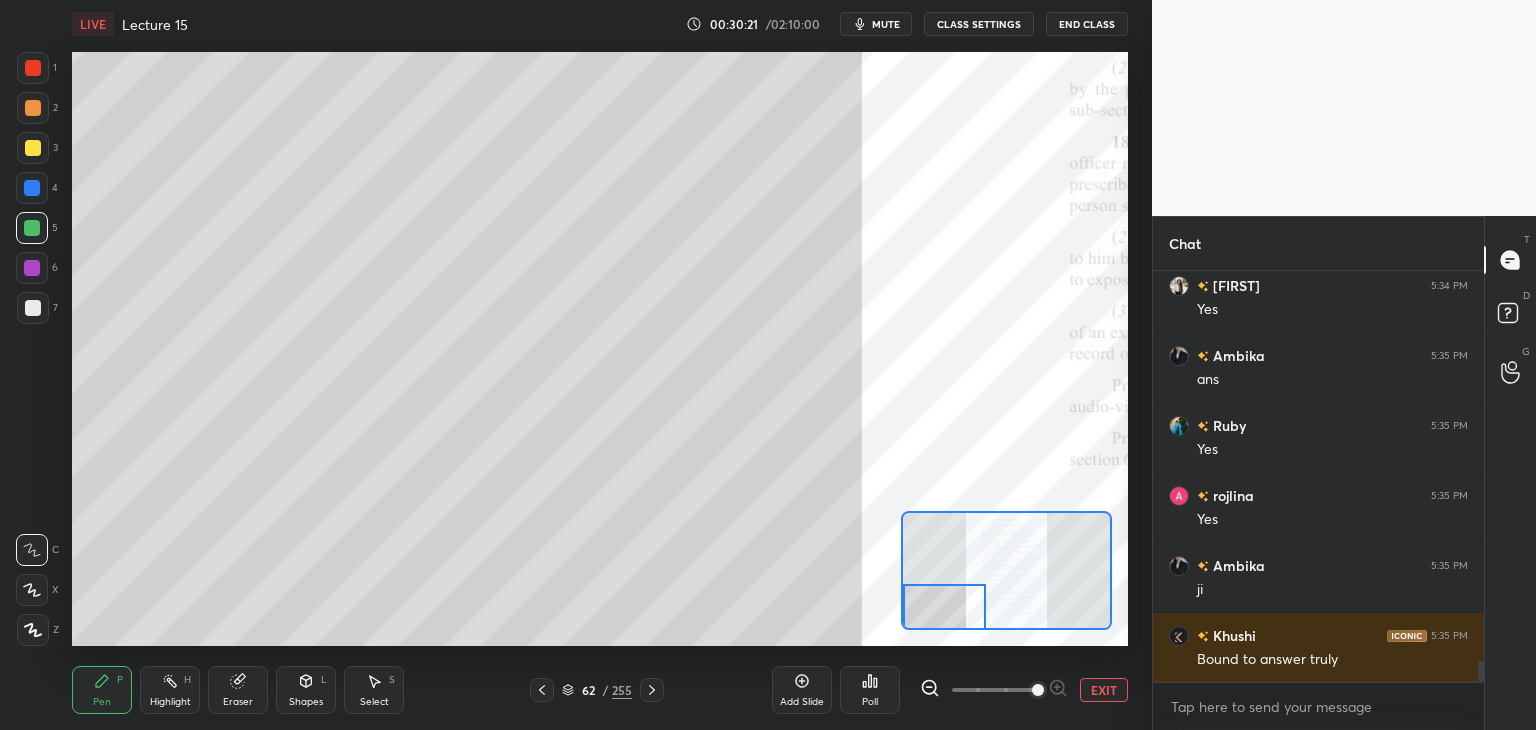 click at bounding box center (33, 308) 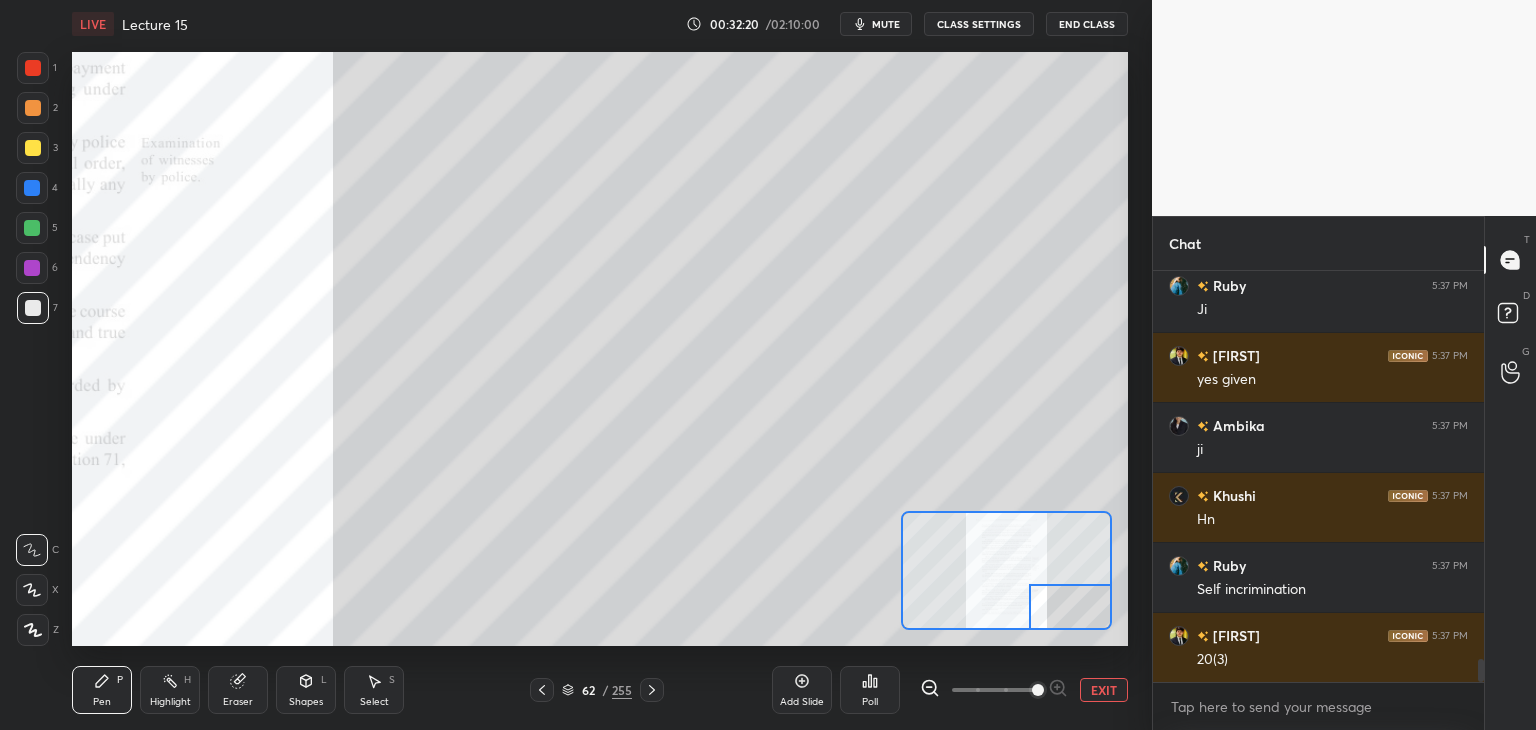 scroll, scrollTop: 7104, scrollLeft: 0, axis: vertical 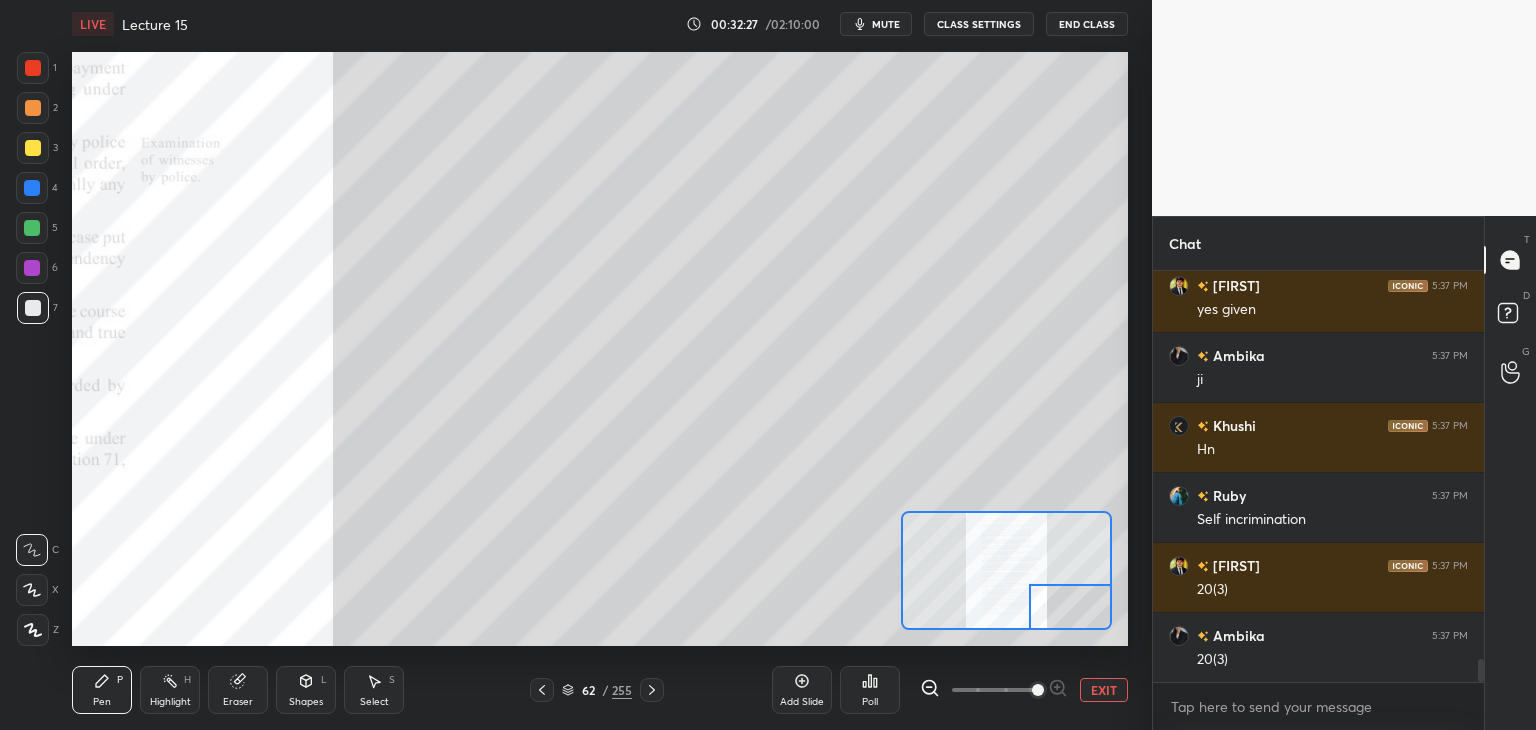 click on "Eraser" at bounding box center [238, 702] 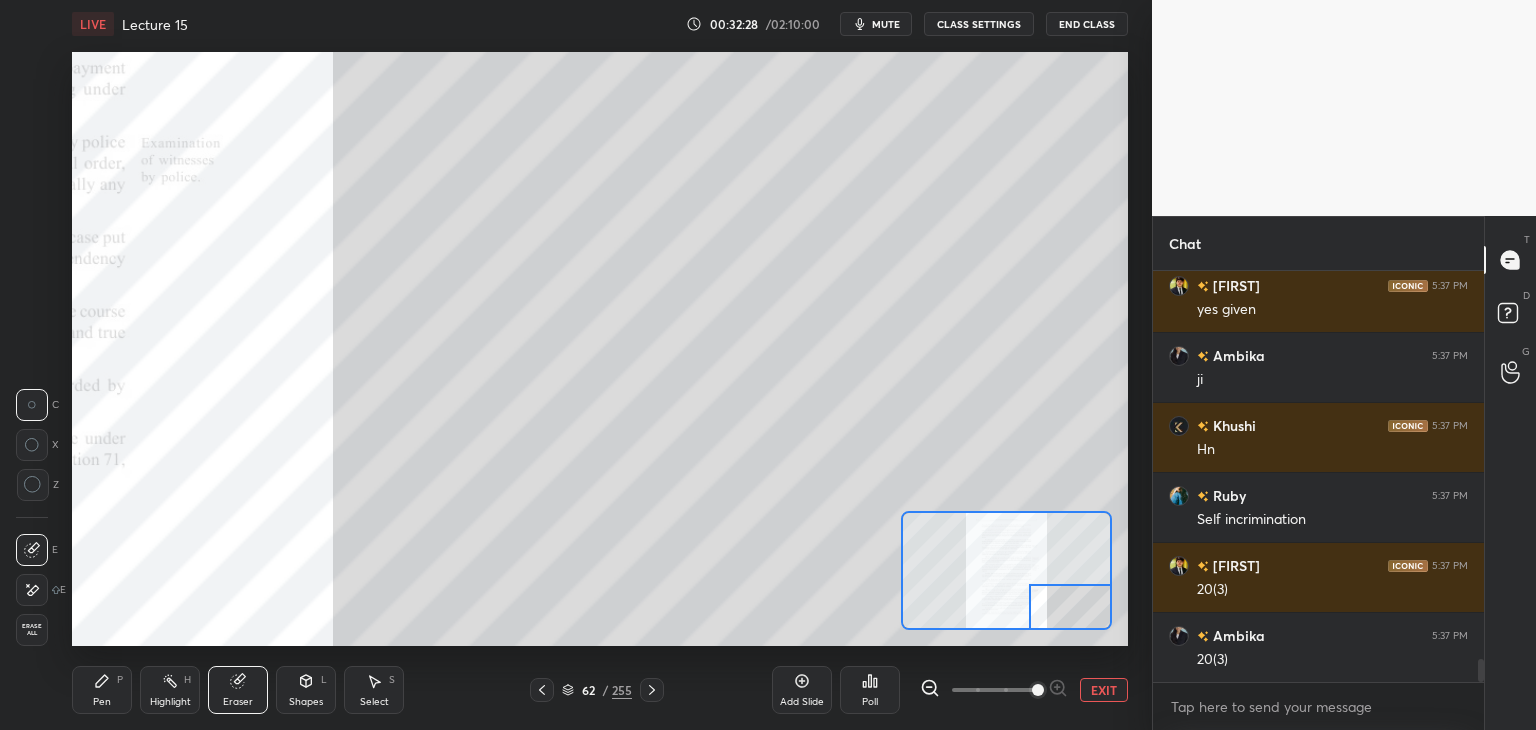 click on "Erase all" at bounding box center (32, 630) 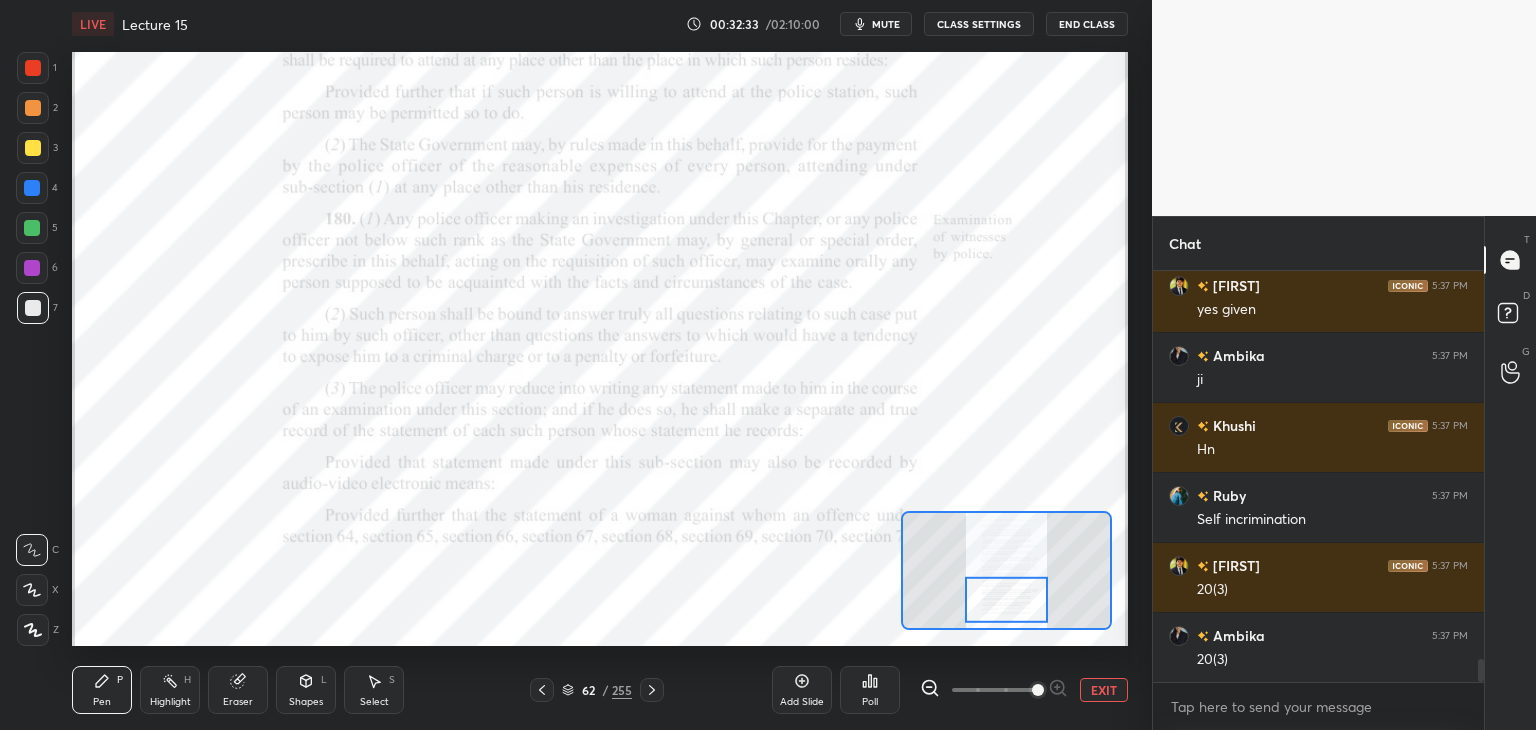 click at bounding box center [32, 188] 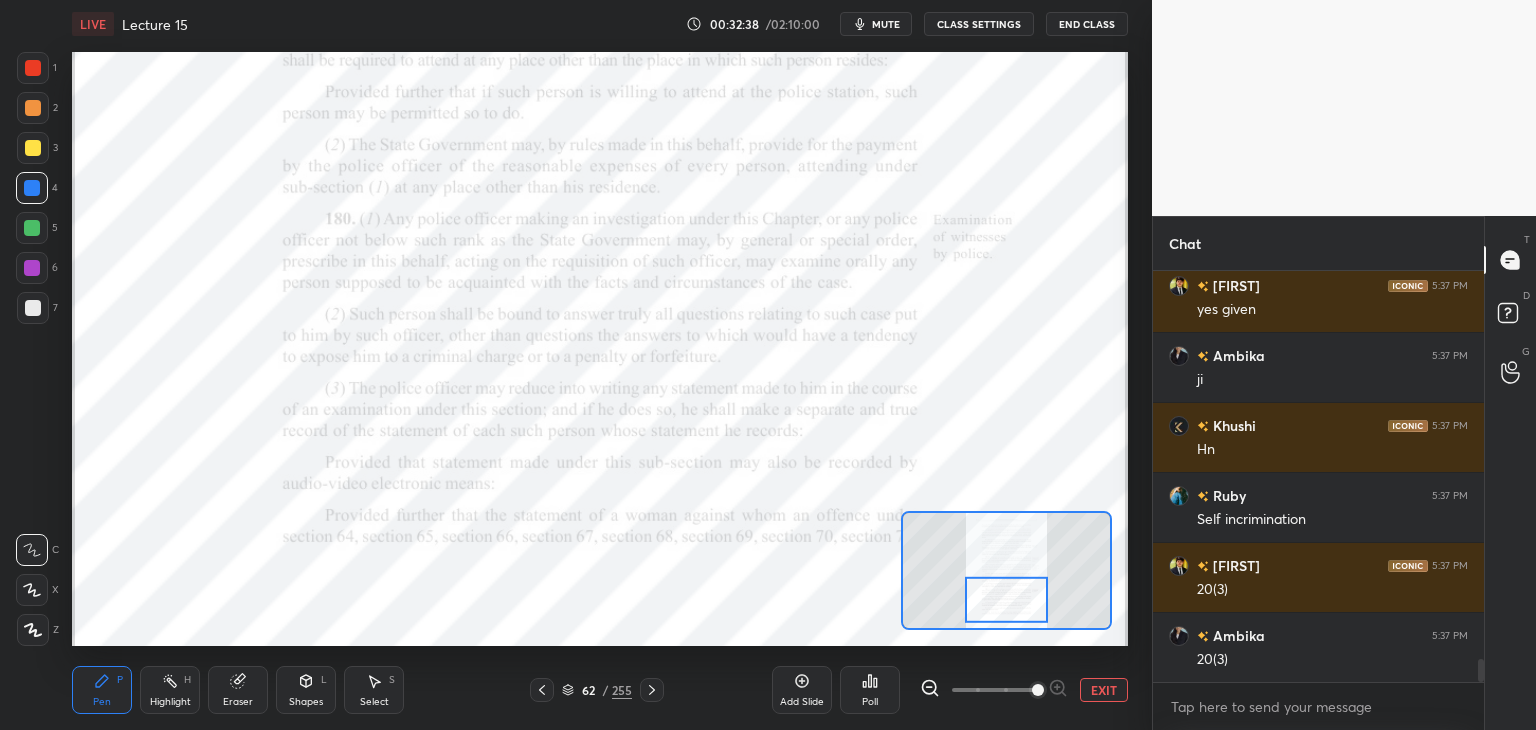 click on "EXIT" at bounding box center (1104, 690) 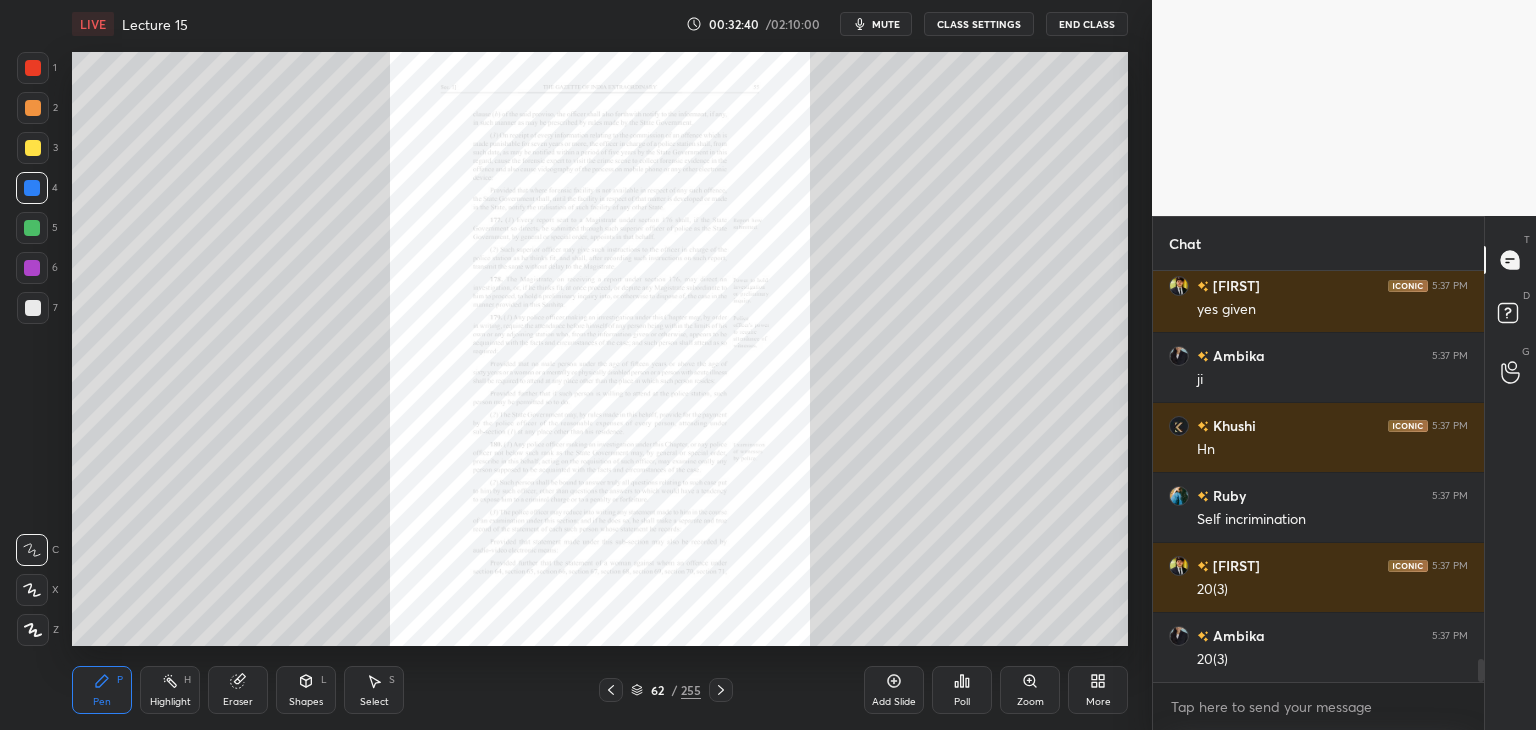 click on "Add Slide" at bounding box center [894, 690] 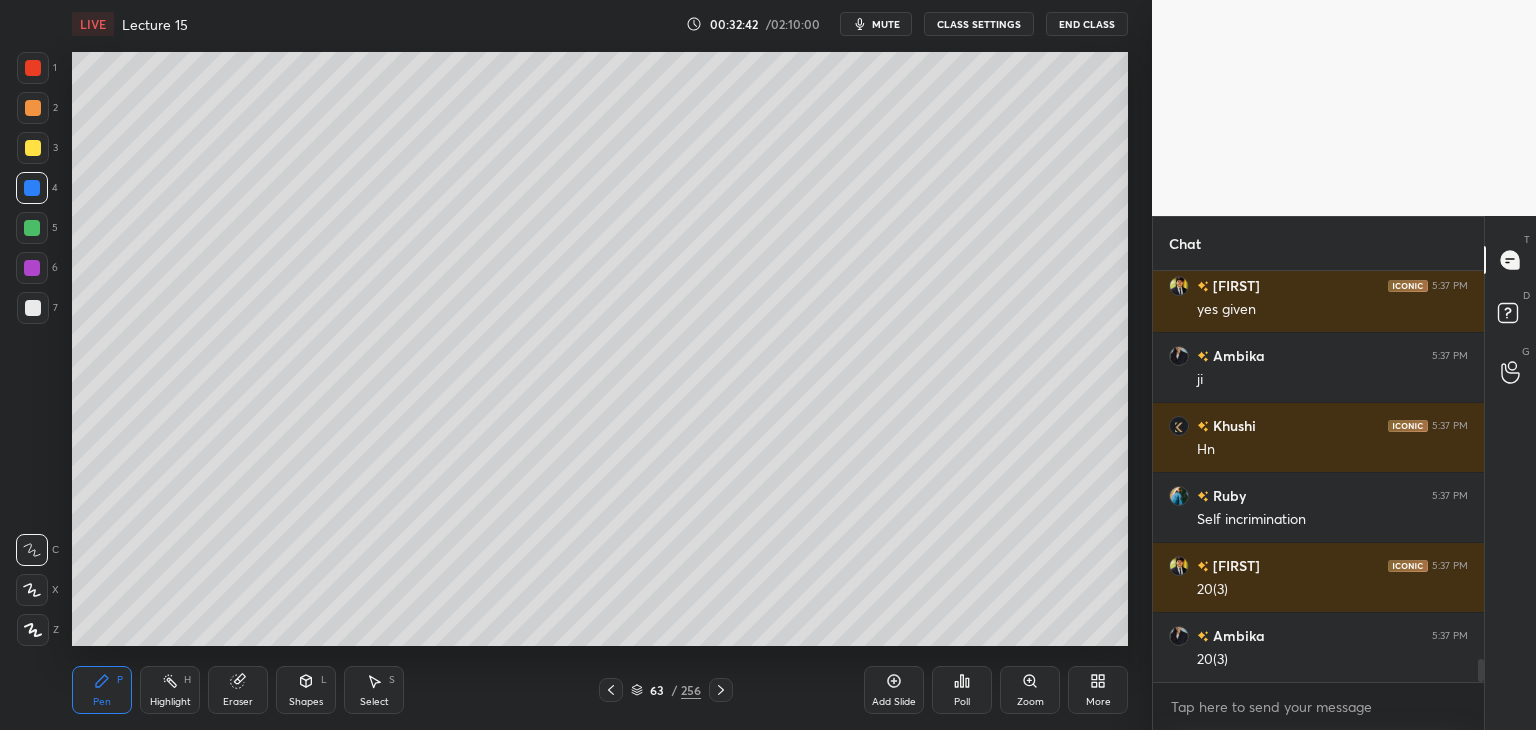 click 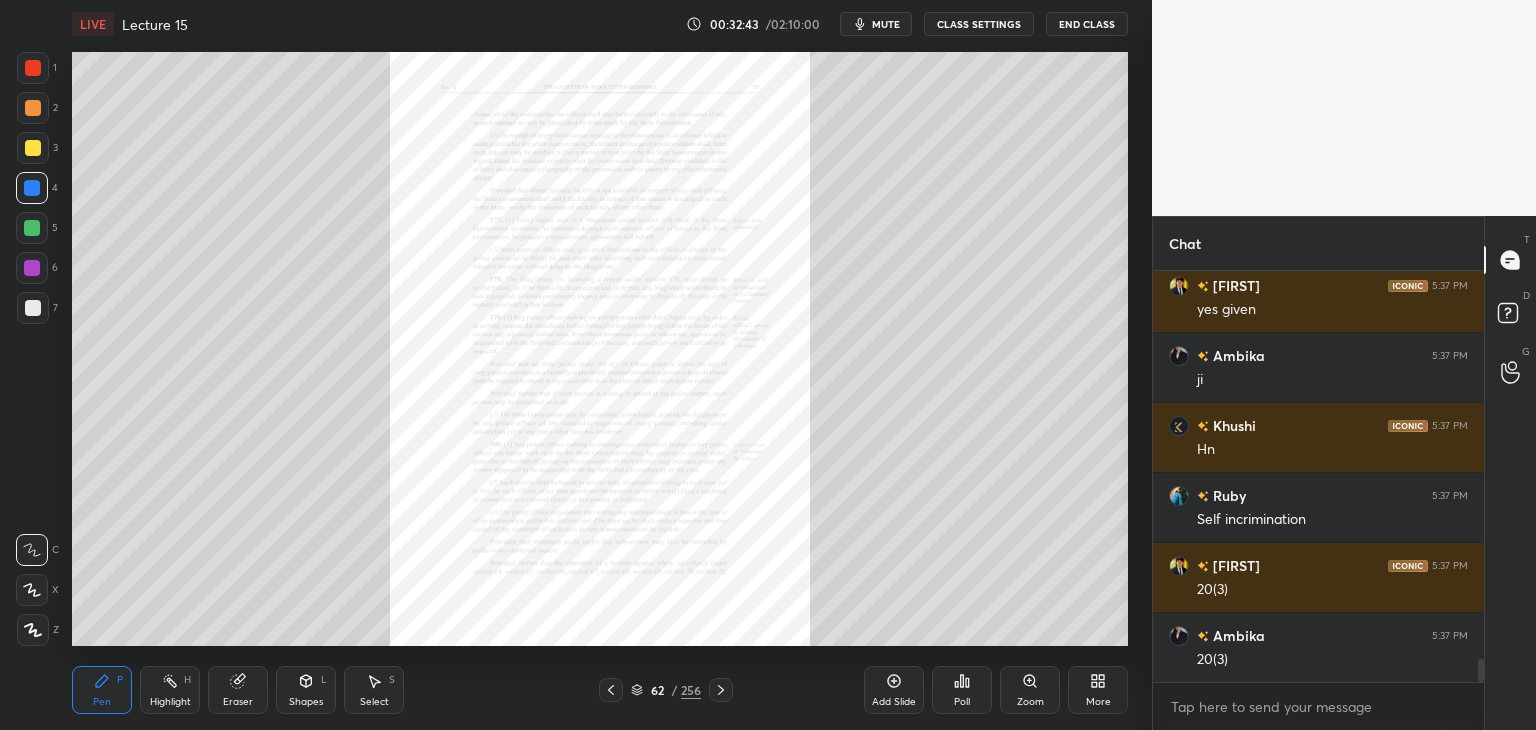 click 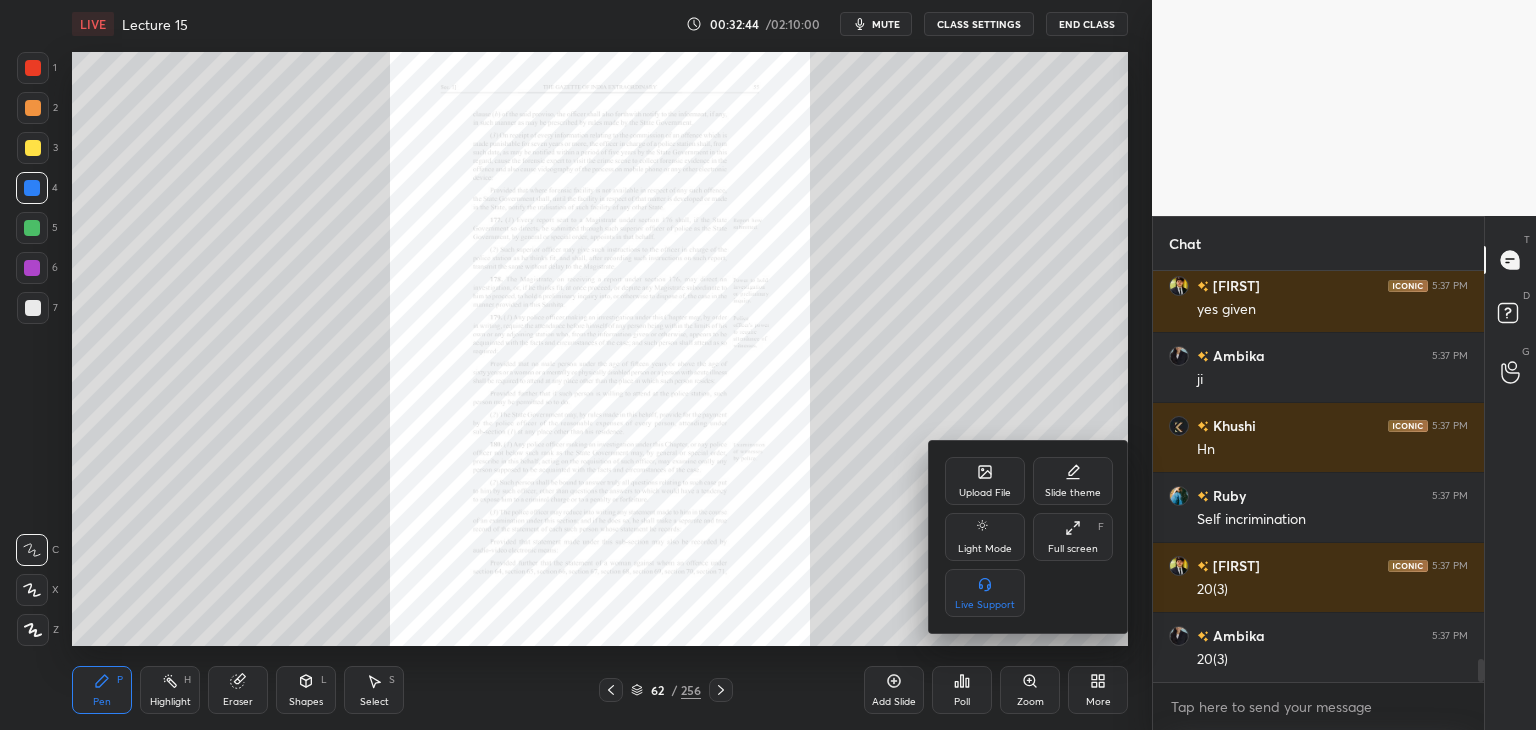 click on "Upload File" at bounding box center (985, 481) 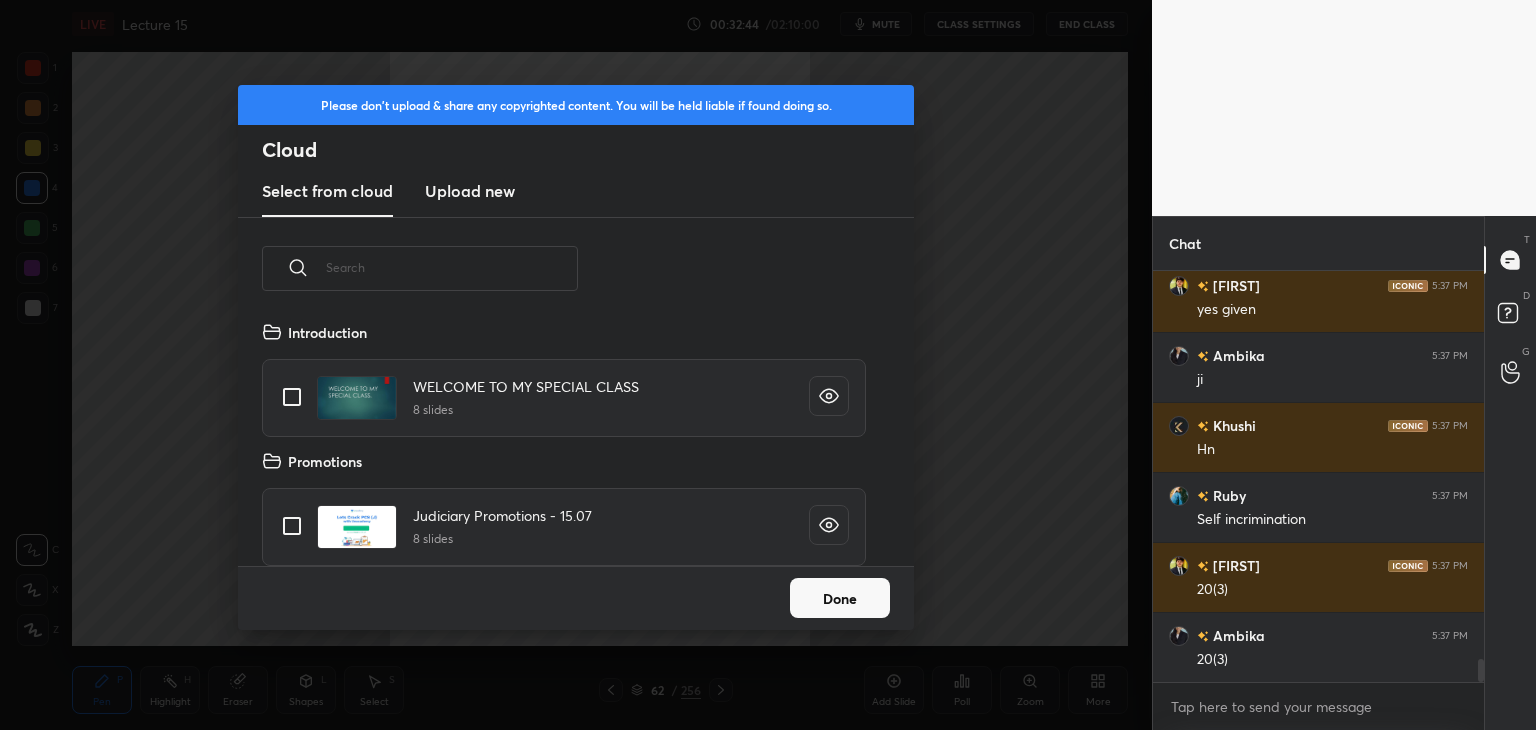 scroll, scrollTop: 5, scrollLeft: 10, axis: both 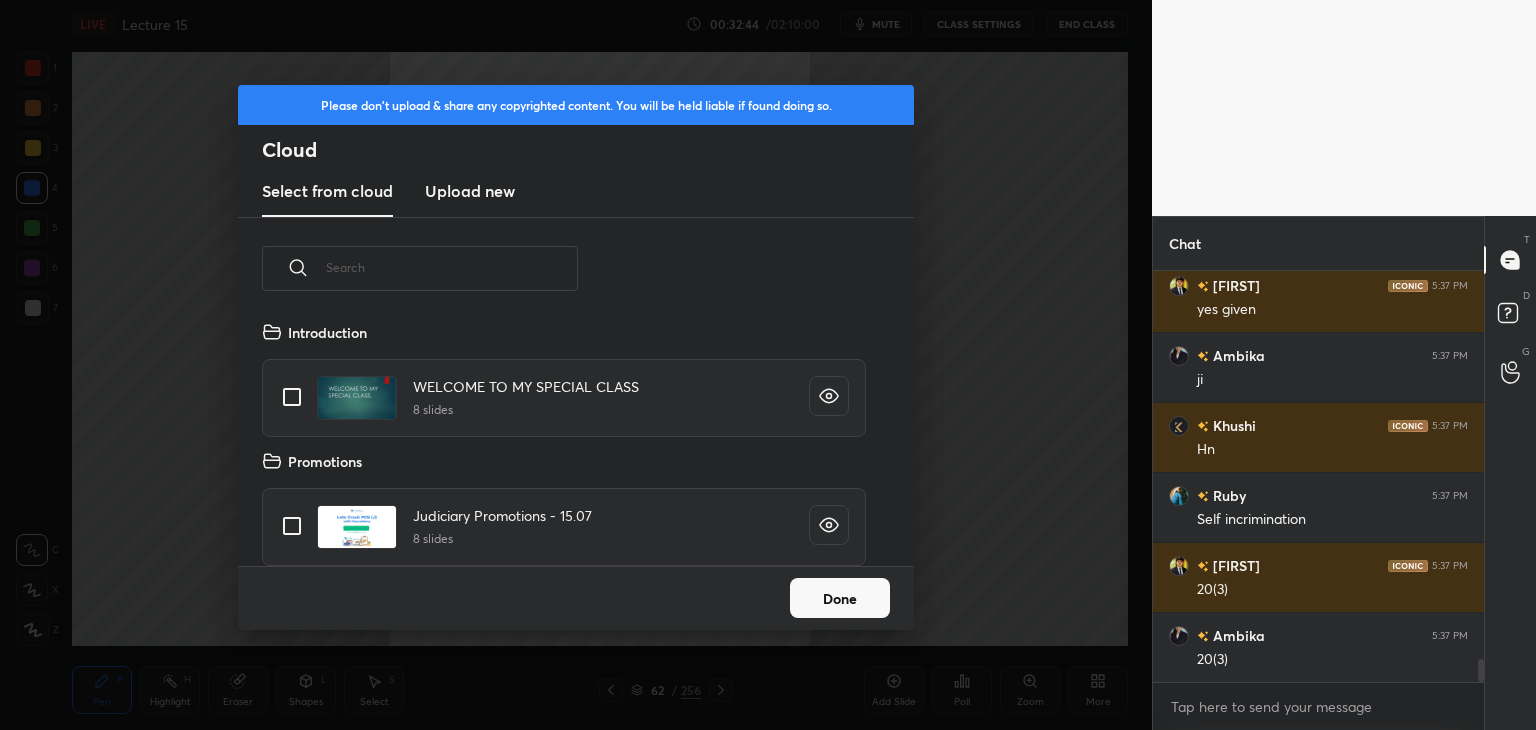 click on "Upload new" at bounding box center (470, 191) 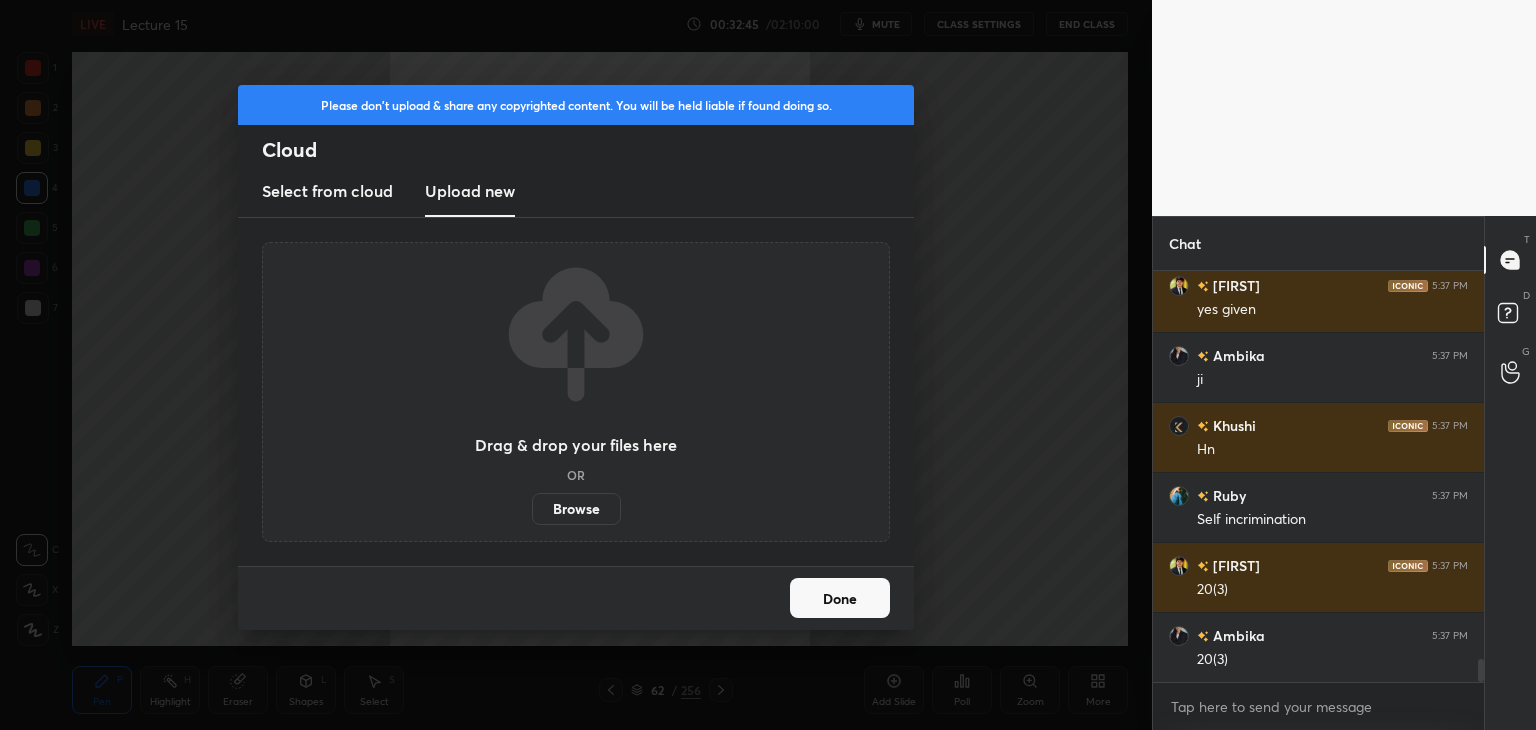 click on "Browse" at bounding box center [576, 509] 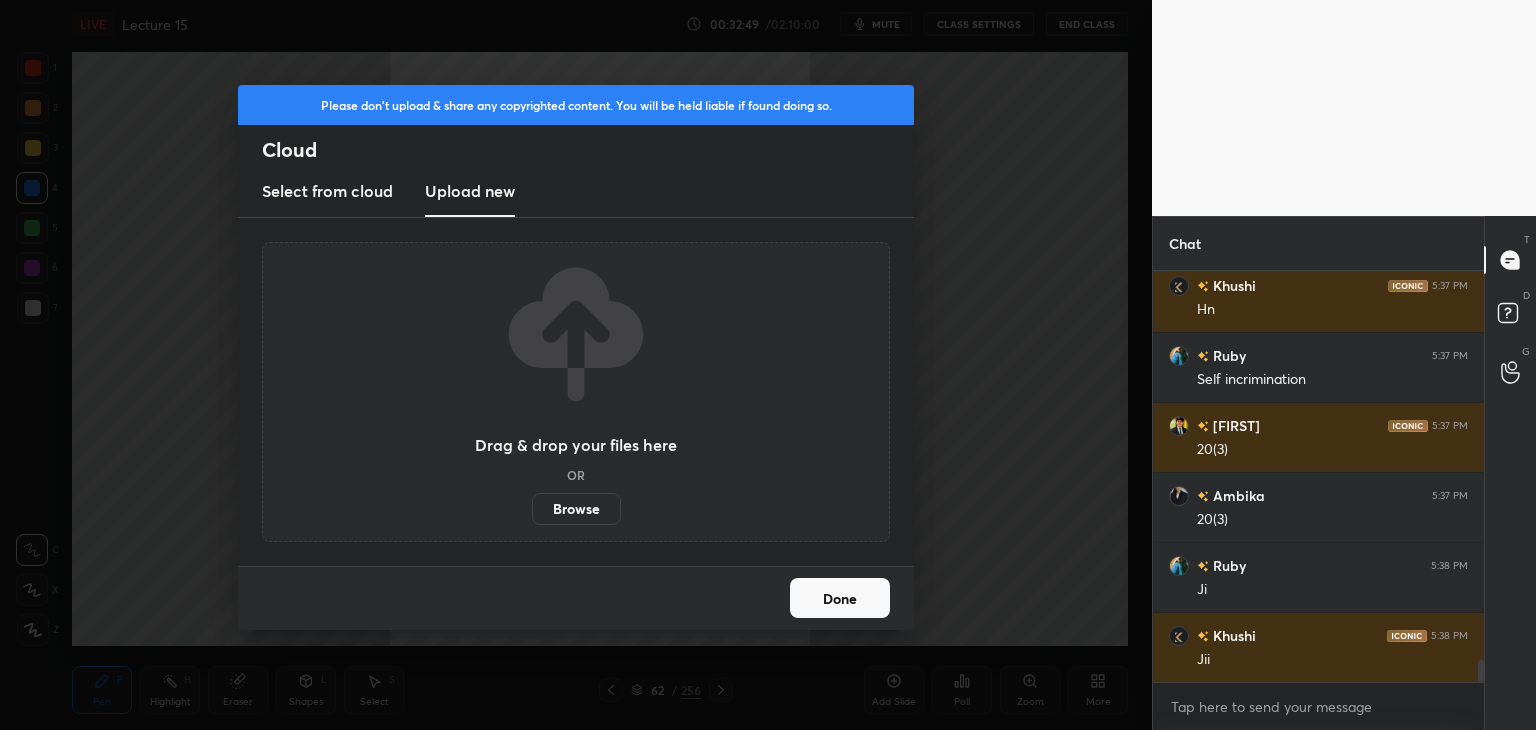 scroll, scrollTop: 7314, scrollLeft: 0, axis: vertical 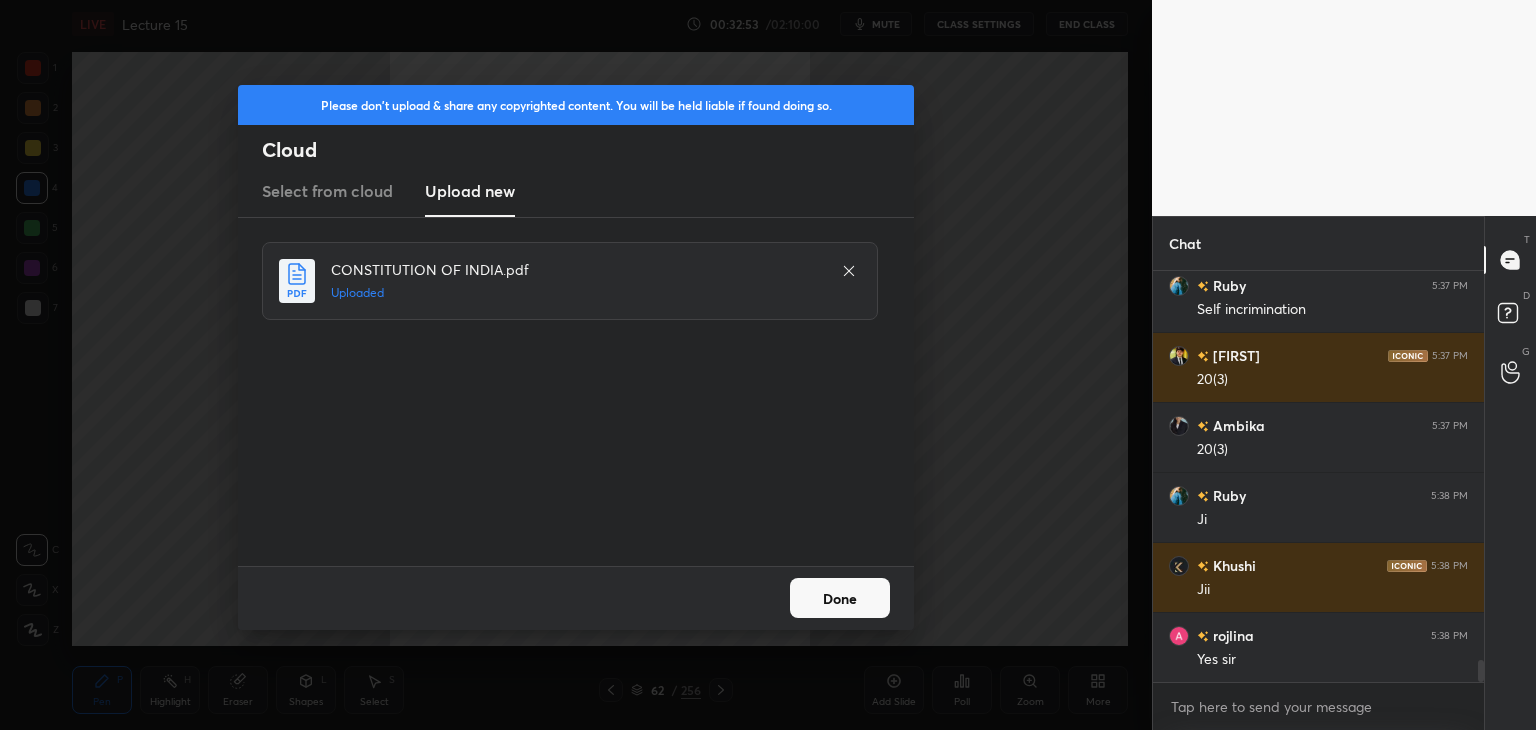 click on "Done" at bounding box center [840, 598] 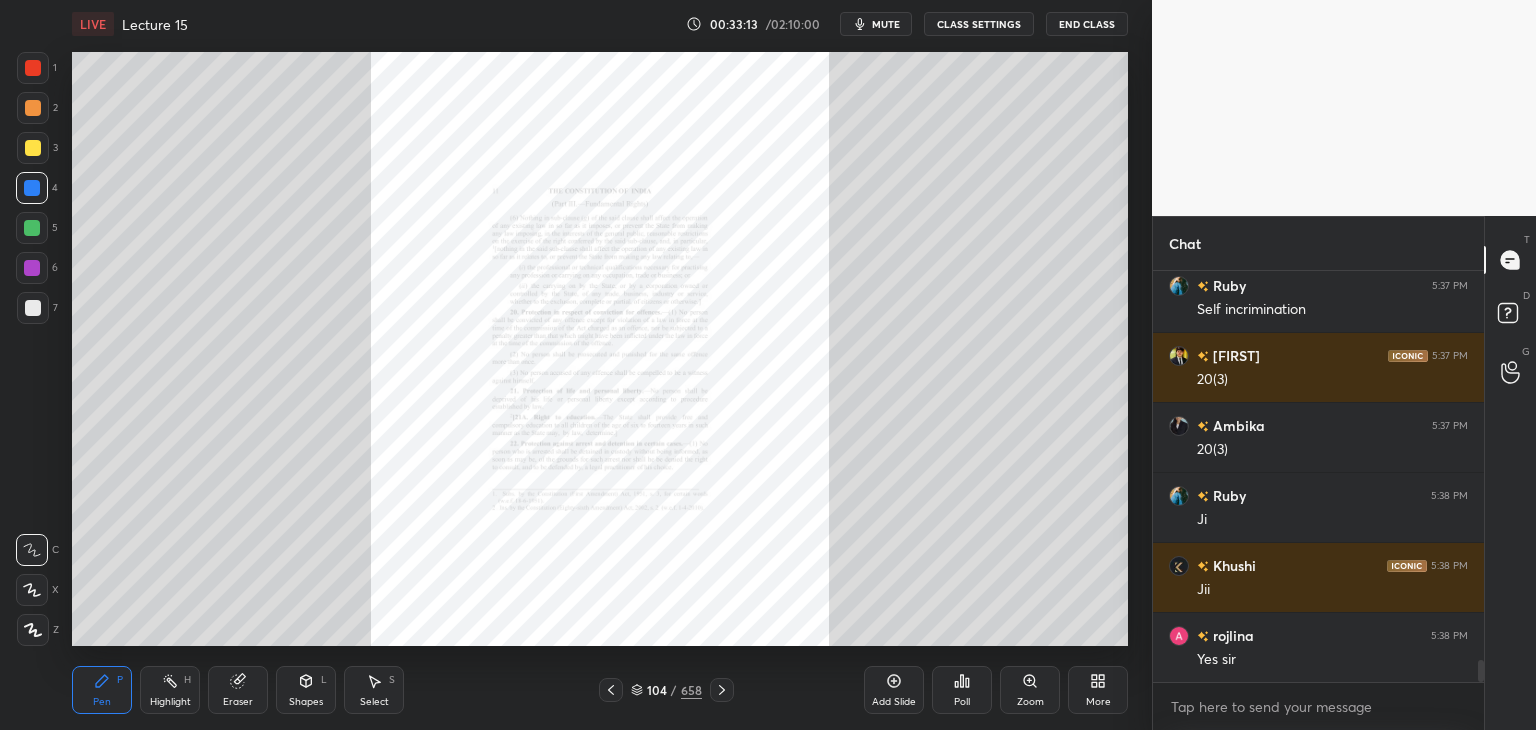 click on "Zoom" at bounding box center (1030, 702) 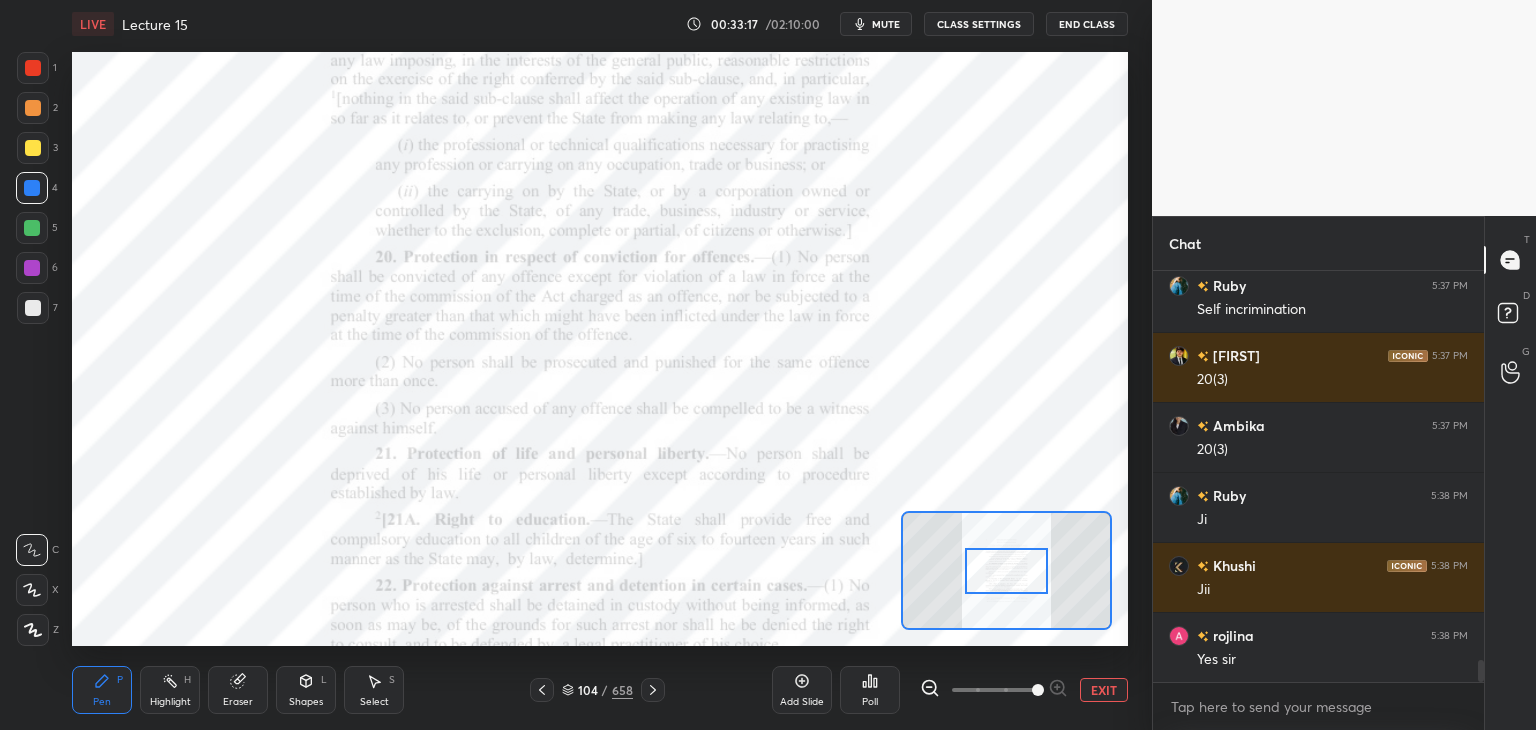 click at bounding box center [32, 228] 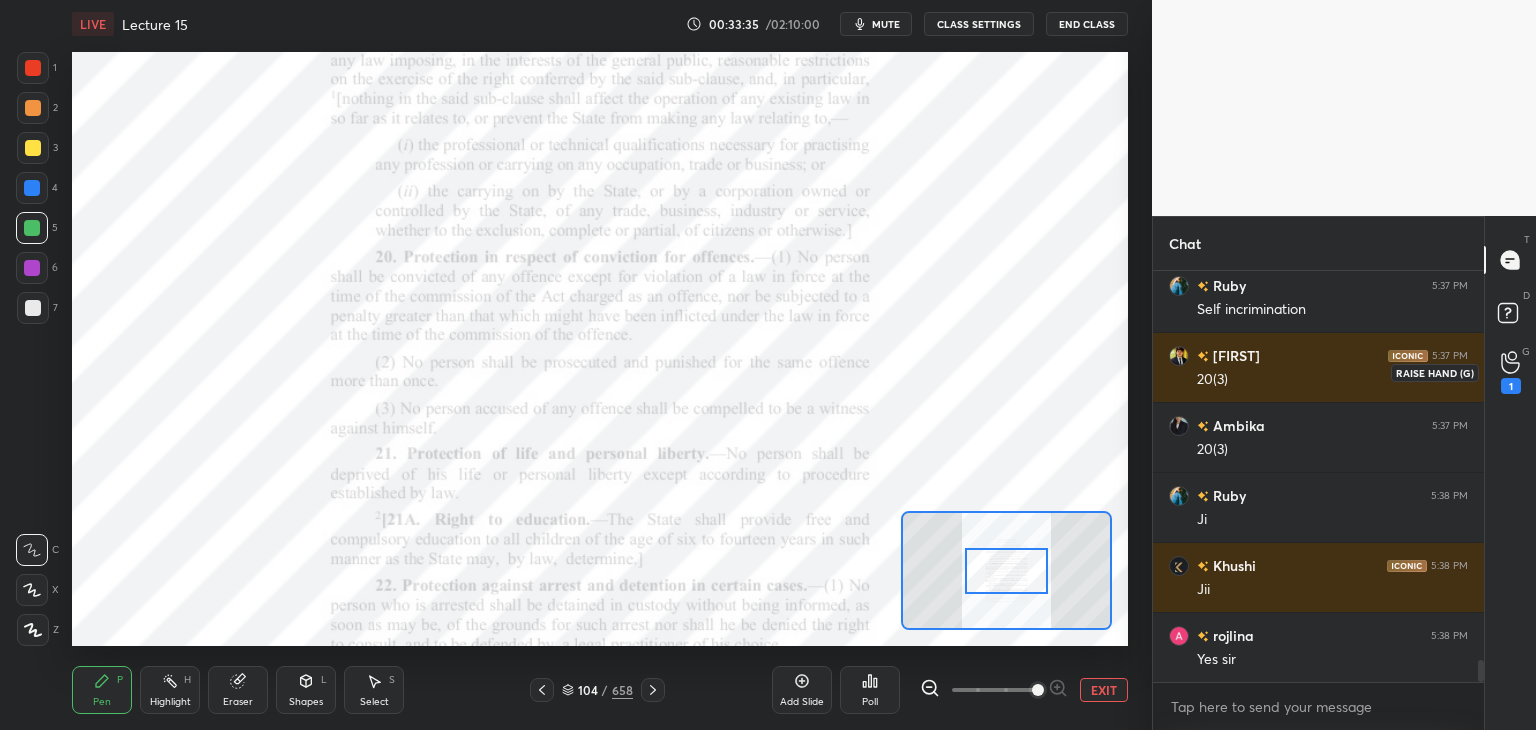 click 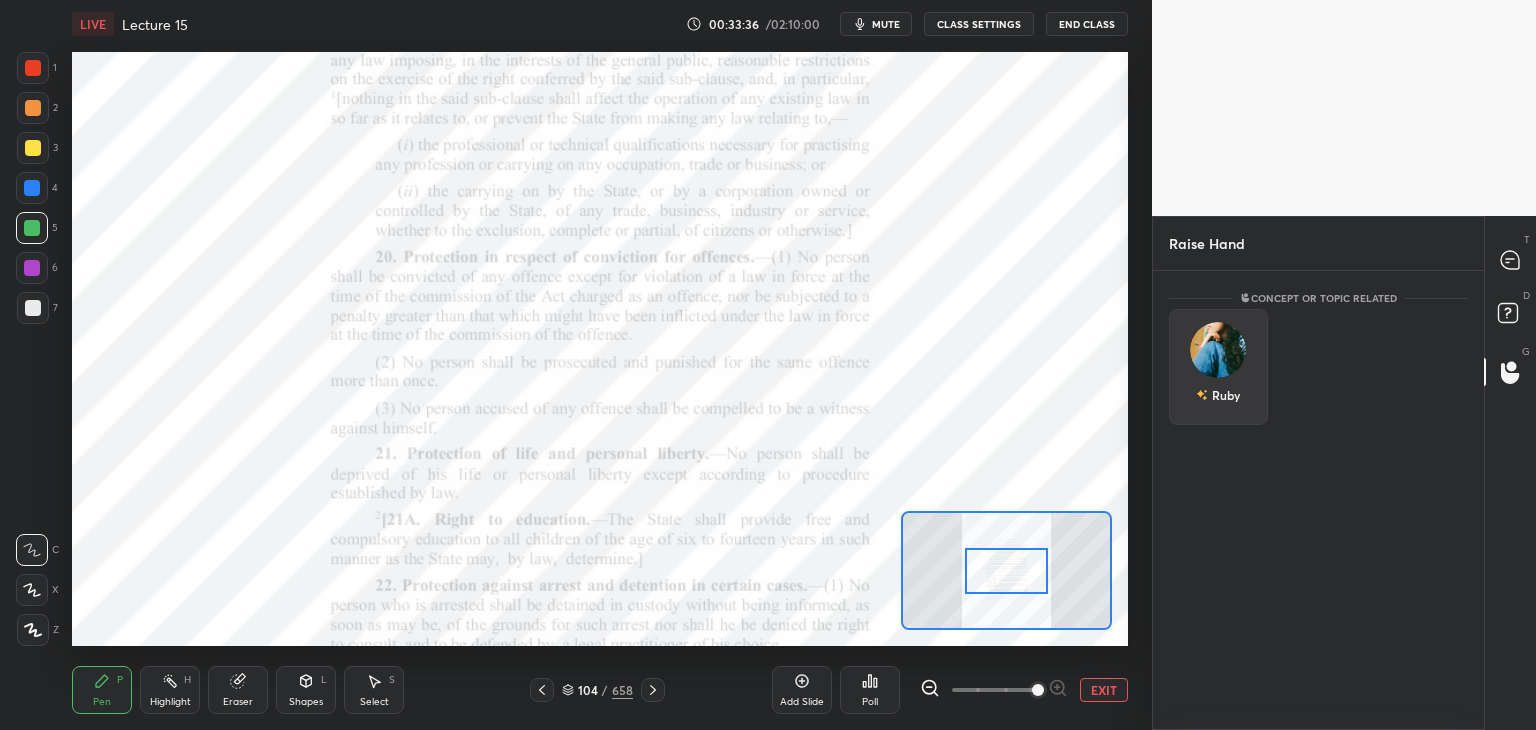 click at bounding box center (1218, 350) 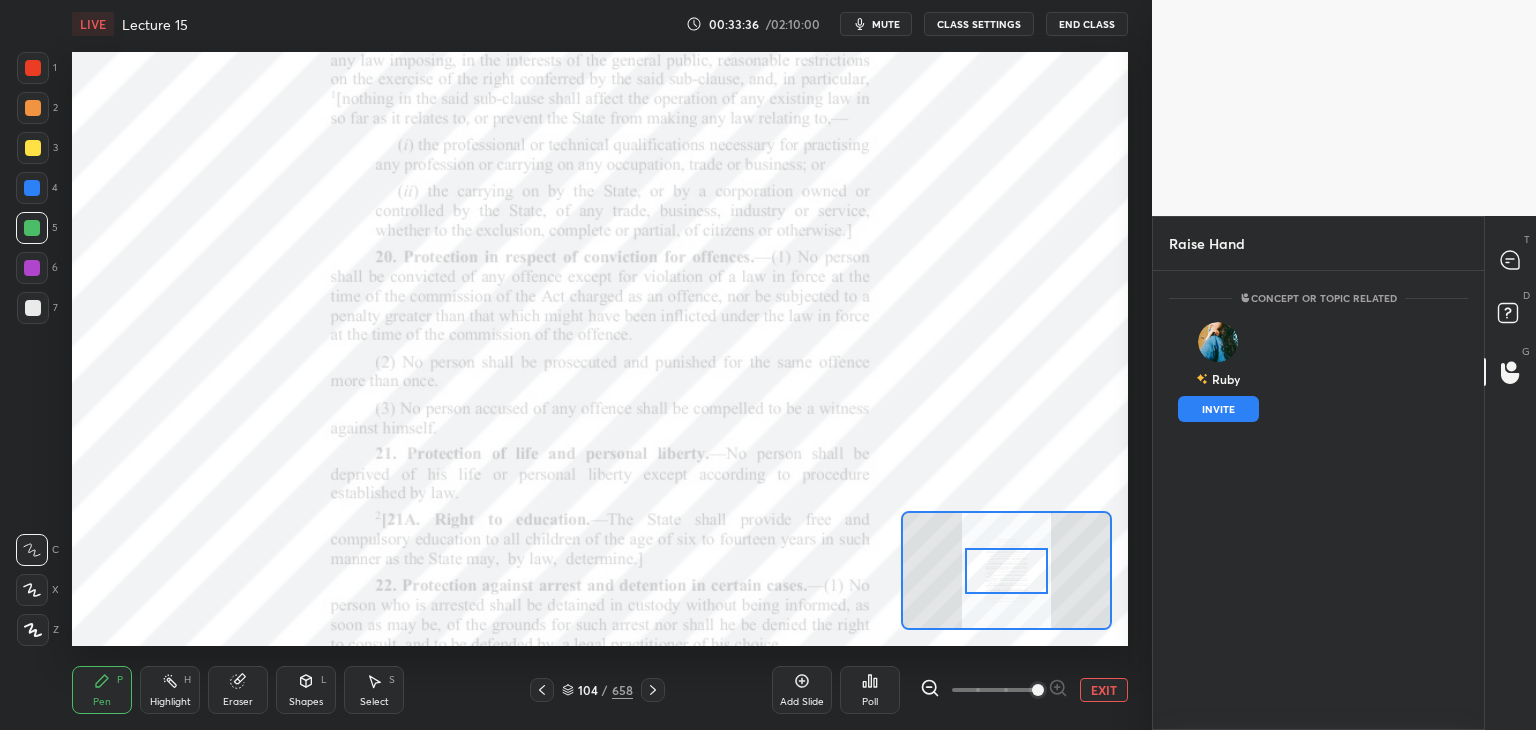 click on "INVITE" at bounding box center [1218, 409] 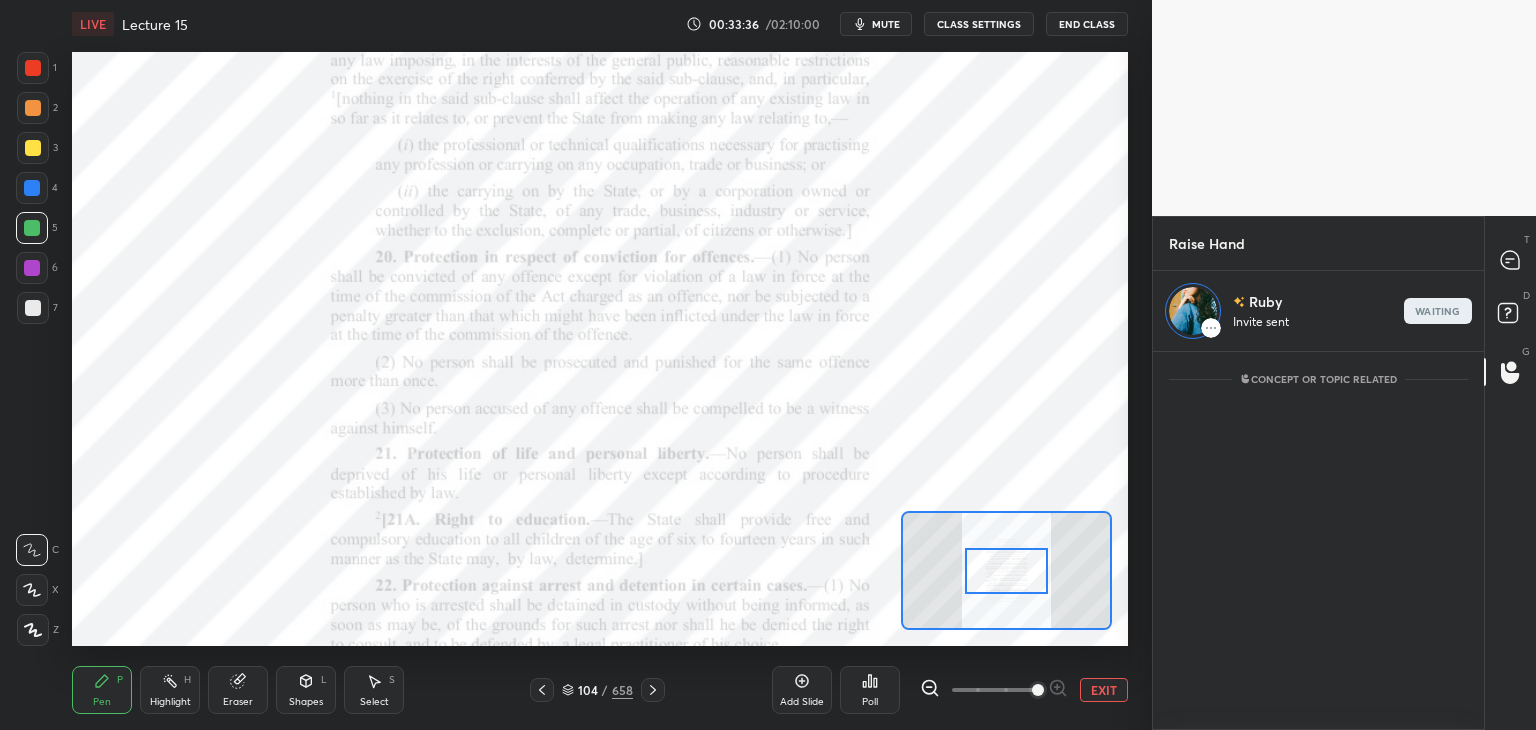 scroll, scrollTop: 373, scrollLeft: 325, axis: both 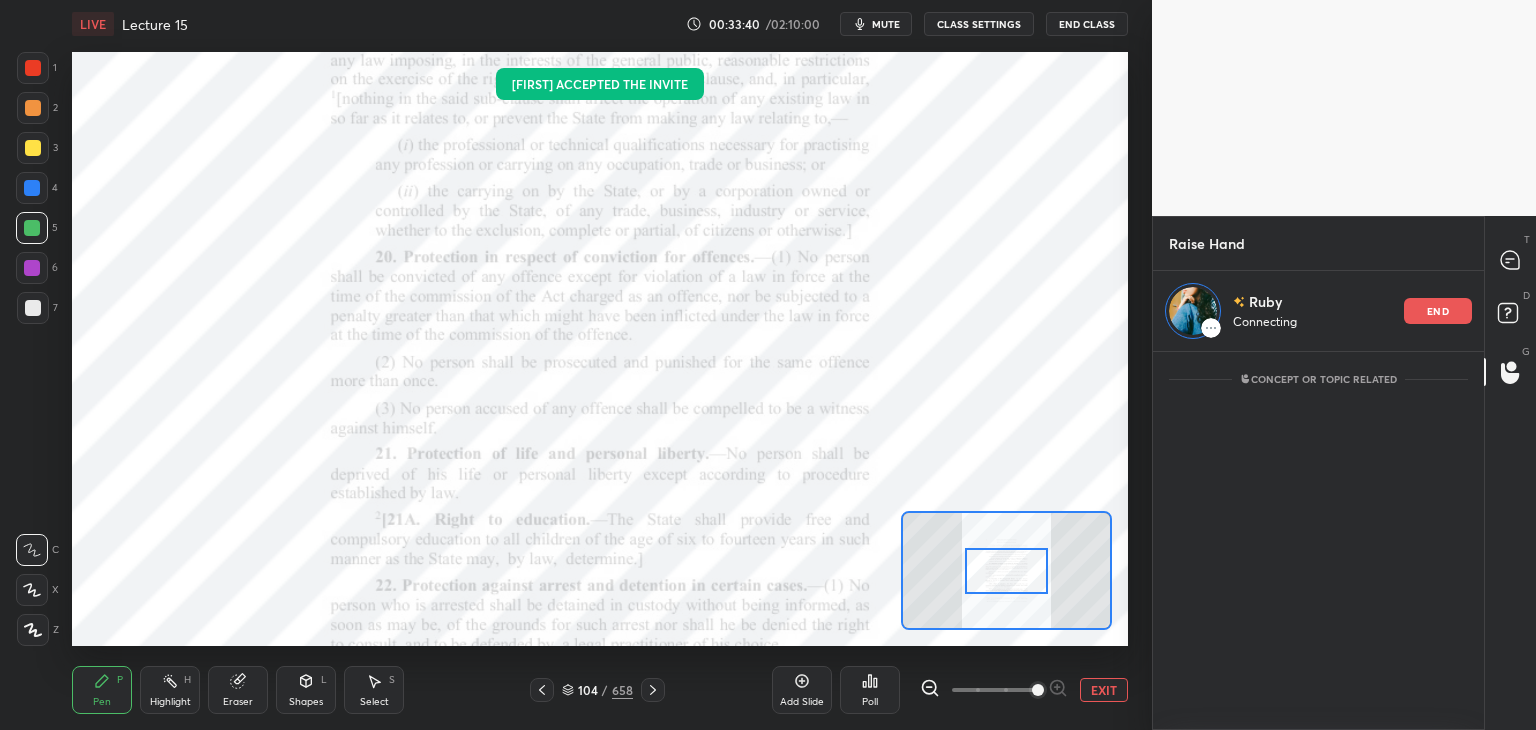 click on "T Messages (T)" at bounding box center [1510, 260] 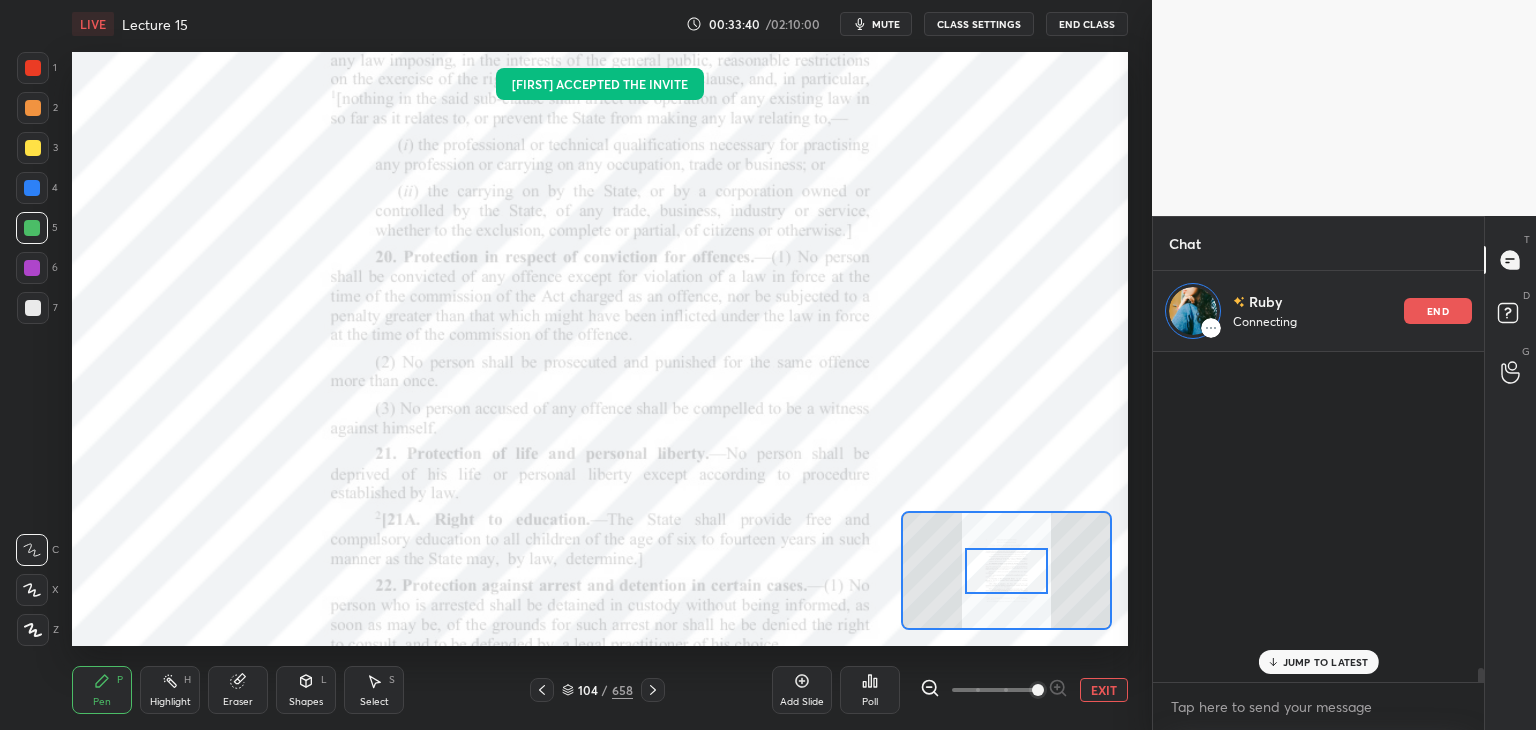 scroll, scrollTop: 7752, scrollLeft: 0, axis: vertical 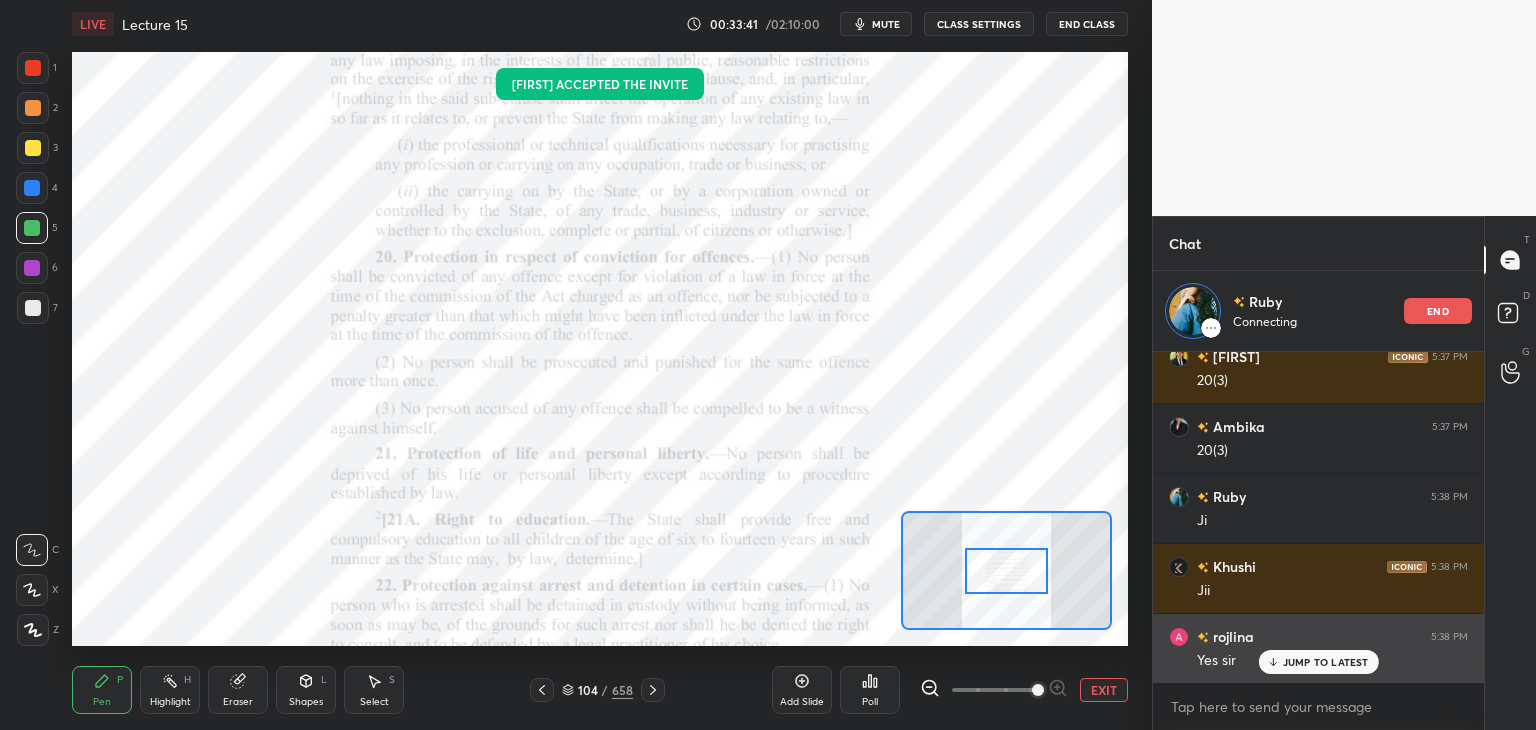 click on "Yes sir" at bounding box center (1332, 661) 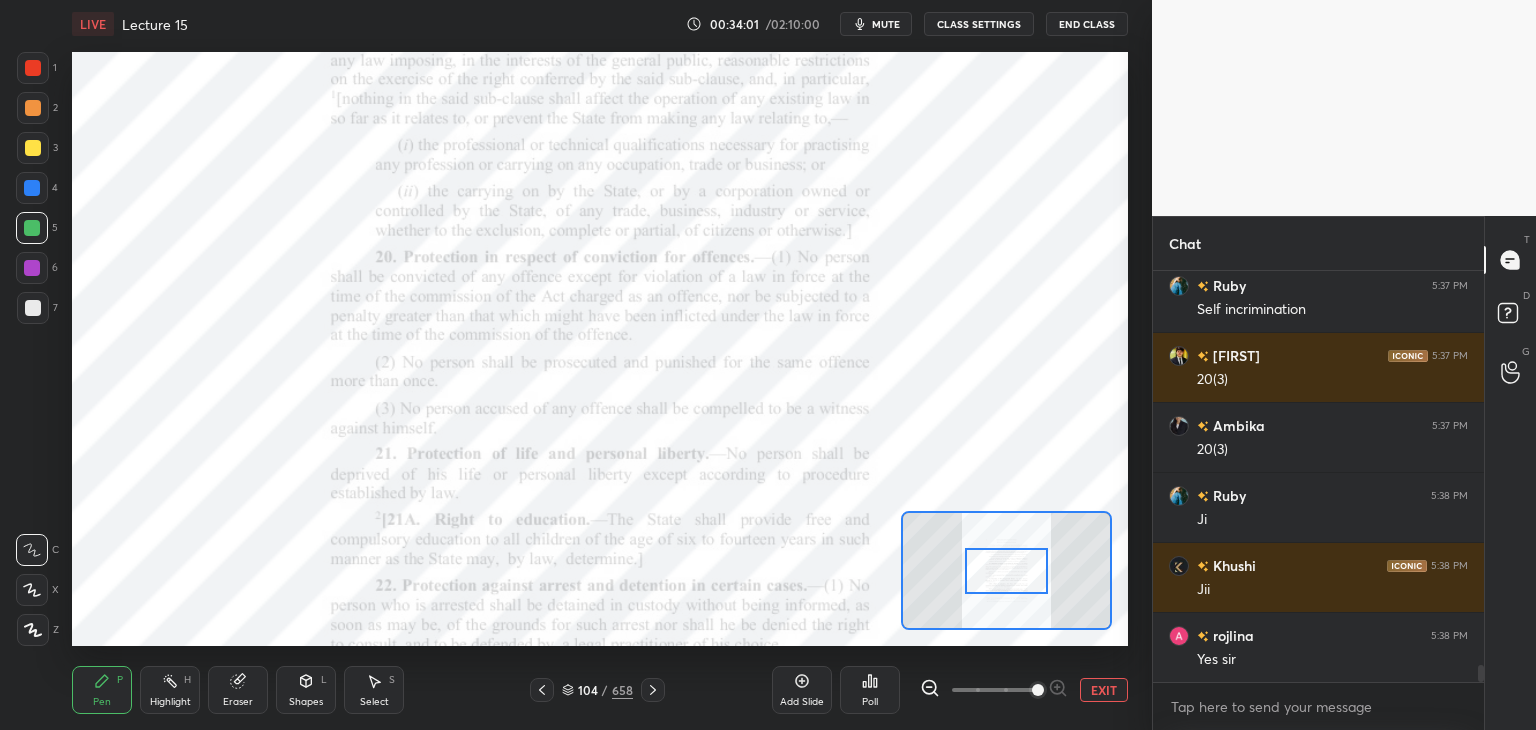 scroll, scrollTop: 6, scrollLeft: 6, axis: both 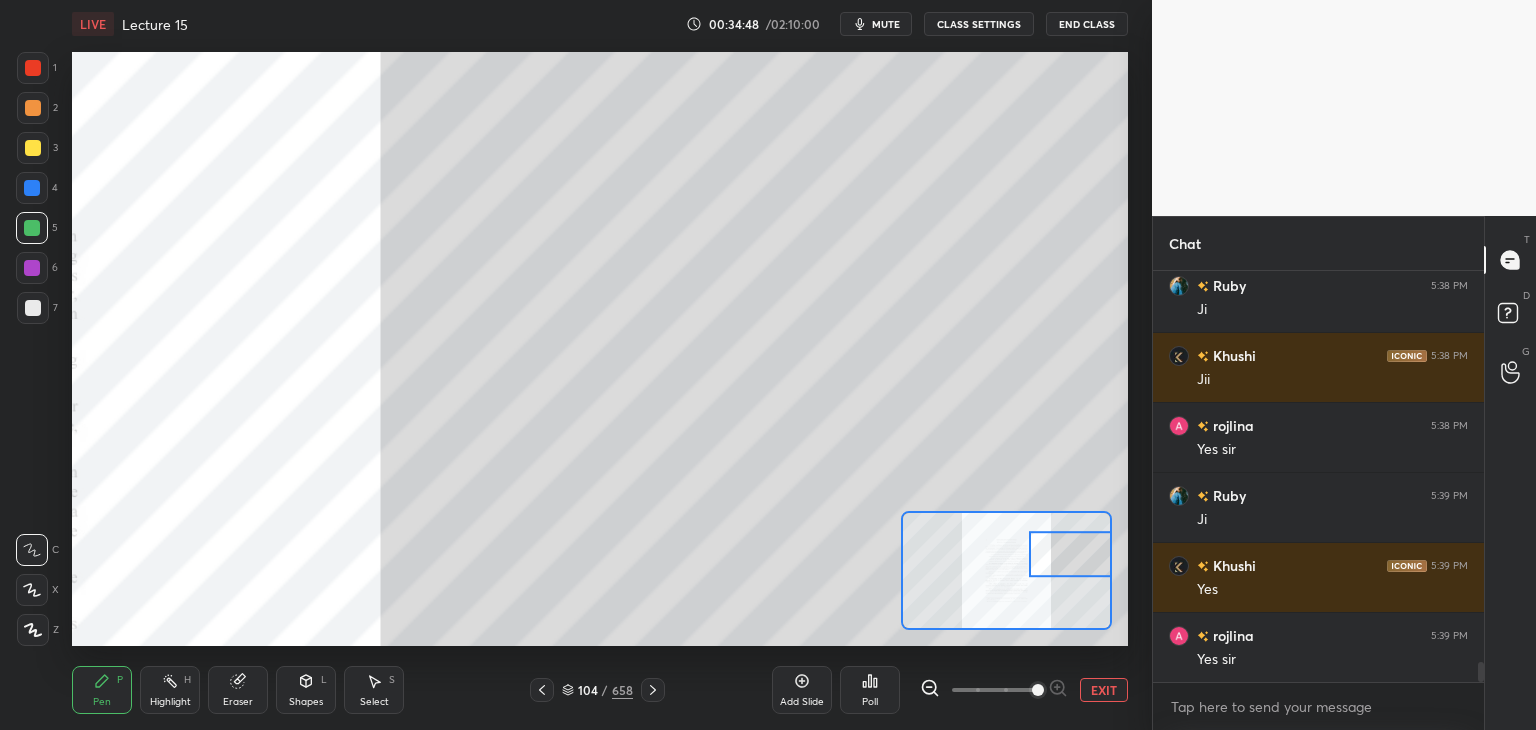 click at bounding box center [32, 268] 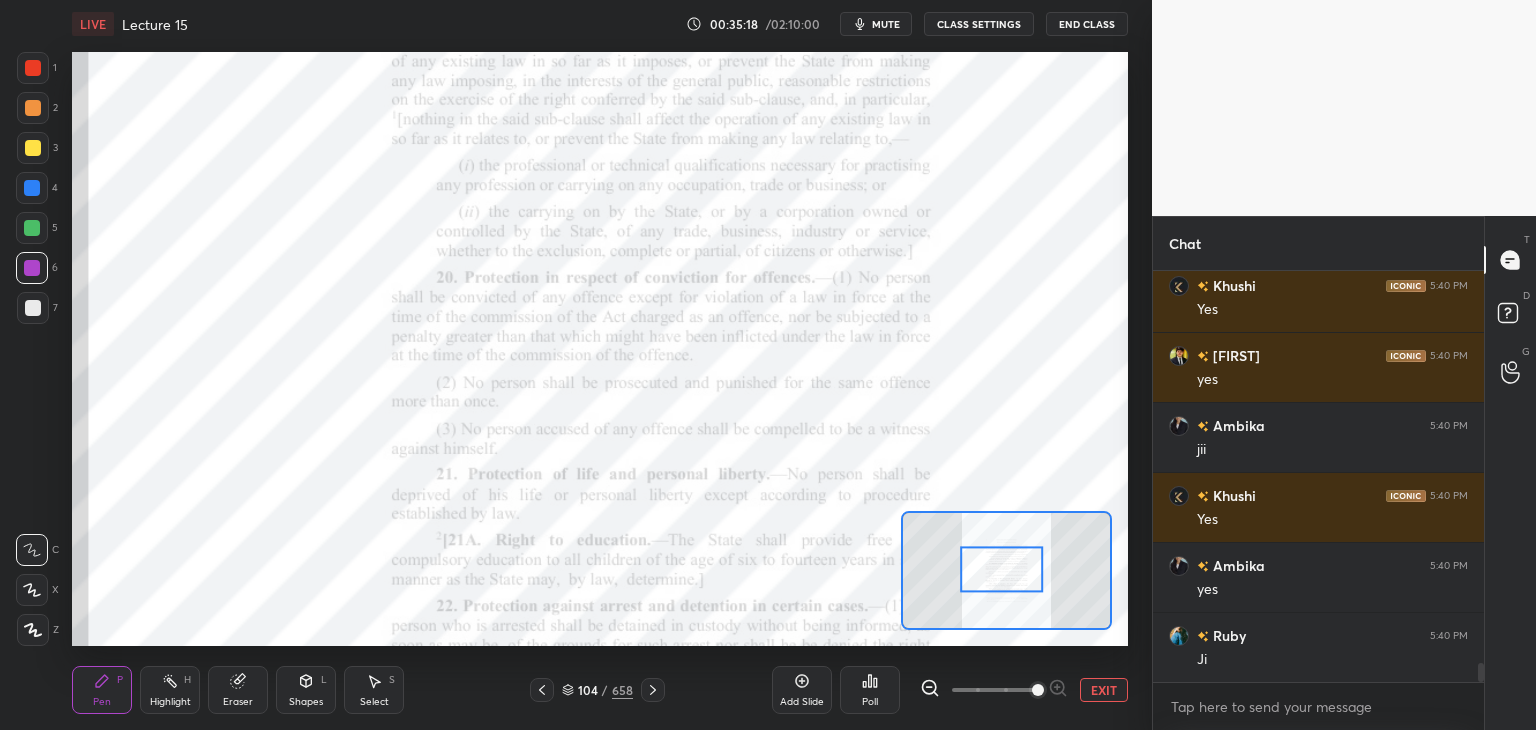 scroll, scrollTop: 8372, scrollLeft: 0, axis: vertical 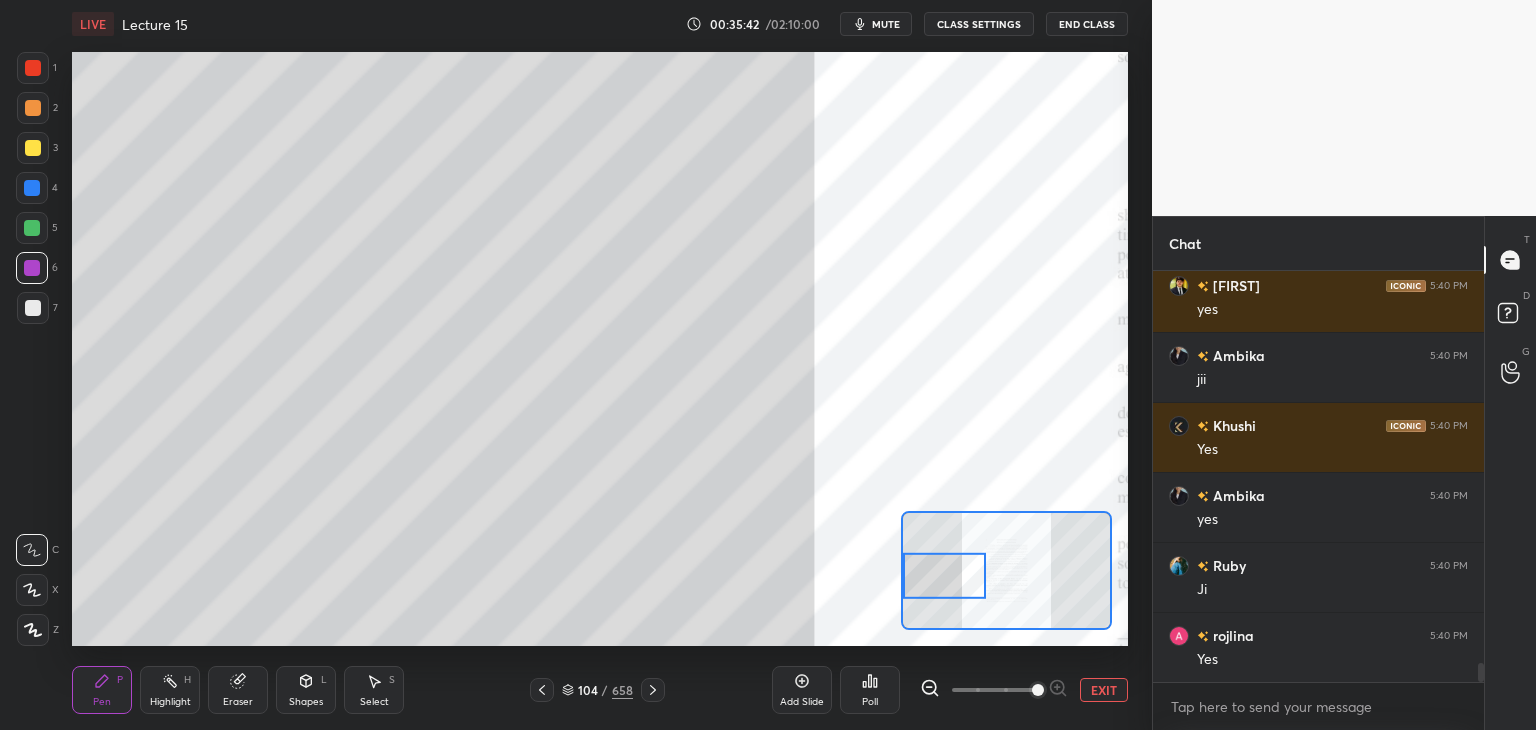 click at bounding box center (33, 308) 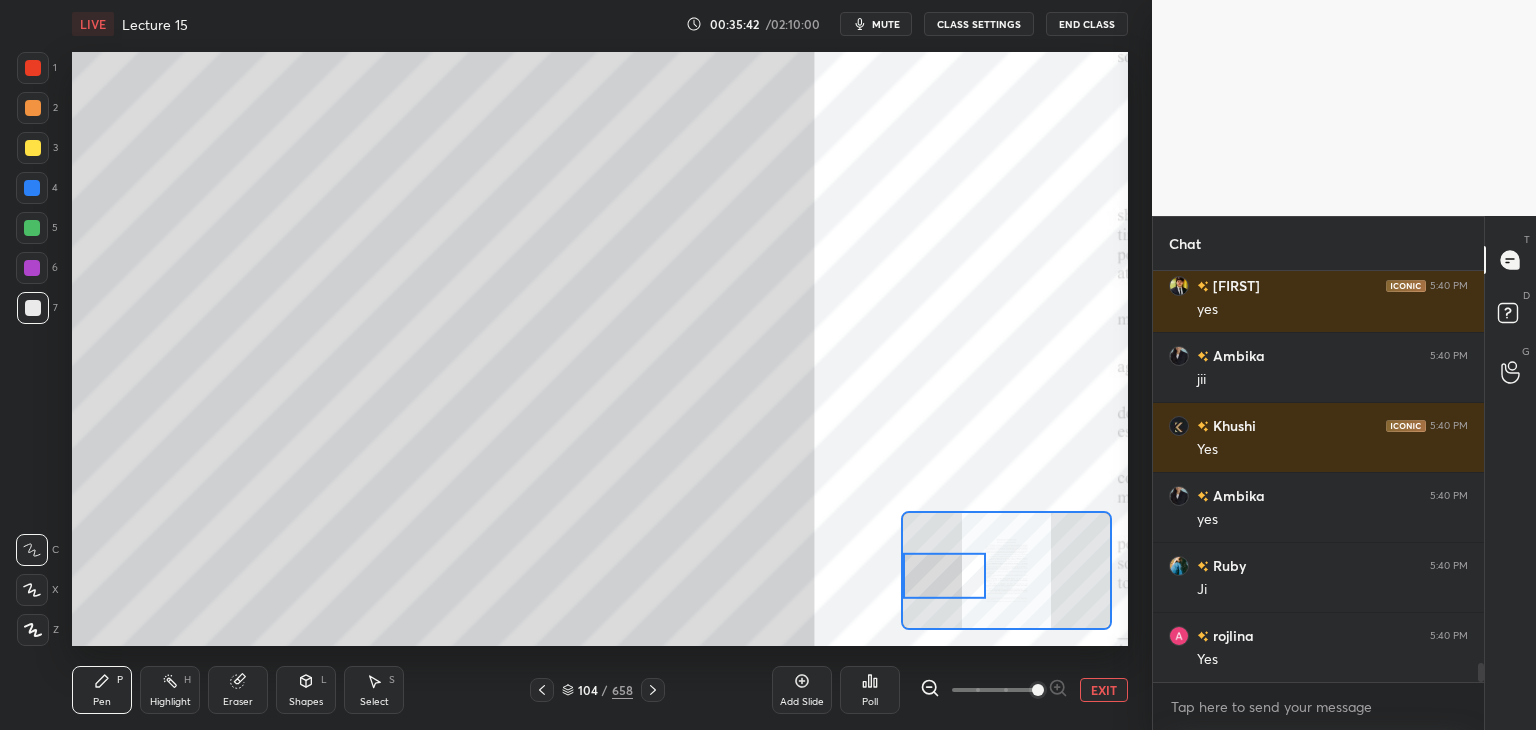 click at bounding box center [33, 308] 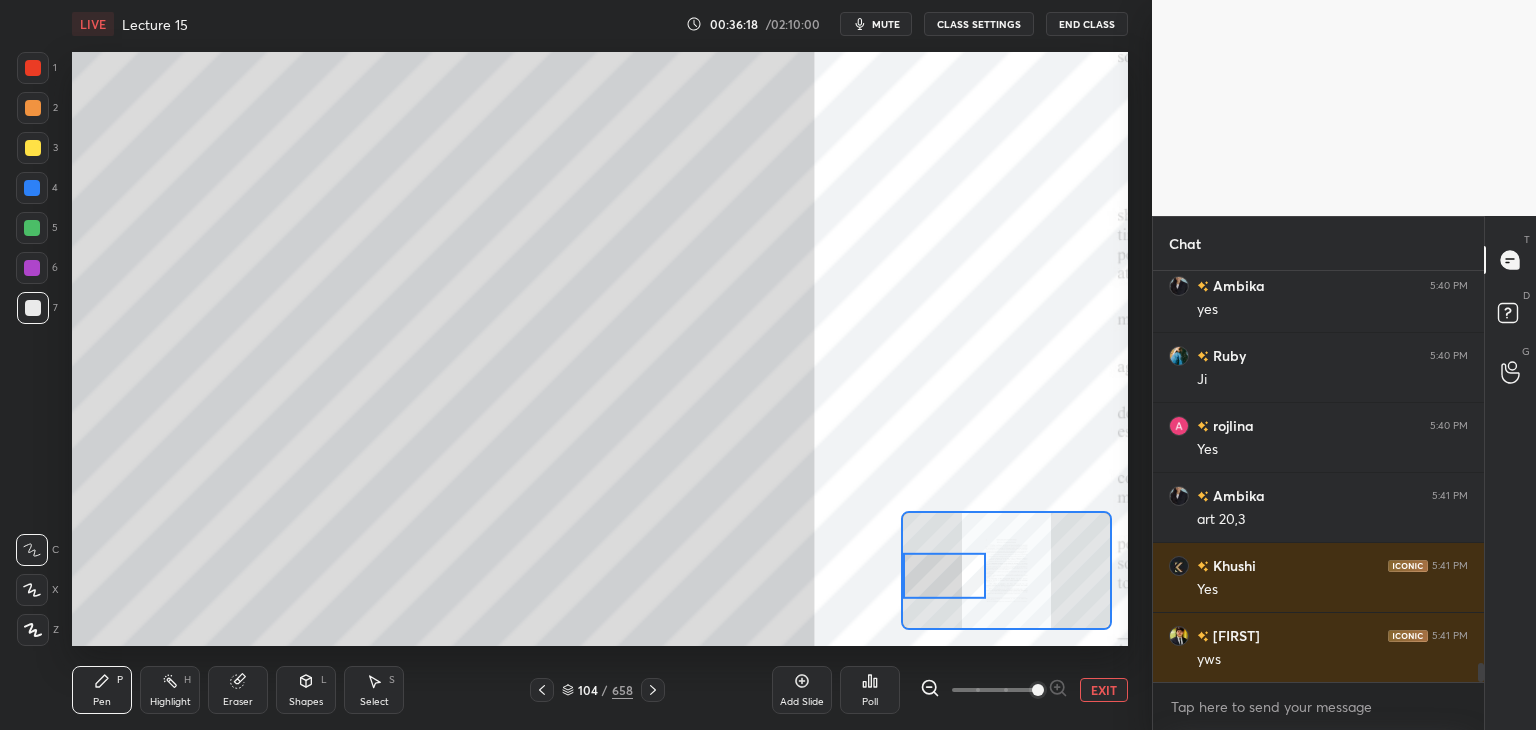 scroll, scrollTop: 8652, scrollLeft: 0, axis: vertical 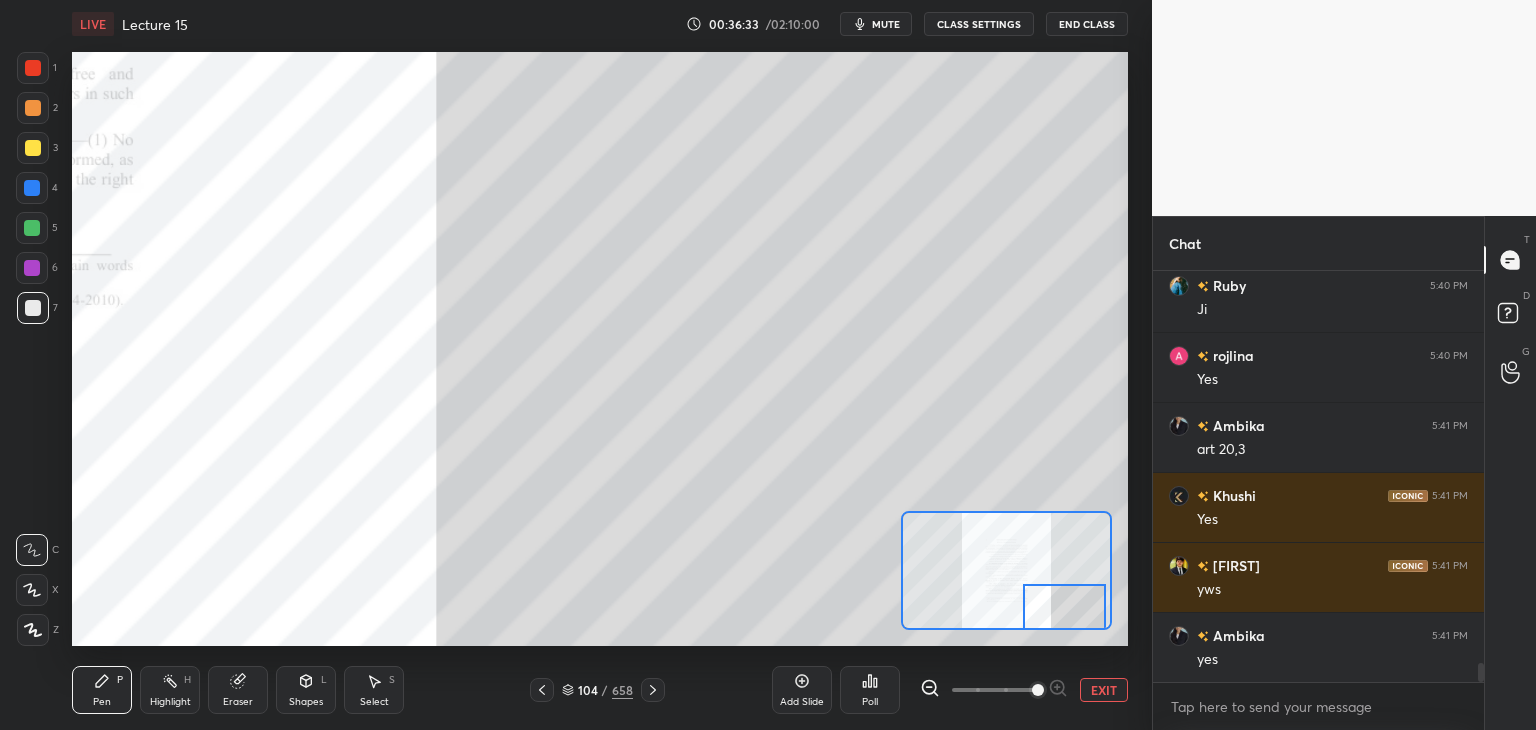 click at bounding box center [33, 68] 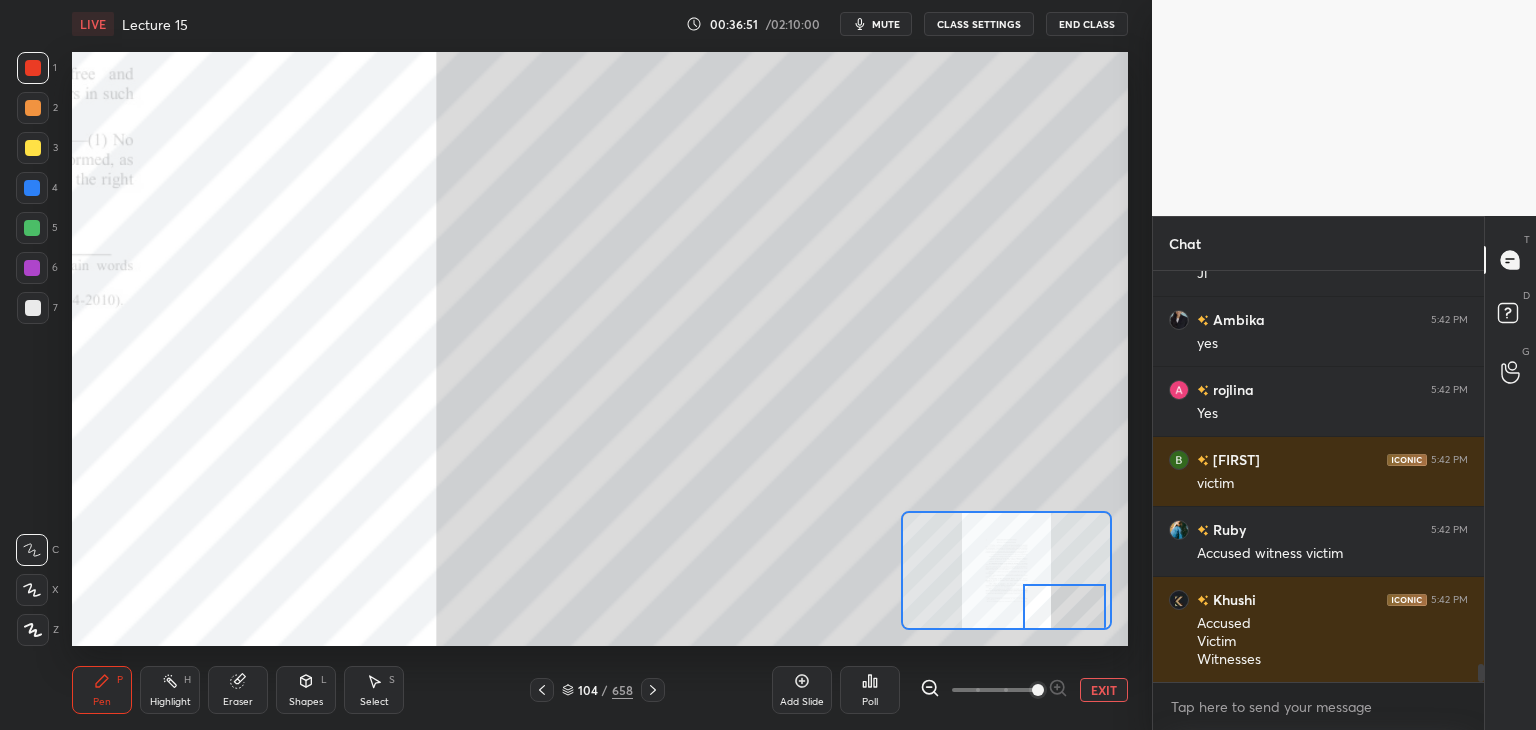scroll, scrollTop: 9248, scrollLeft: 0, axis: vertical 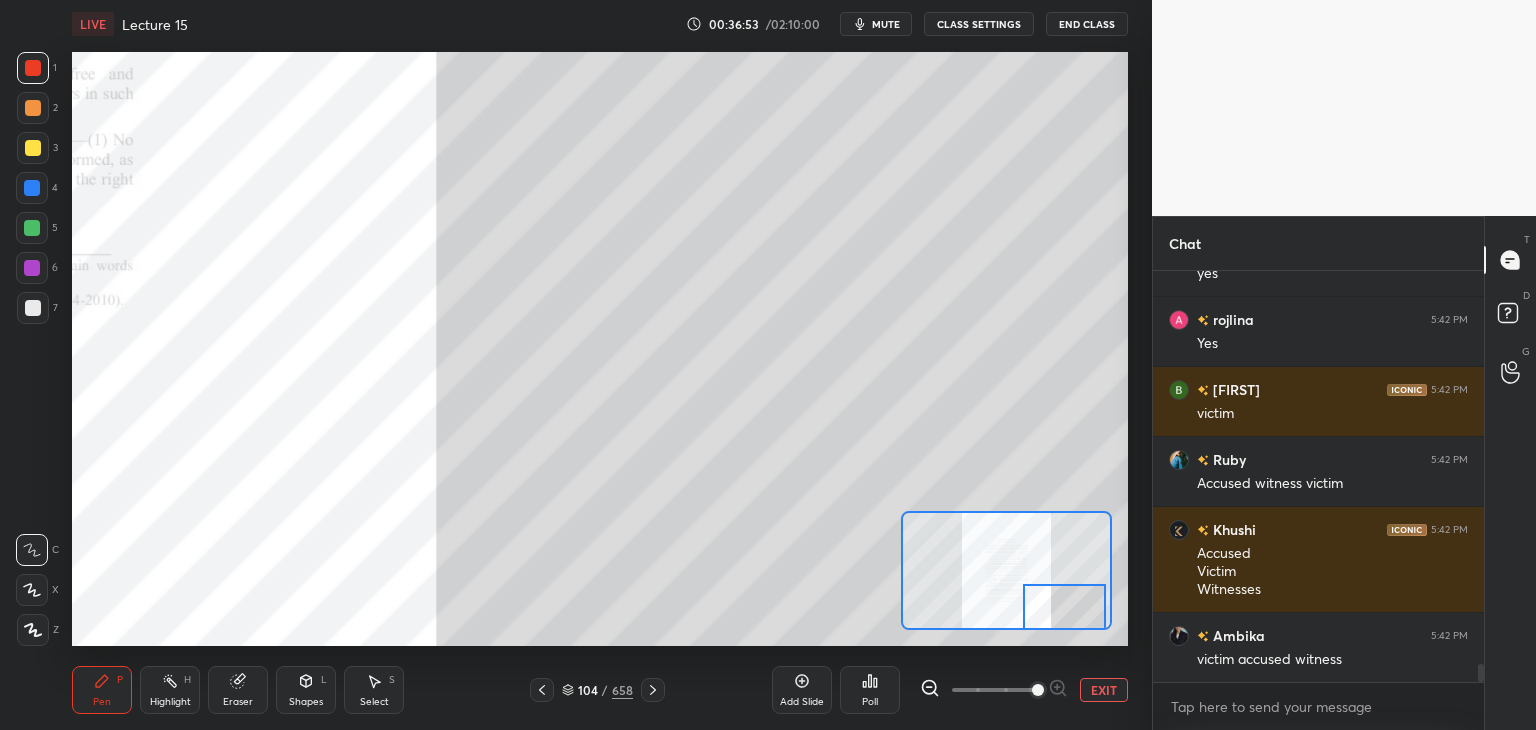 click at bounding box center (33, 308) 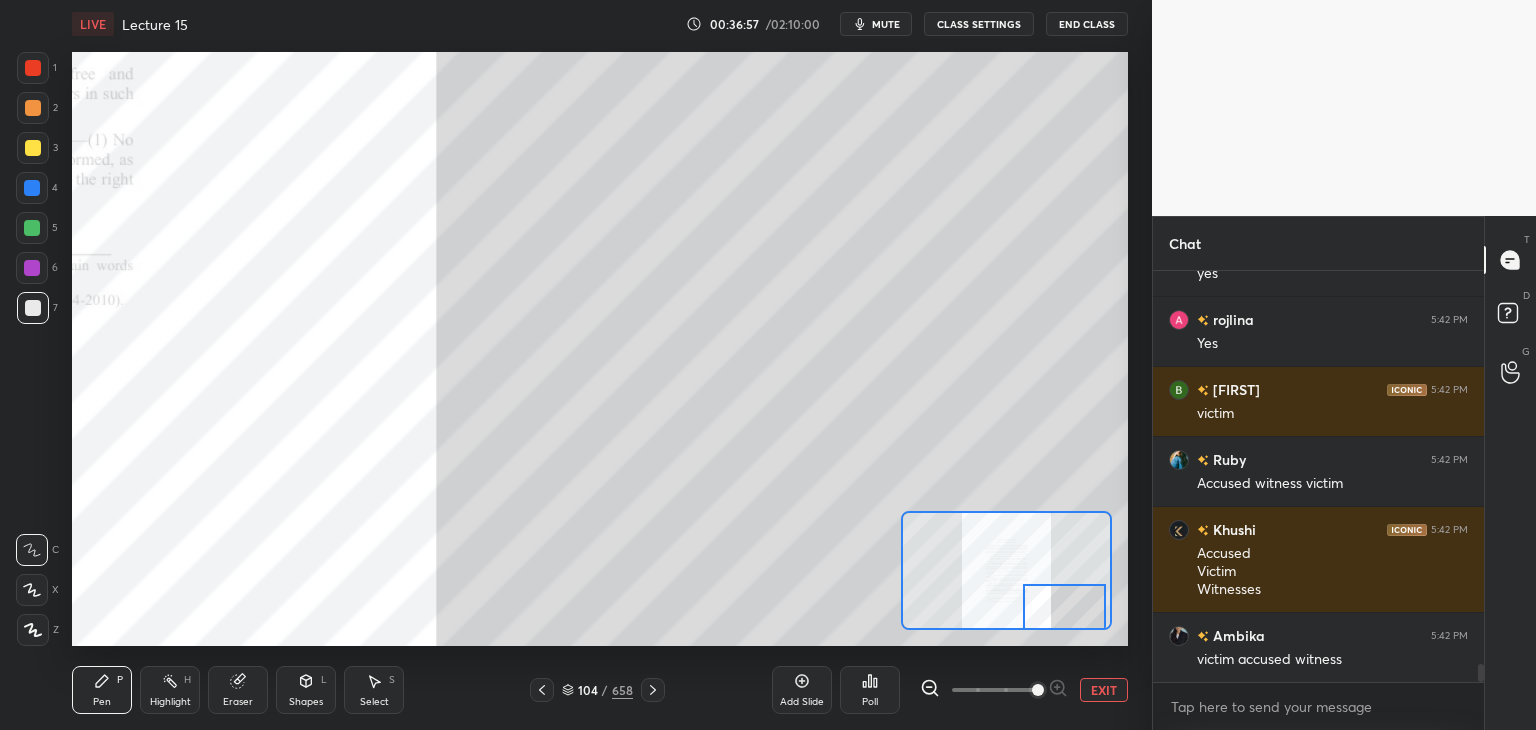 scroll, scrollTop: 9318, scrollLeft: 0, axis: vertical 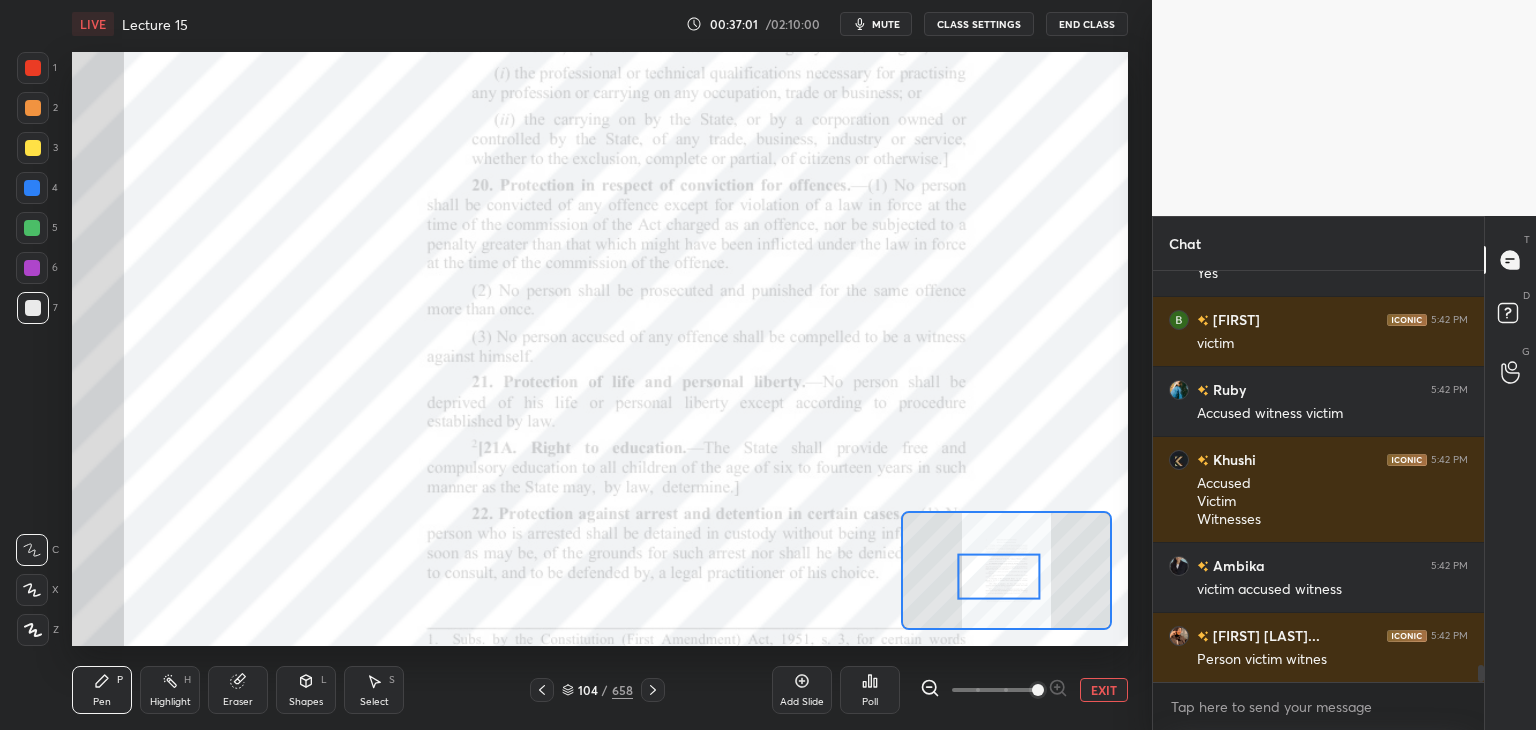 click at bounding box center (32, 268) 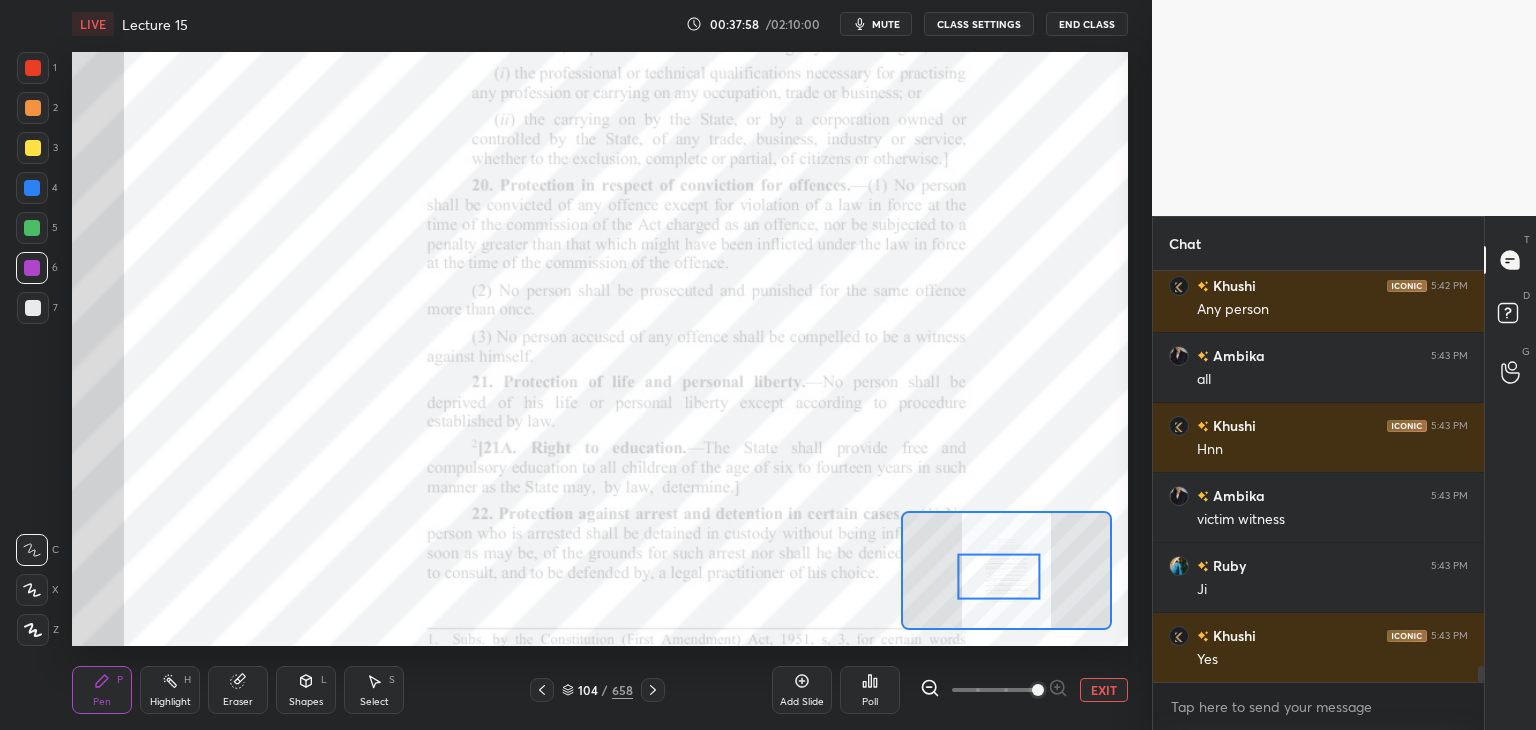 scroll, scrollTop: 10388, scrollLeft: 0, axis: vertical 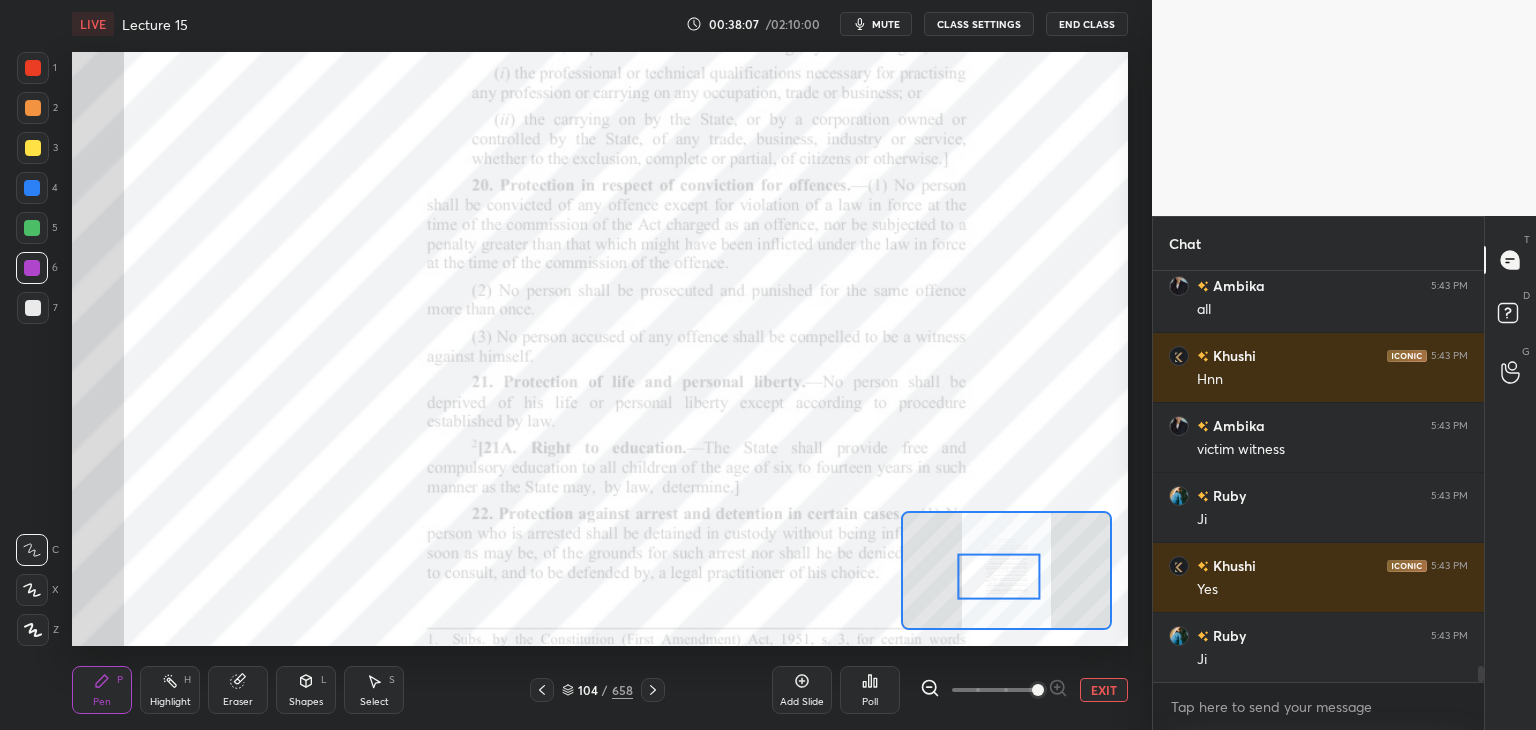 click at bounding box center [32, 228] 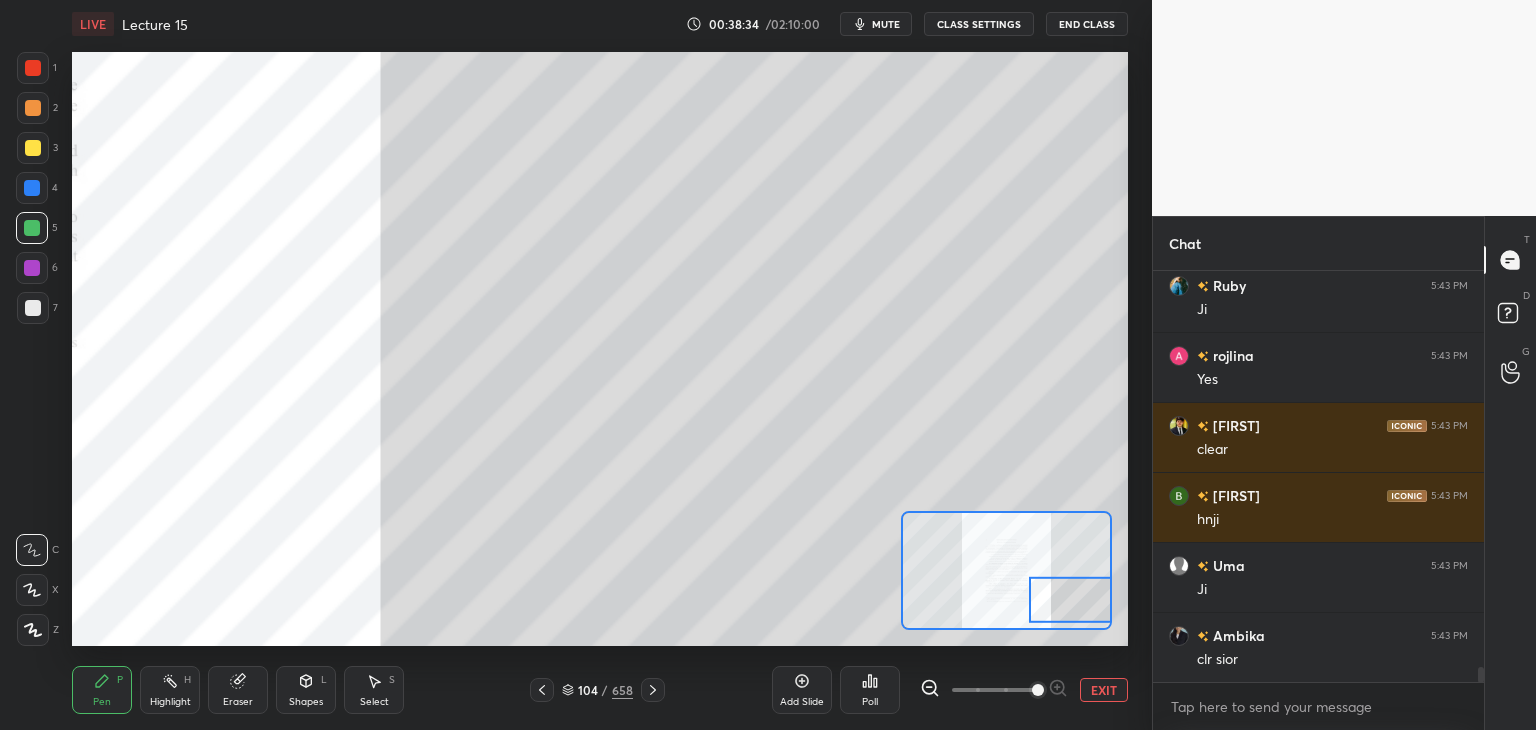 scroll, scrollTop: 11038, scrollLeft: 0, axis: vertical 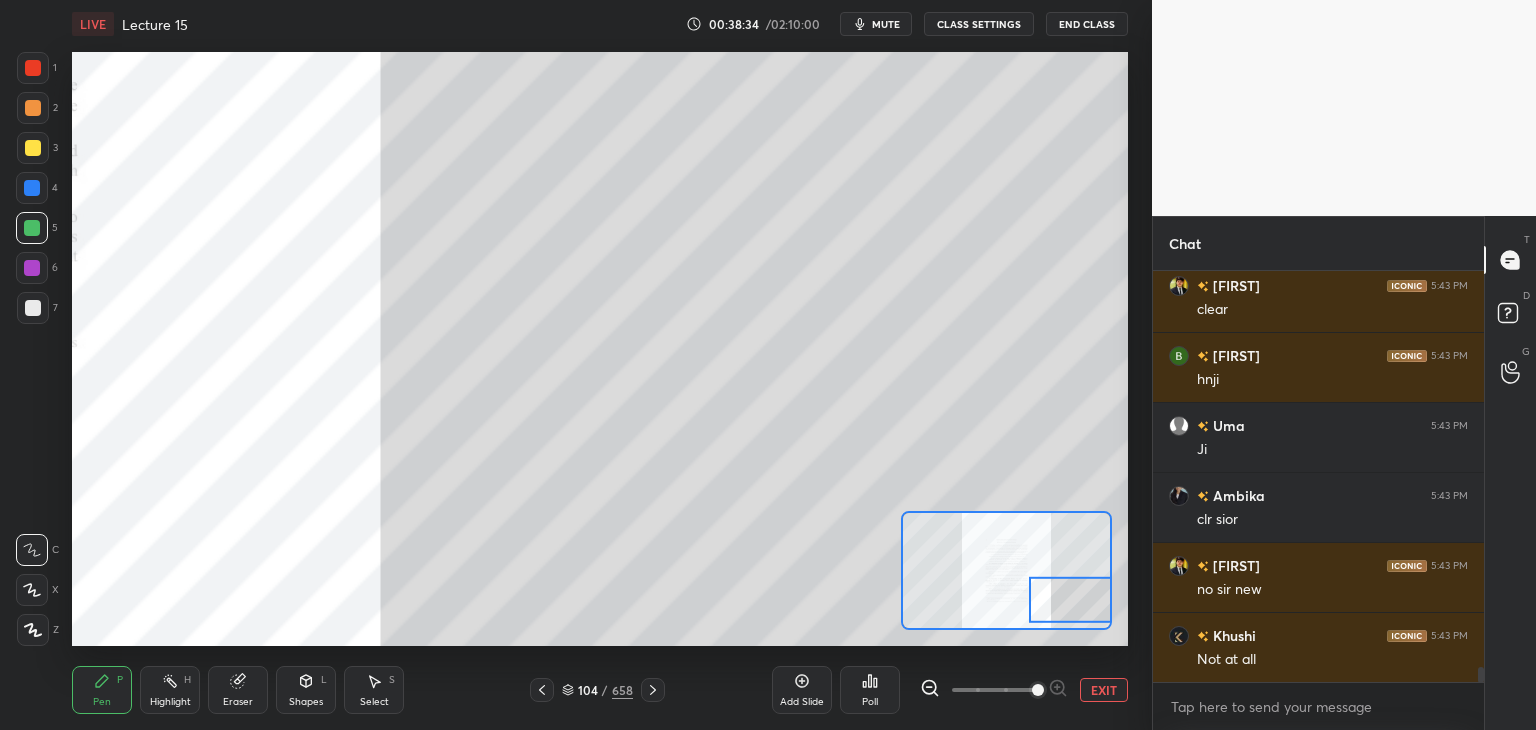 click at bounding box center [33, 308] 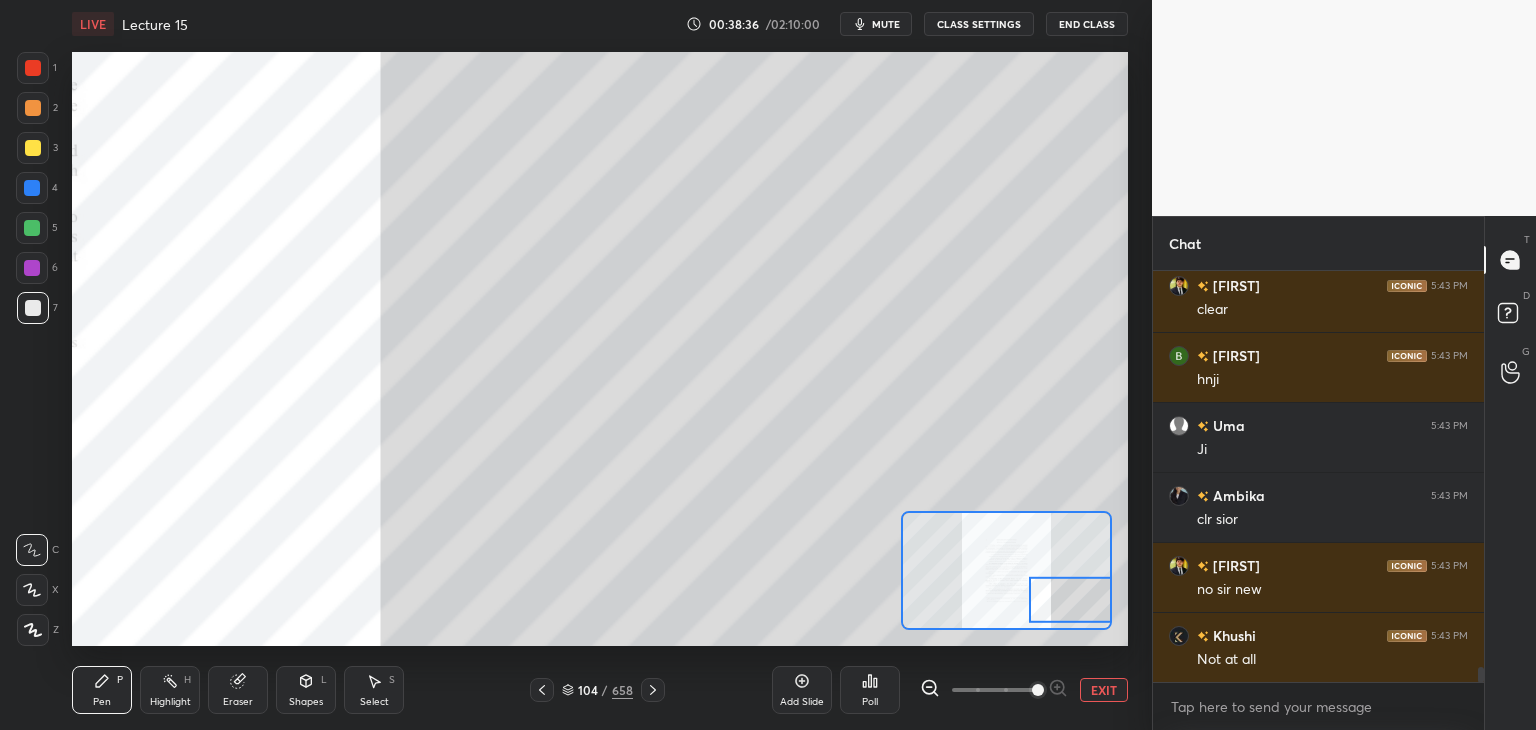 click on "1" at bounding box center (37, 72) 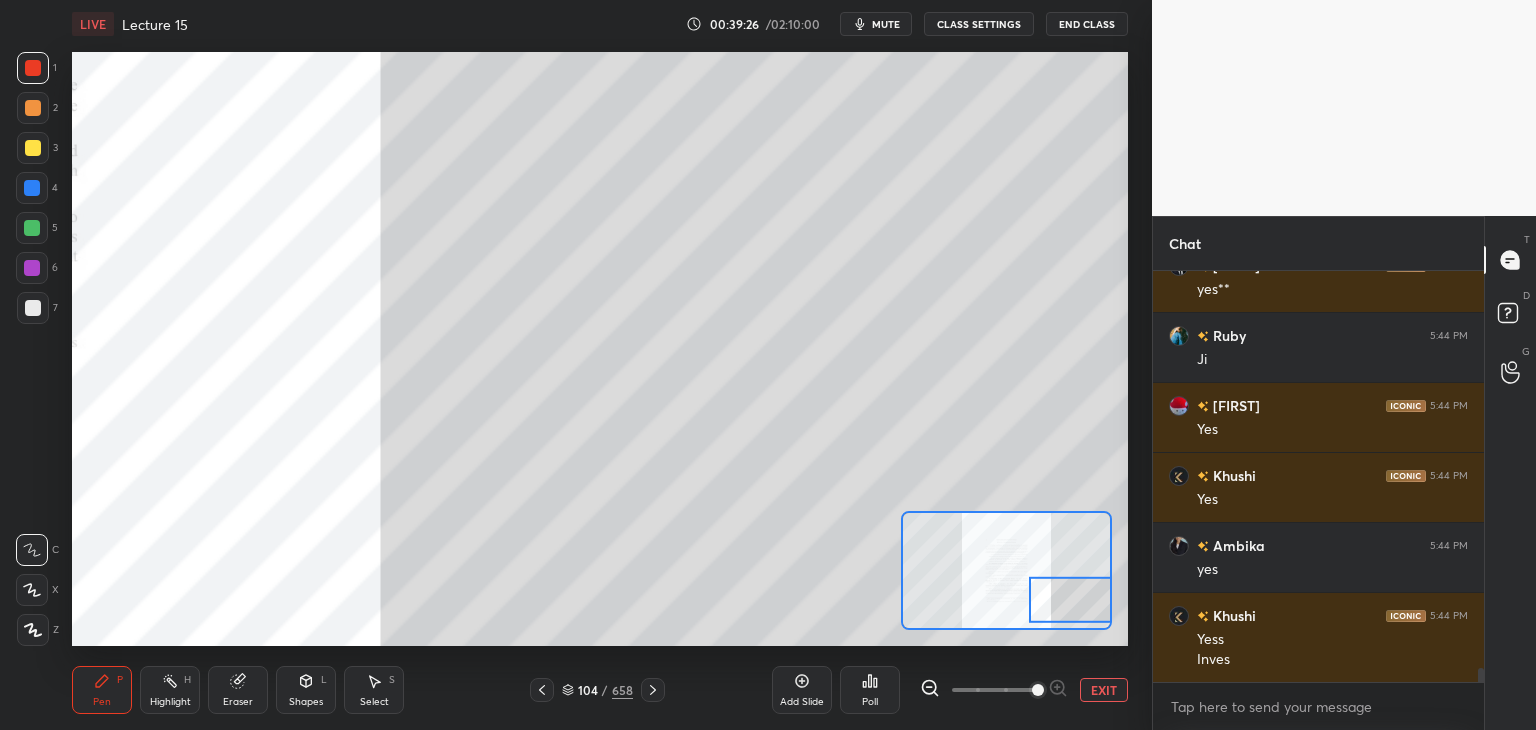 scroll, scrollTop: 12038, scrollLeft: 0, axis: vertical 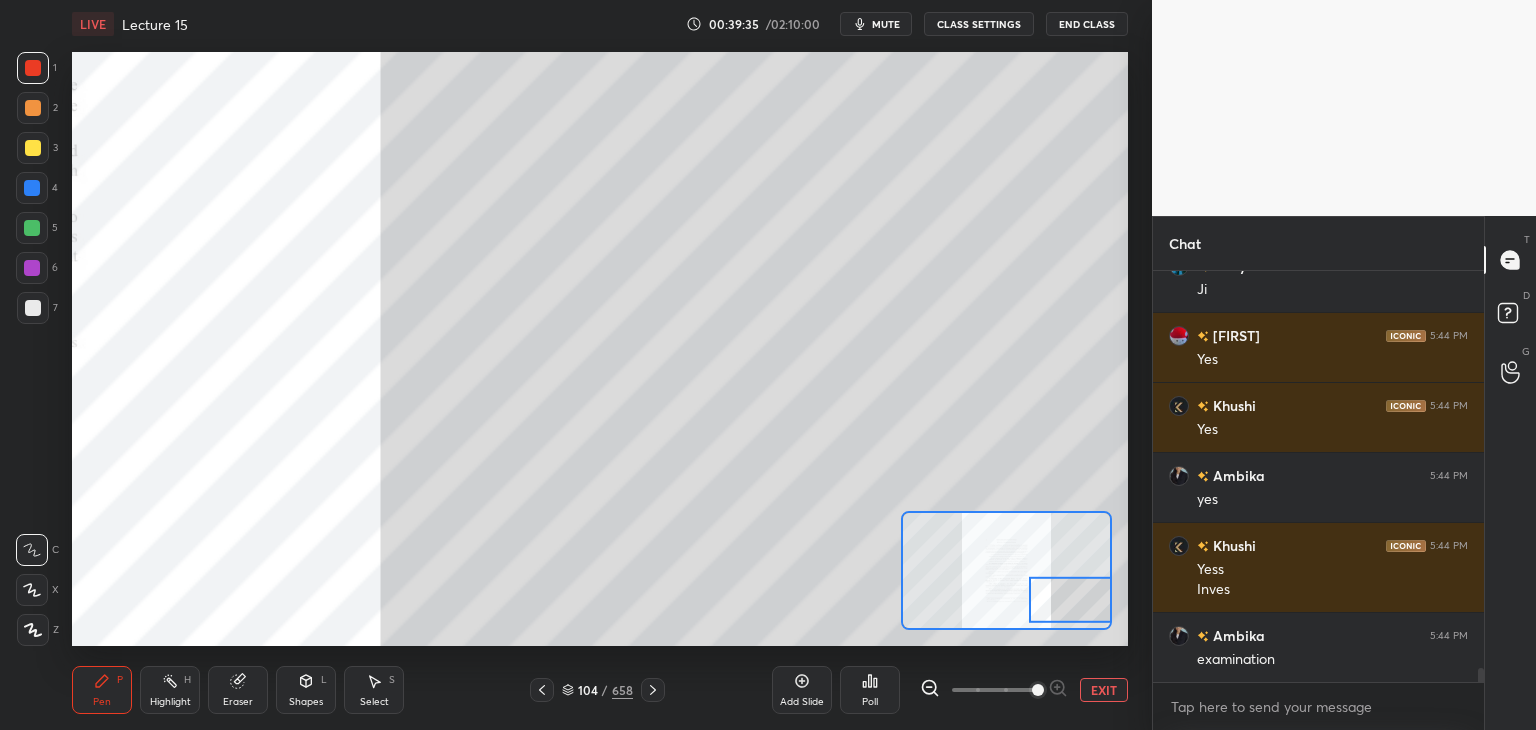 click on "Setting up your live class Poll for   secs No correct answer Start poll" at bounding box center [600, 349] 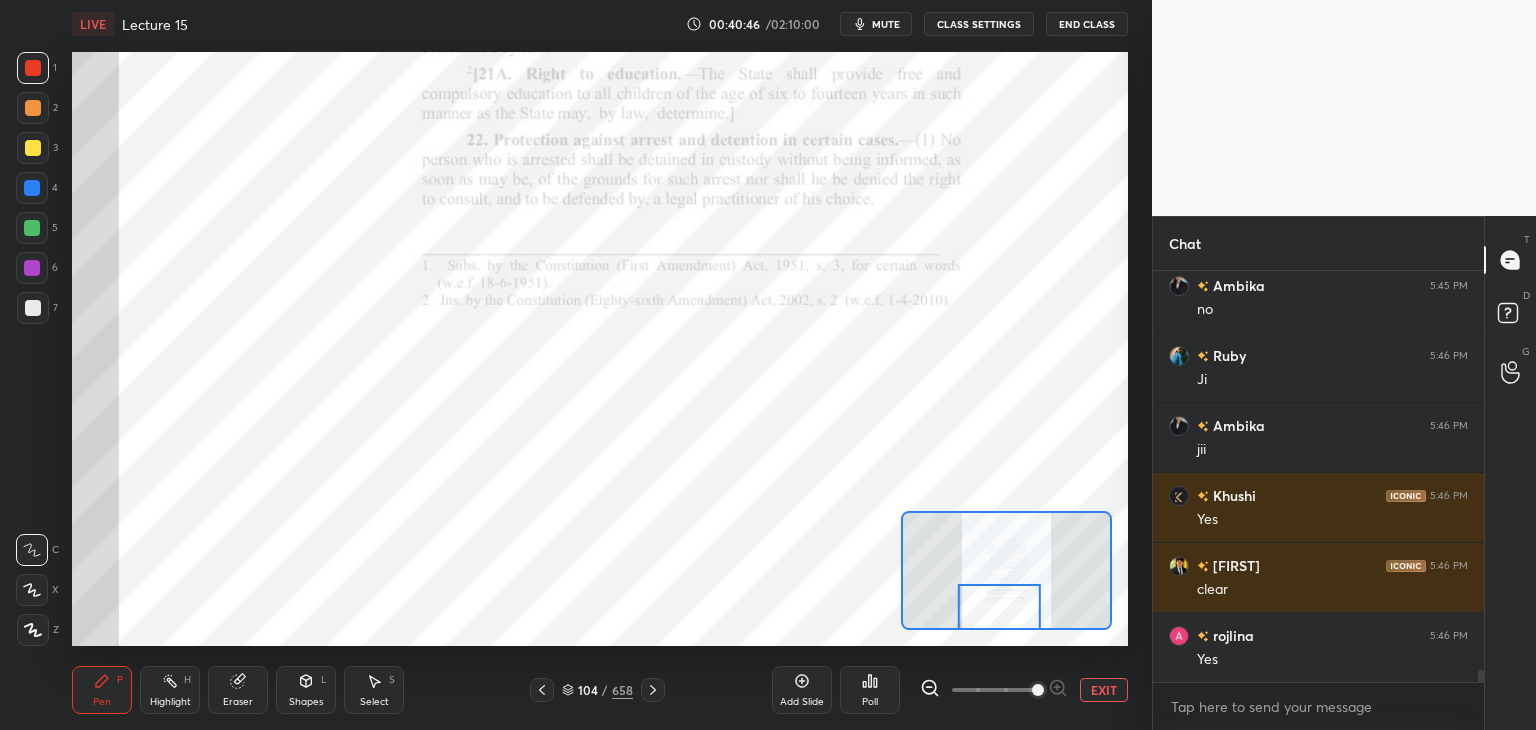 scroll, scrollTop: 13528, scrollLeft: 0, axis: vertical 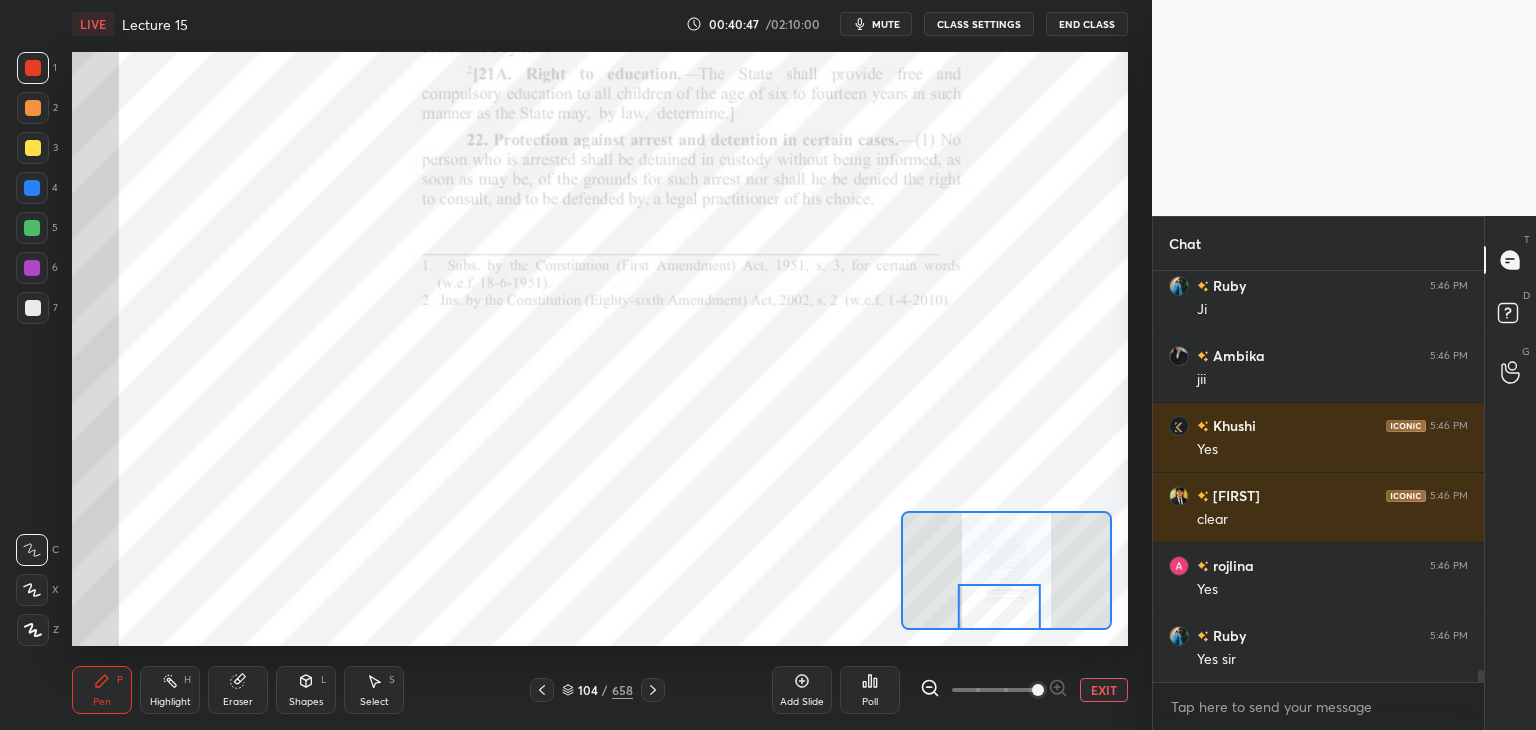 click at bounding box center (32, 268) 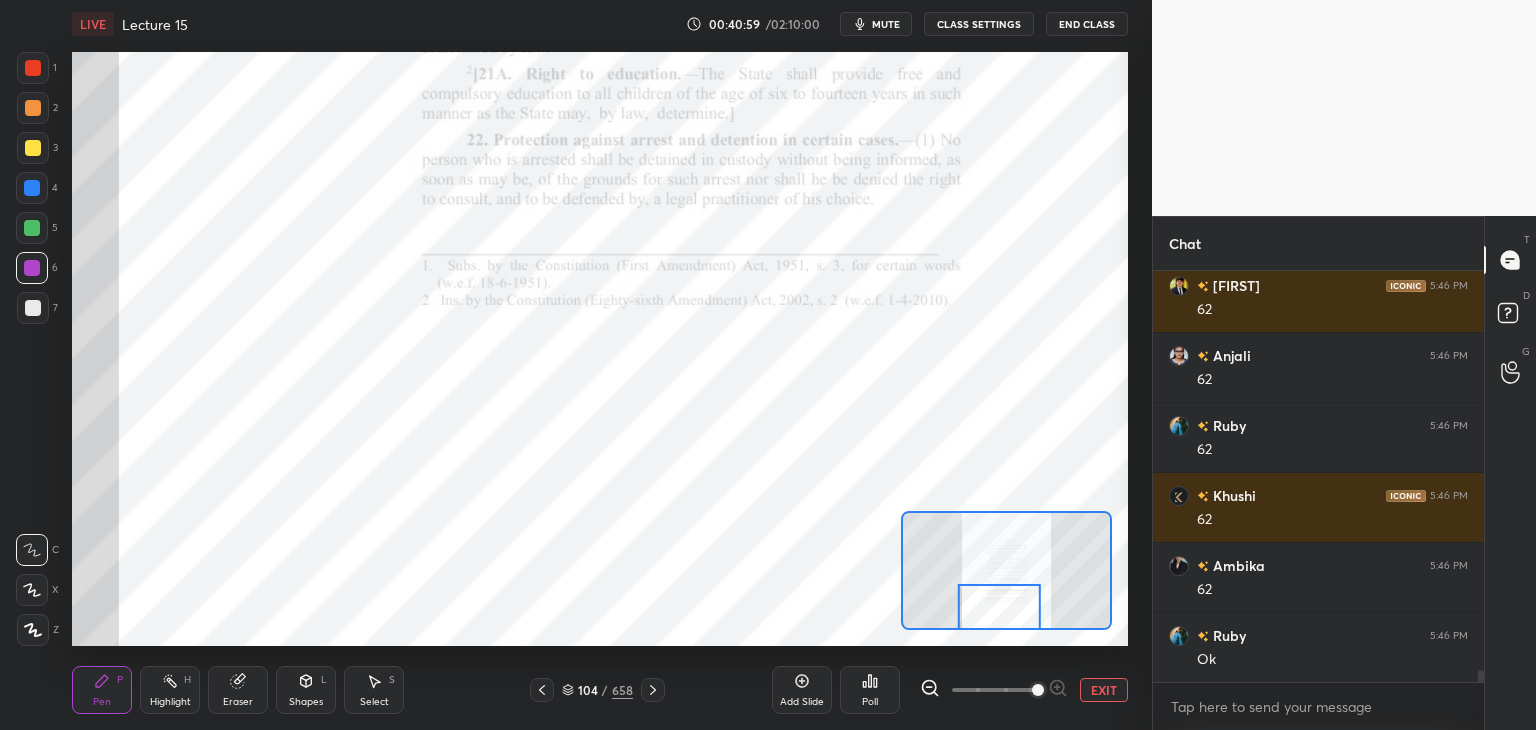 scroll, scrollTop: 14018, scrollLeft: 0, axis: vertical 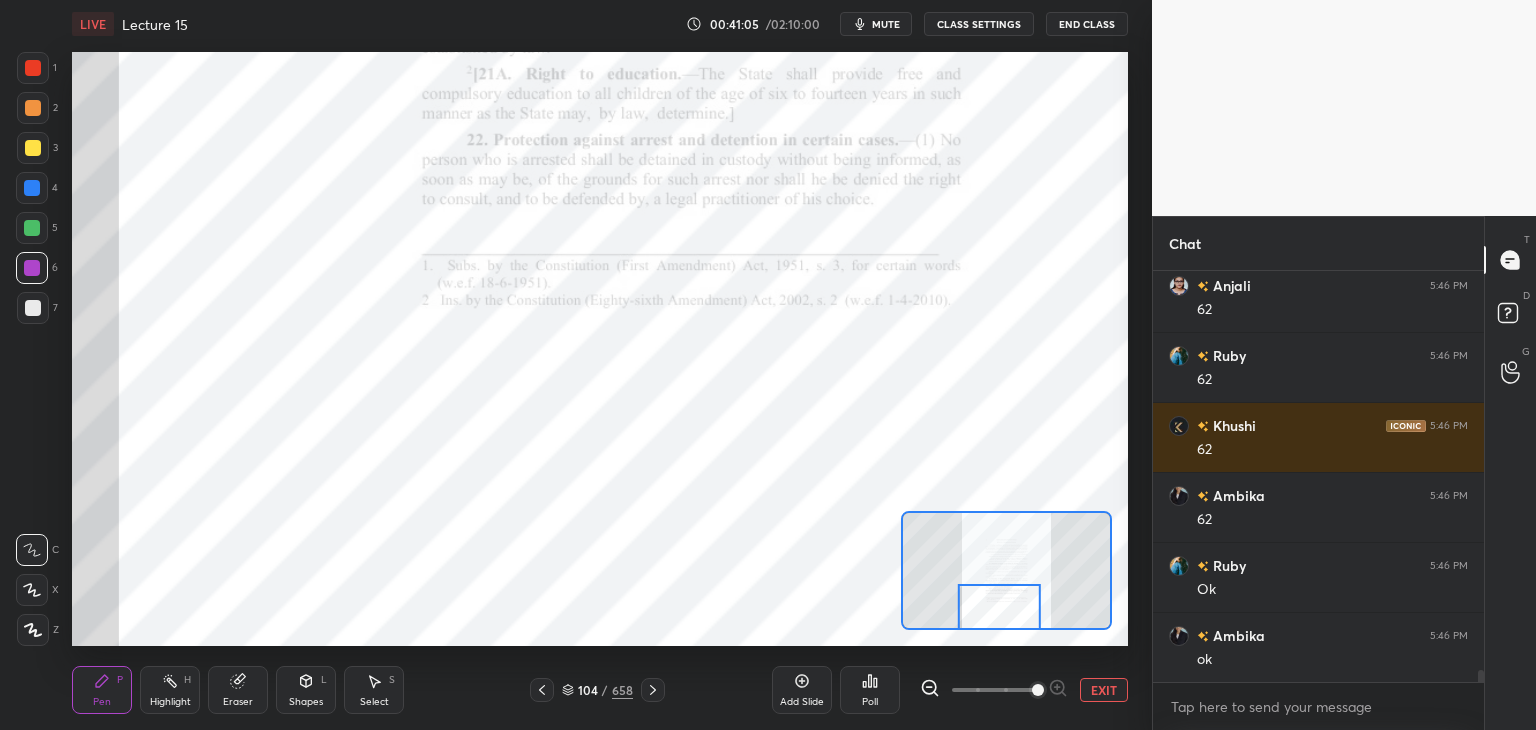 click on "EXIT" at bounding box center [1104, 690] 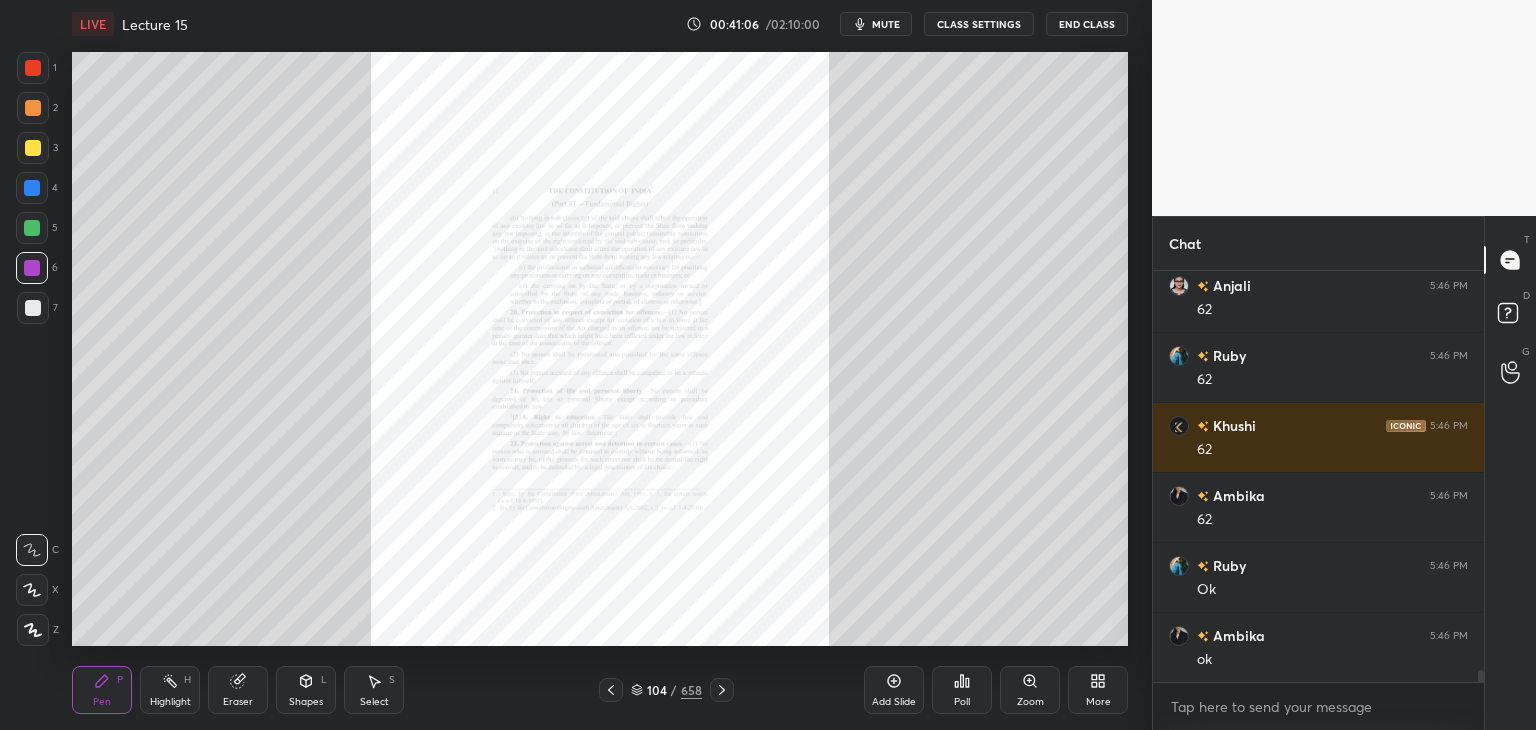 click 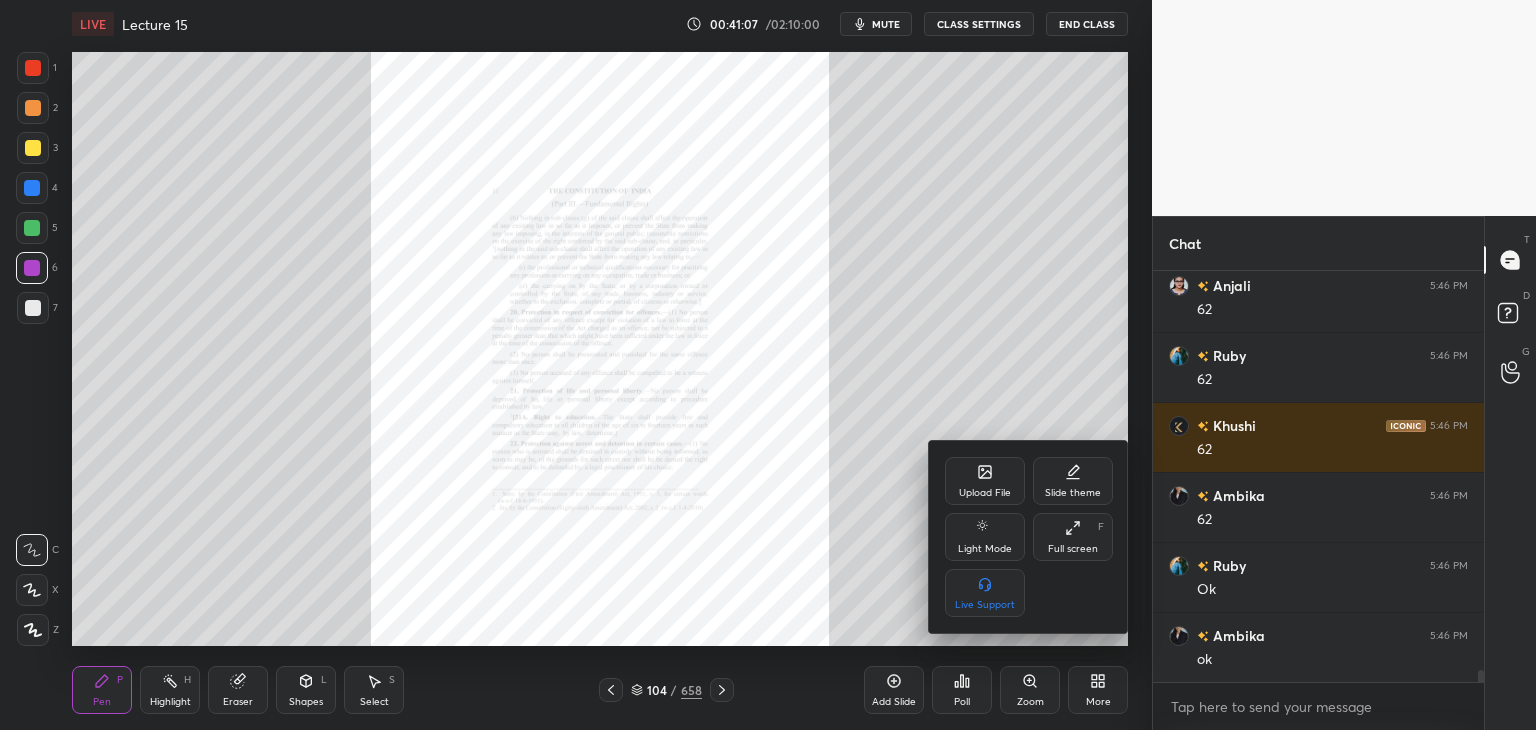 scroll, scrollTop: 14088, scrollLeft: 0, axis: vertical 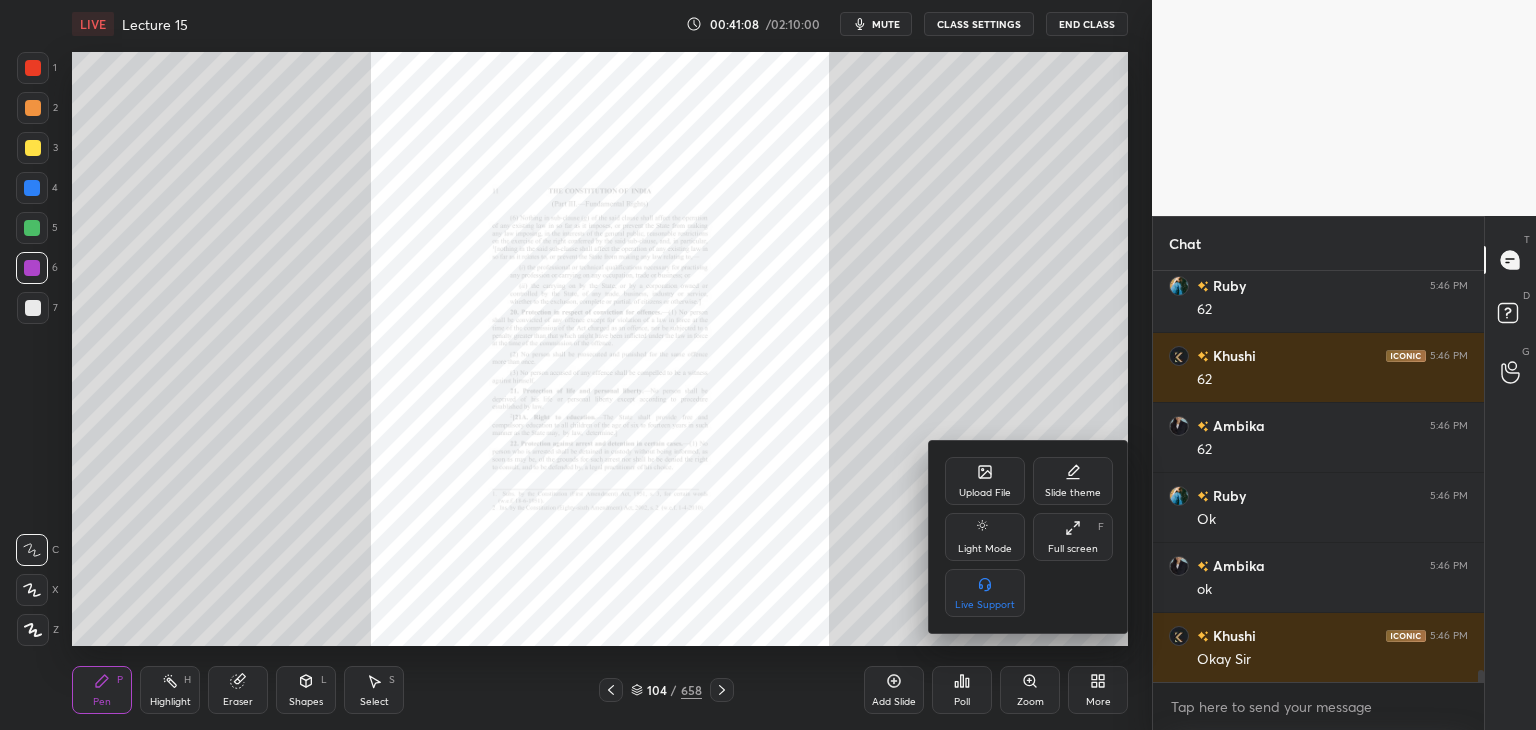 click 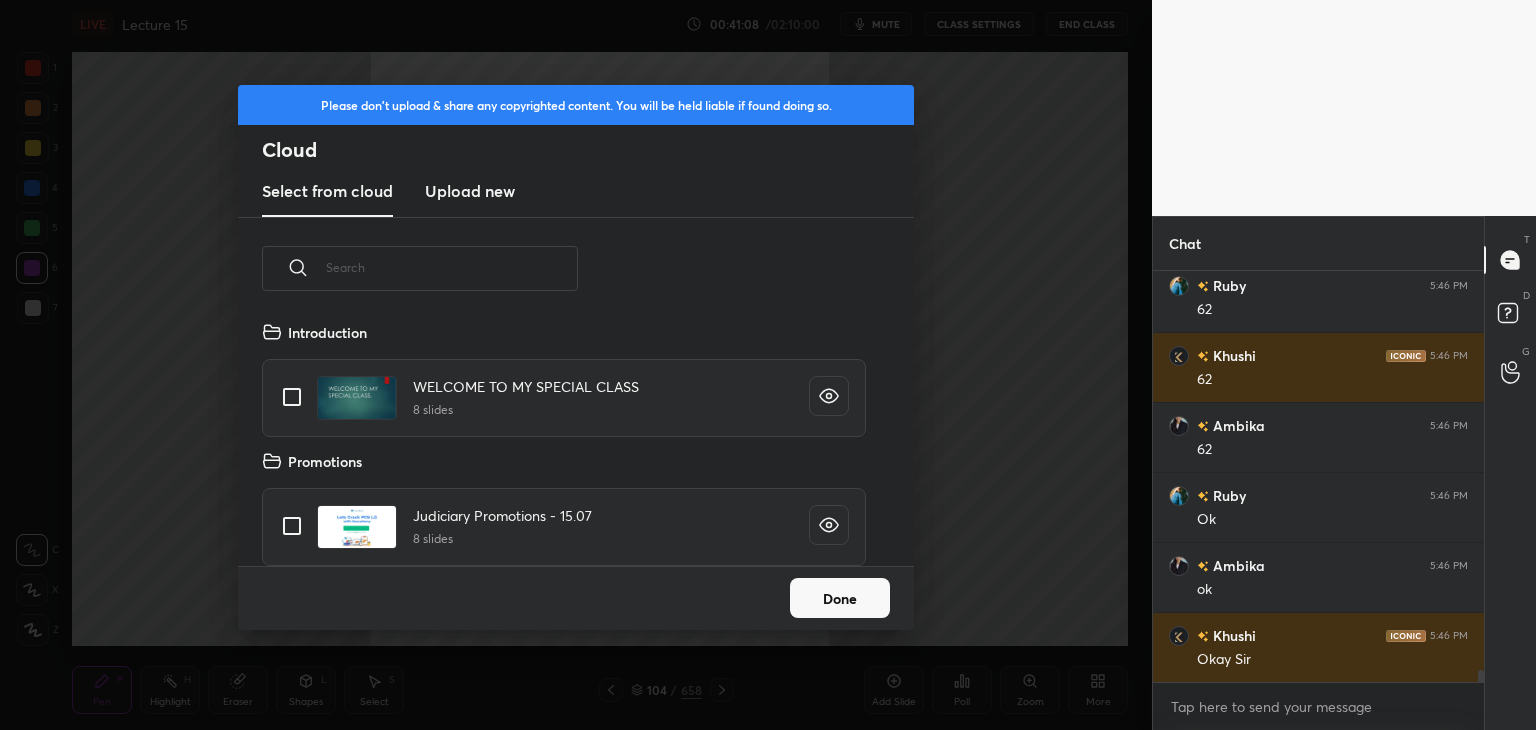 scroll, scrollTop: 5, scrollLeft: 10, axis: both 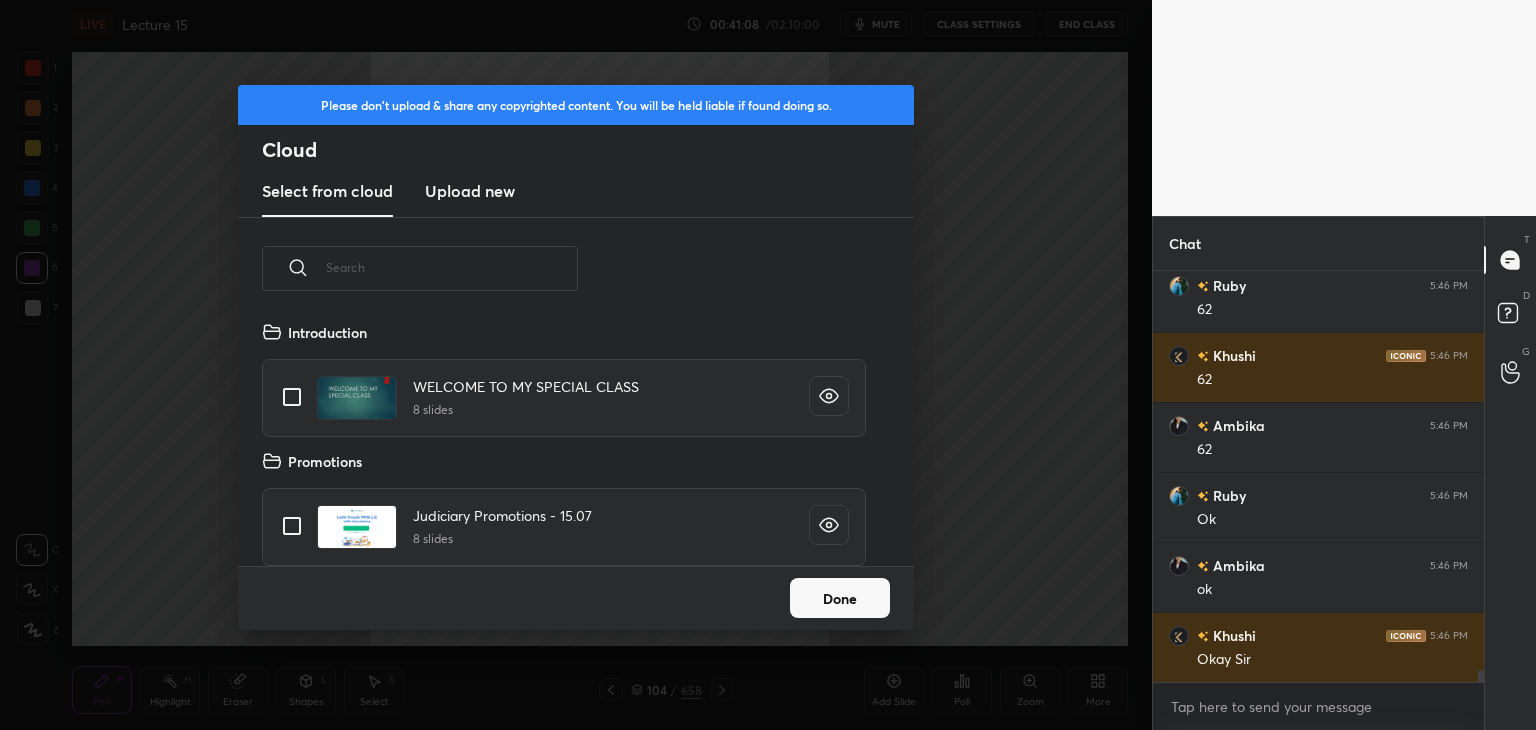 click on "Upload new" at bounding box center (470, 191) 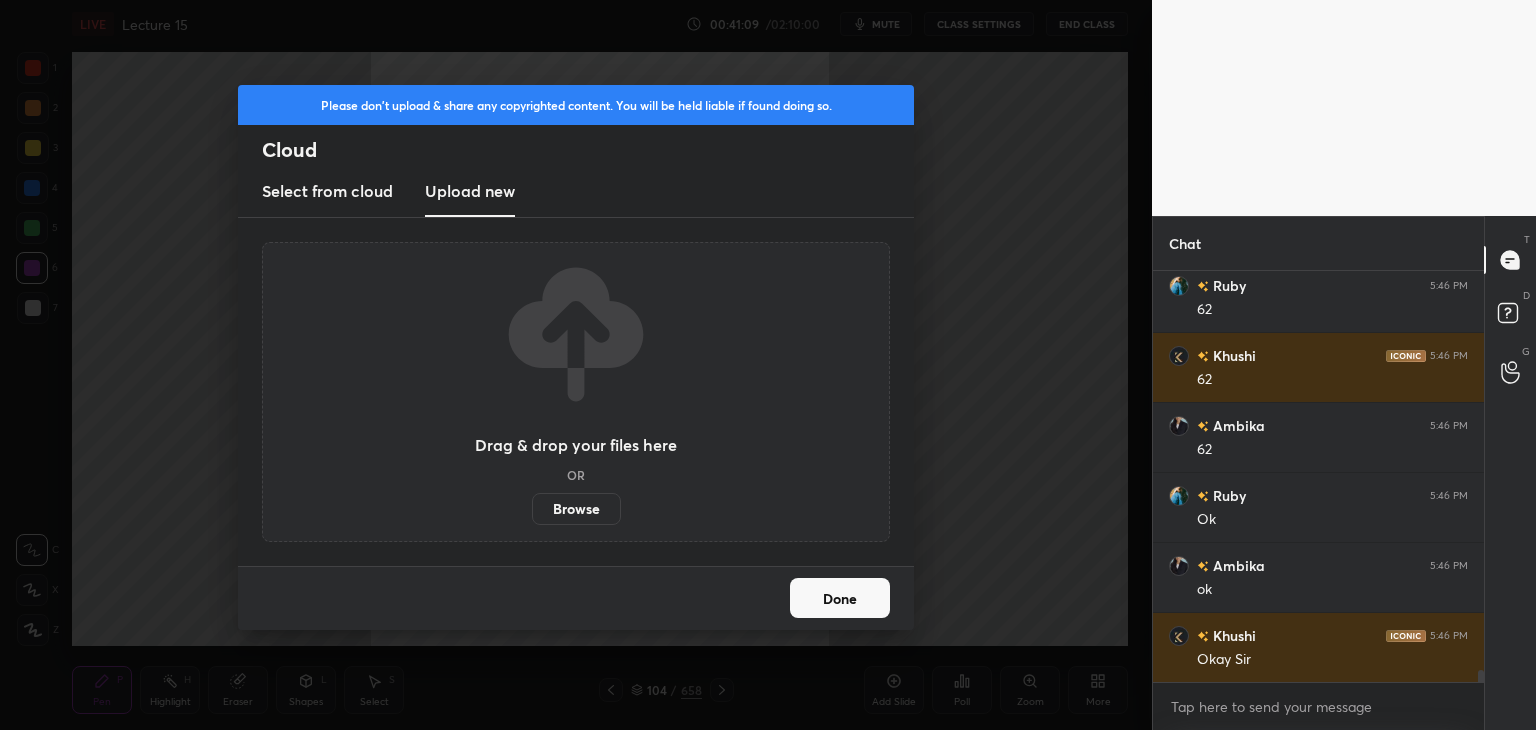 scroll, scrollTop: 14158, scrollLeft: 0, axis: vertical 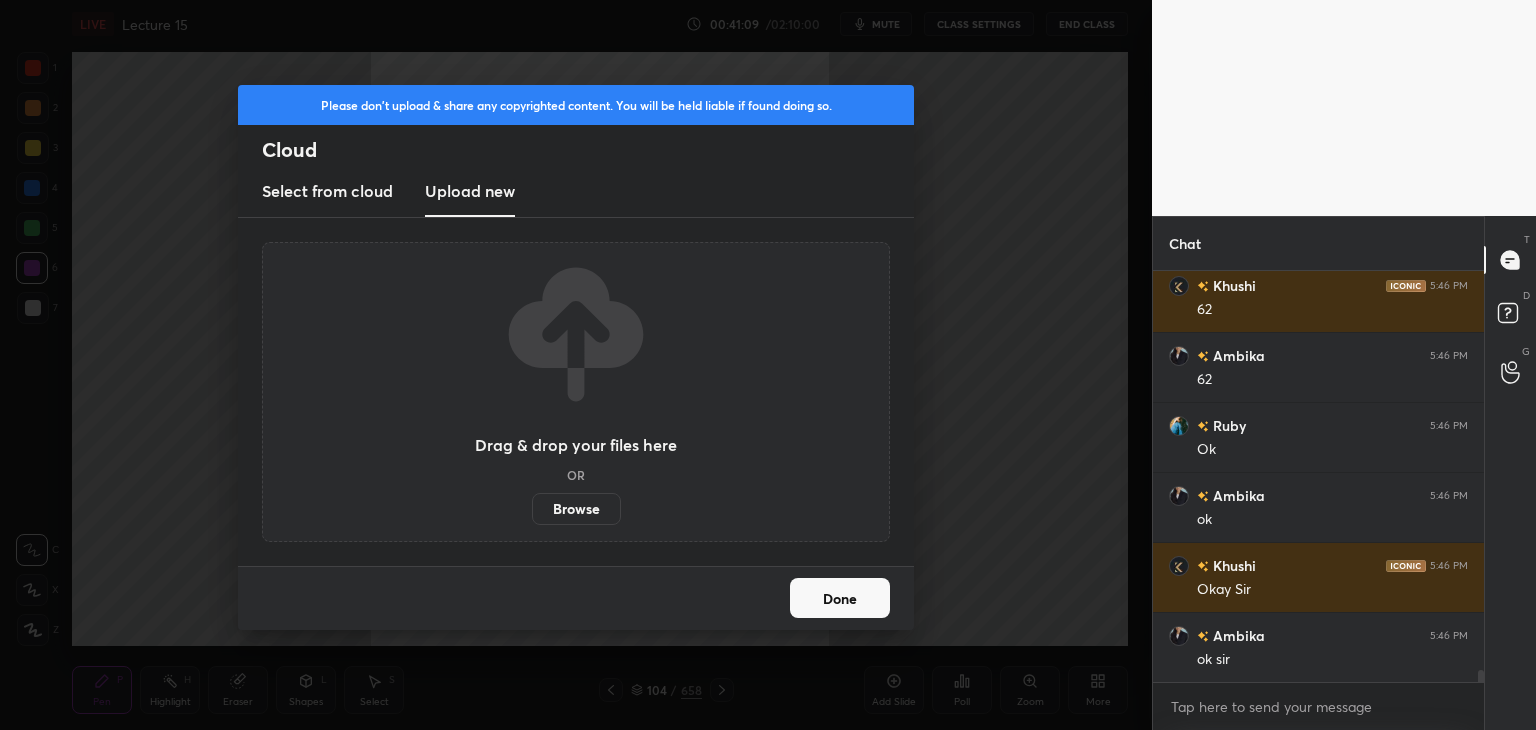 click on "Drag & drop your files here OR Browse" at bounding box center (576, 392) 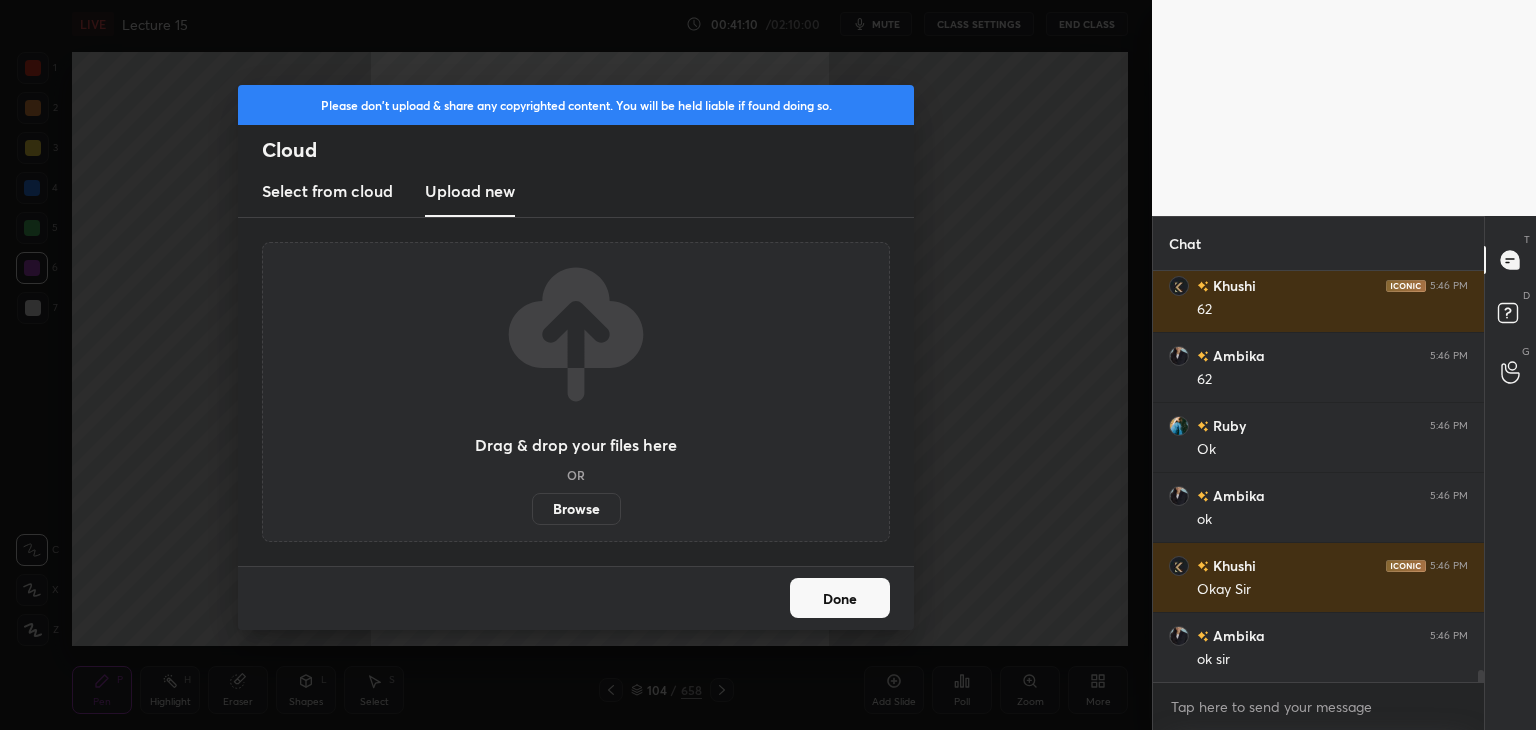click on "Browse" at bounding box center [576, 509] 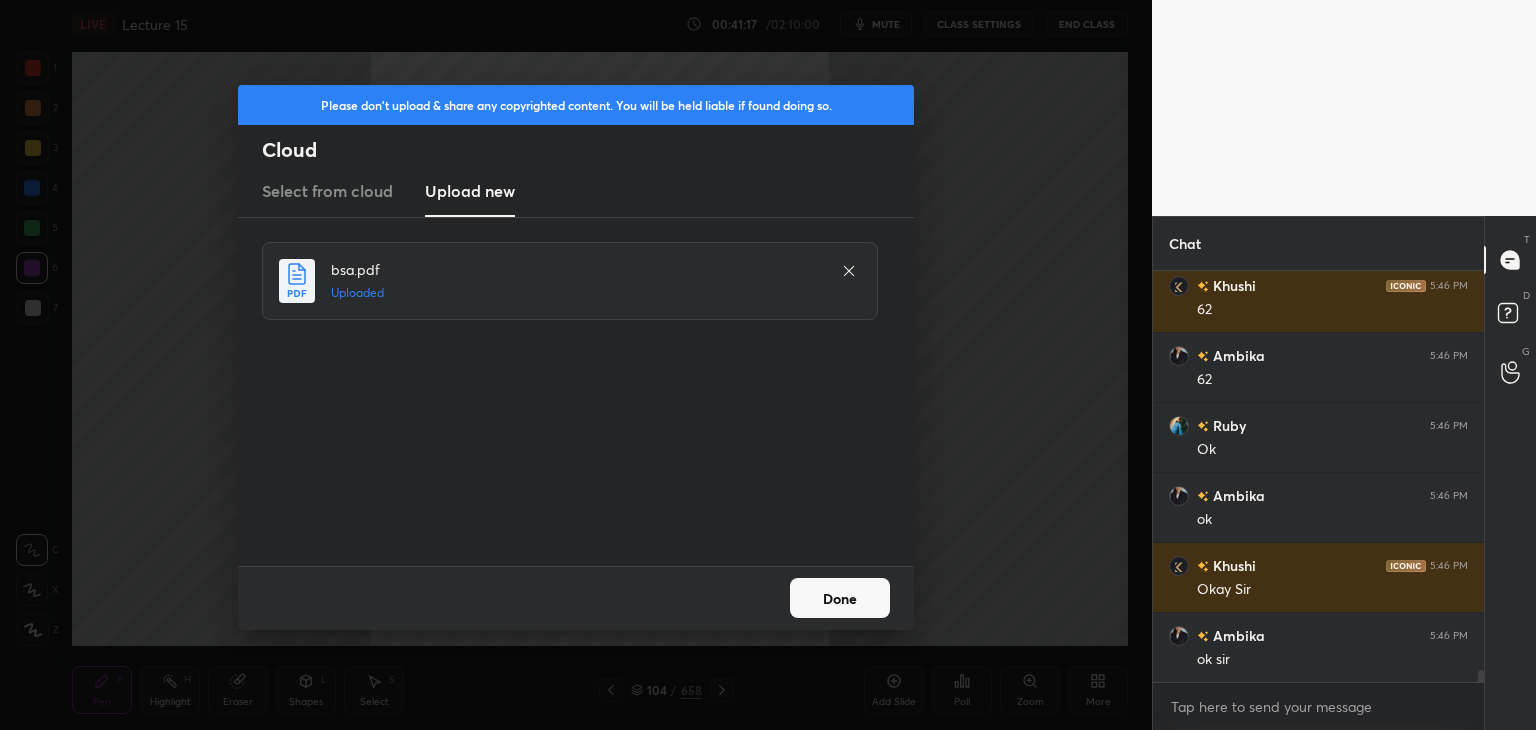 scroll, scrollTop: 14228, scrollLeft: 0, axis: vertical 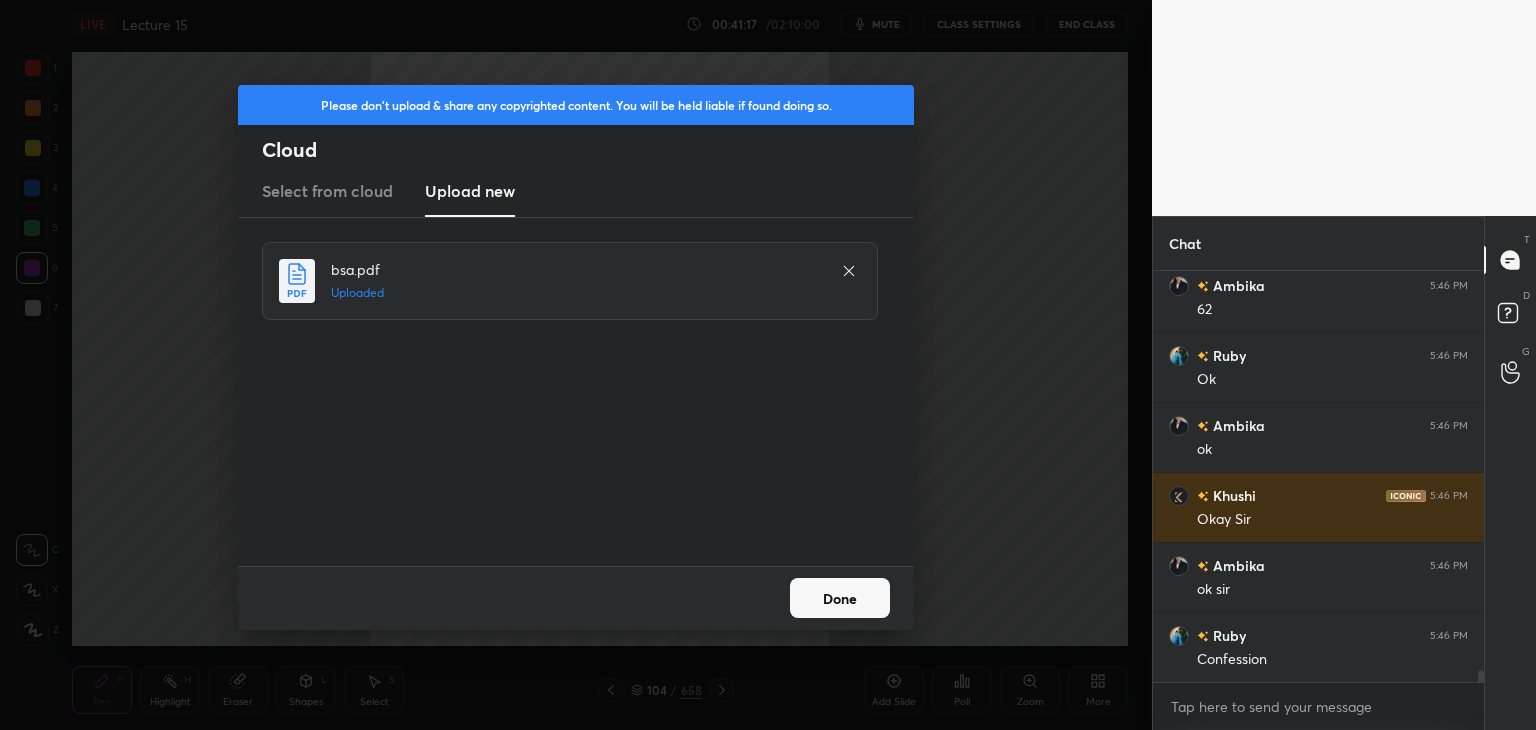 click on "Done" at bounding box center [840, 598] 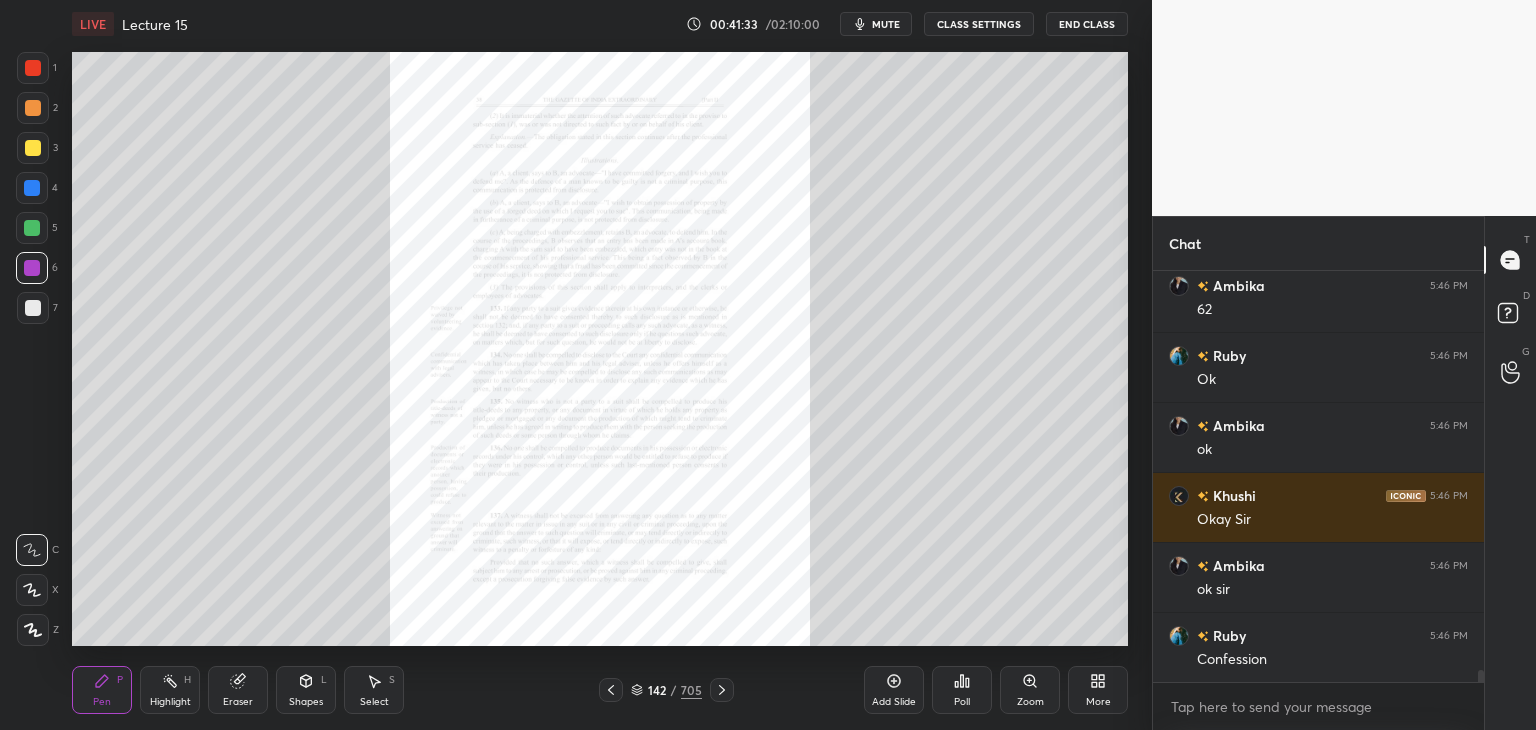 click on "Zoom" at bounding box center (1030, 702) 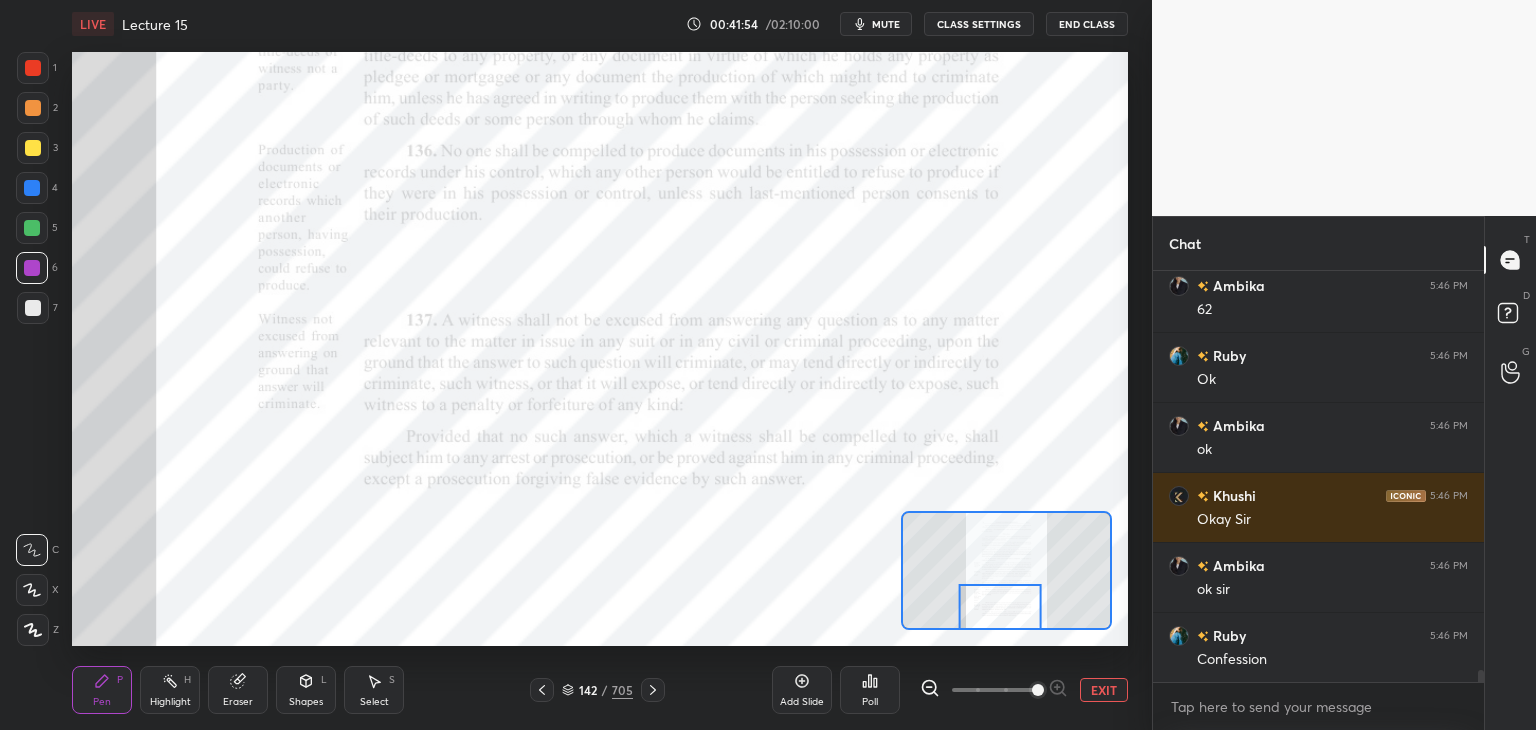 click at bounding box center [33, 108] 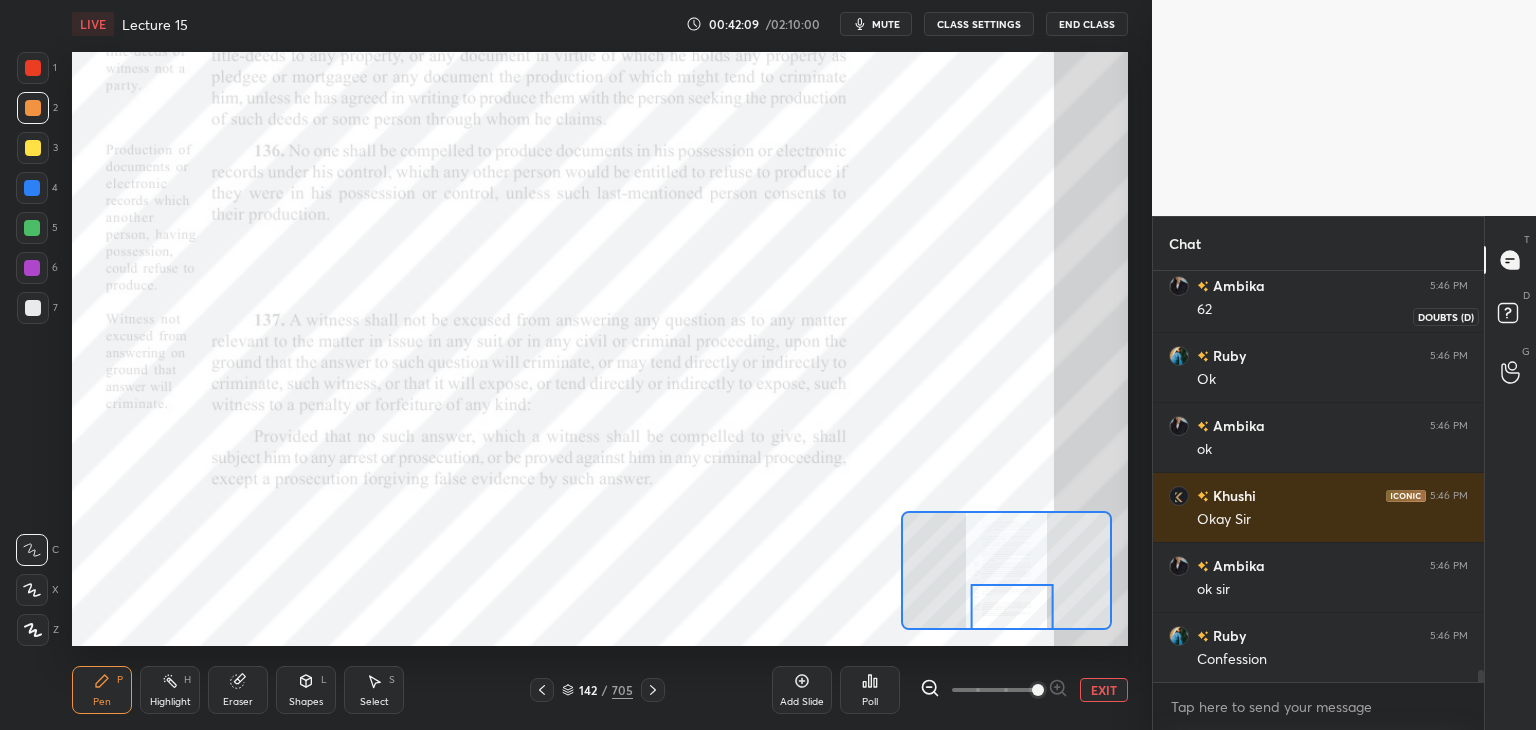 click 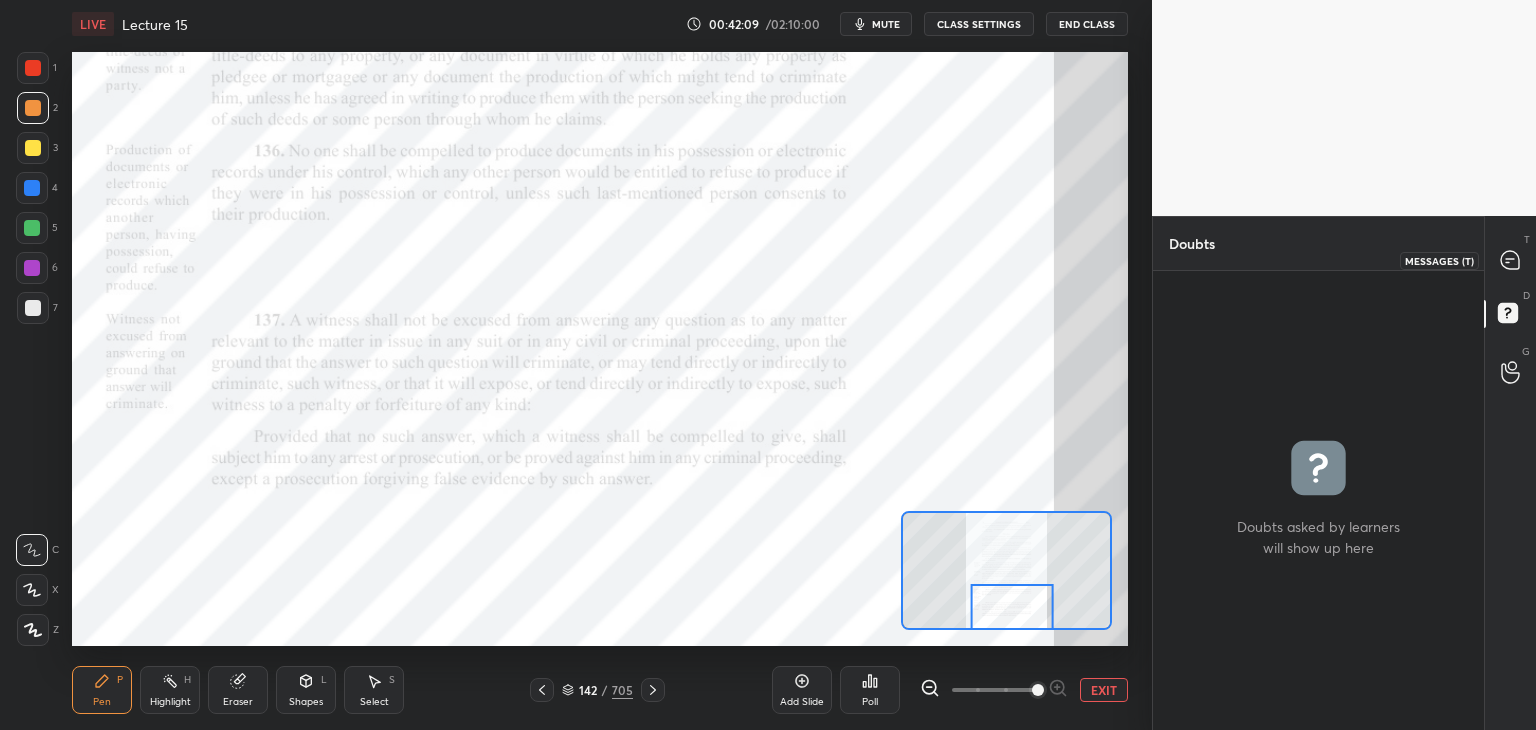 click 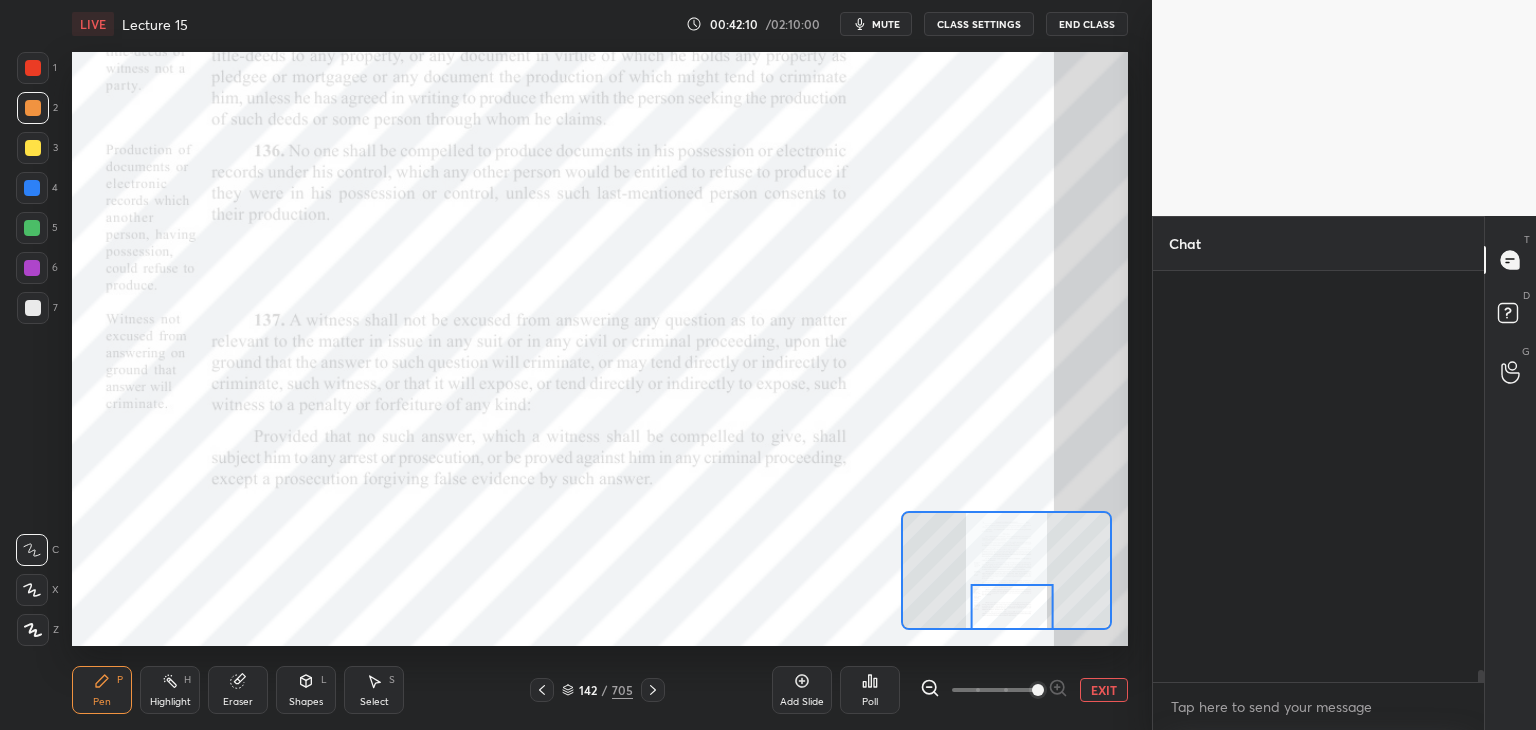 scroll, scrollTop: 14228, scrollLeft: 0, axis: vertical 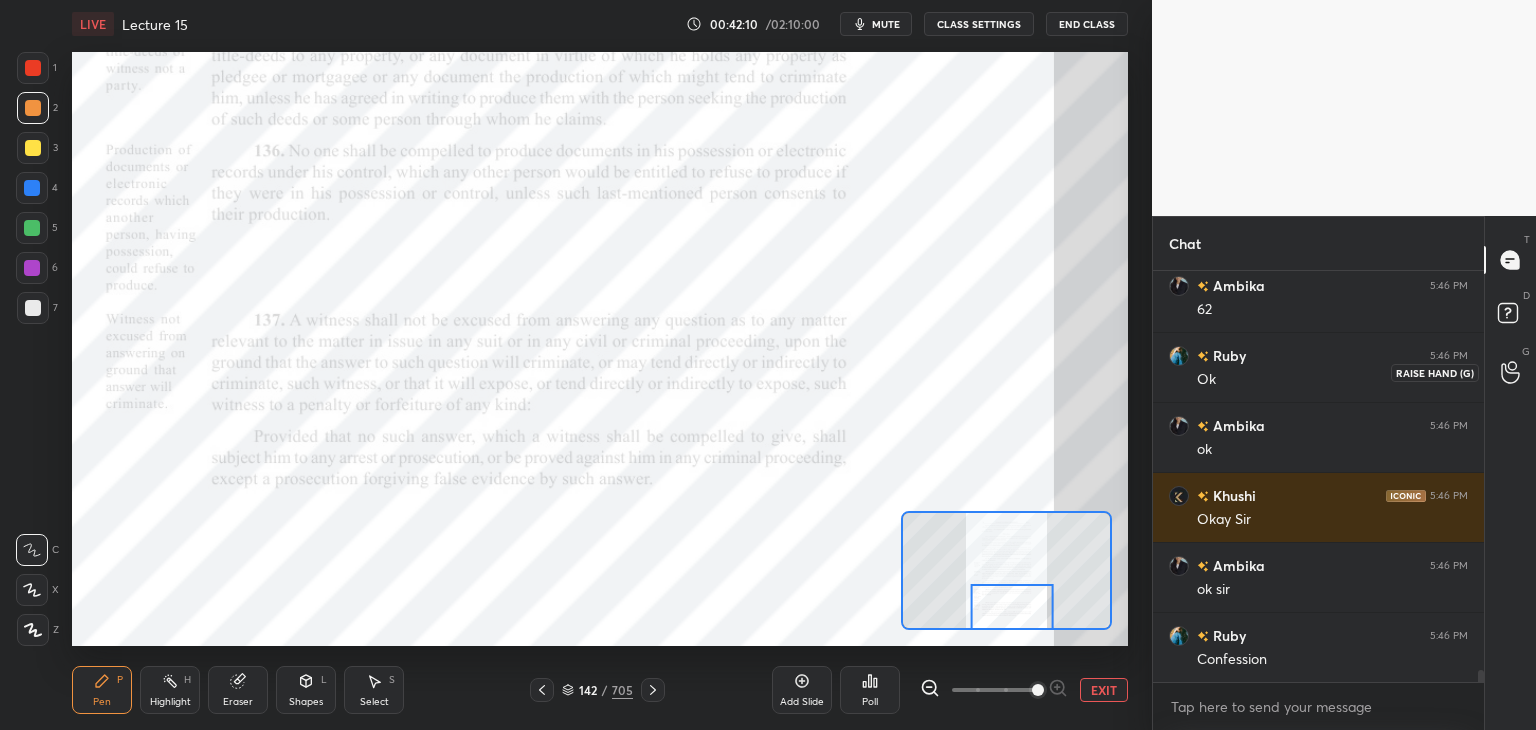 click 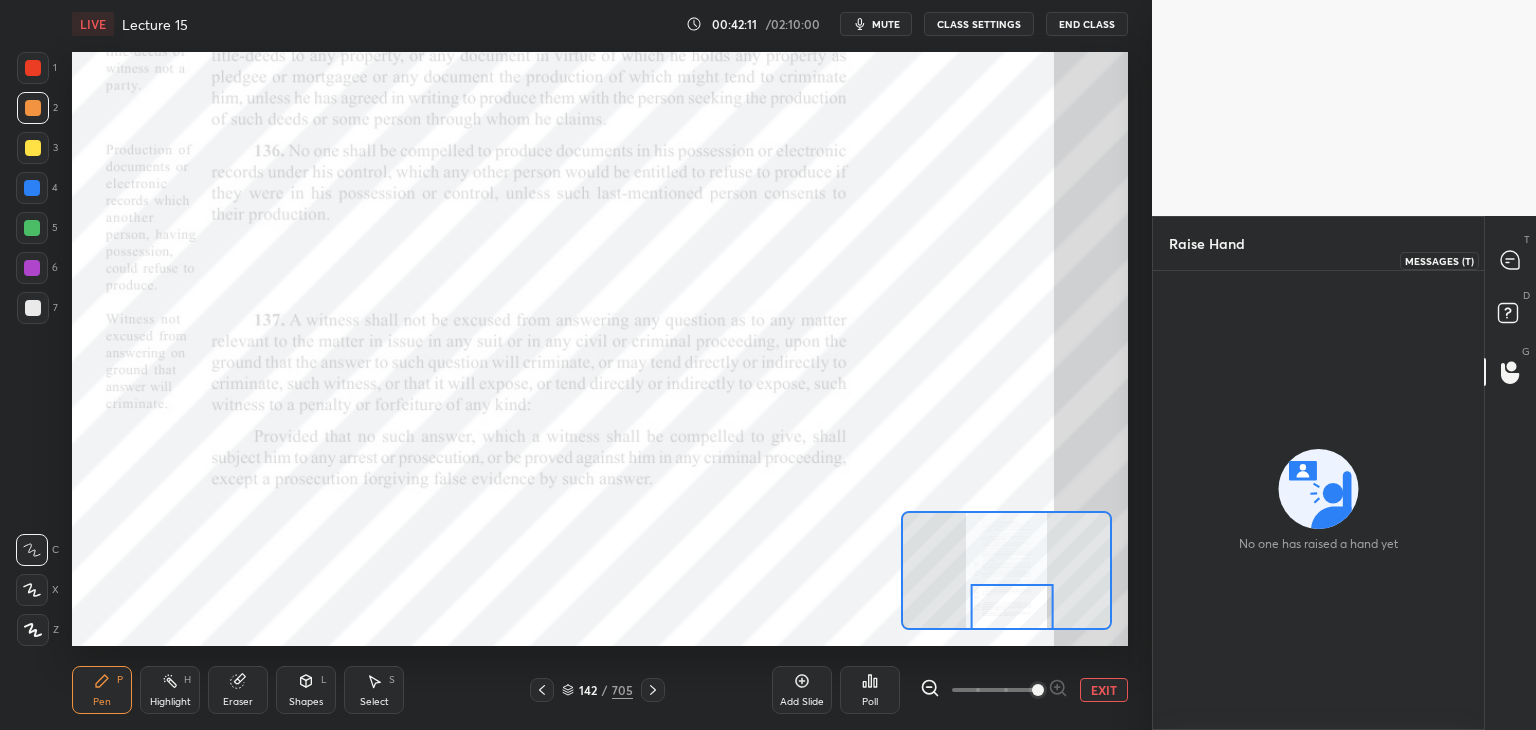 click 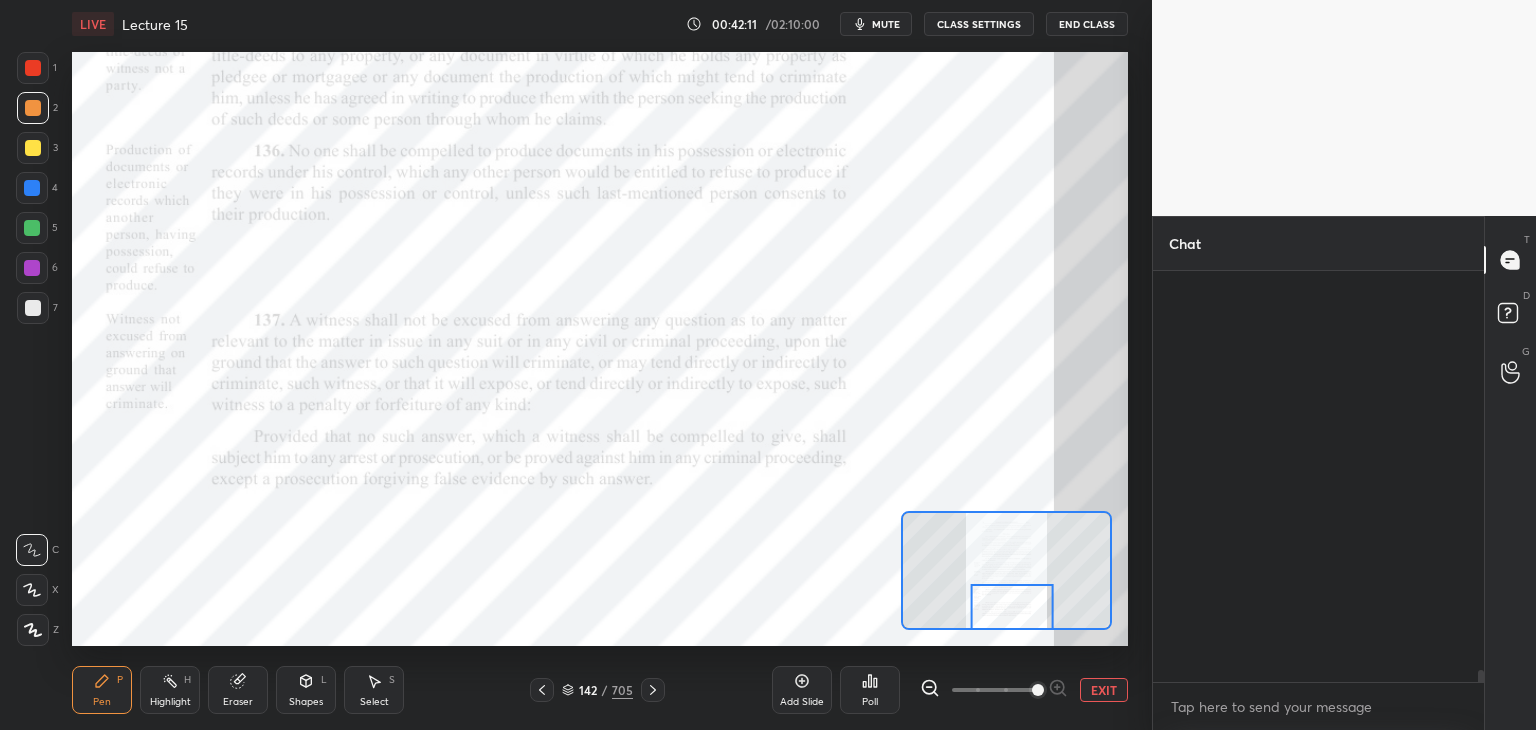 scroll, scrollTop: 14228, scrollLeft: 0, axis: vertical 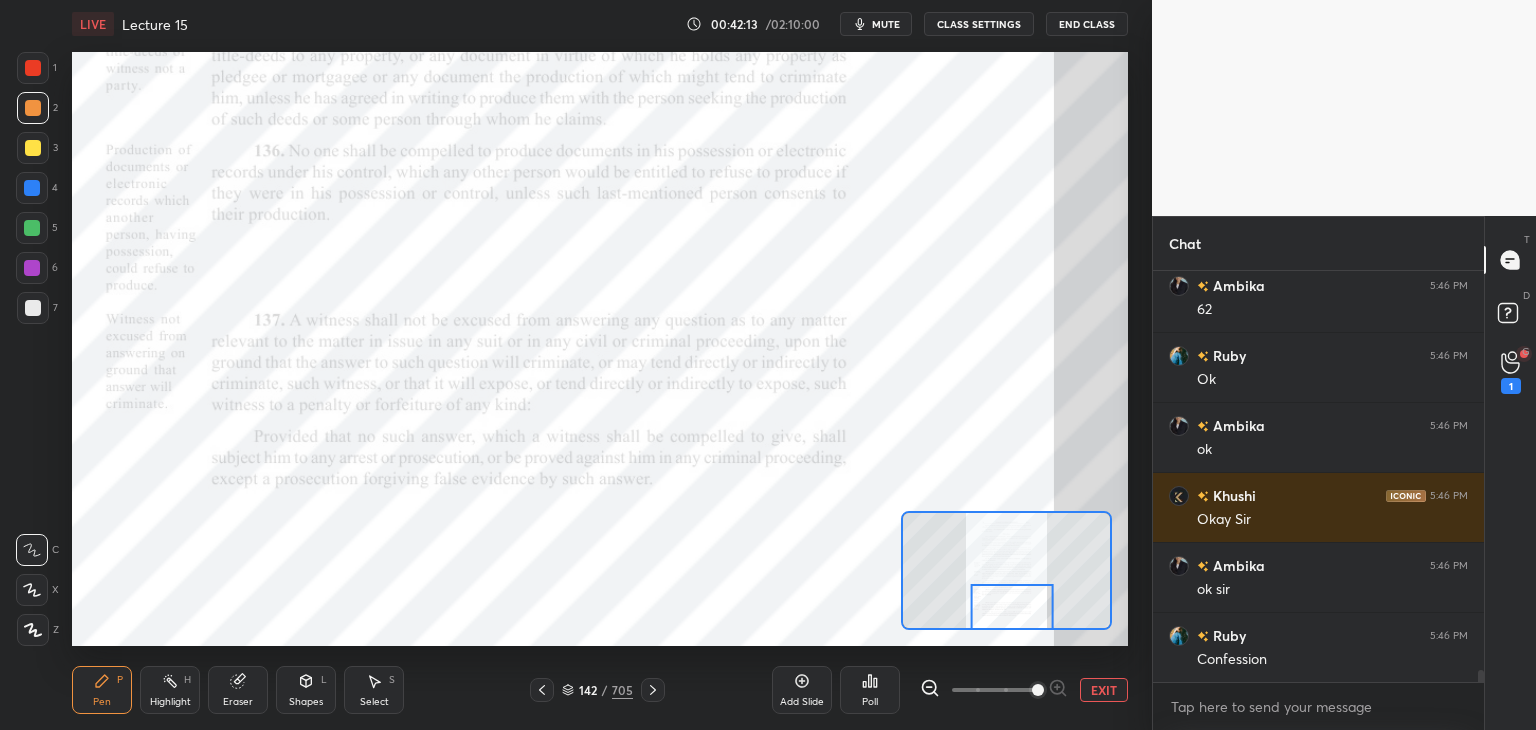click at bounding box center (32, 228) 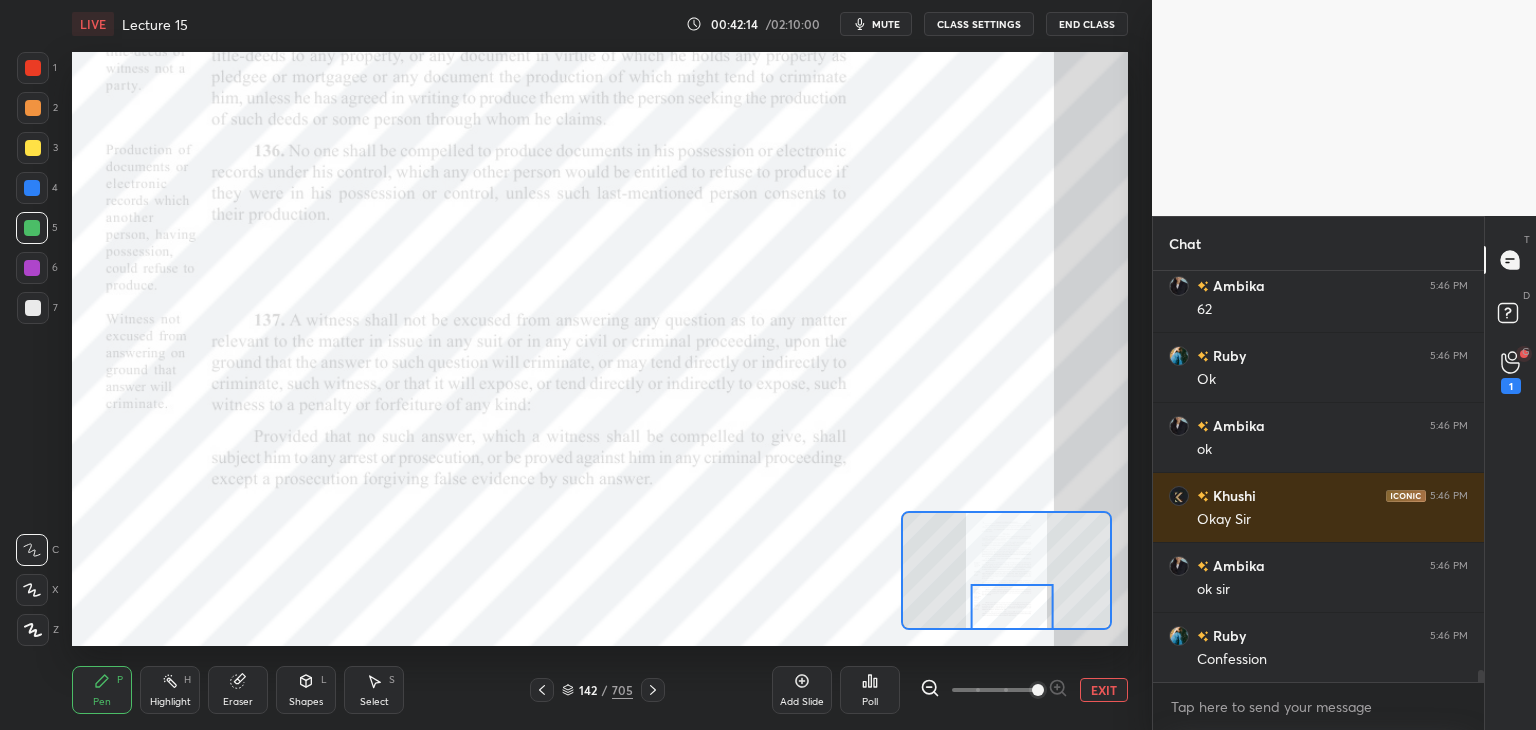 click 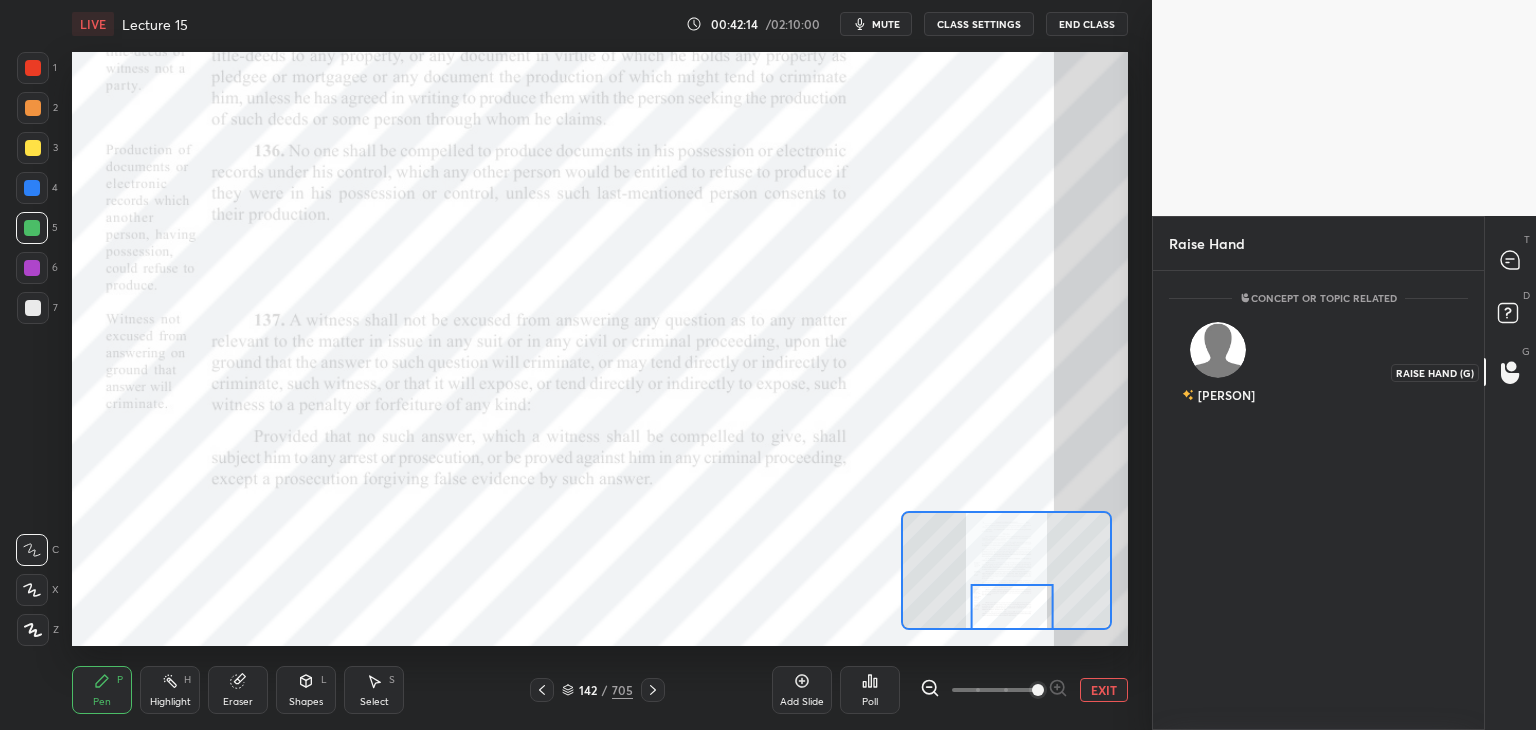 scroll, scrollTop: 453, scrollLeft: 325, axis: both 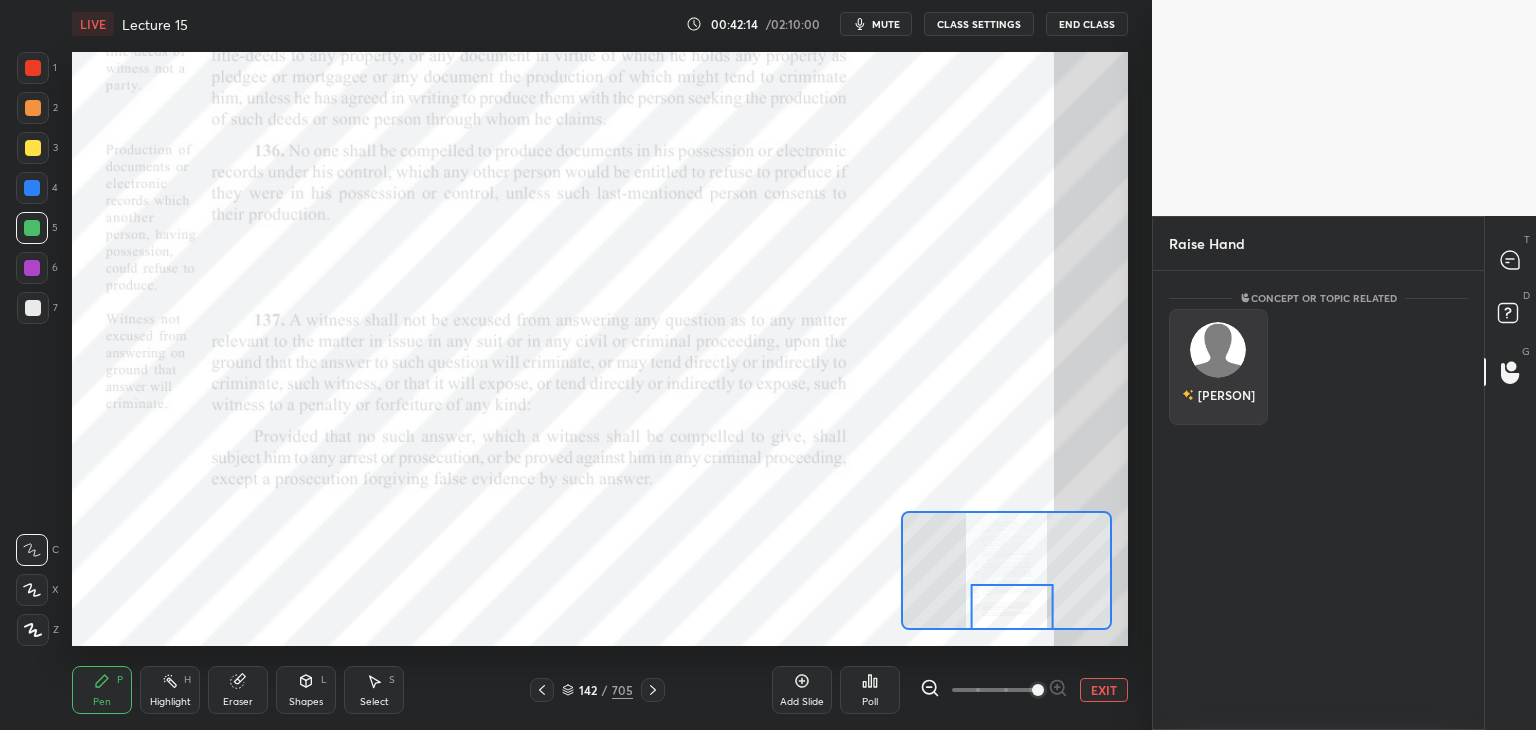 click at bounding box center [1218, 350] 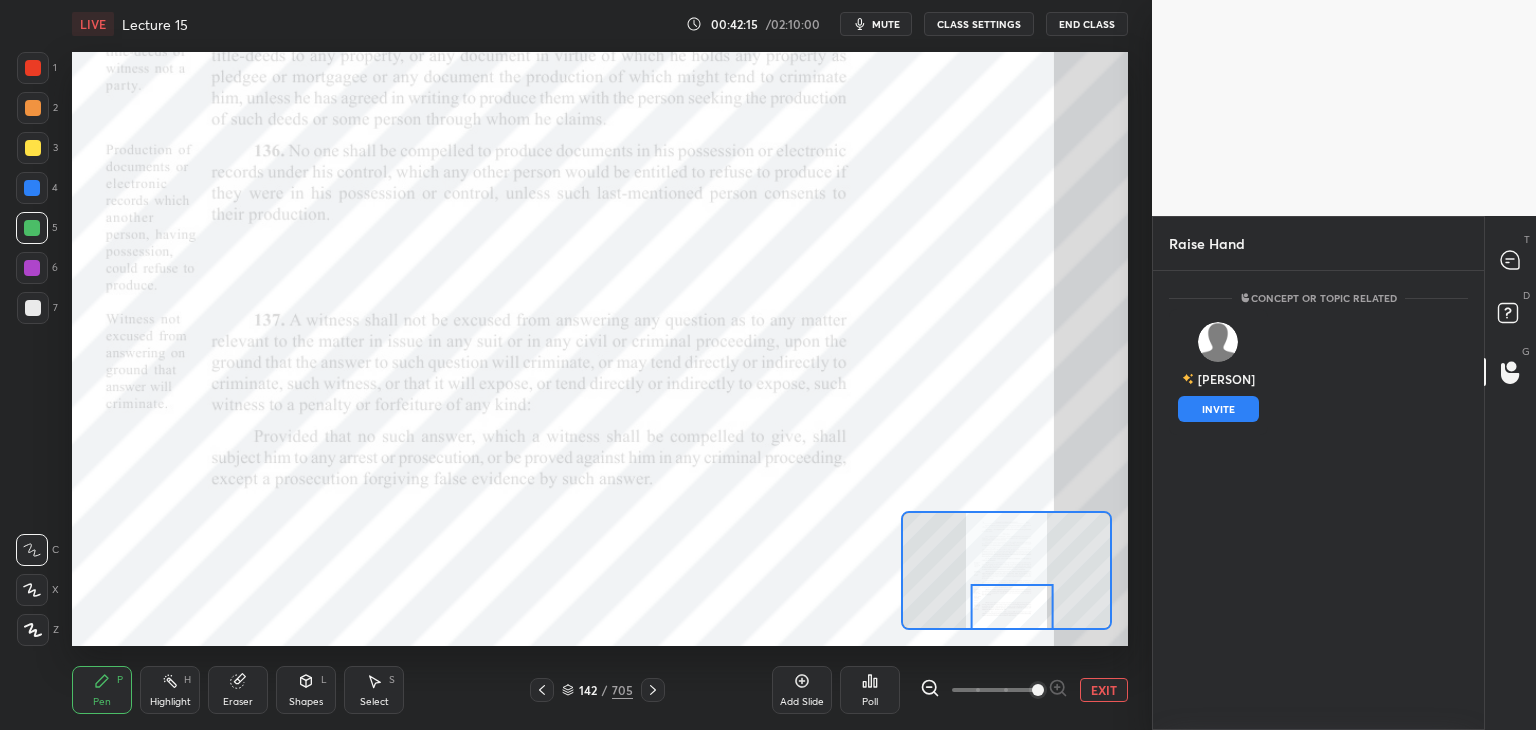 click on "INVITE" at bounding box center (1218, 409) 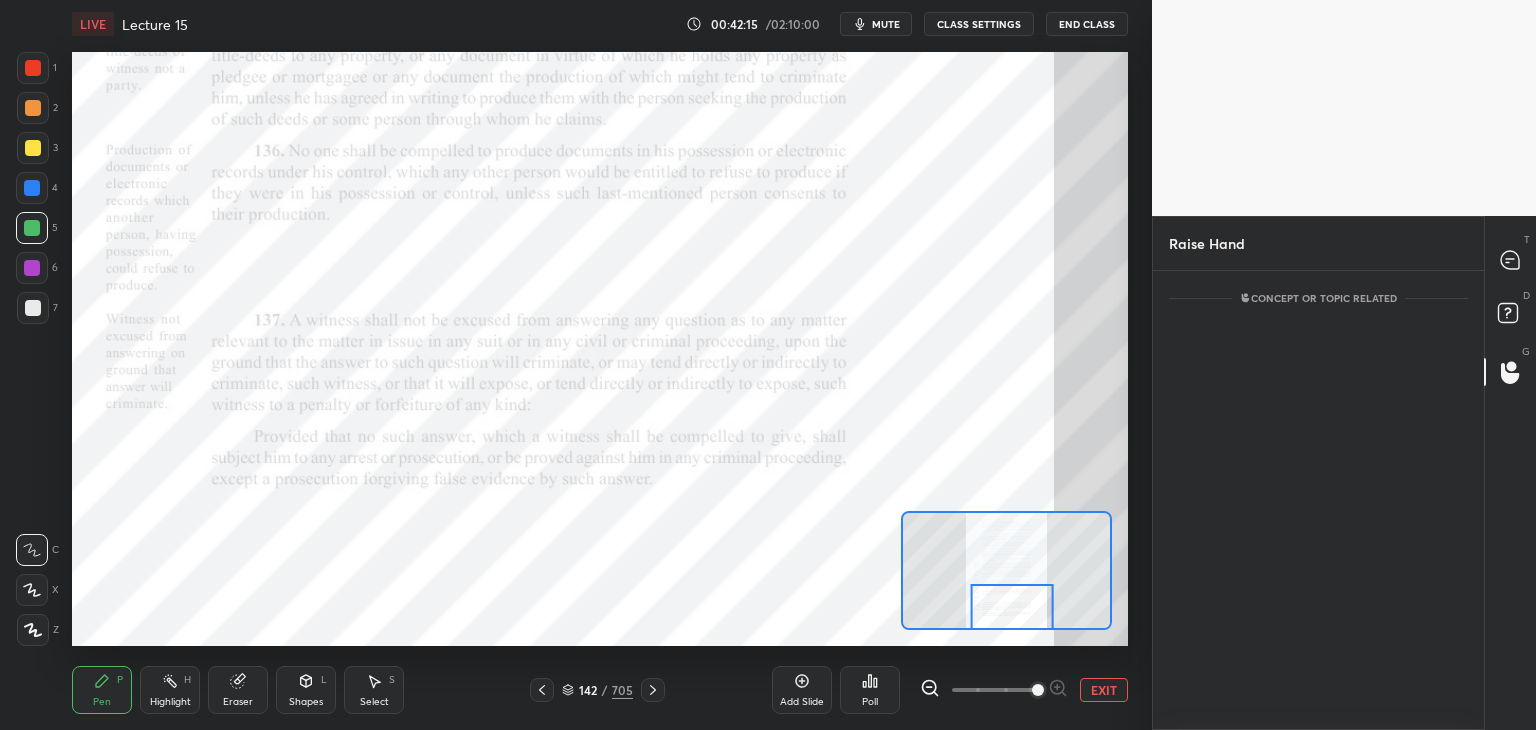 scroll, scrollTop: 373, scrollLeft: 325, axis: both 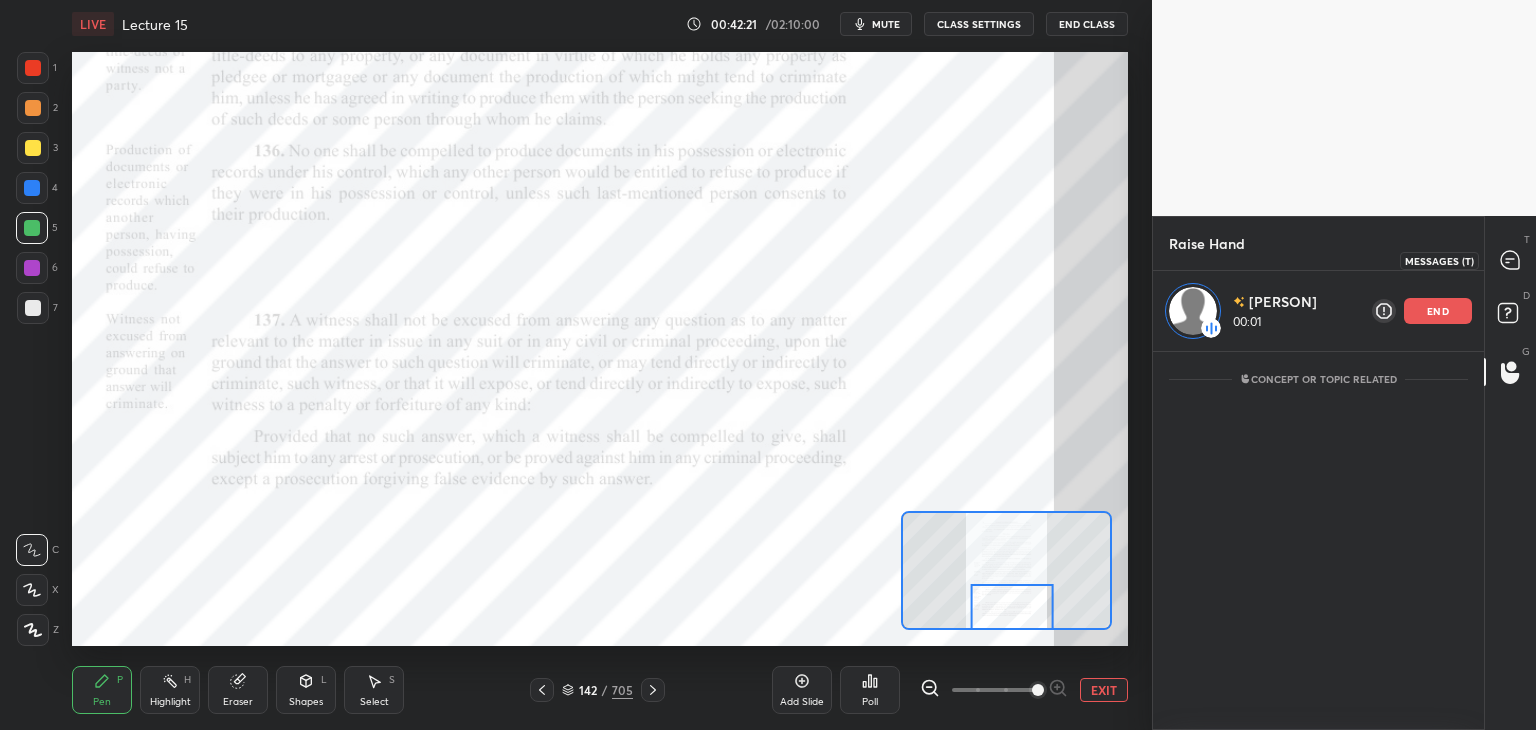 click at bounding box center (1511, 260) 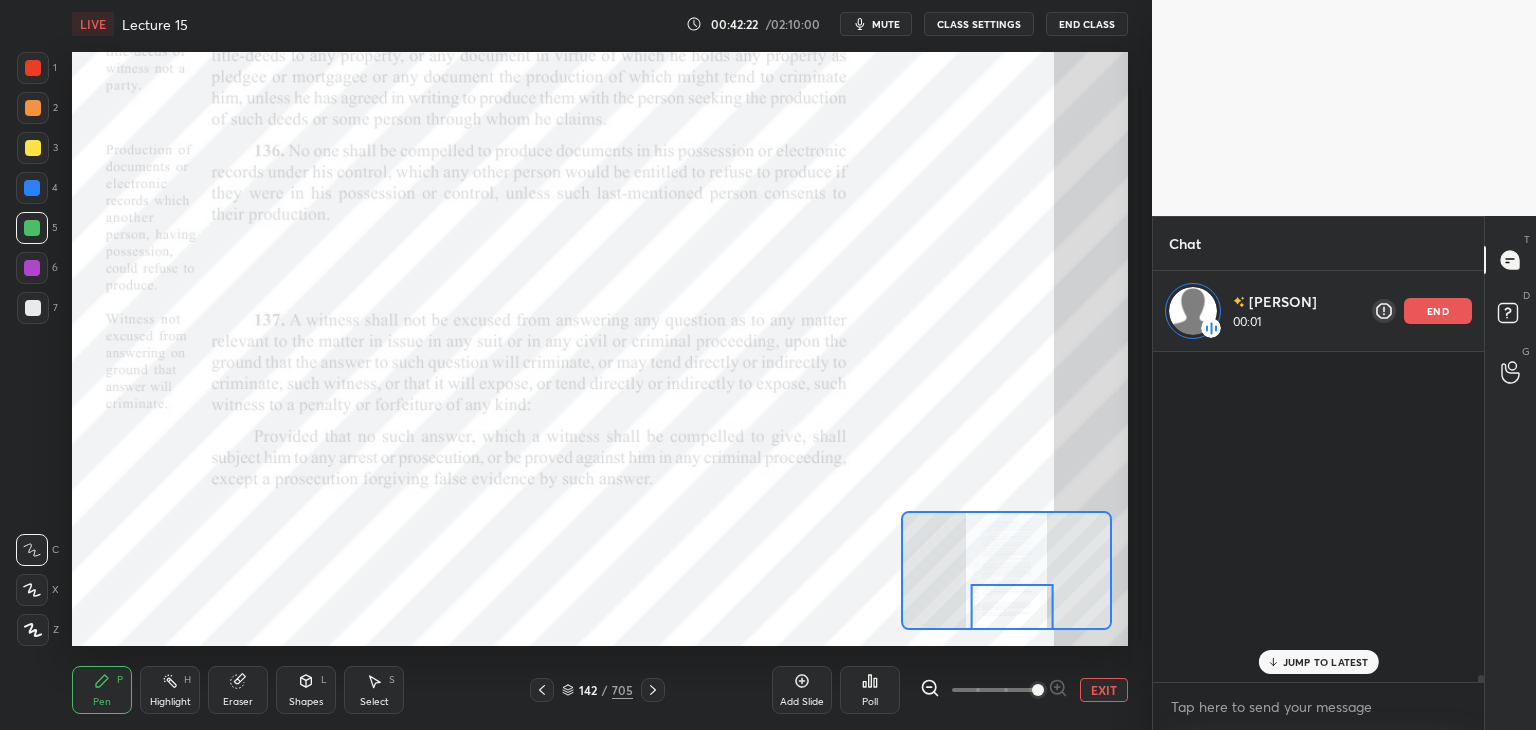 scroll, scrollTop: 372, scrollLeft: 325, axis: both 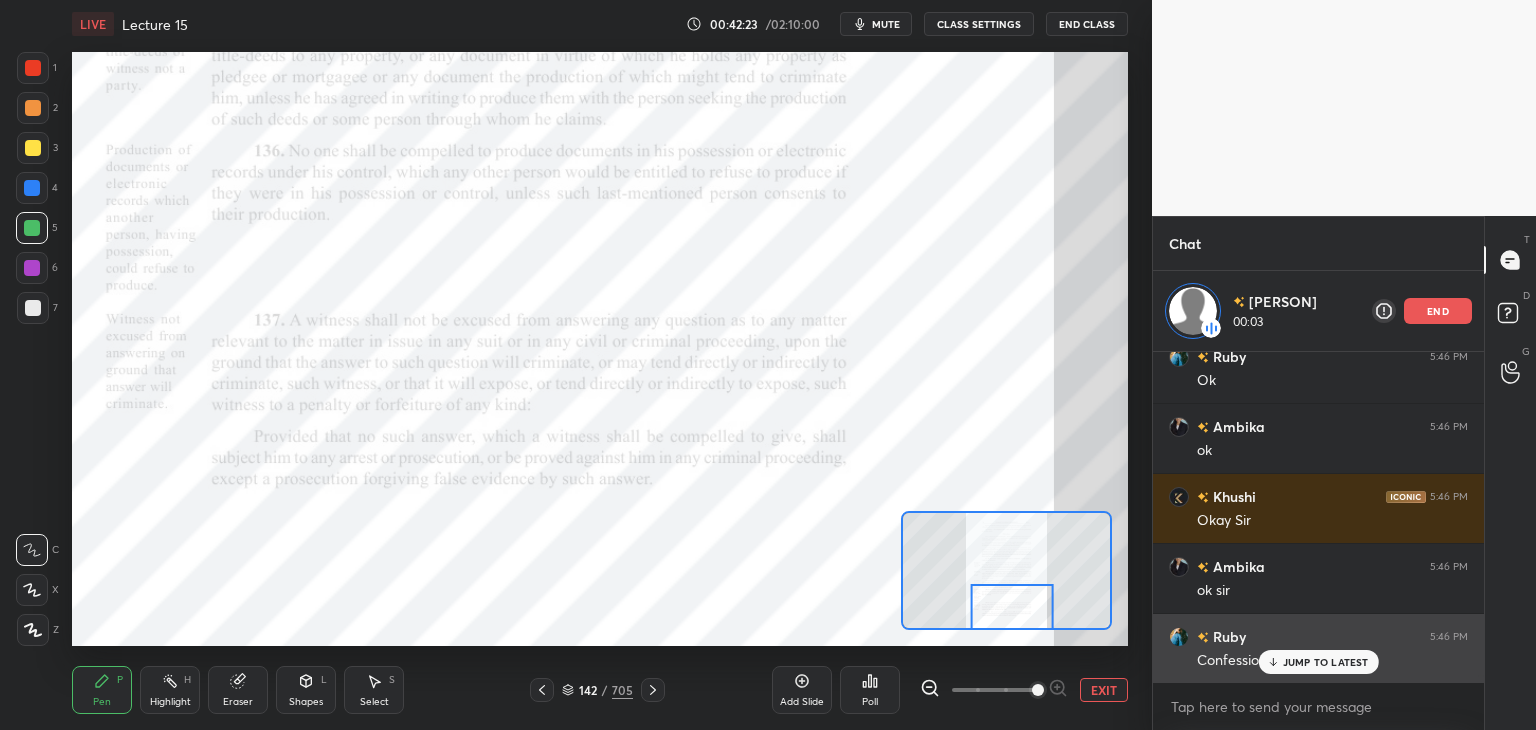 click on "JUMP TO LATEST" at bounding box center [1326, 662] 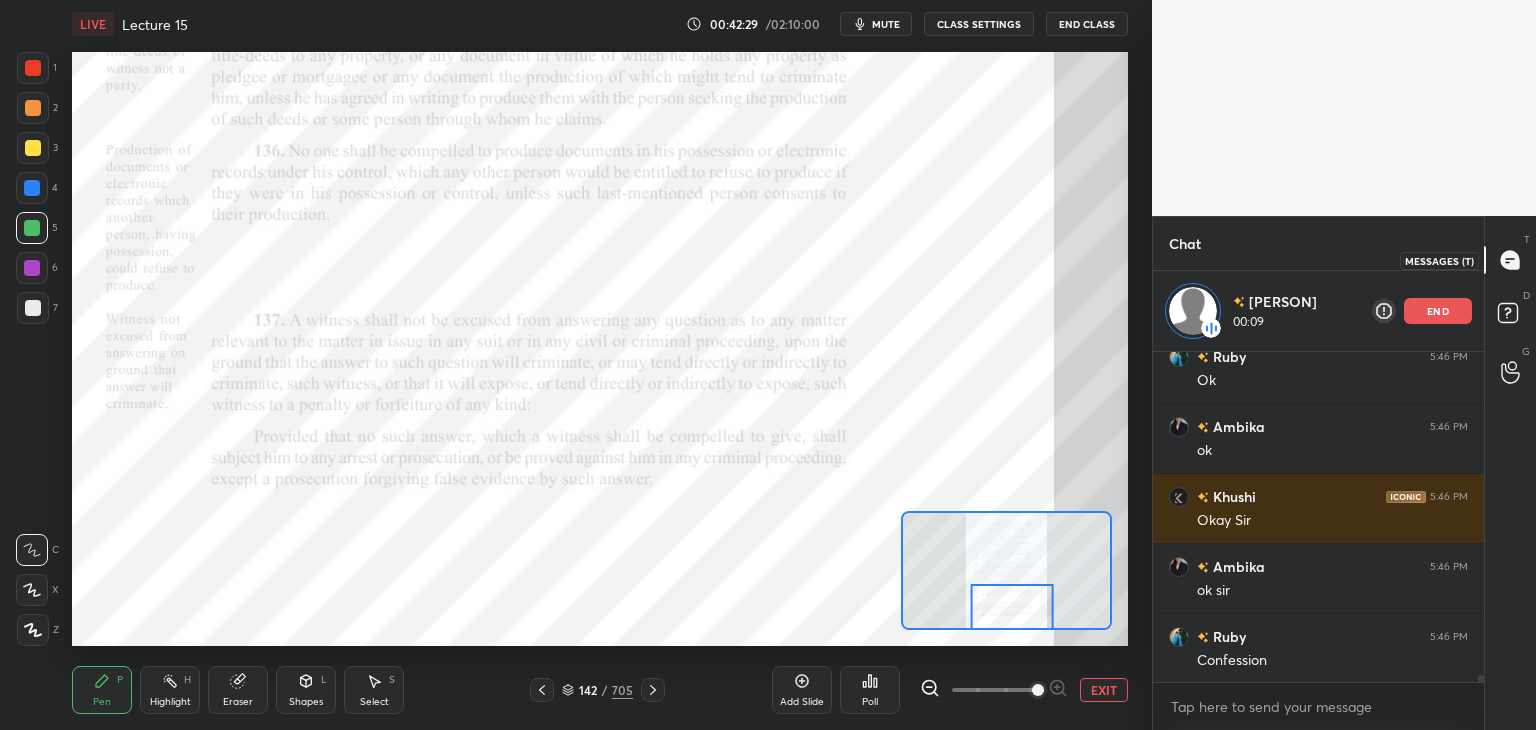 click 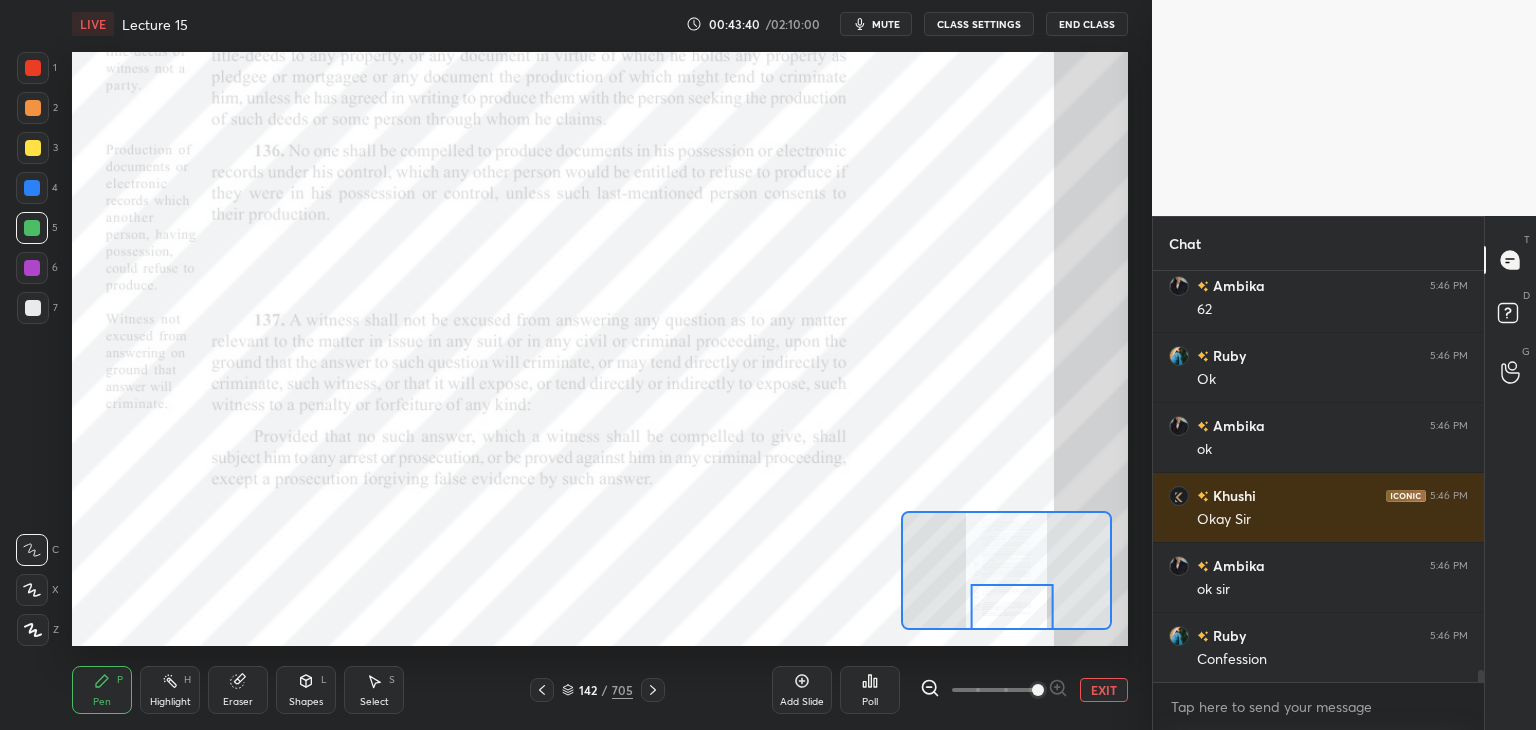 scroll, scrollTop: 6, scrollLeft: 6, axis: both 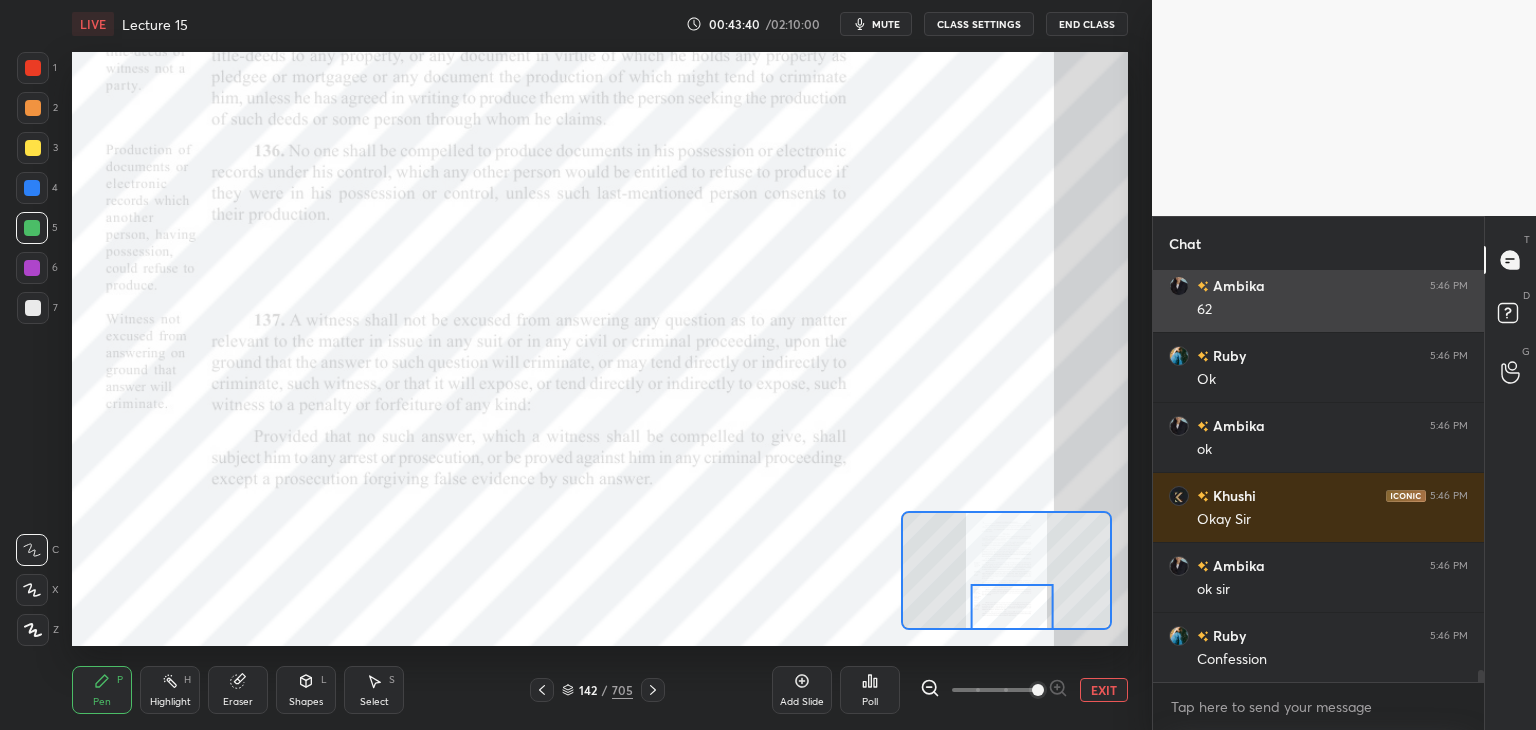 click on "62" at bounding box center (1332, 310) 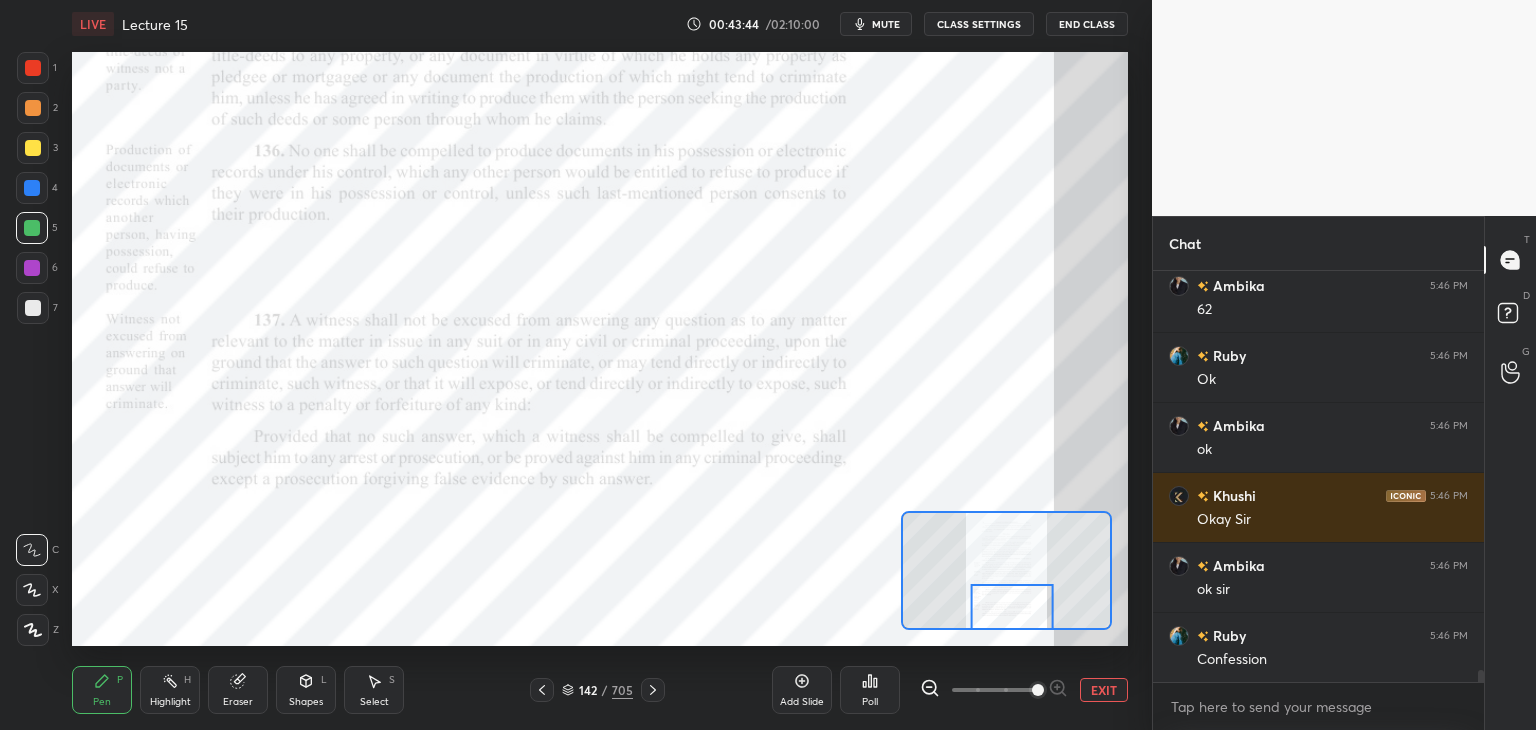 click on "Eraser" at bounding box center (238, 702) 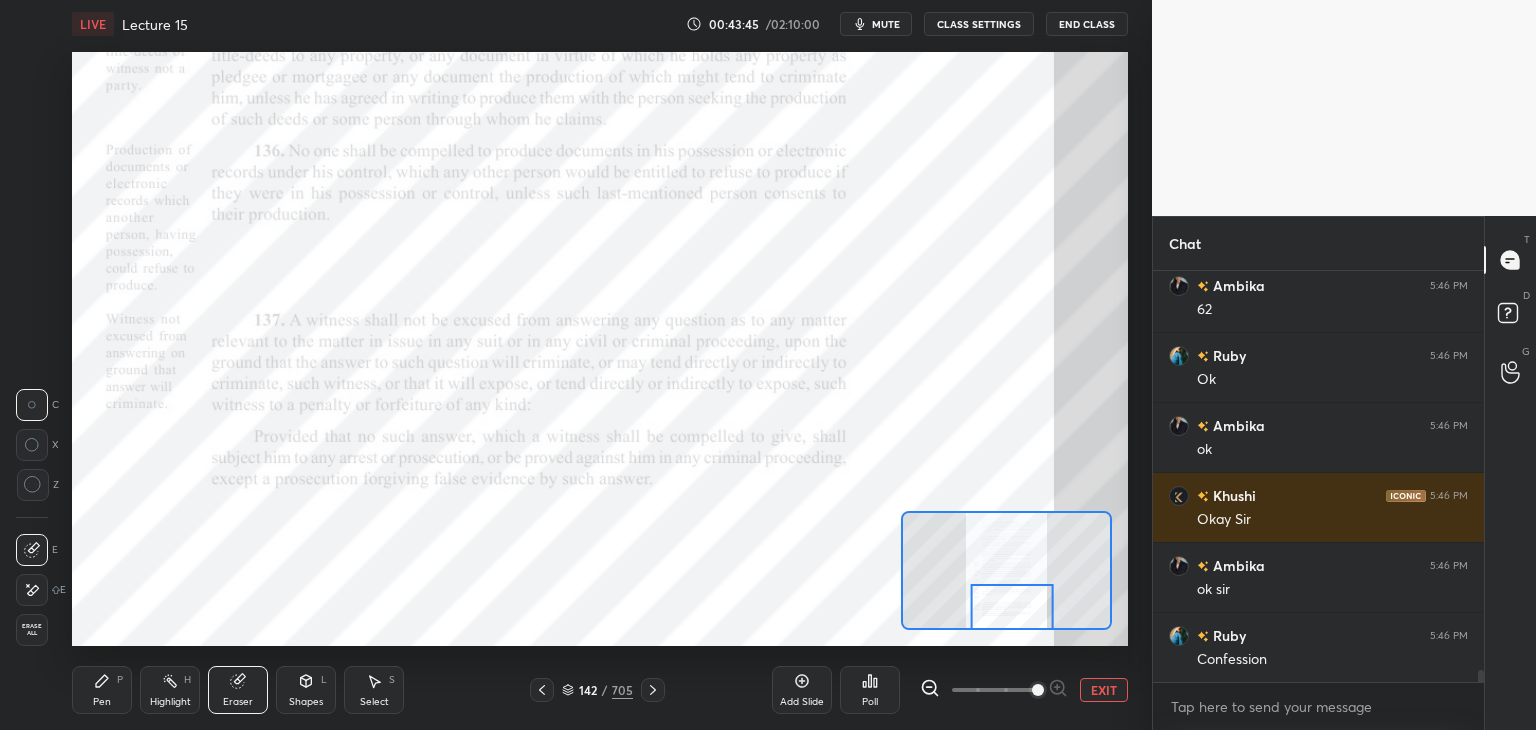 click on "Erase all" at bounding box center (32, 630) 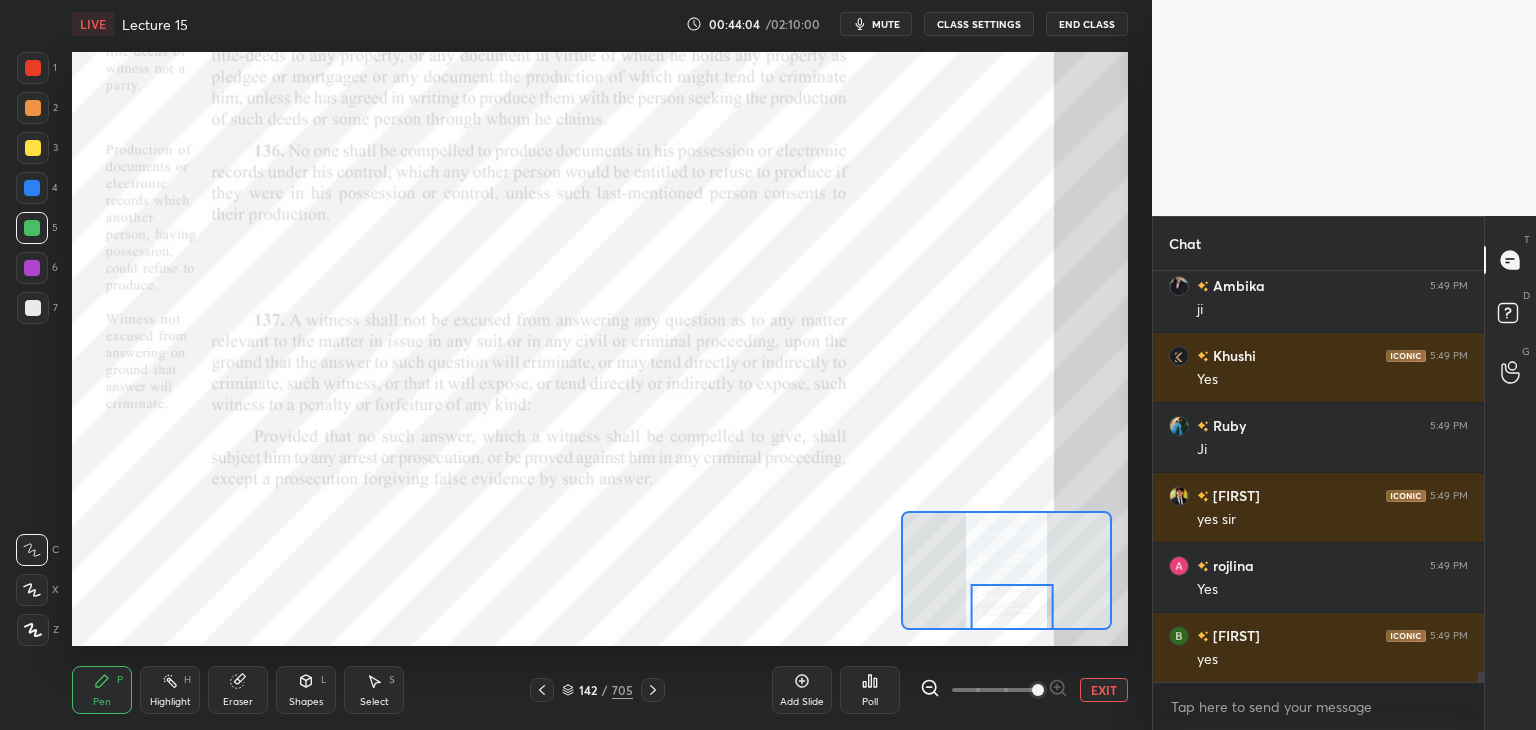 scroll, scrollTop: 14718, scrollLeft: 0, axis: vertical 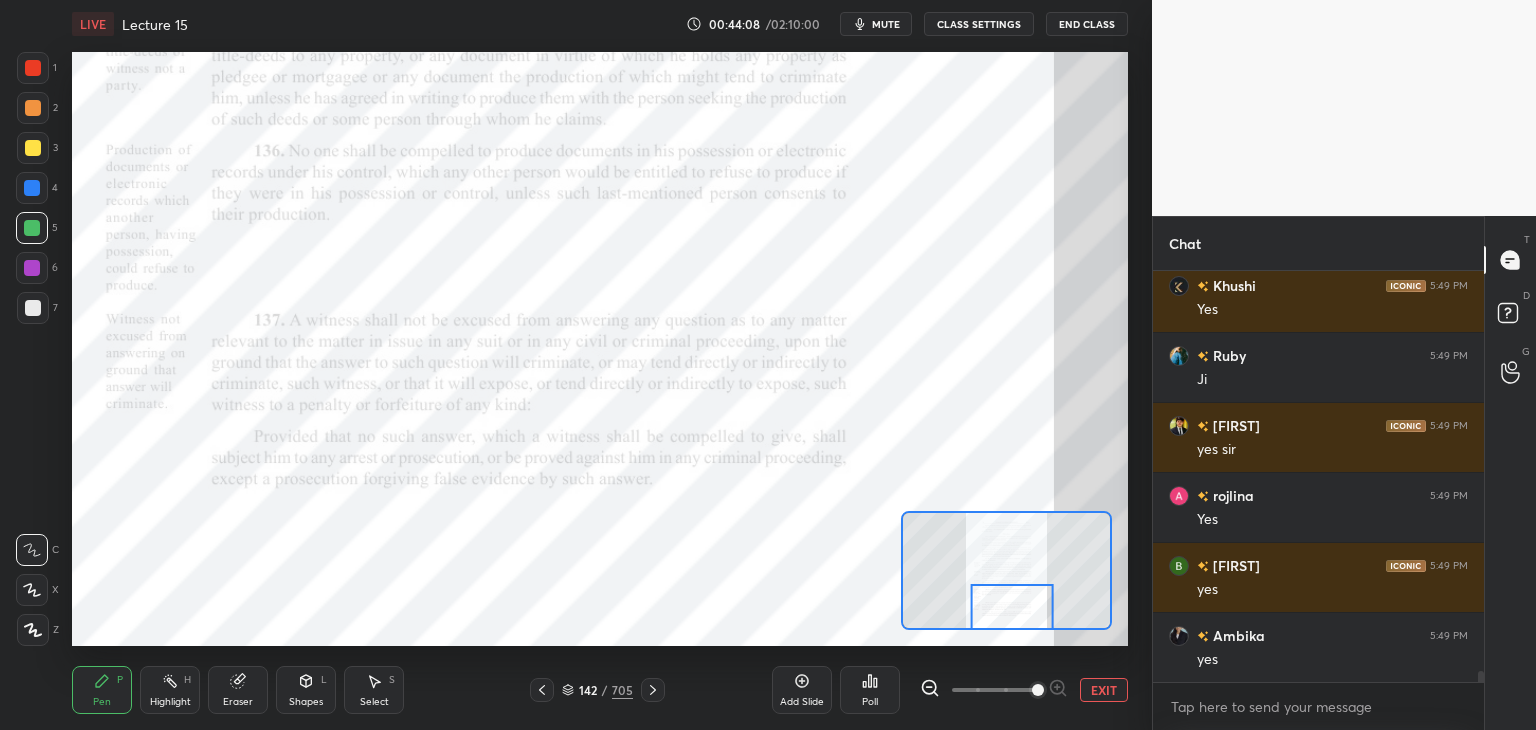 click on "4" at bounding box center (37, 188) 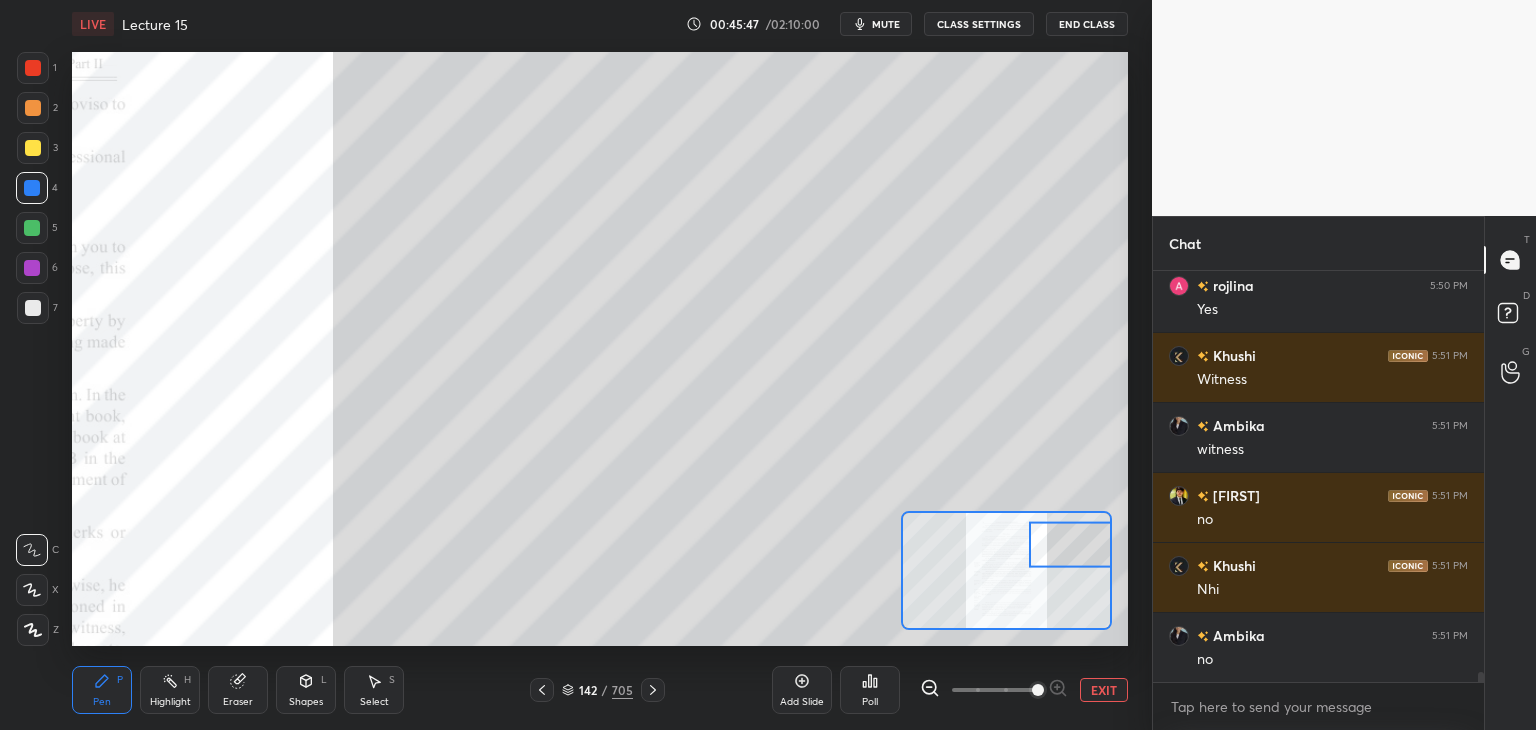 scroll, scrollTop: 16398, scrollLeft: 0, axis: vertical 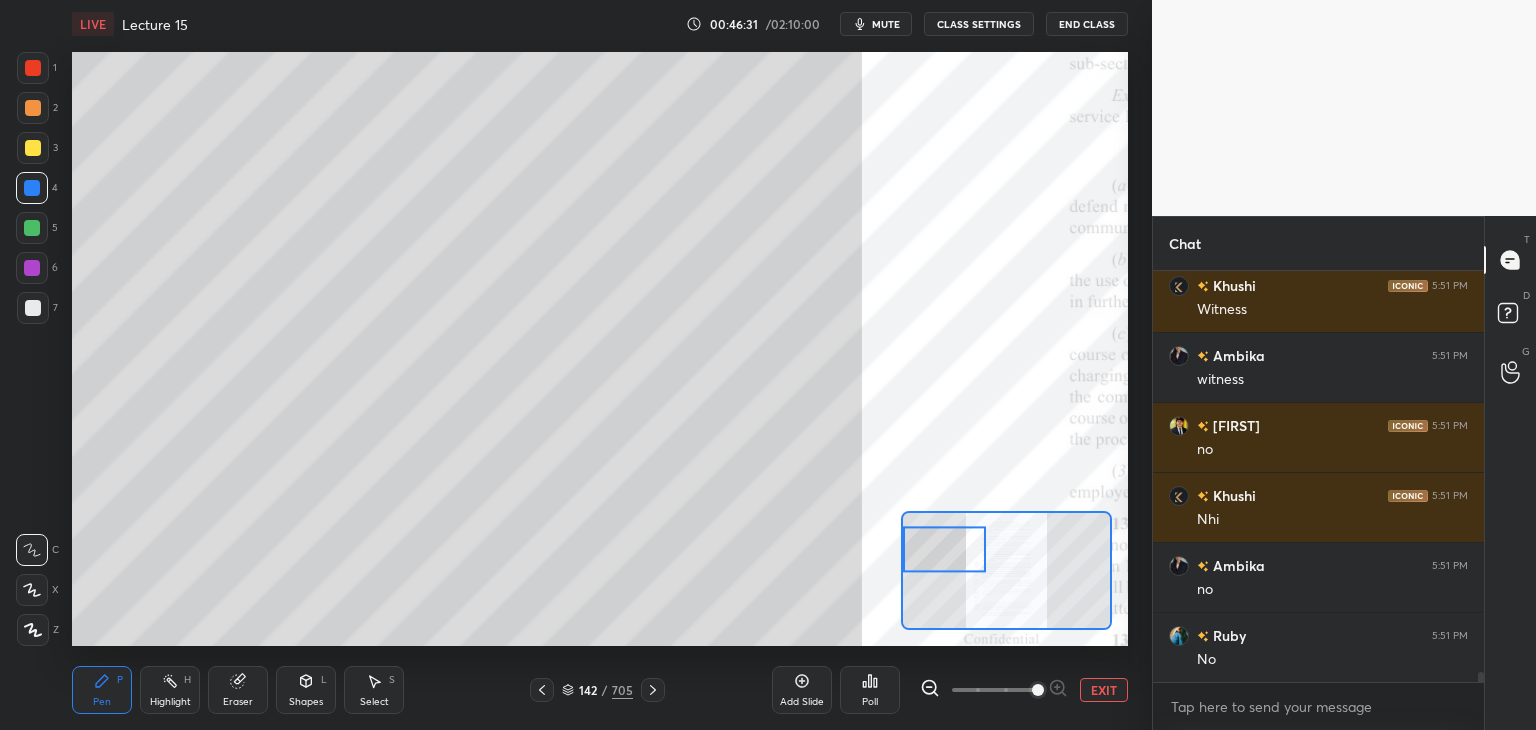 click at bounding box center [33, 308] 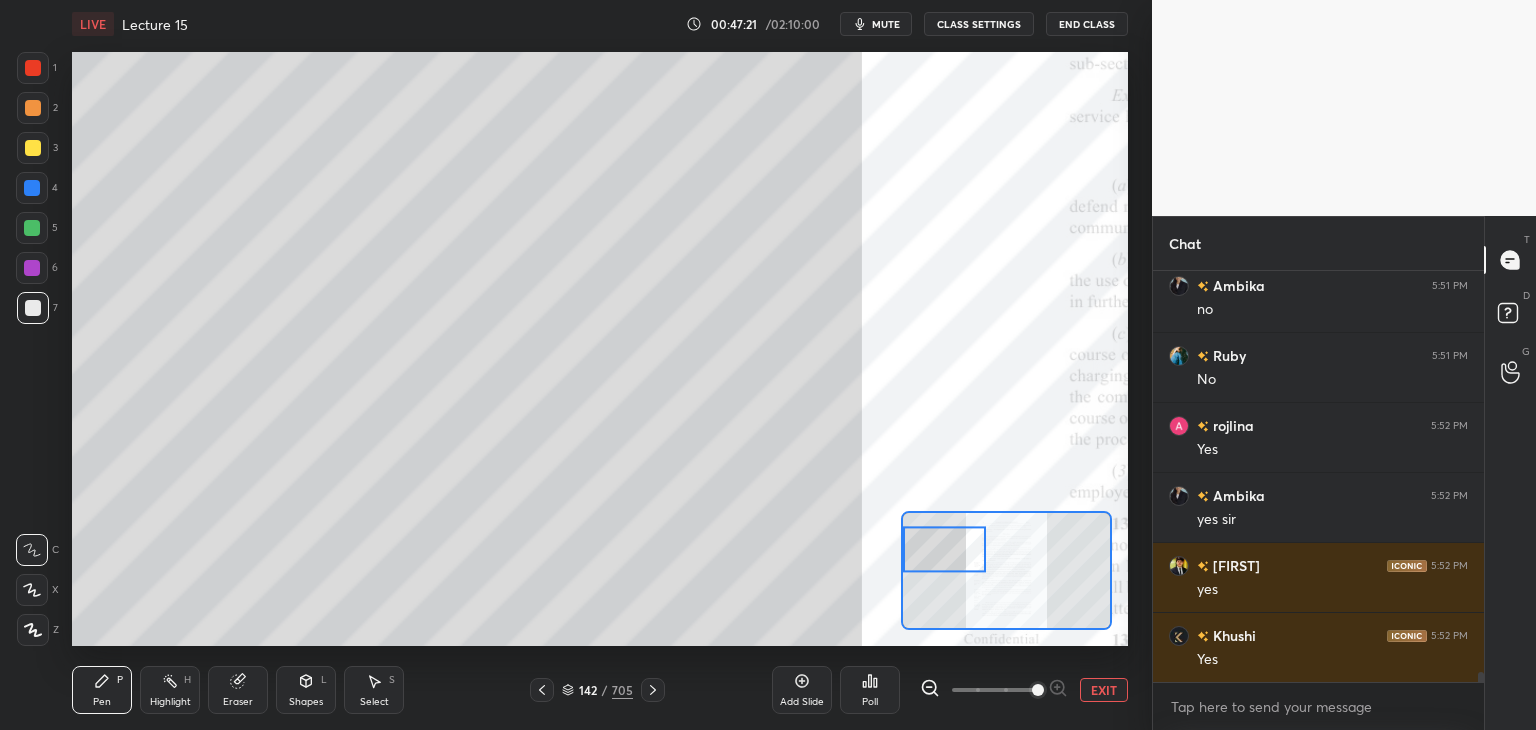scroll, scrollTop: 16748, scrollLeft: 0, axis: vertical 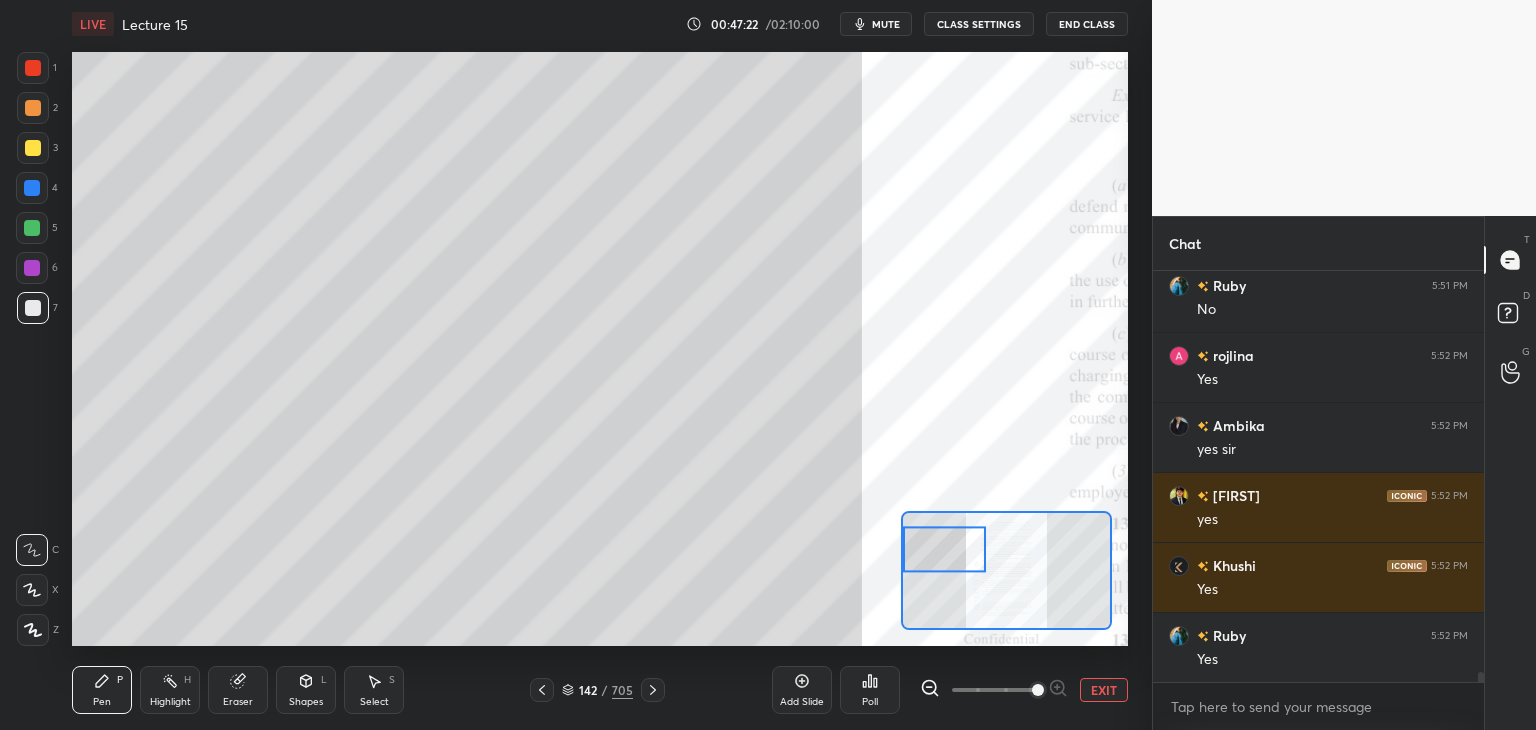 click on "6" at bounding box center (37, 268) 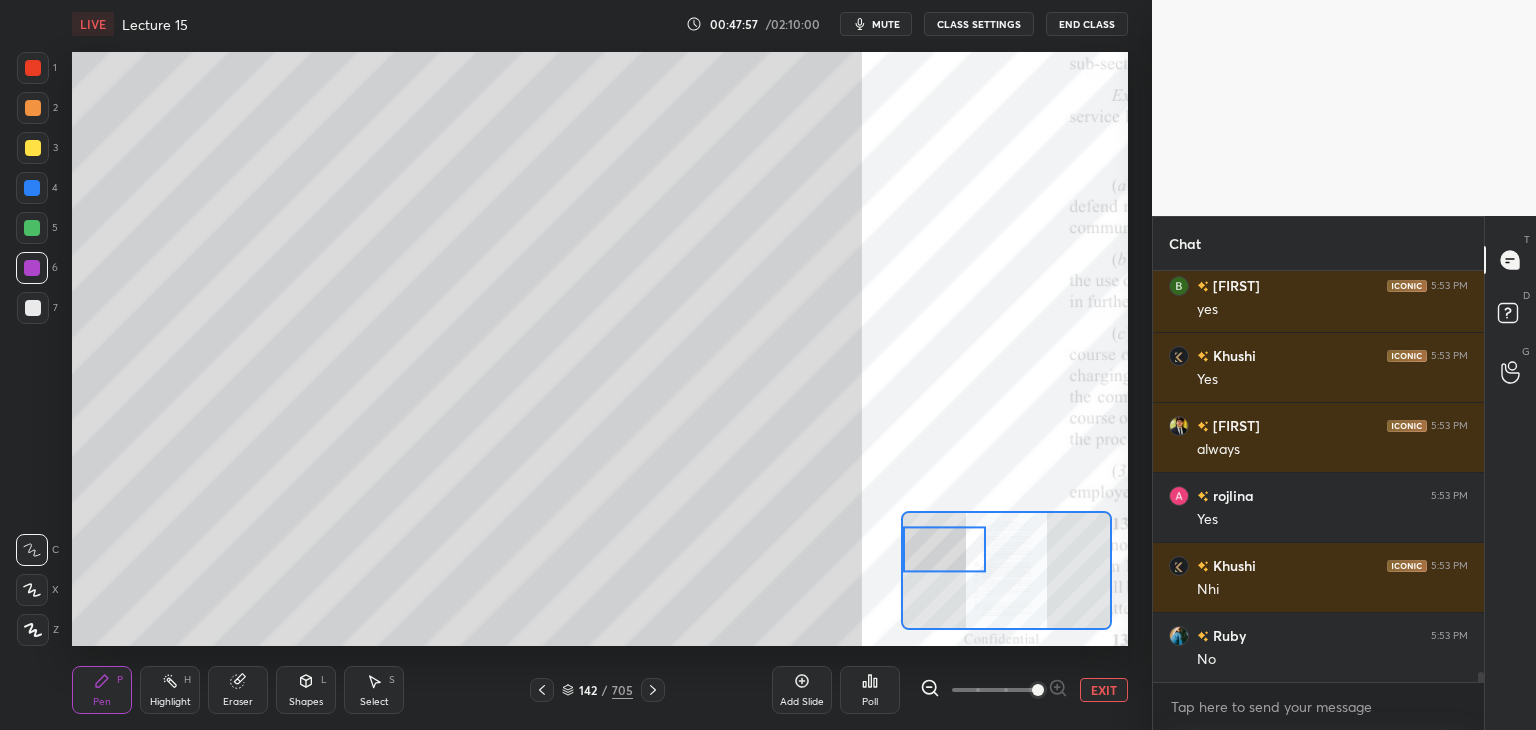 scroll, scrollTop: 17378, scrollLeft: 0, axis: vertical 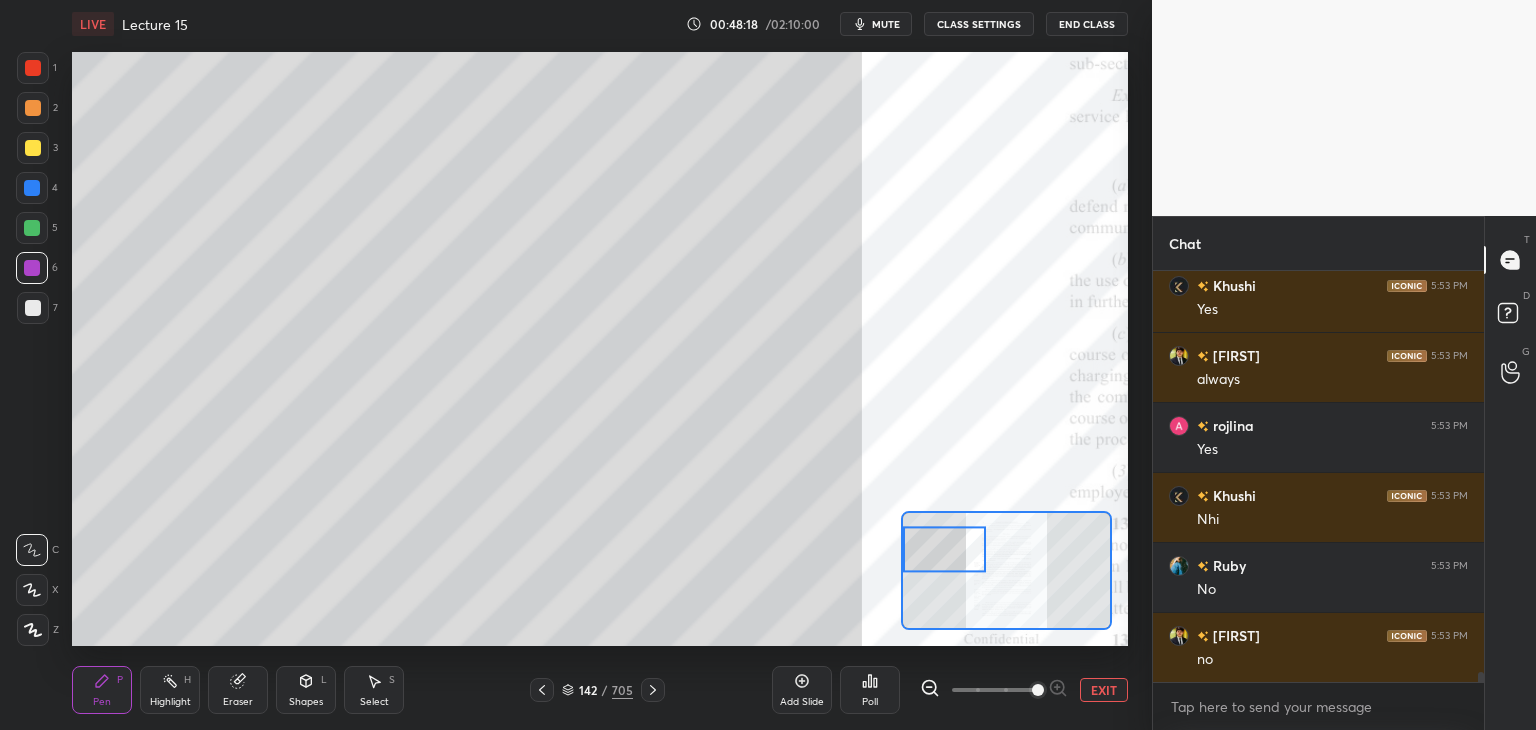 click at bounding box center [32, 188] 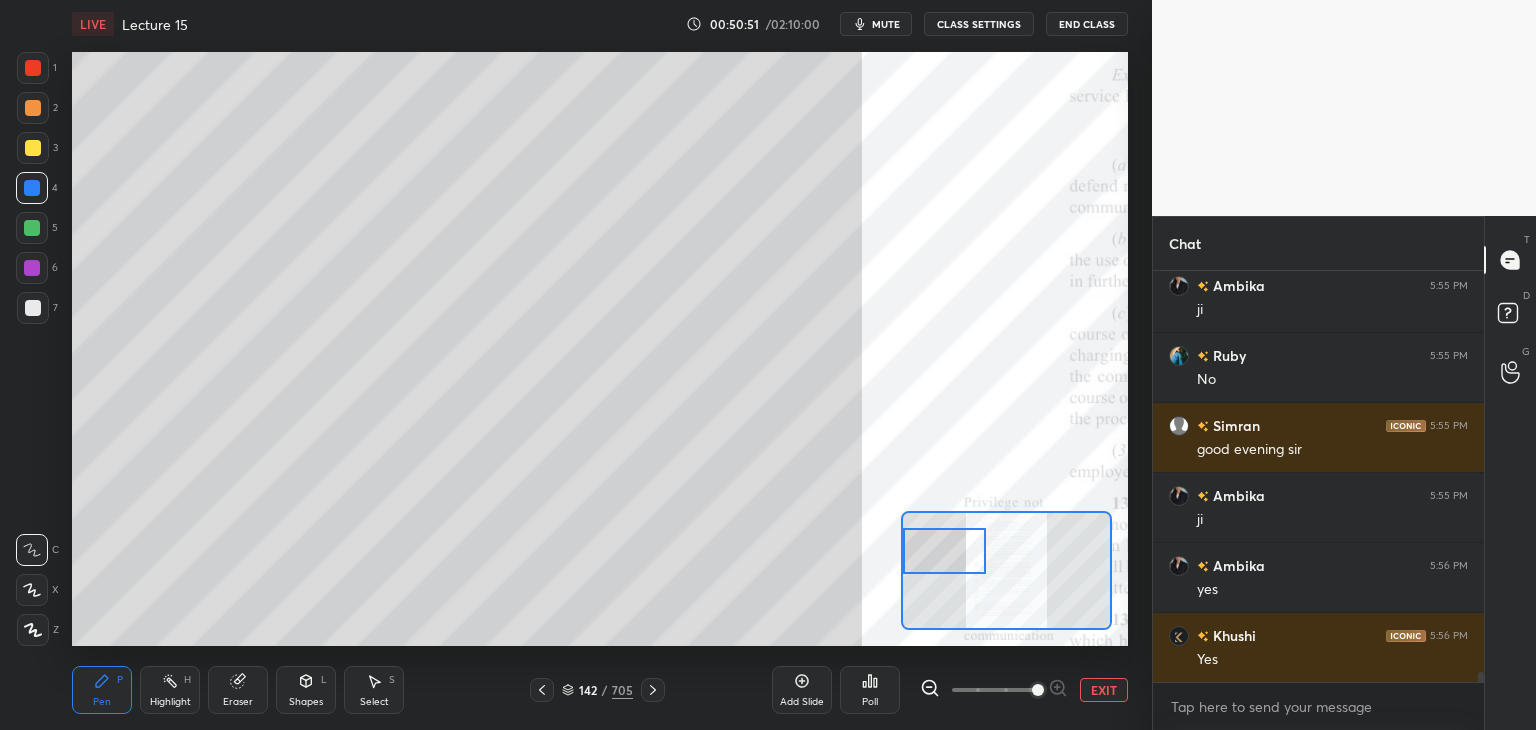 scroll, scrollTop: 16544, scrollLeft: 0, axis: vertical 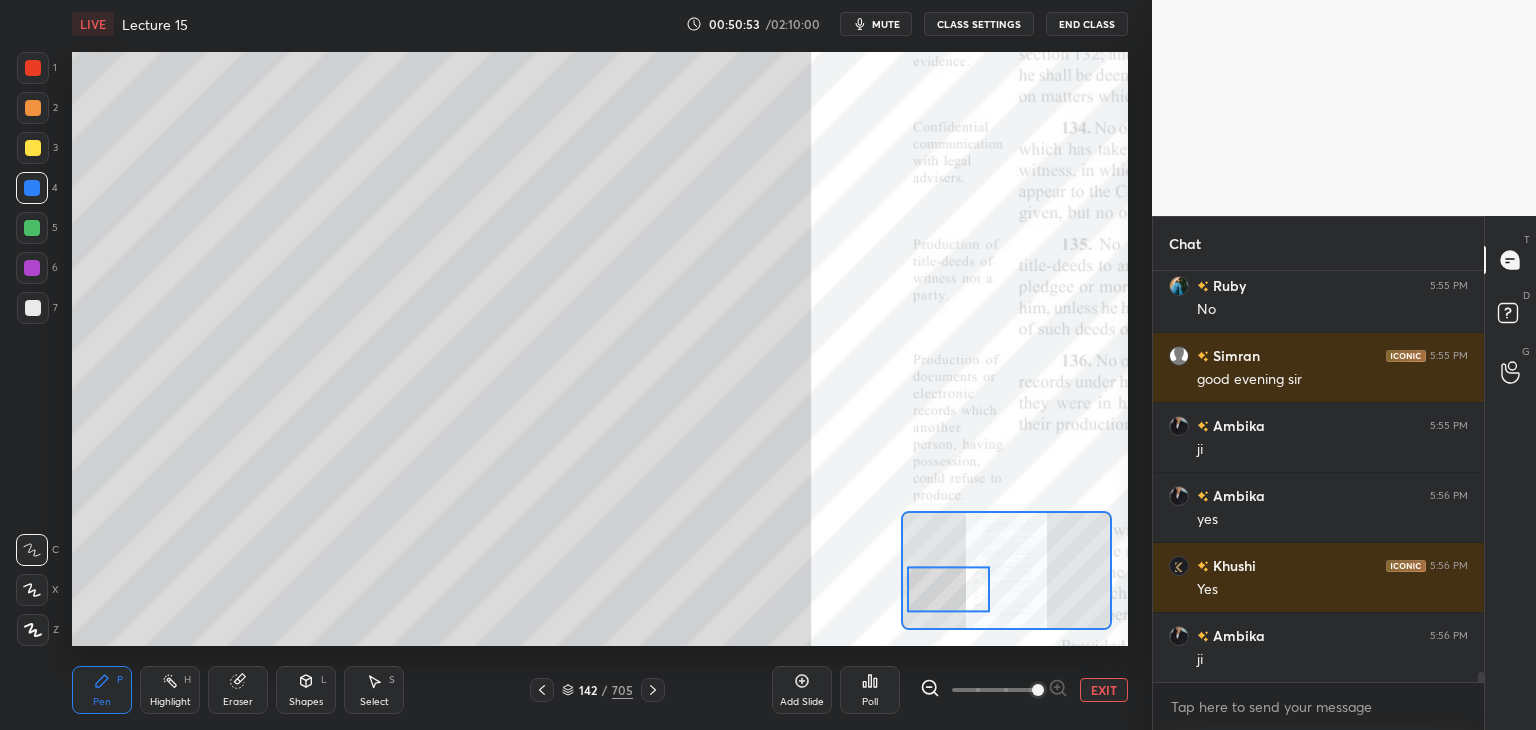 click at bounding box center (32, 228) 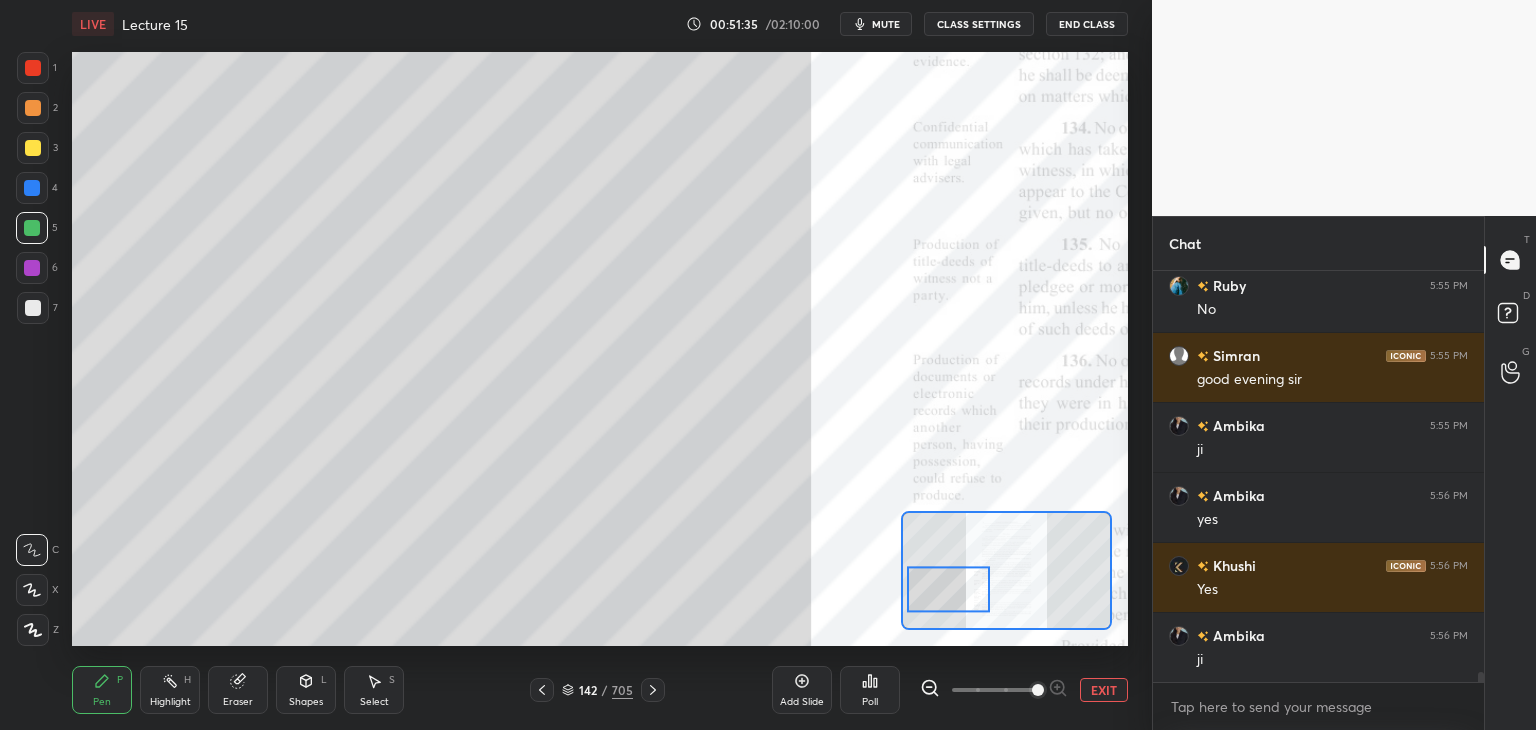 scroll, scrollTop: 16614, scrollLeft: 0, axis: vertical 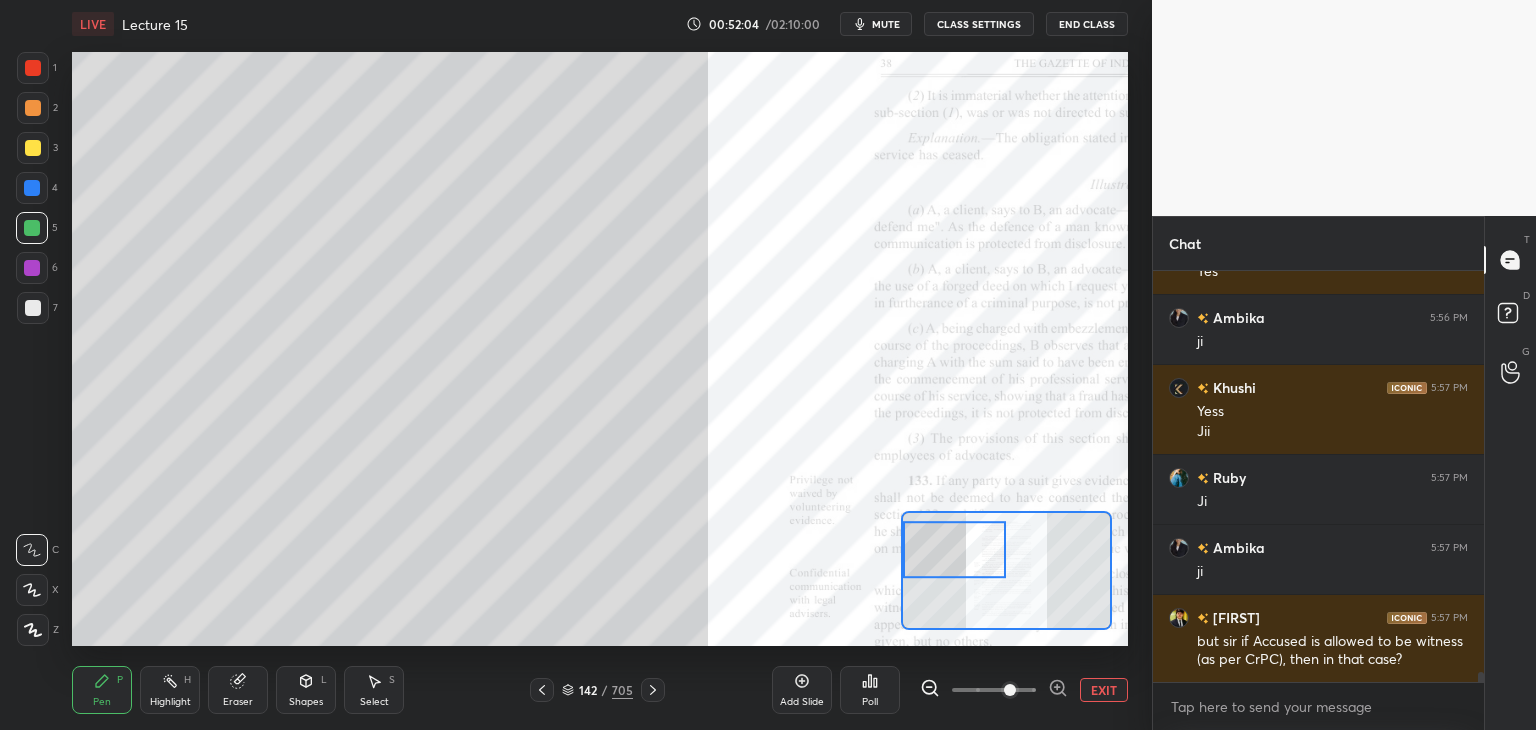 click at bounding box center (33, 148) 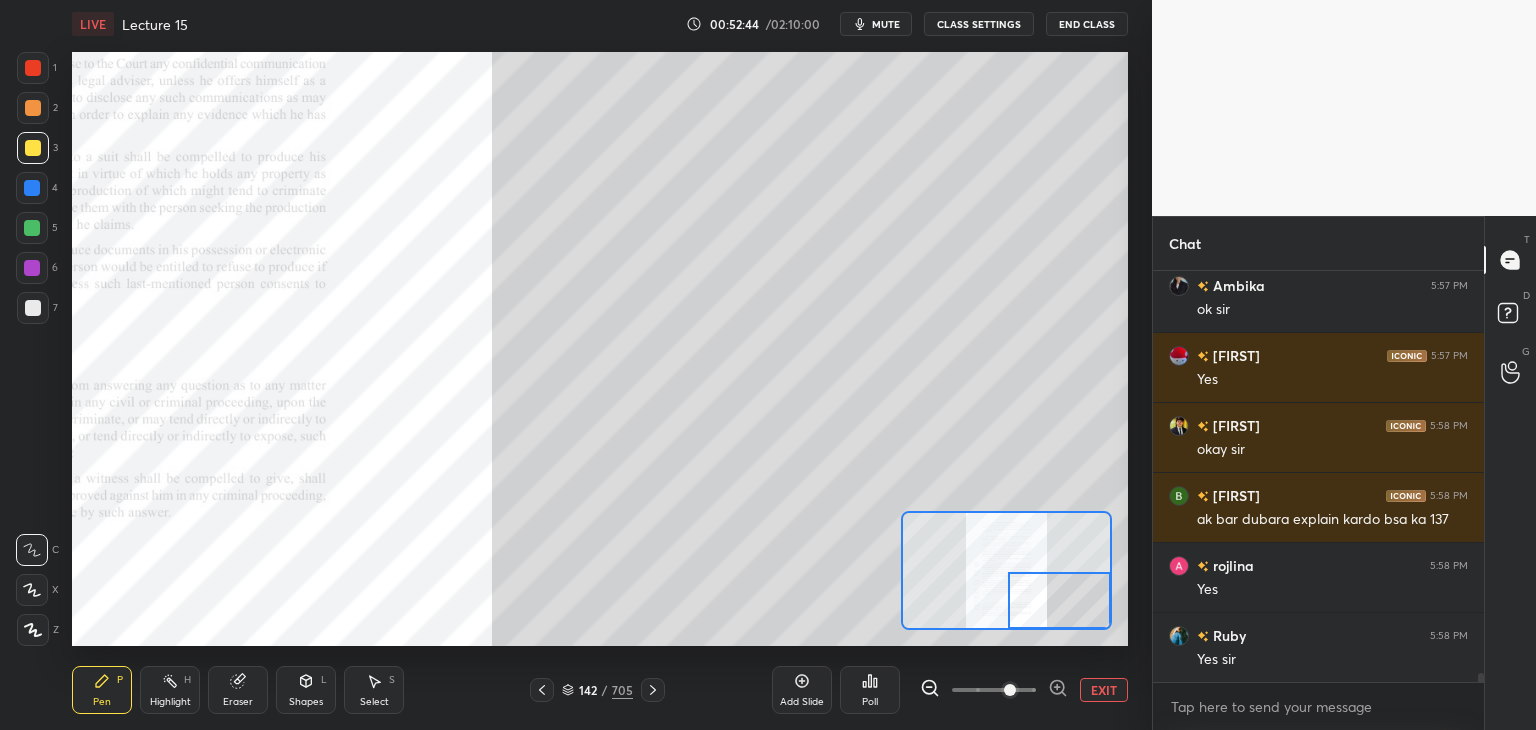 scroll, scrollTop: 17492, scrollLeft: 0, axis: vertical 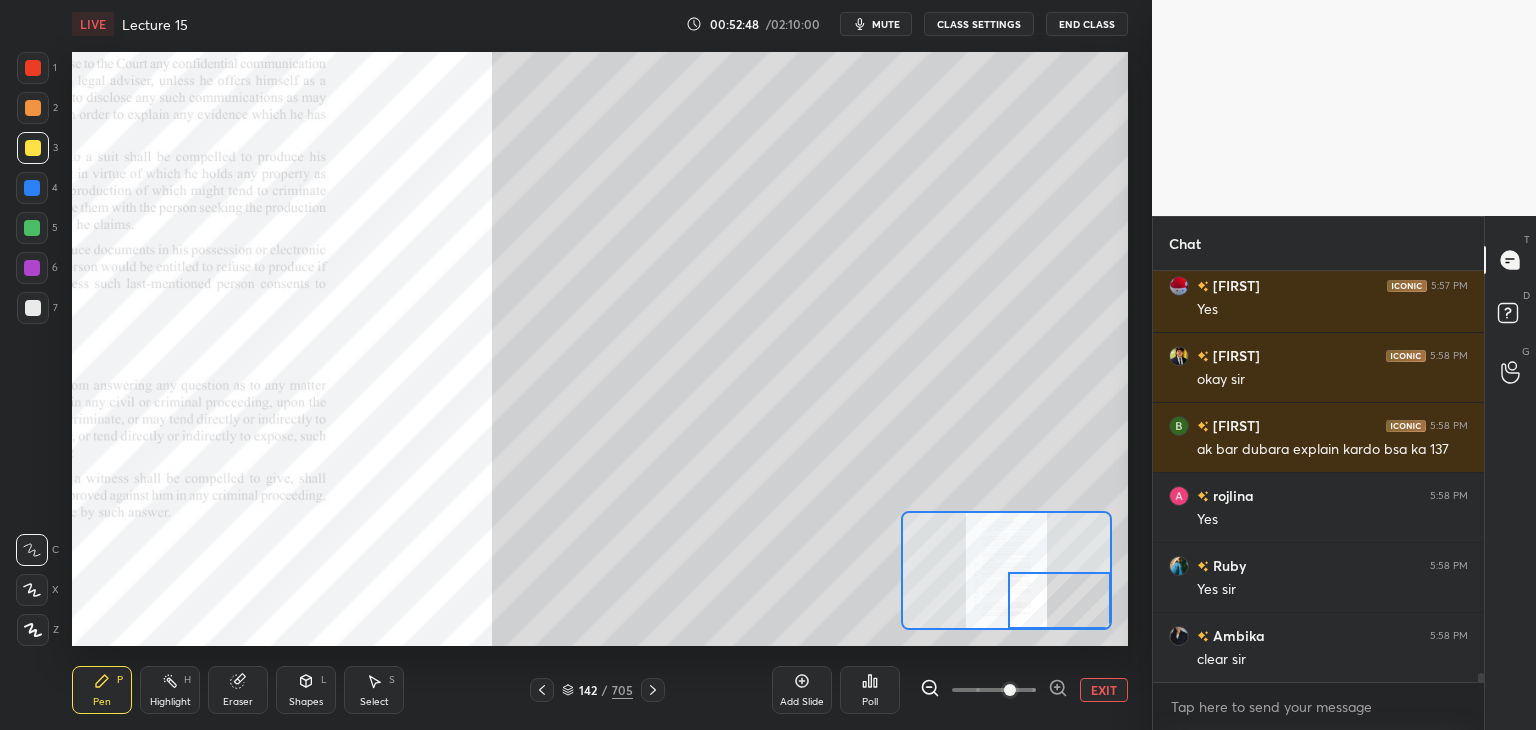 click on "Add Slide Poll EXIT" at bounding box center [950, 690] 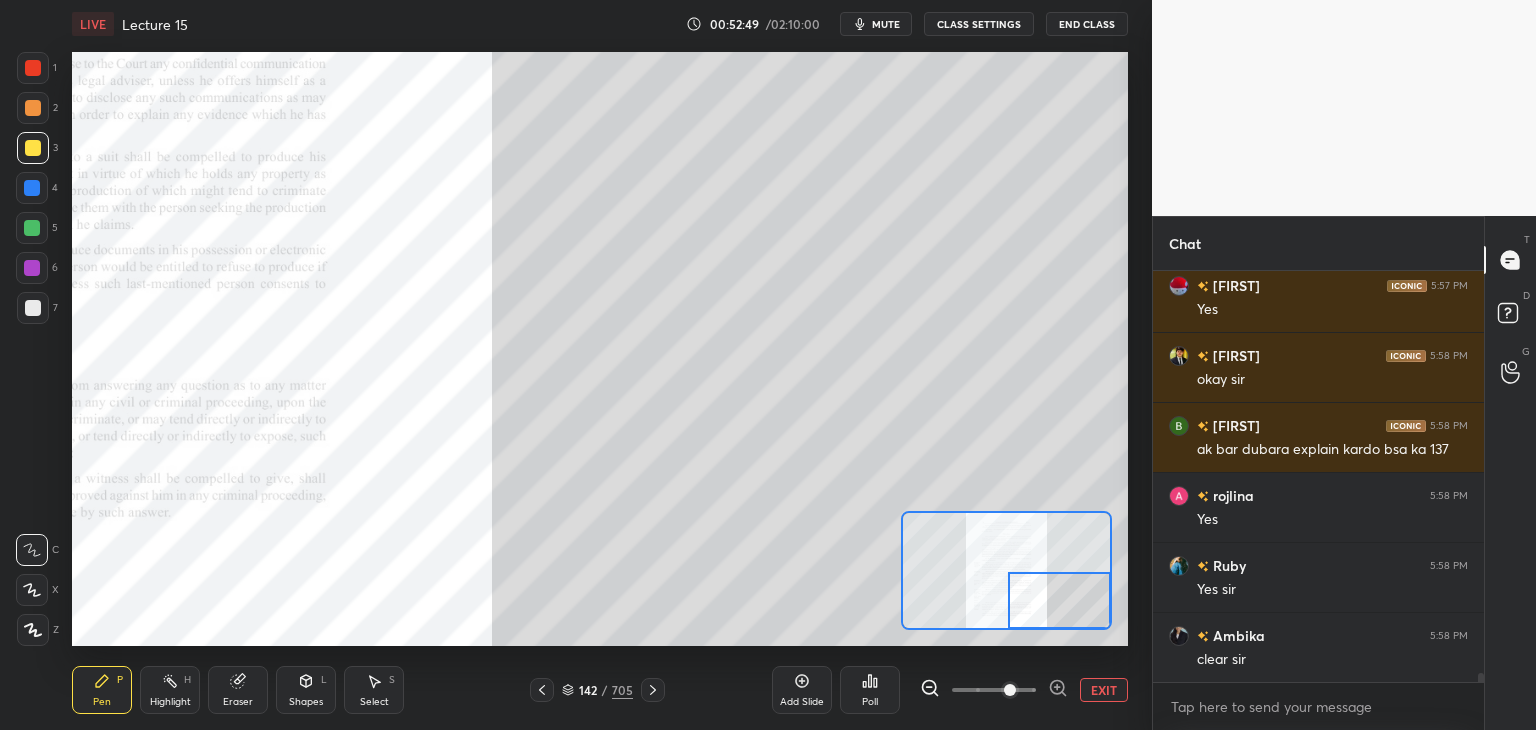 click on "Add Slide" at bounding box center [802, 702] 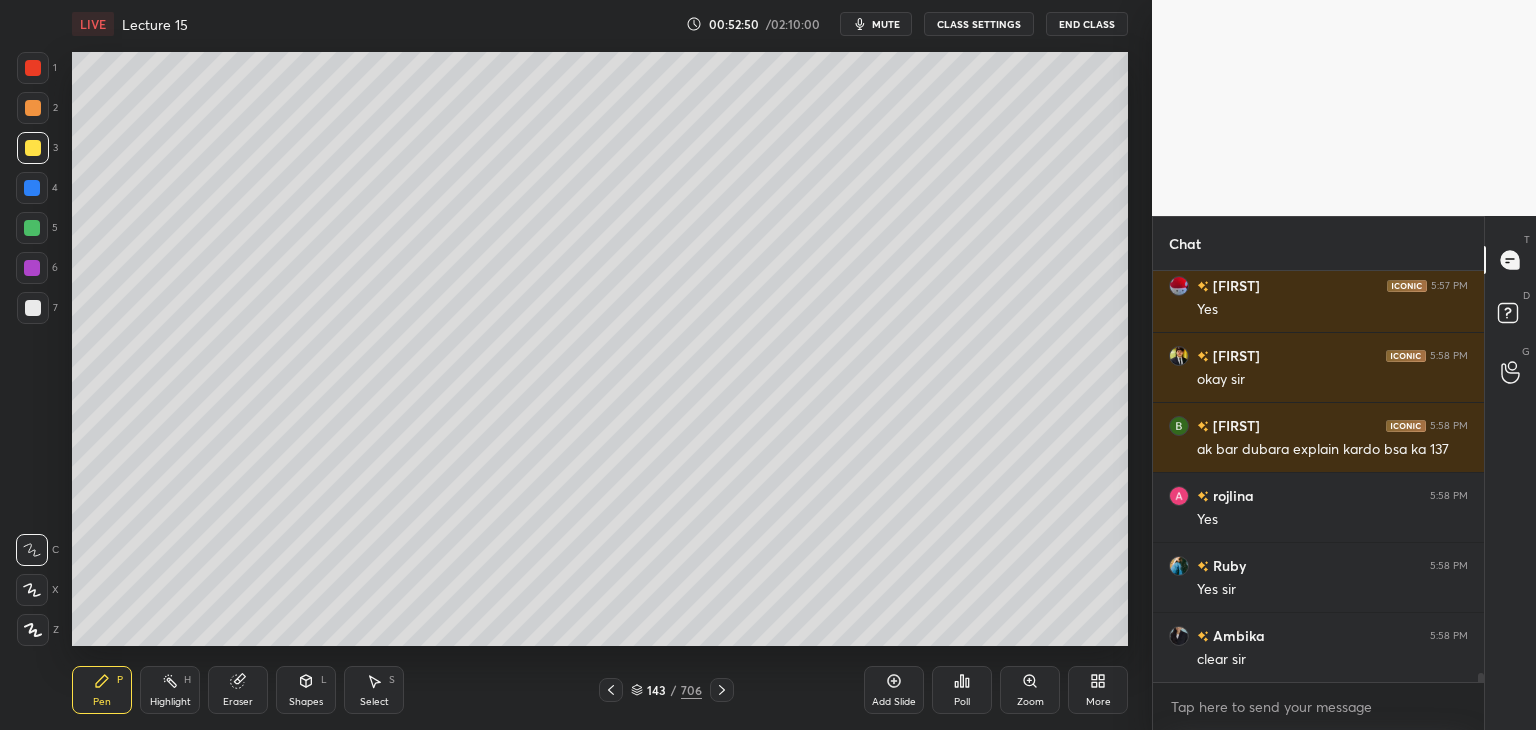click at bounding box center (32, 188) 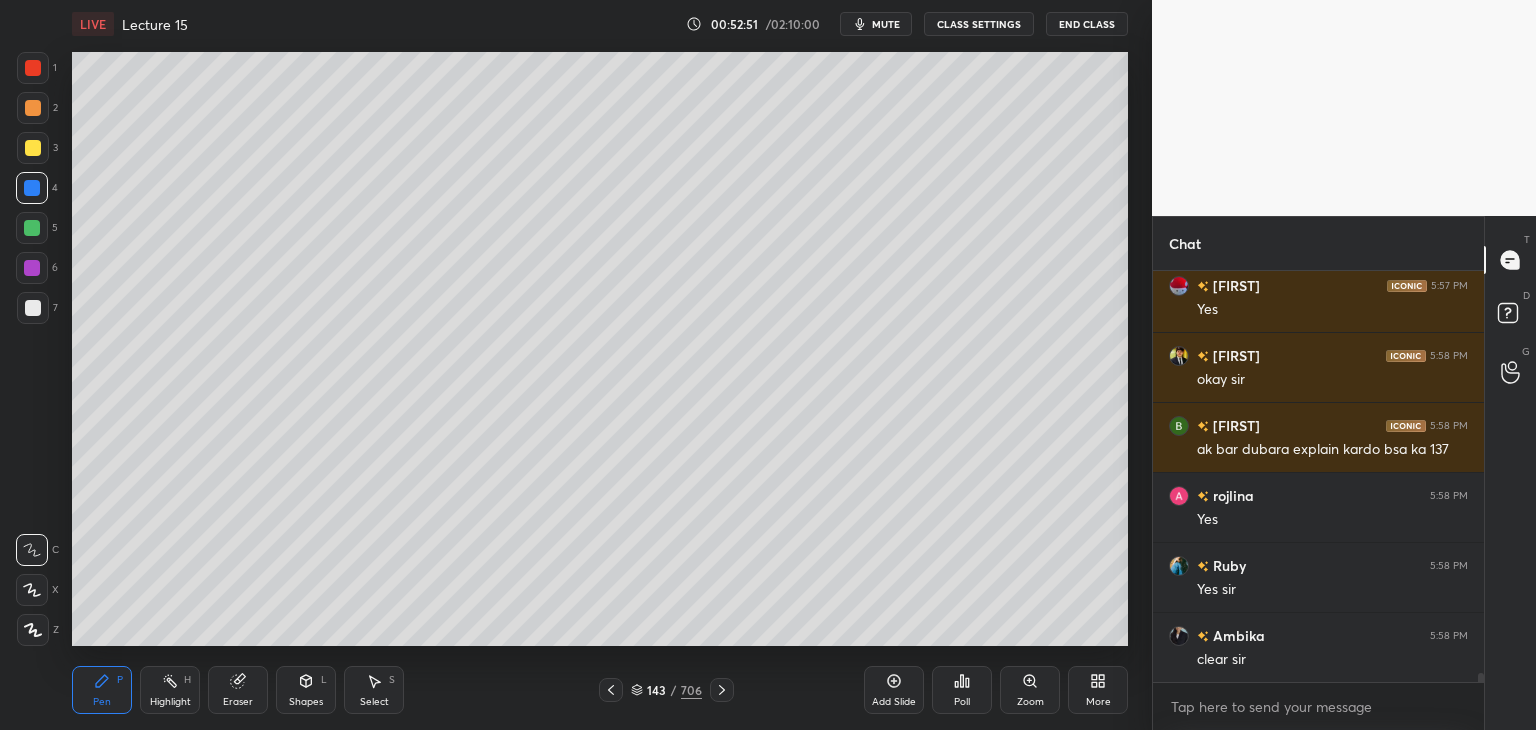 click 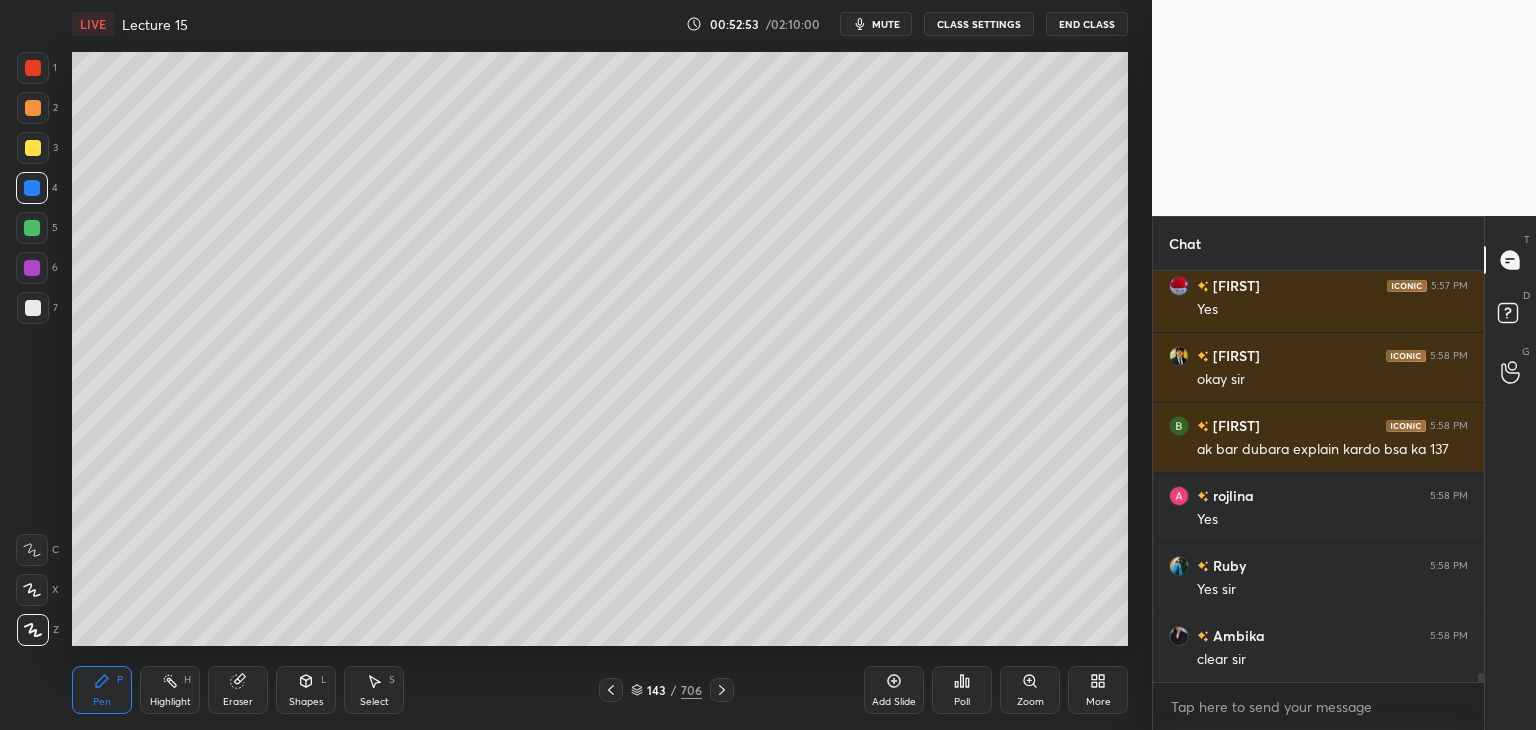 scroll, scrollTop: 17562, scrollLeft: 0, axis: vertical 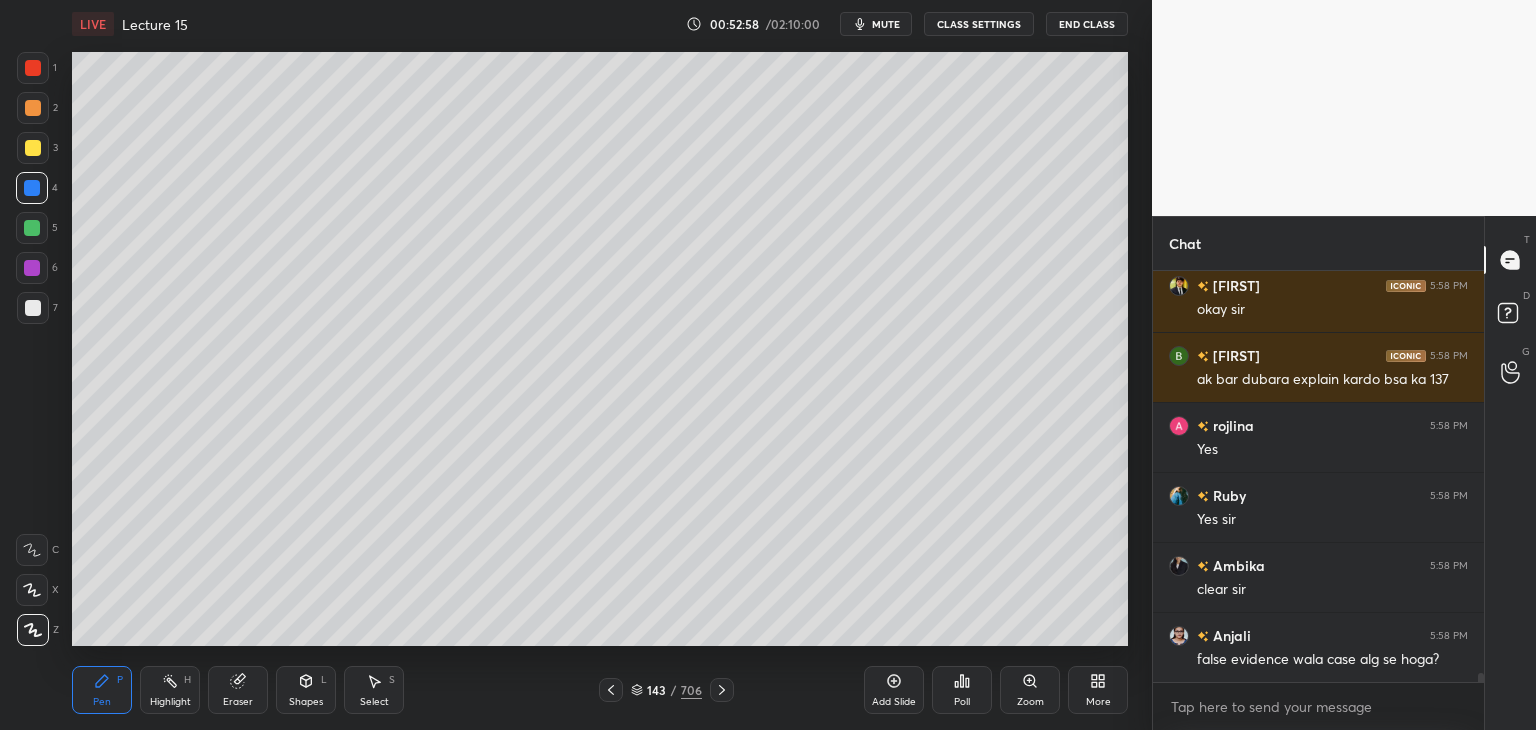 click 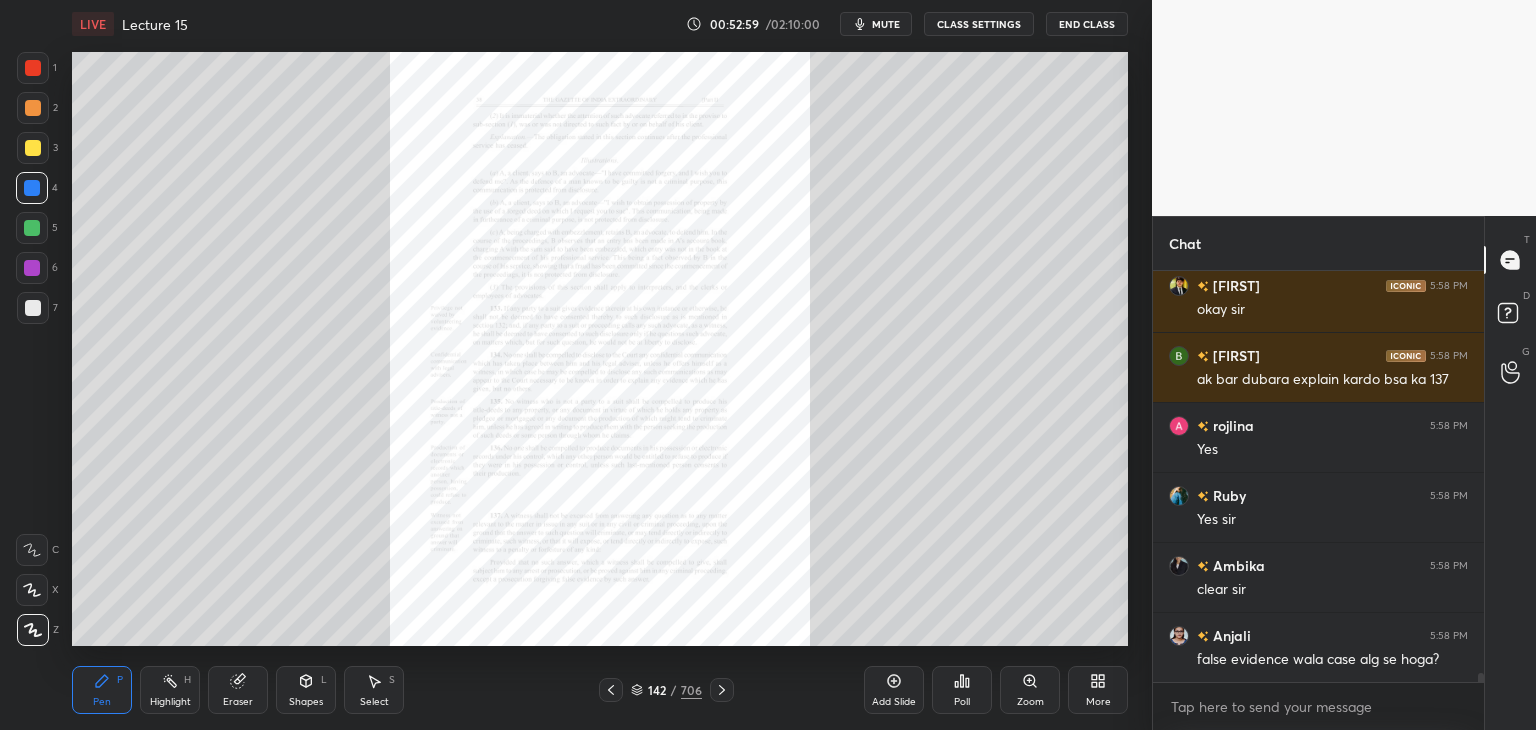click on "Zoom" at bounding box center (1030, 690) 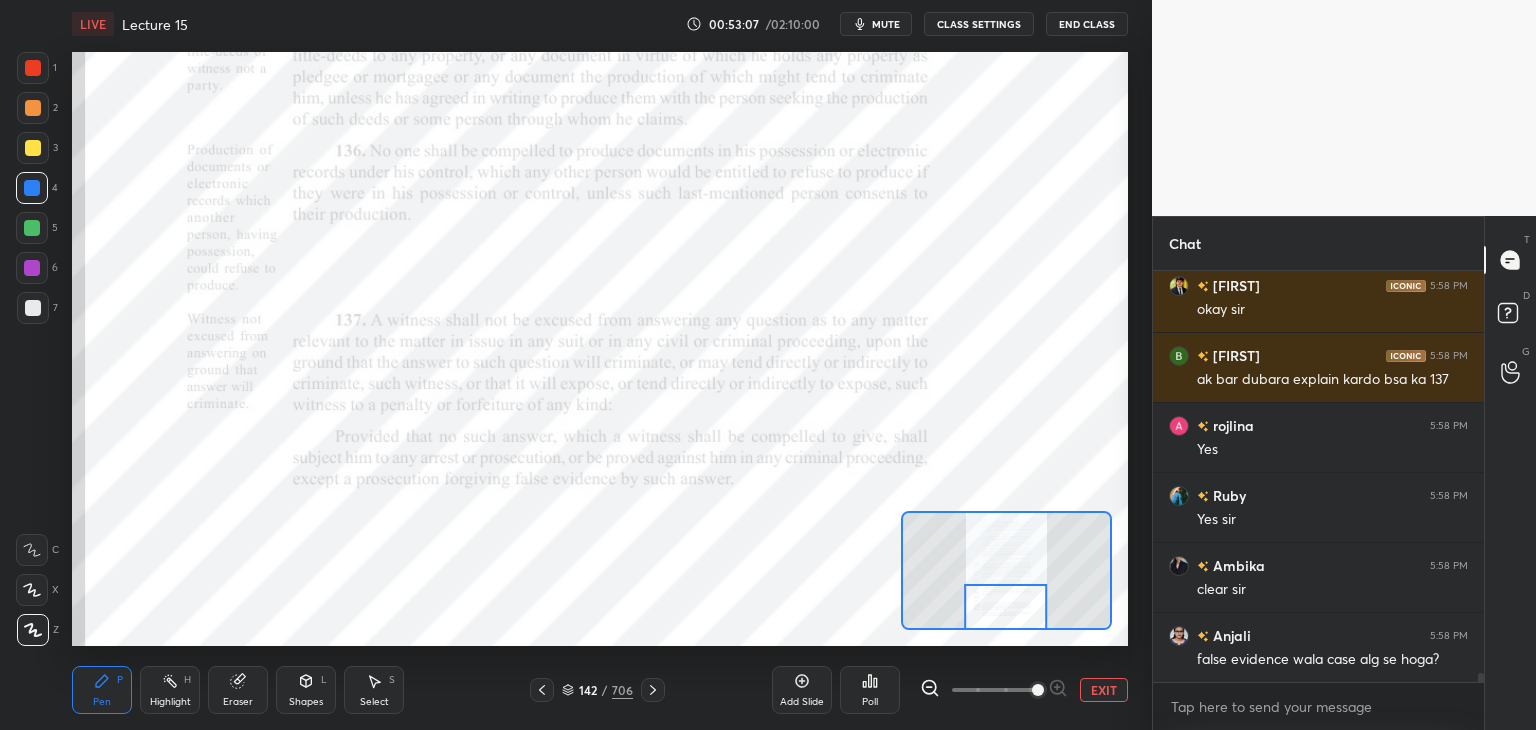 click at bounding box center [33, 308] 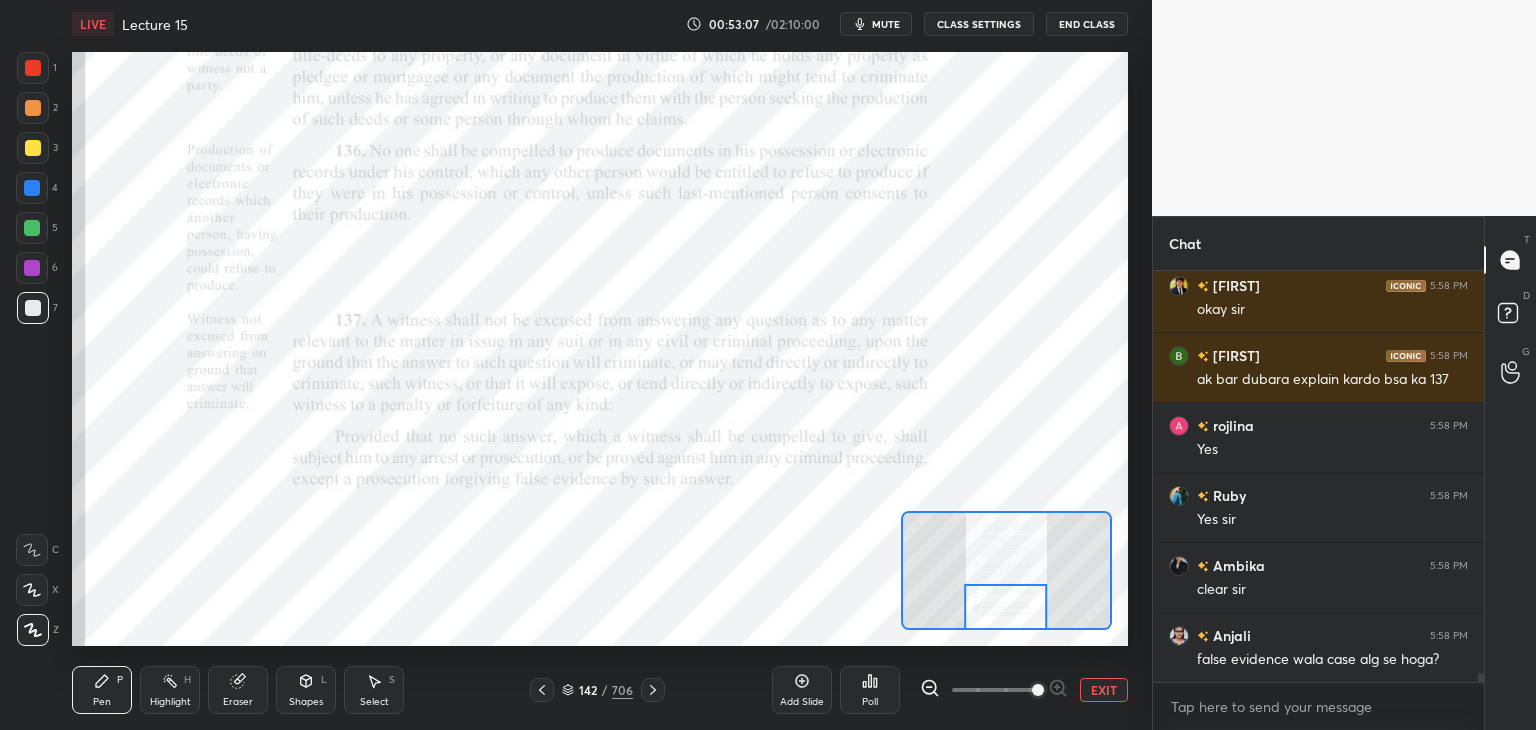 click 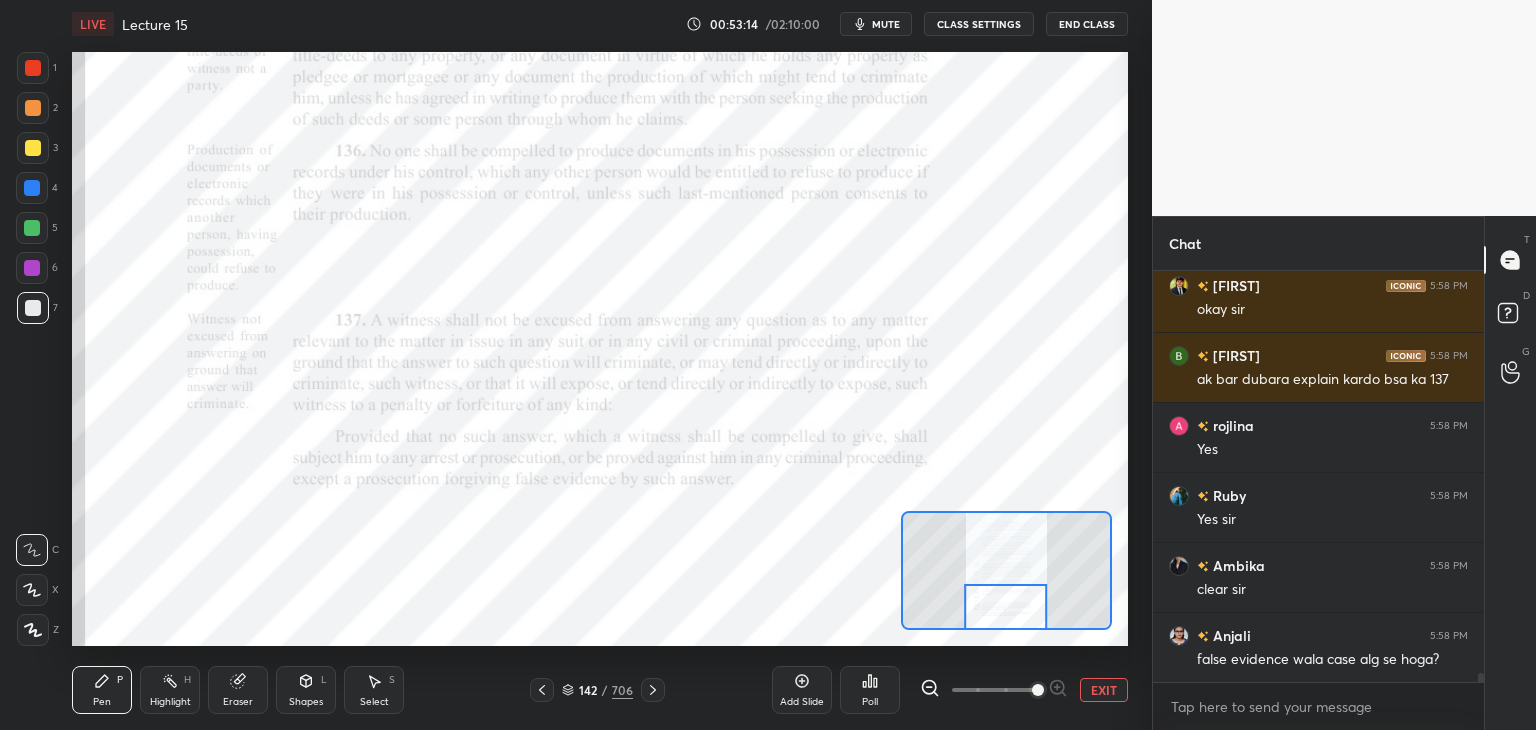 click at bounding box center [32, 268] 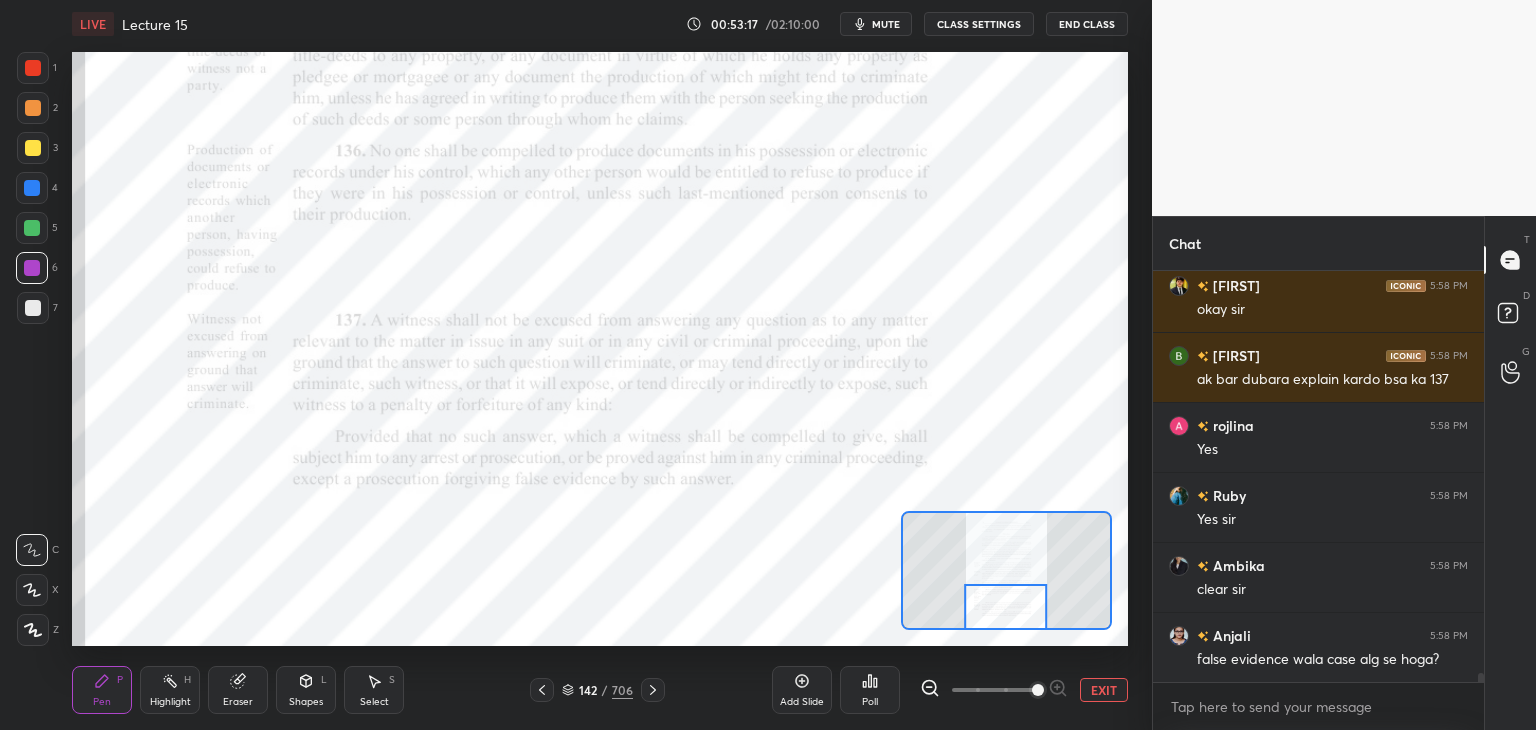 click 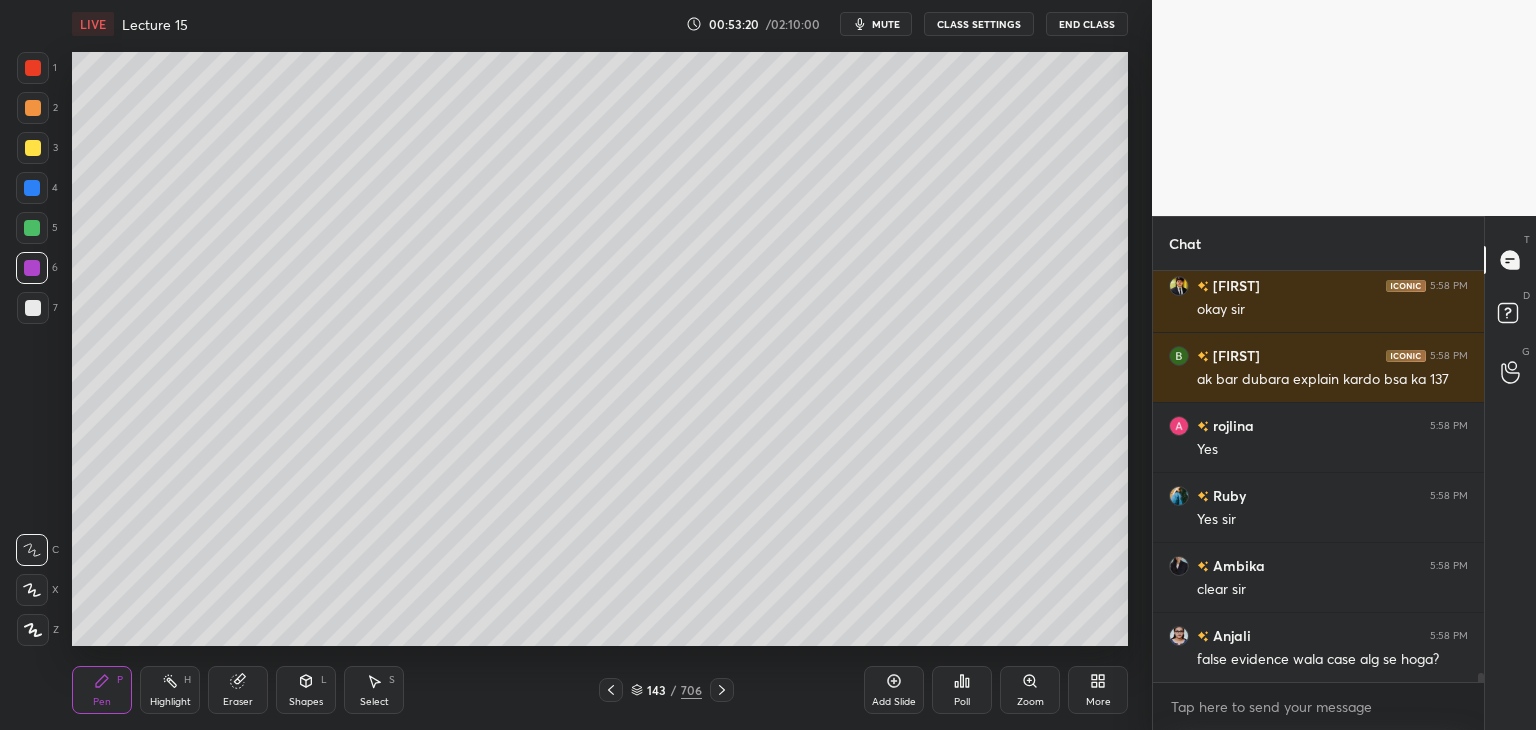 click at bounding box center (33, 68) 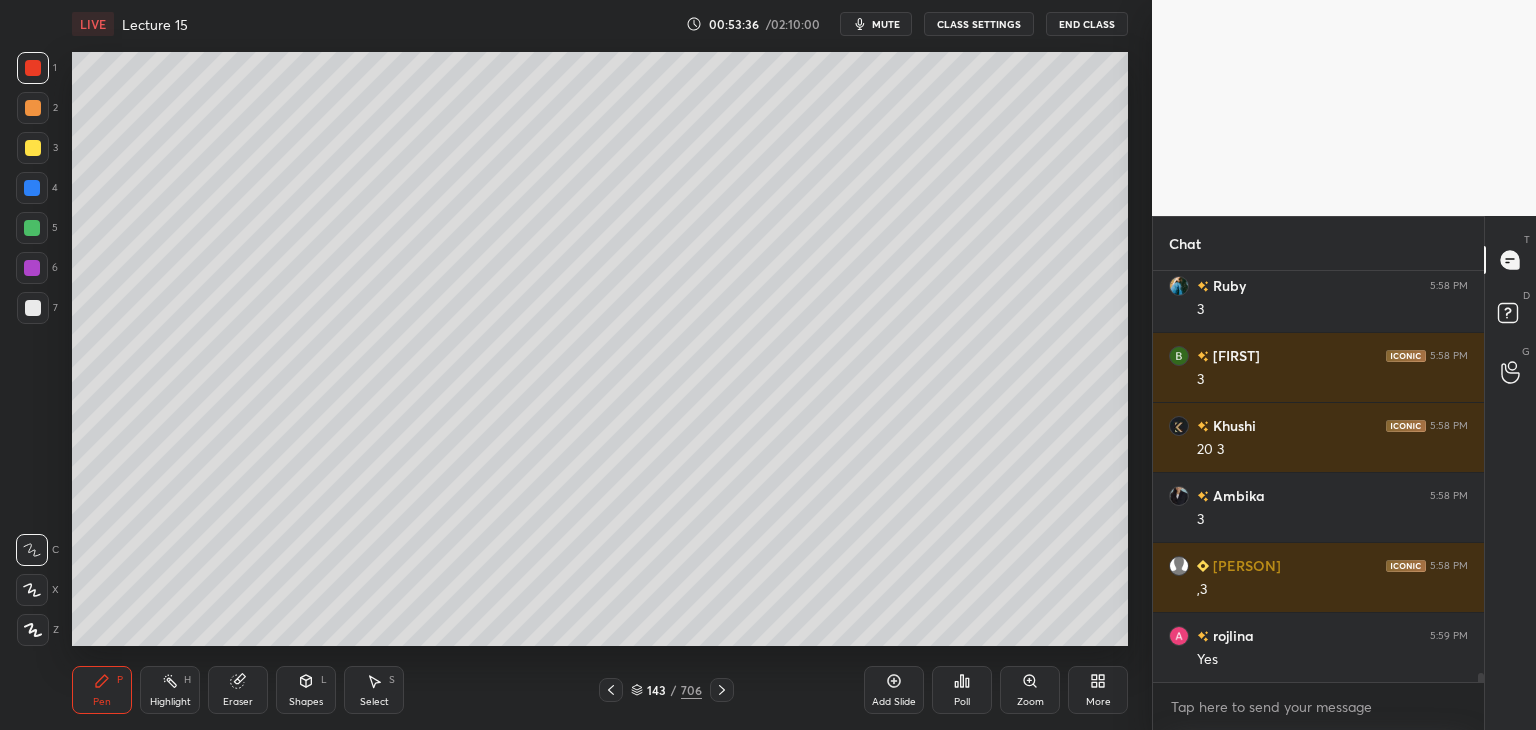 scroll, scrollTop: 18192, scrollLeft: 0, axis: vertical 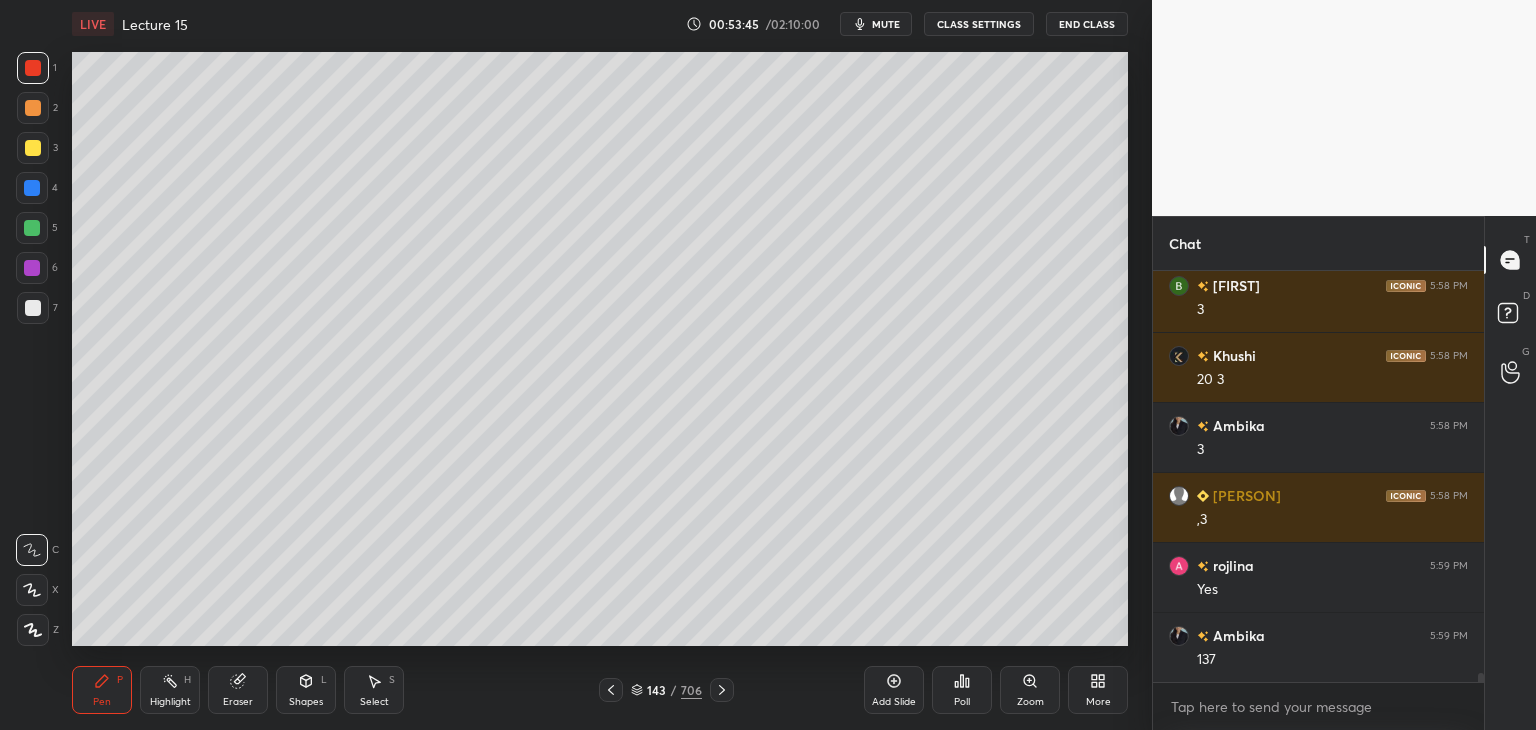 click at bounding box center [32, 188] 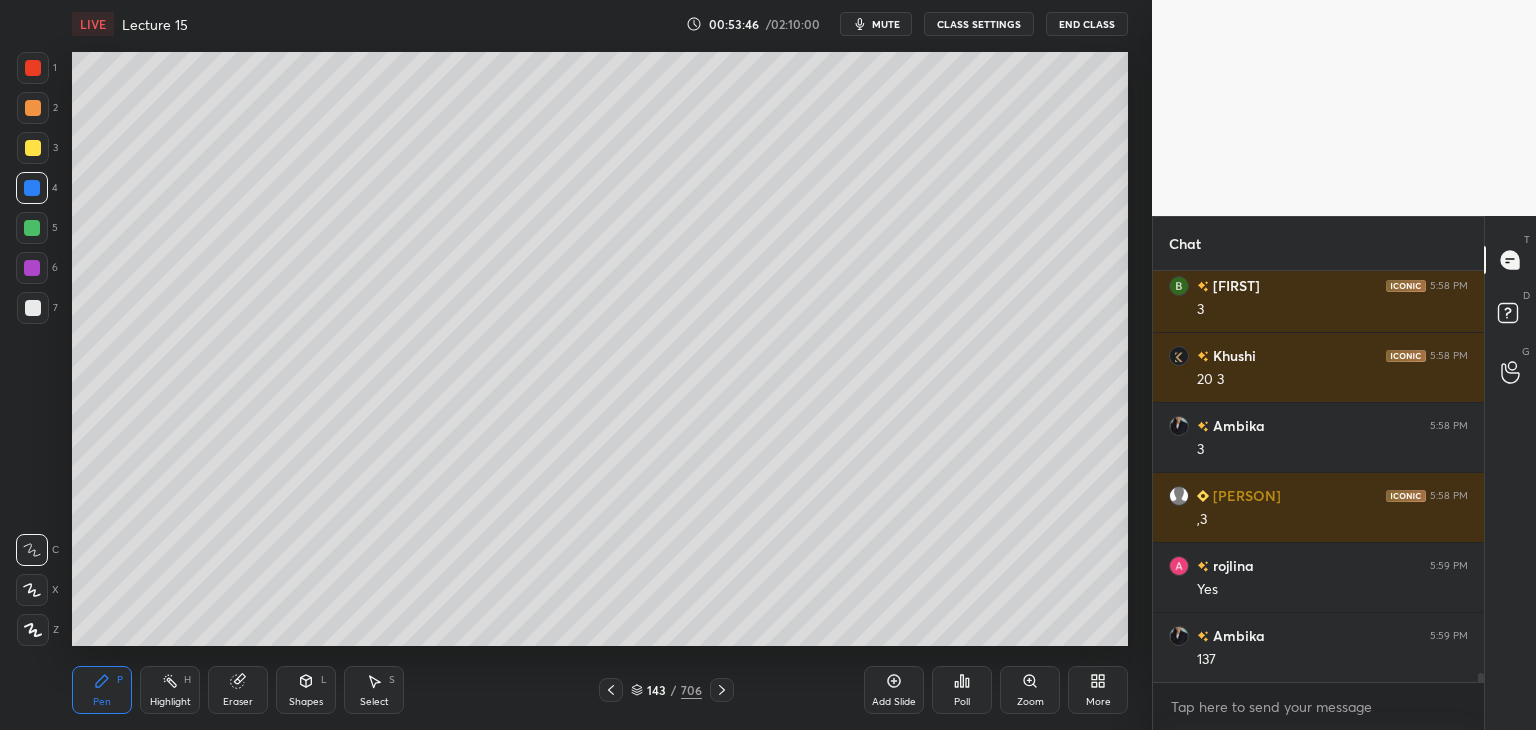 click 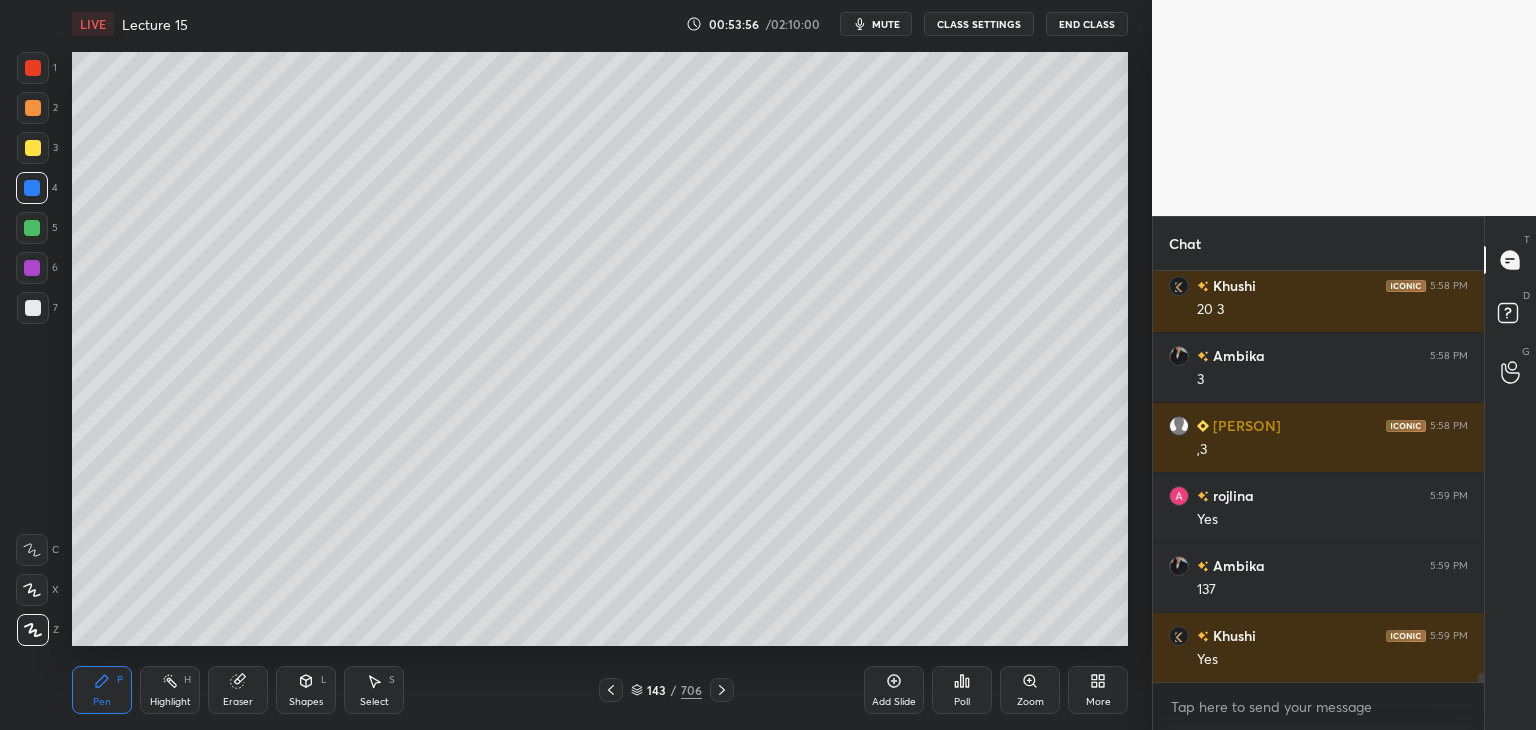 scroll, scrollTop: 18282, scrollLeft: 0, axis: vertical 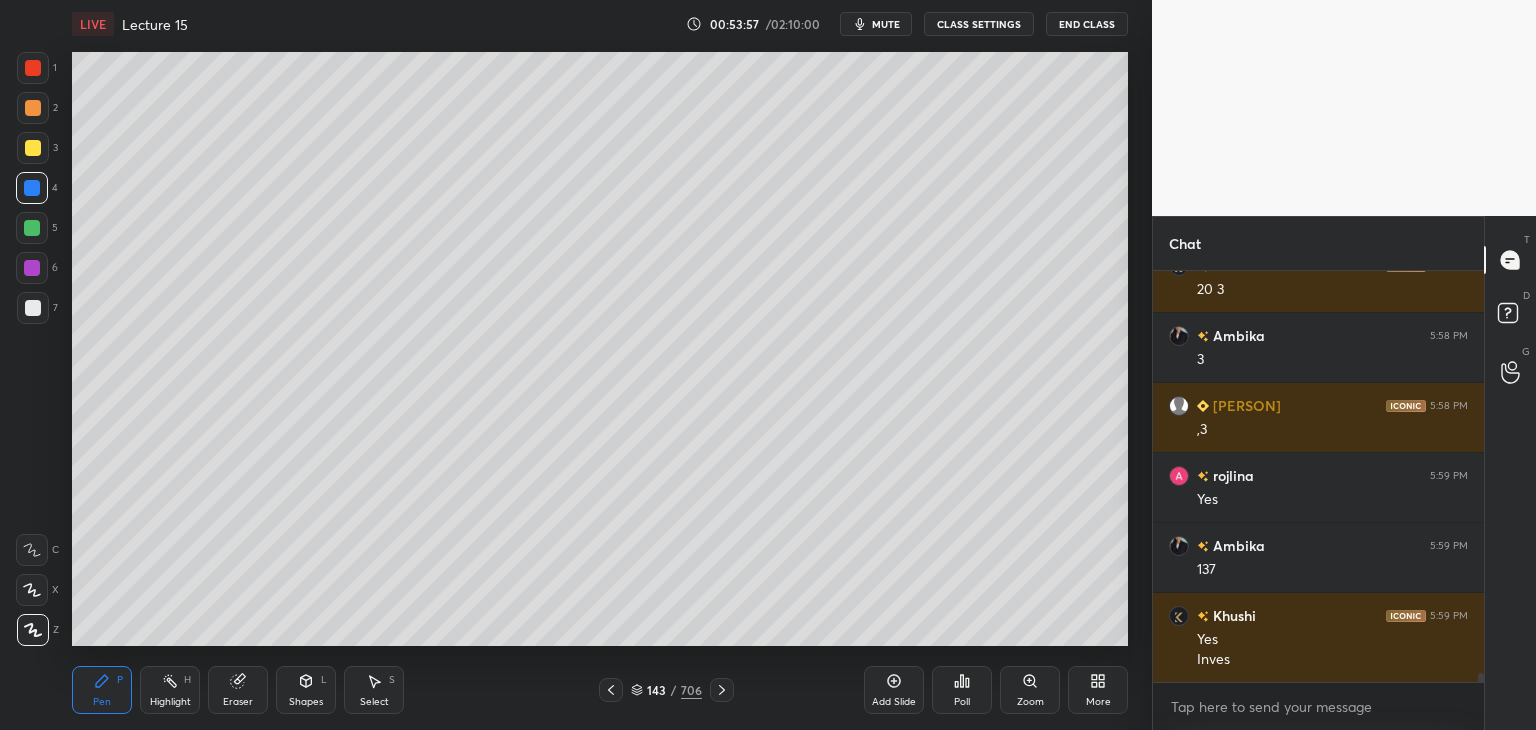 click at bounding box center (32, 228) 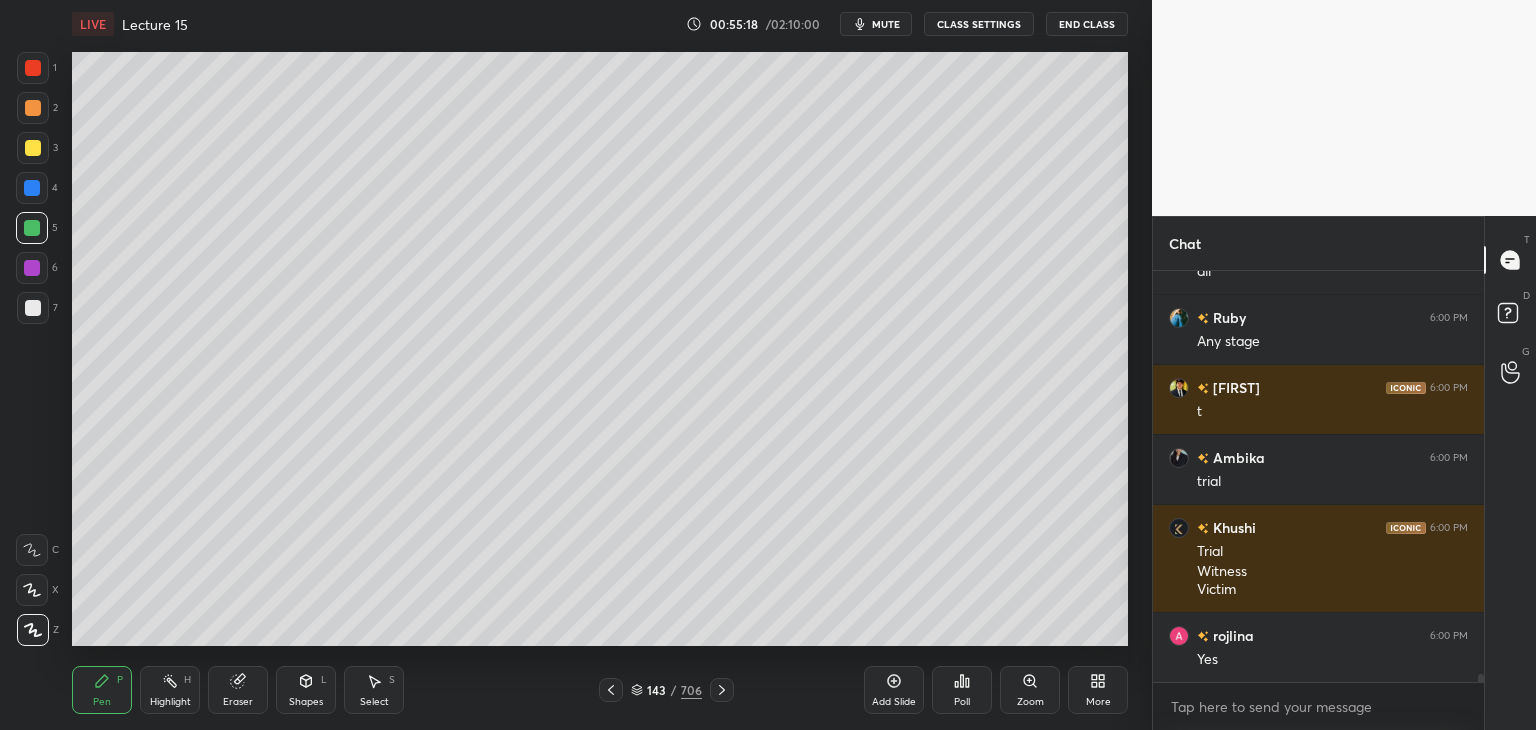 scroll, scrollTop: 19966, scrollLeft: 0, axis: vertical 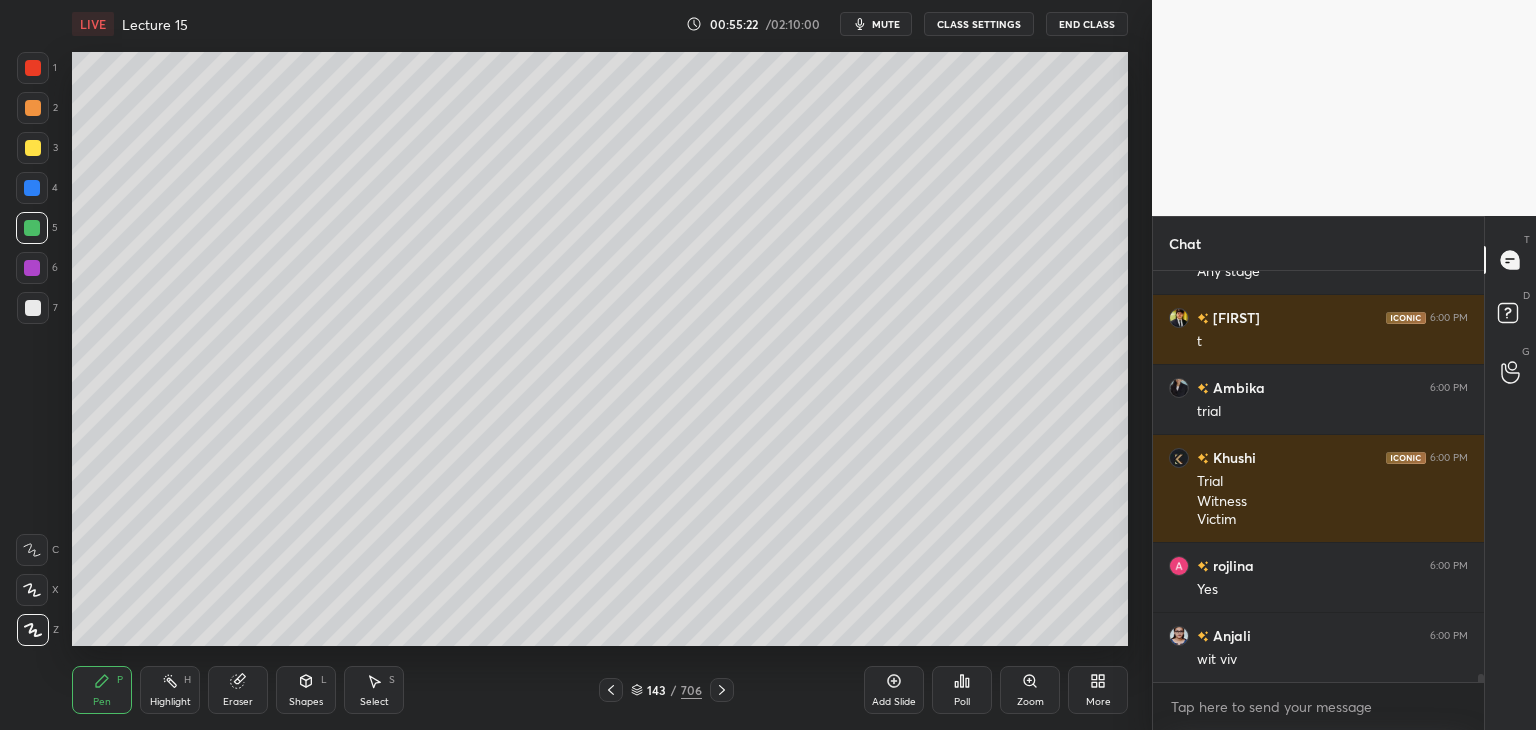 click at bounding box center [33, 308] 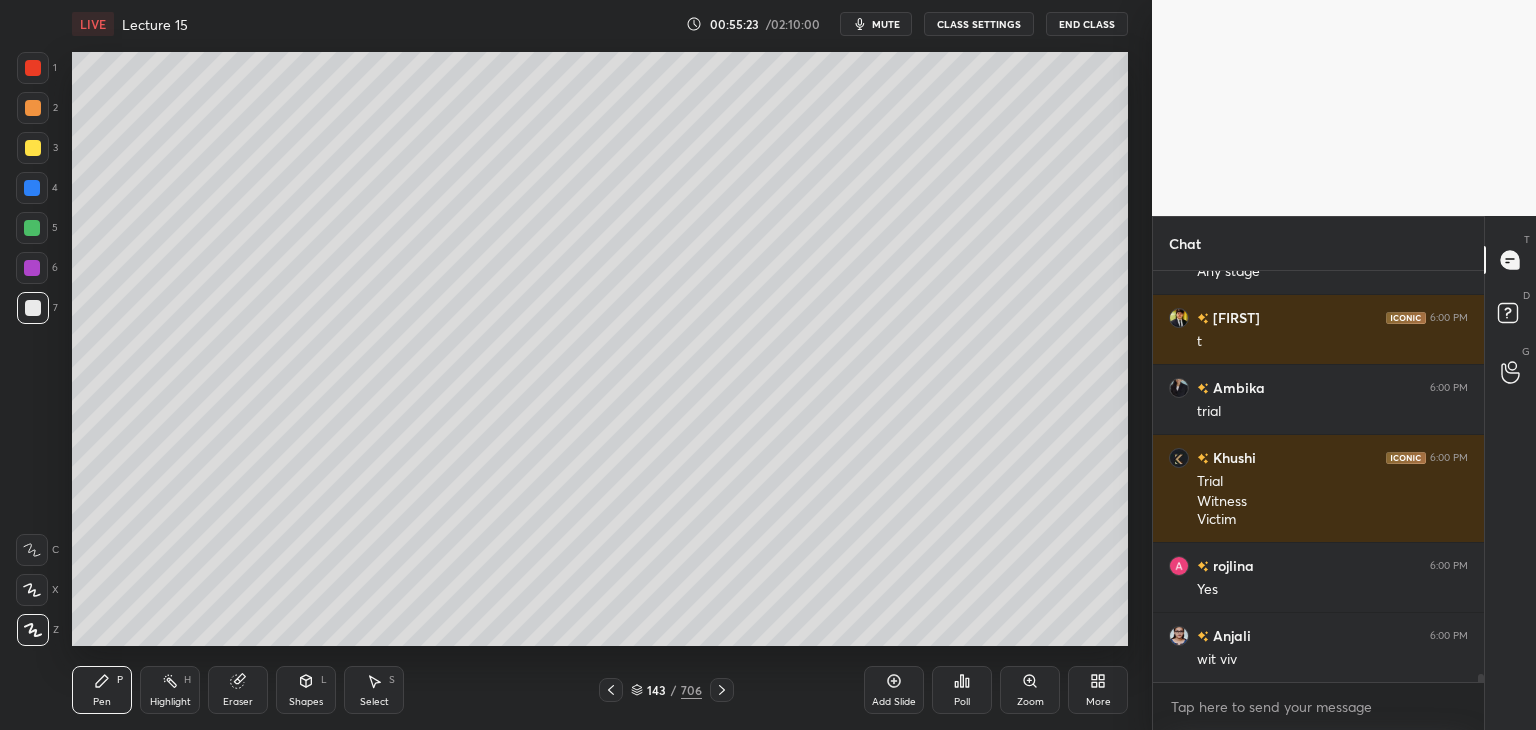 scroll, scrollTop: 20036, scrollLeft: 0, axis: vertical 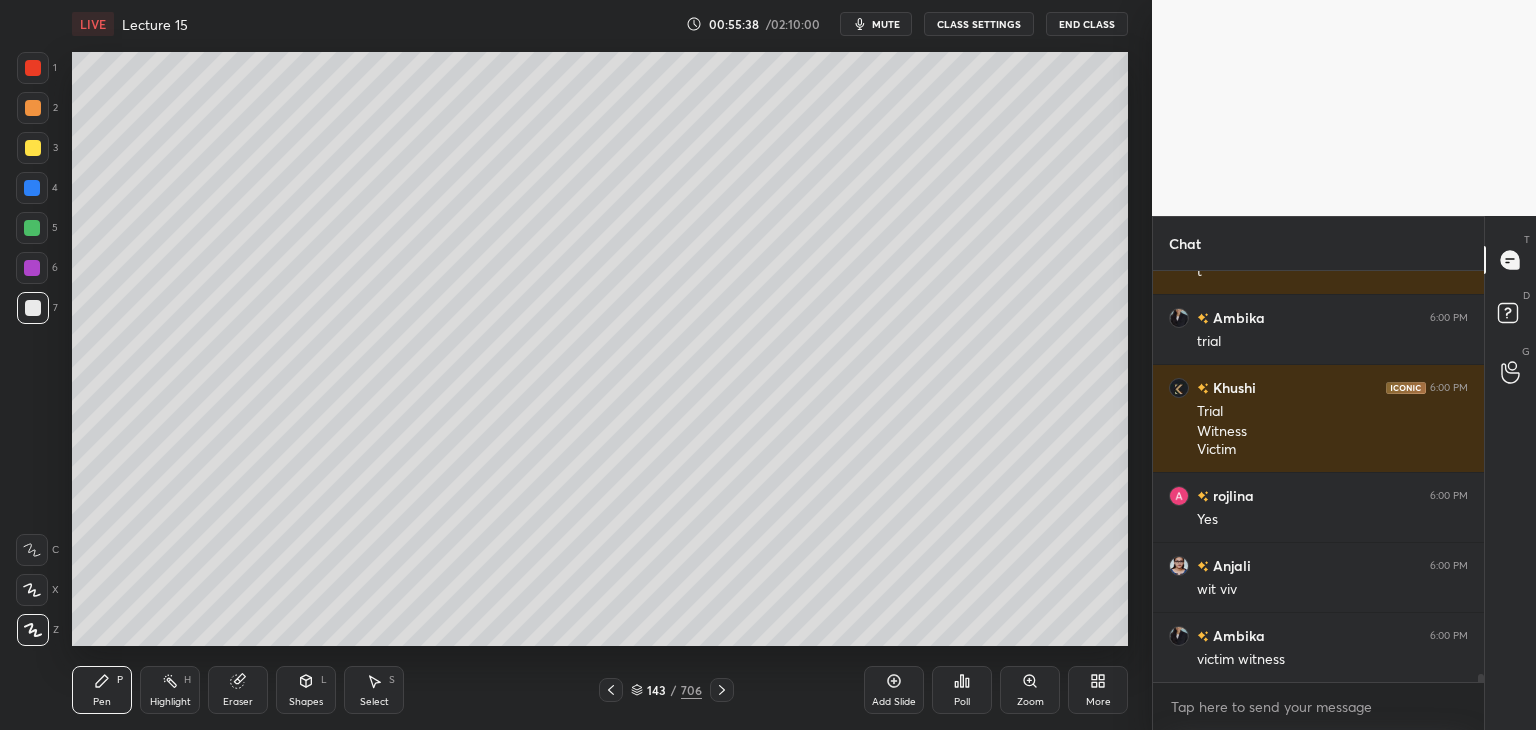 click at bounding box center (32, 268) 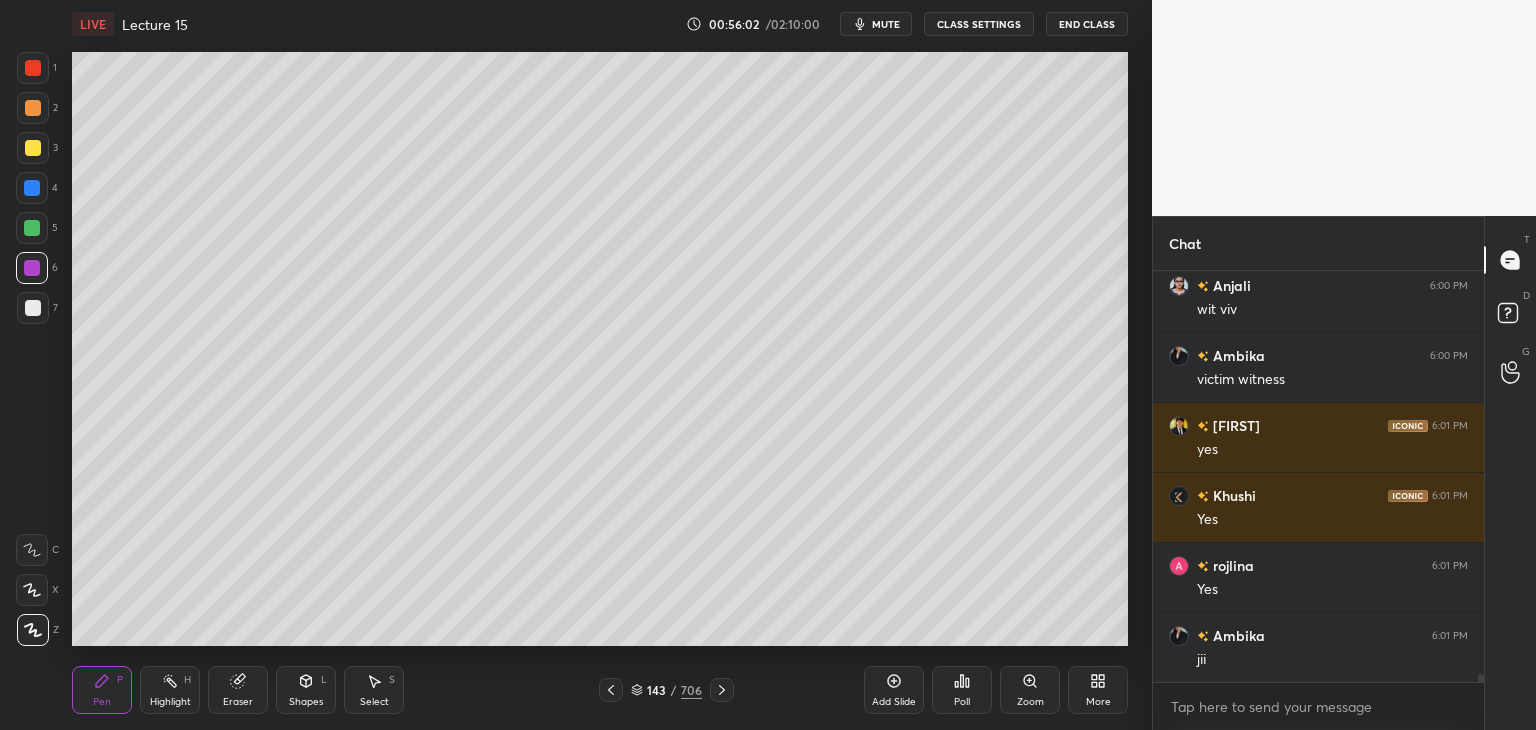 scroll, scrollTop: 20336, scrollLeft: 0, axis: vertical 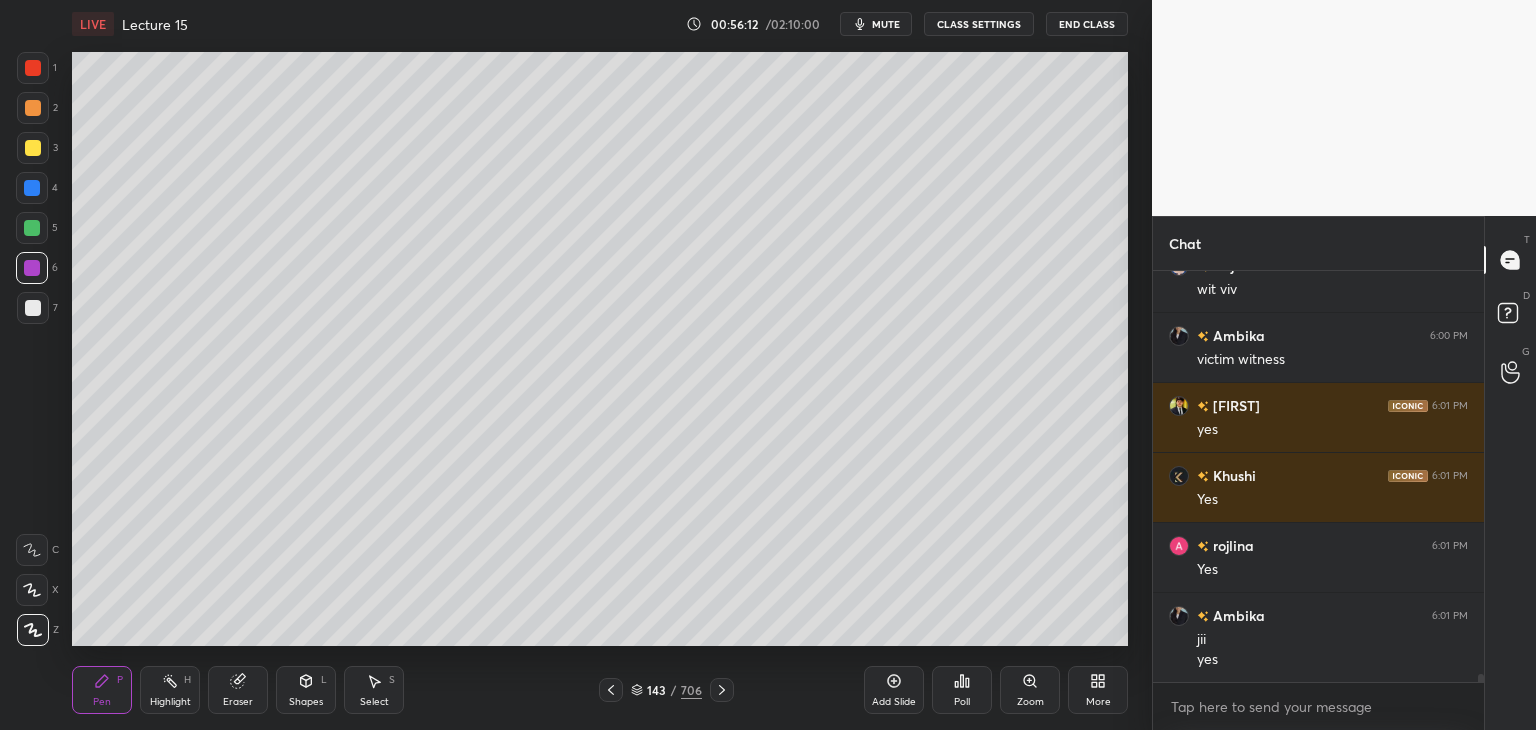 click at bounding box center [33, 308] 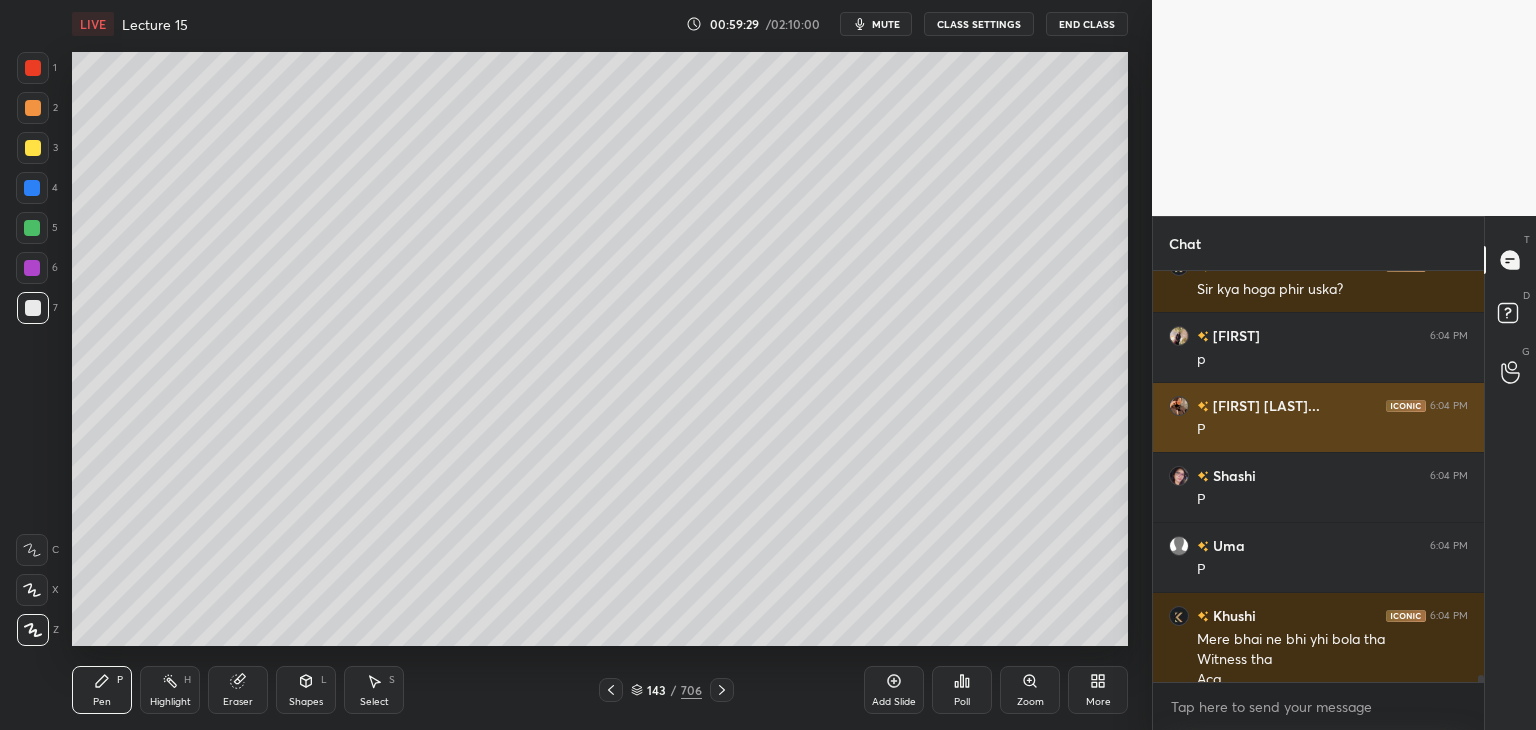 scroll, scrollTop: 22484, scrollLeft: 0, axis: vertical 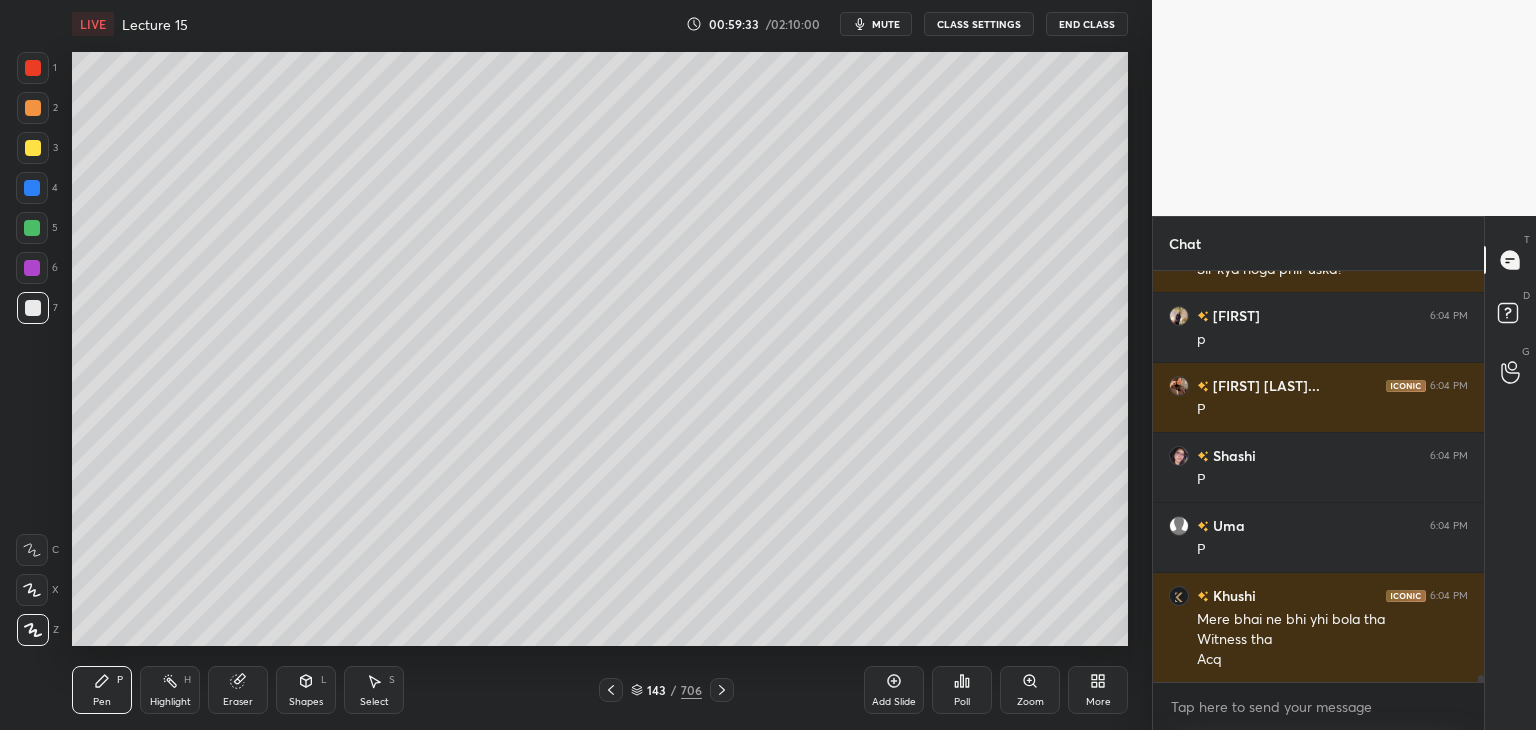 click on "Add Slide" at bounding box center [894, 690] 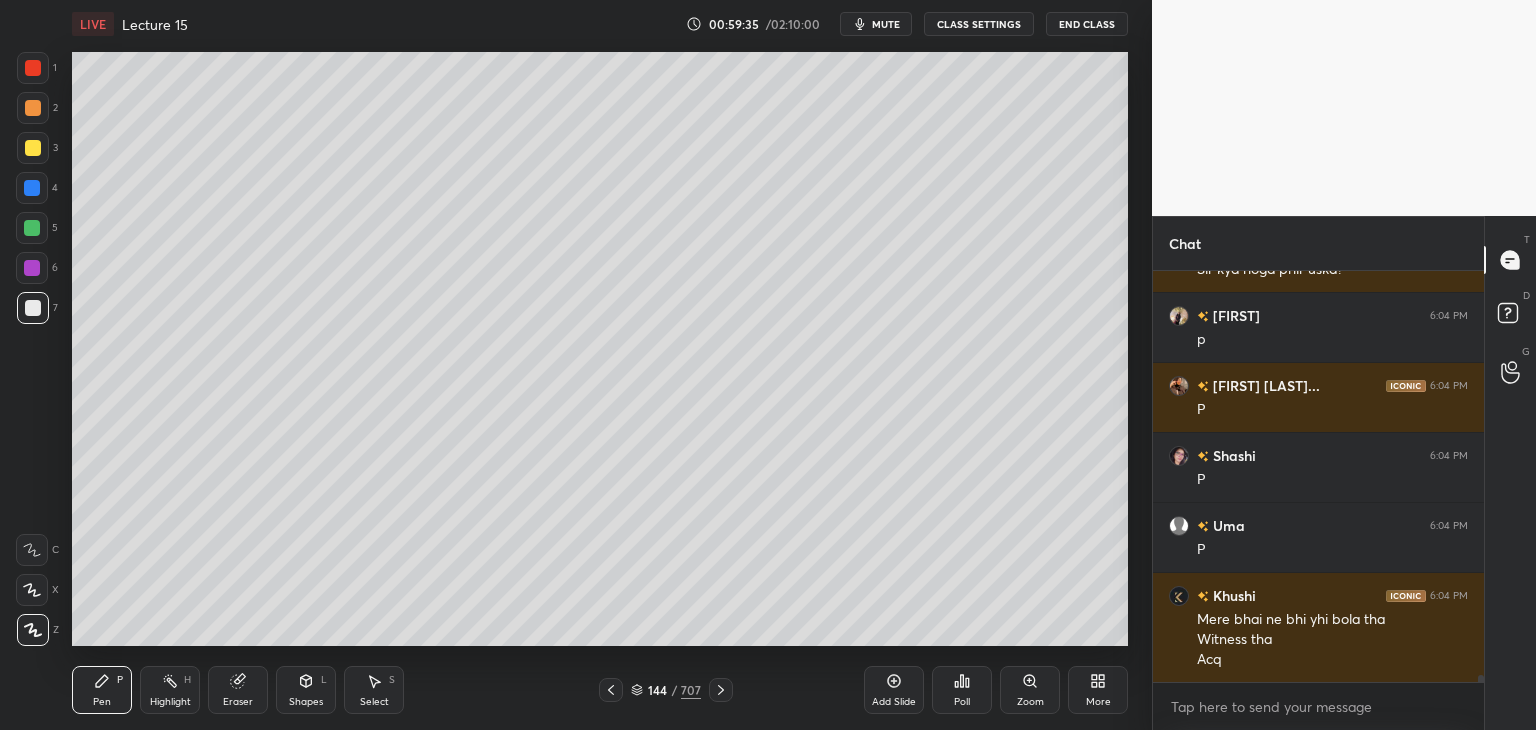 click at bounding box center [33, 148] 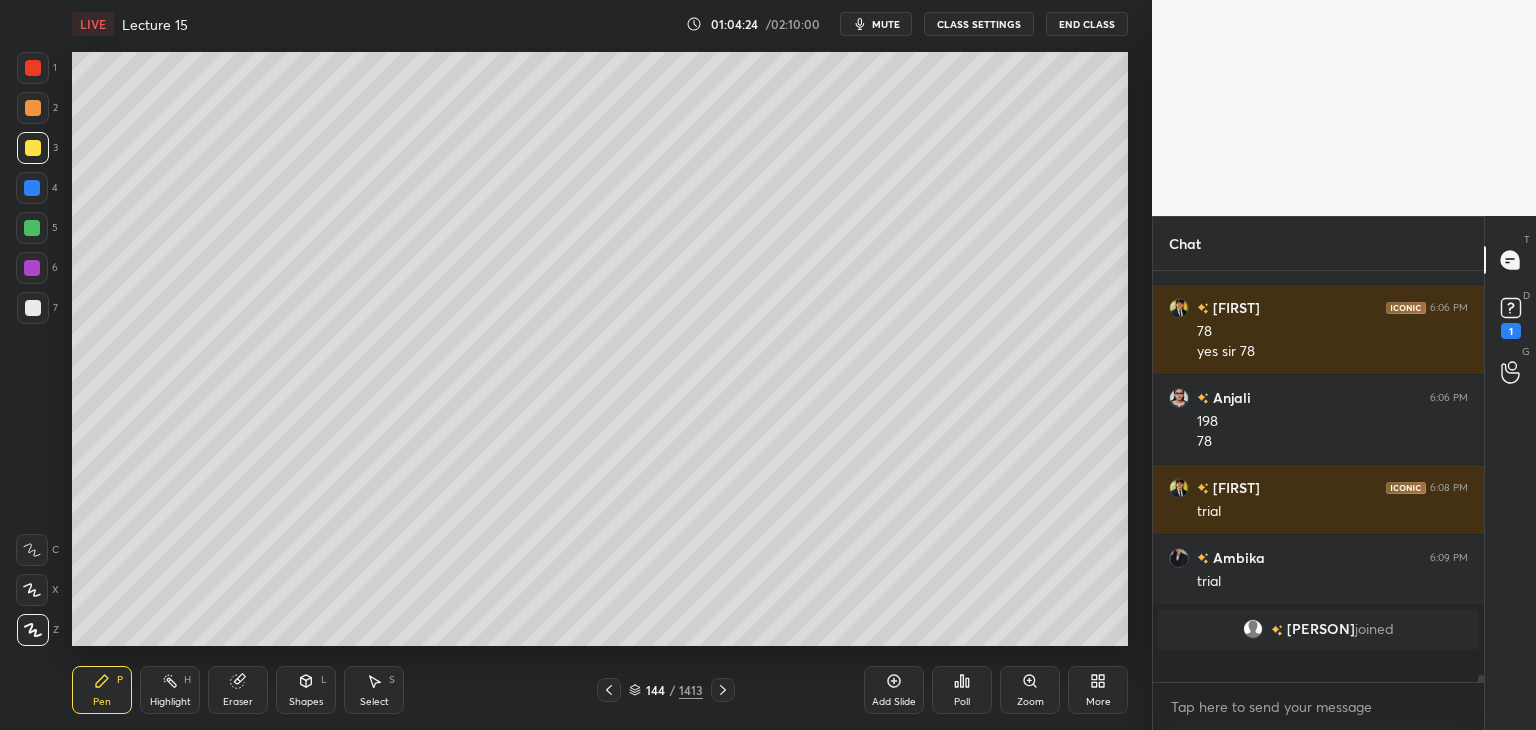 scroll, scrollTop: 22532, scrollLeft: 0, axis: vertical 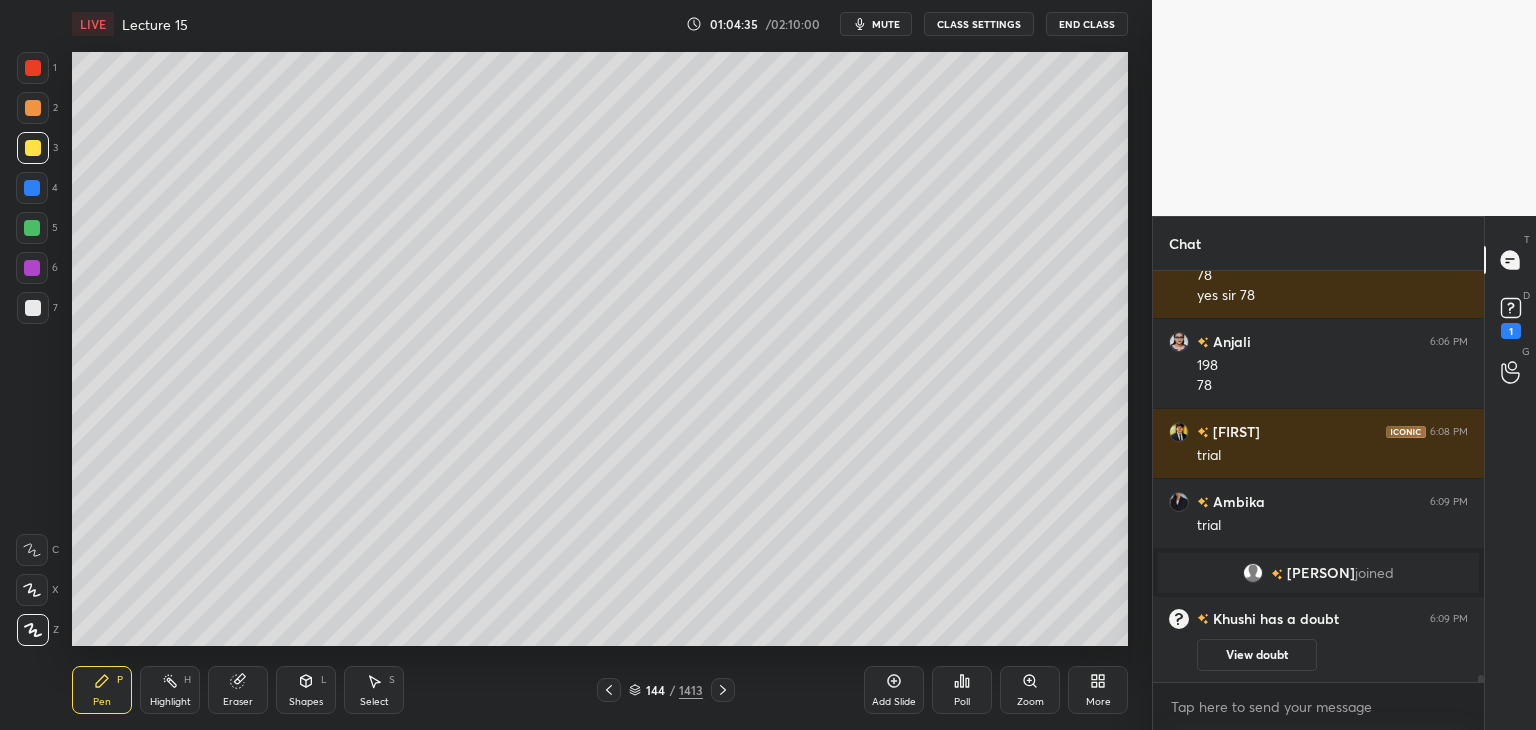click 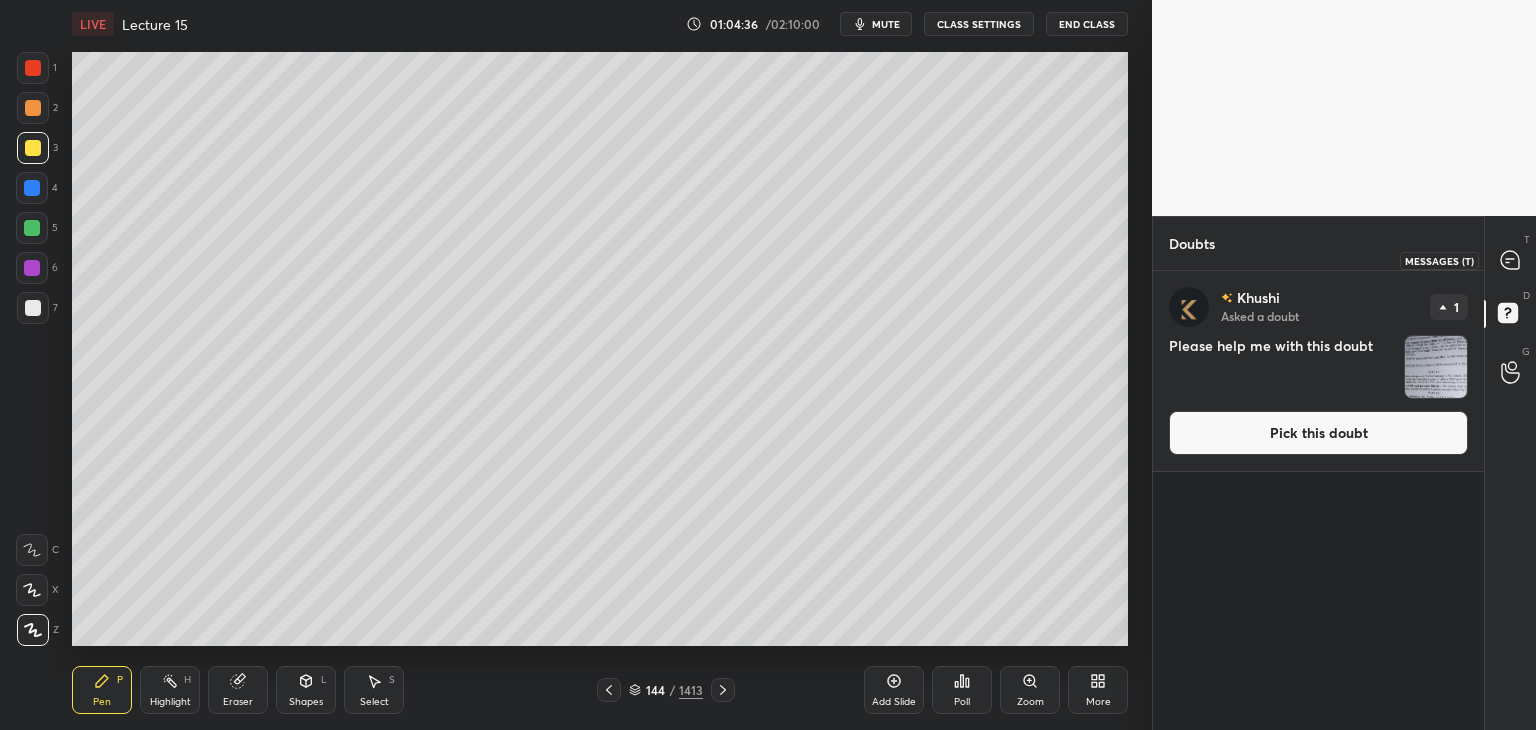 click at bounding box center (1511, 260) 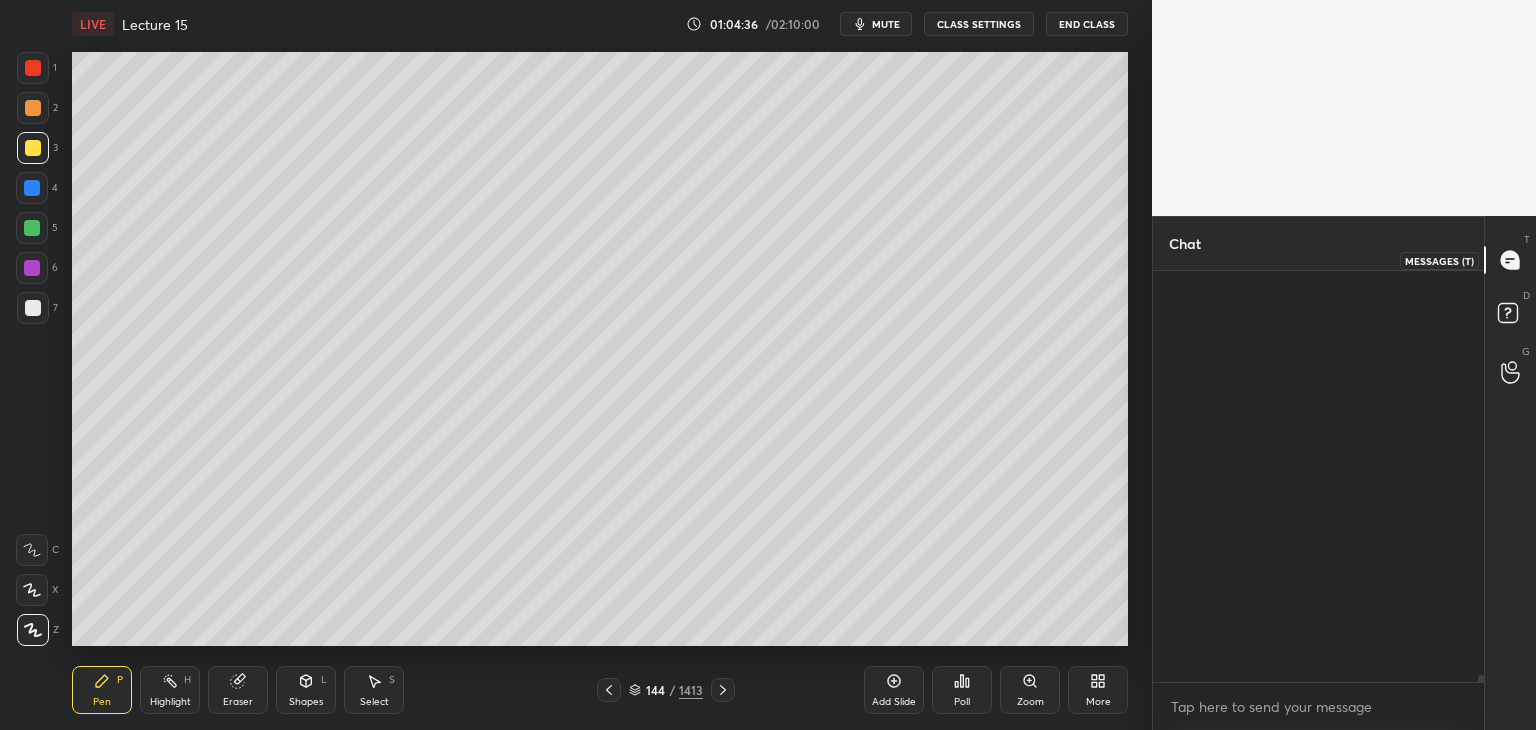 scroll, scrollTop: 22930, scrollLeft: 0, axis: vertical 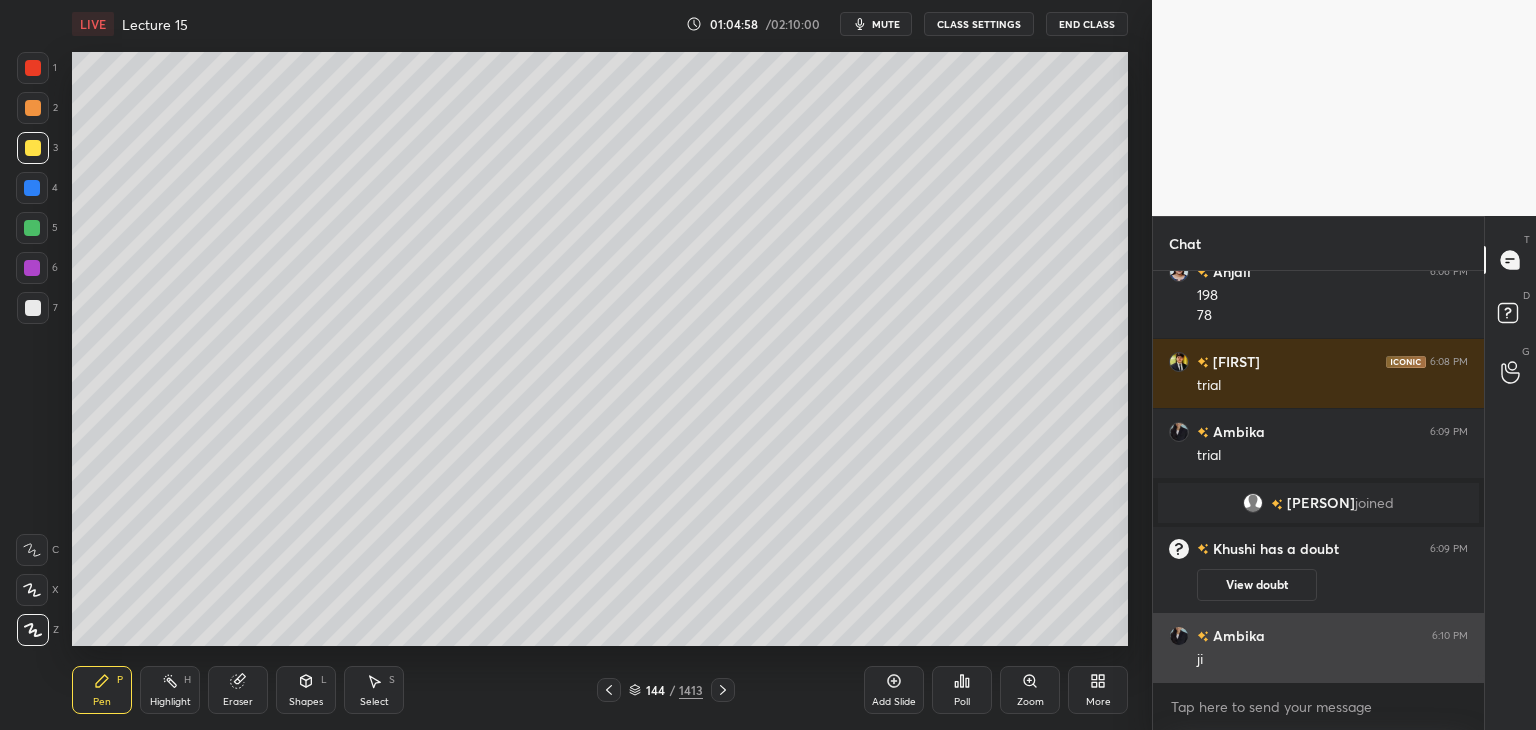 click on "ji" at bounding box center (1332, 660) 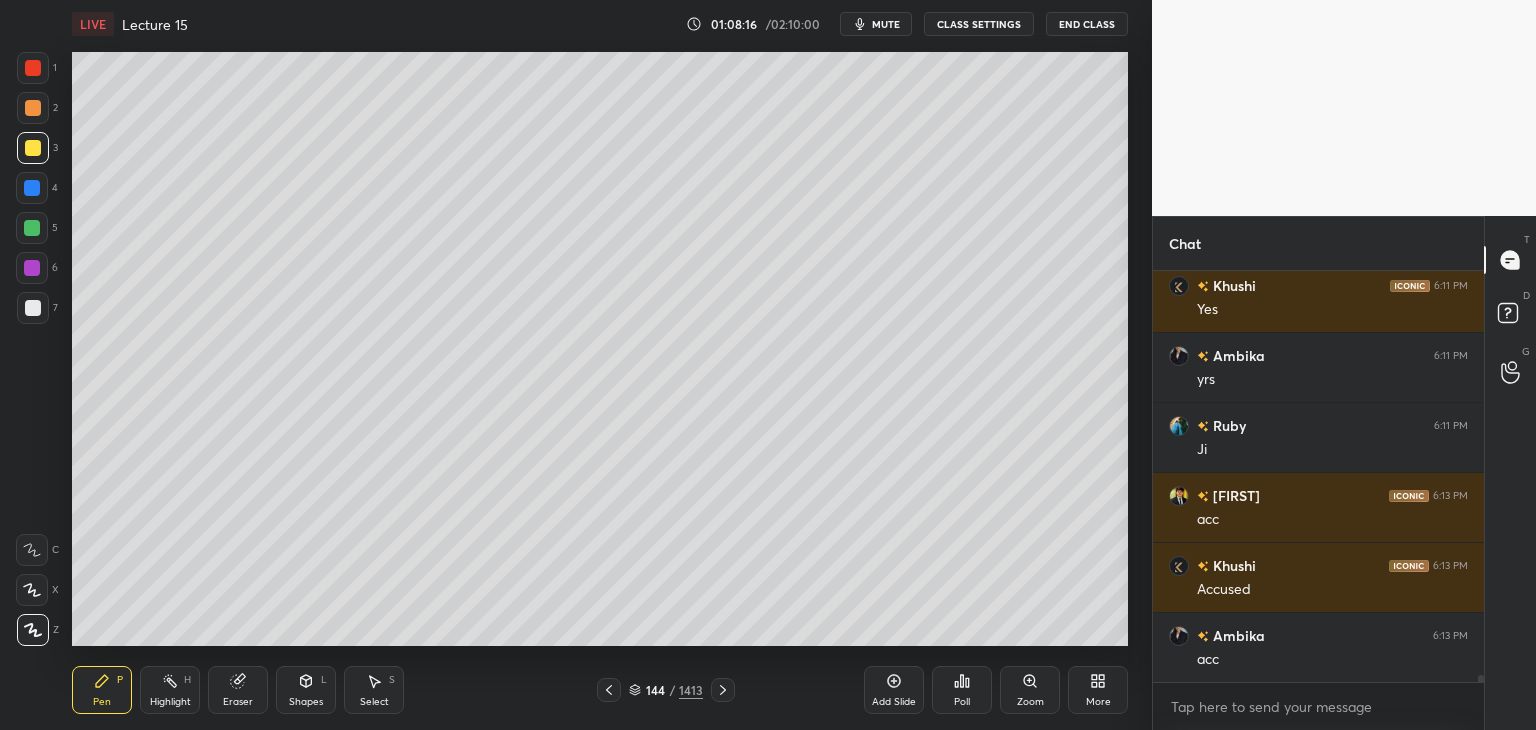 scroll, scrollTop: 23560, scrollLeft: 0, axis: vertical 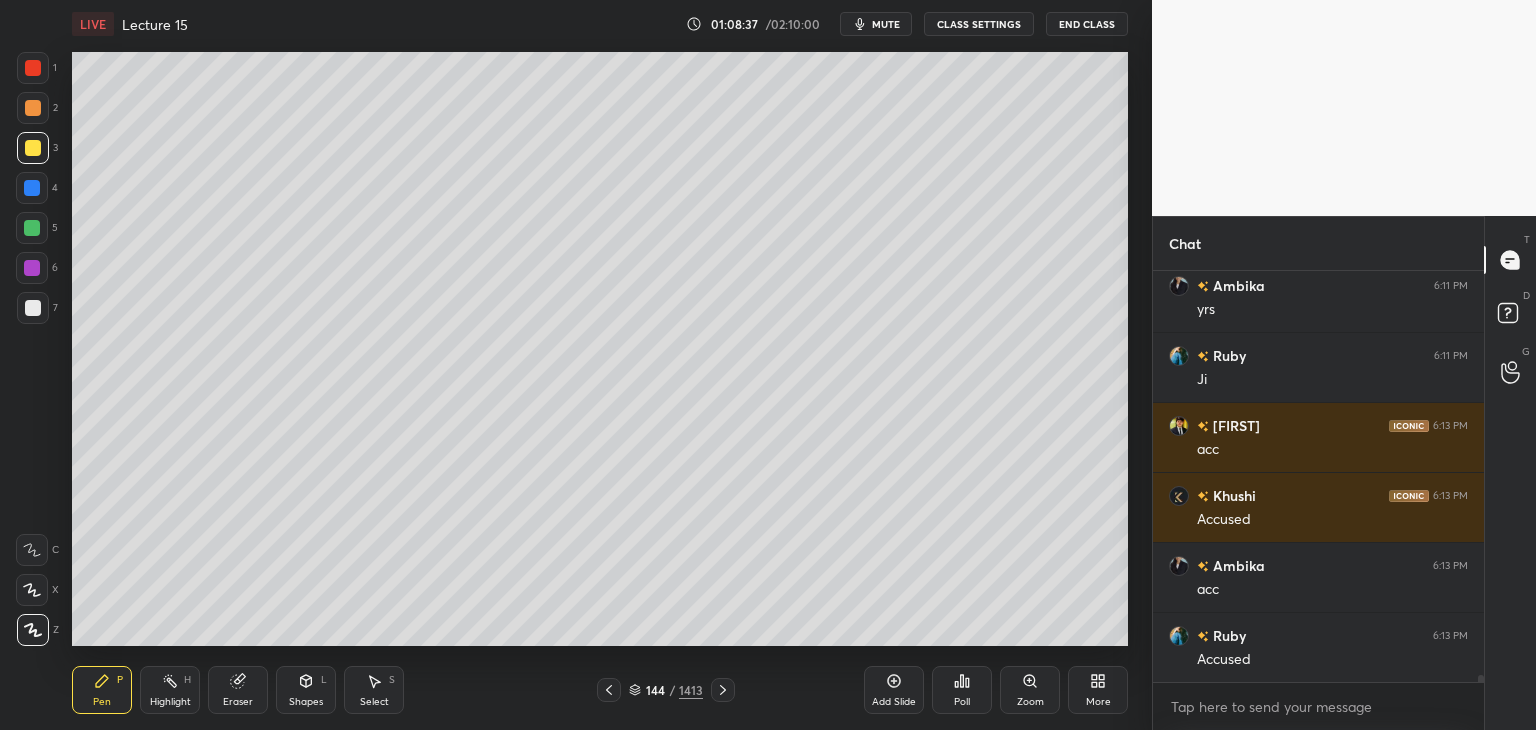 click on "Add Slide" at bounding box center [894, 702] 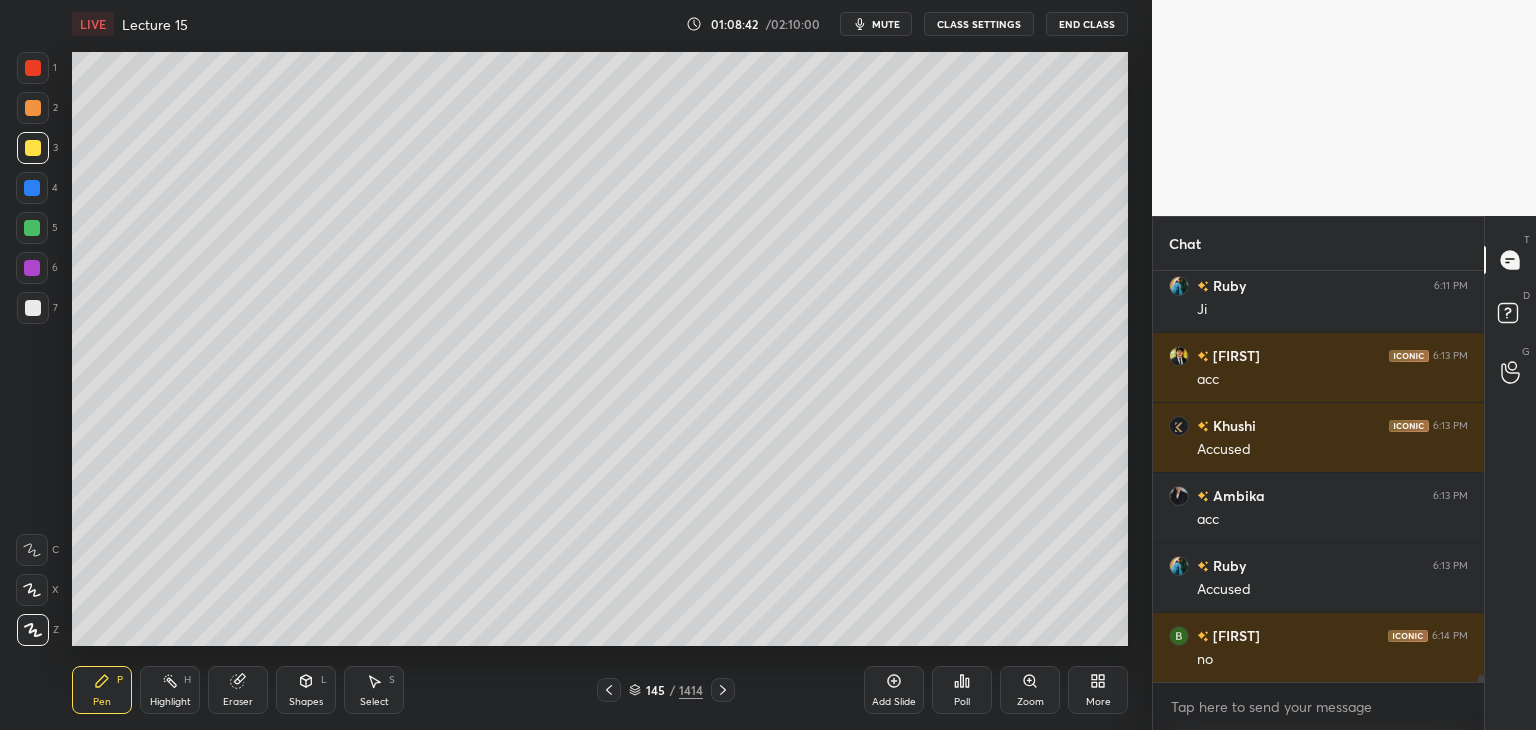 scroll, scrollTop: 23700, scrollLeft: 0, axis: vertical 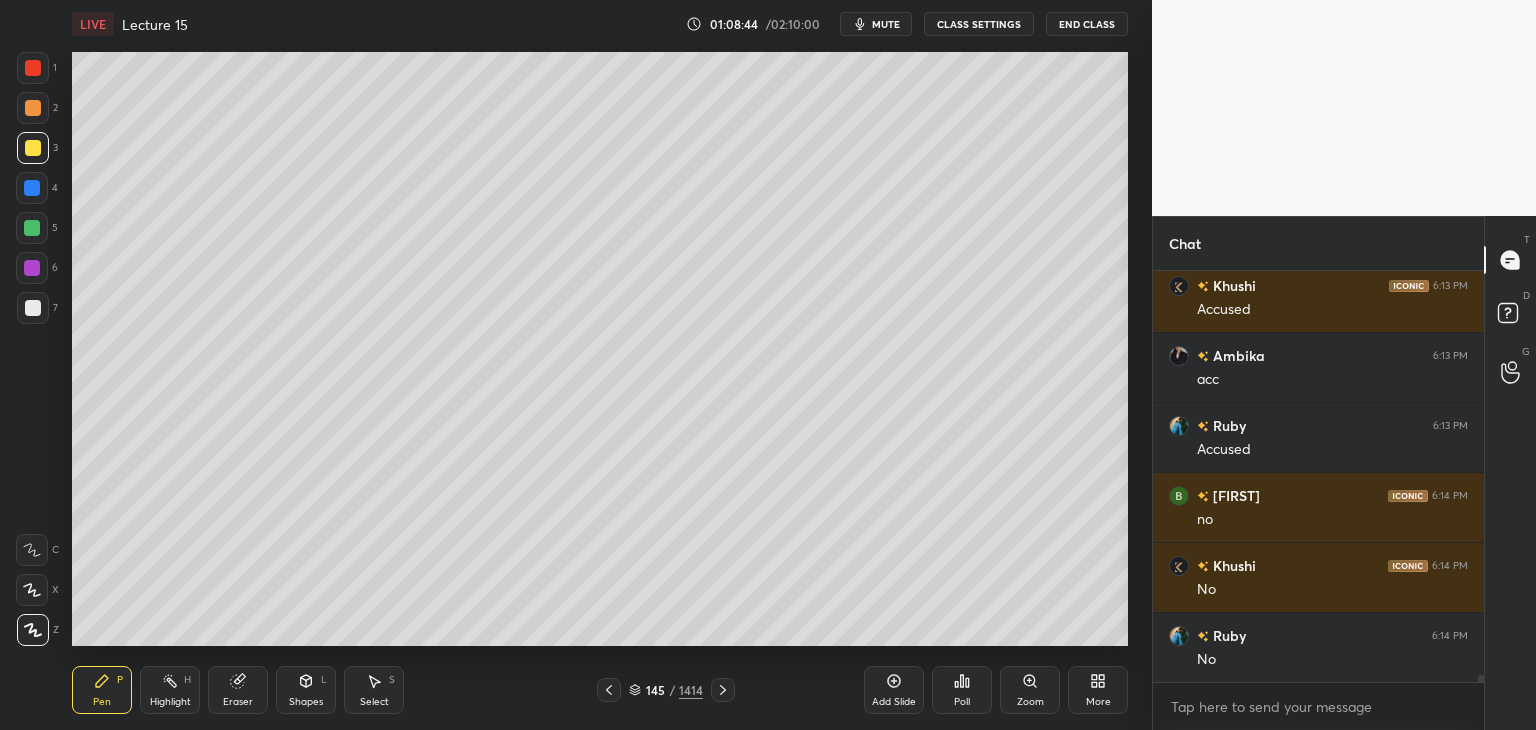 click at bounding box center (33, 308) 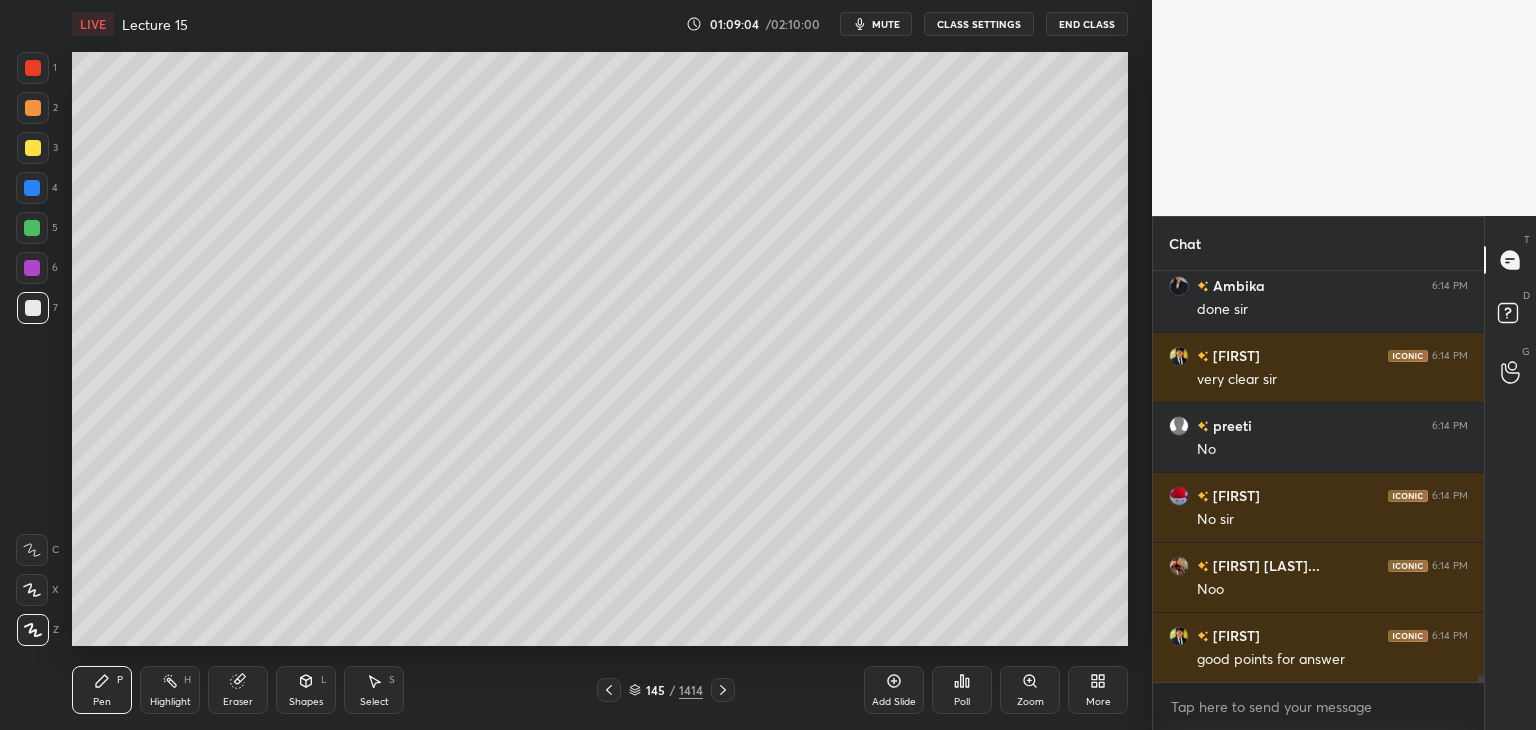 scroll, scrollTop: 24260, scrollLeft: 0, axis: vertical 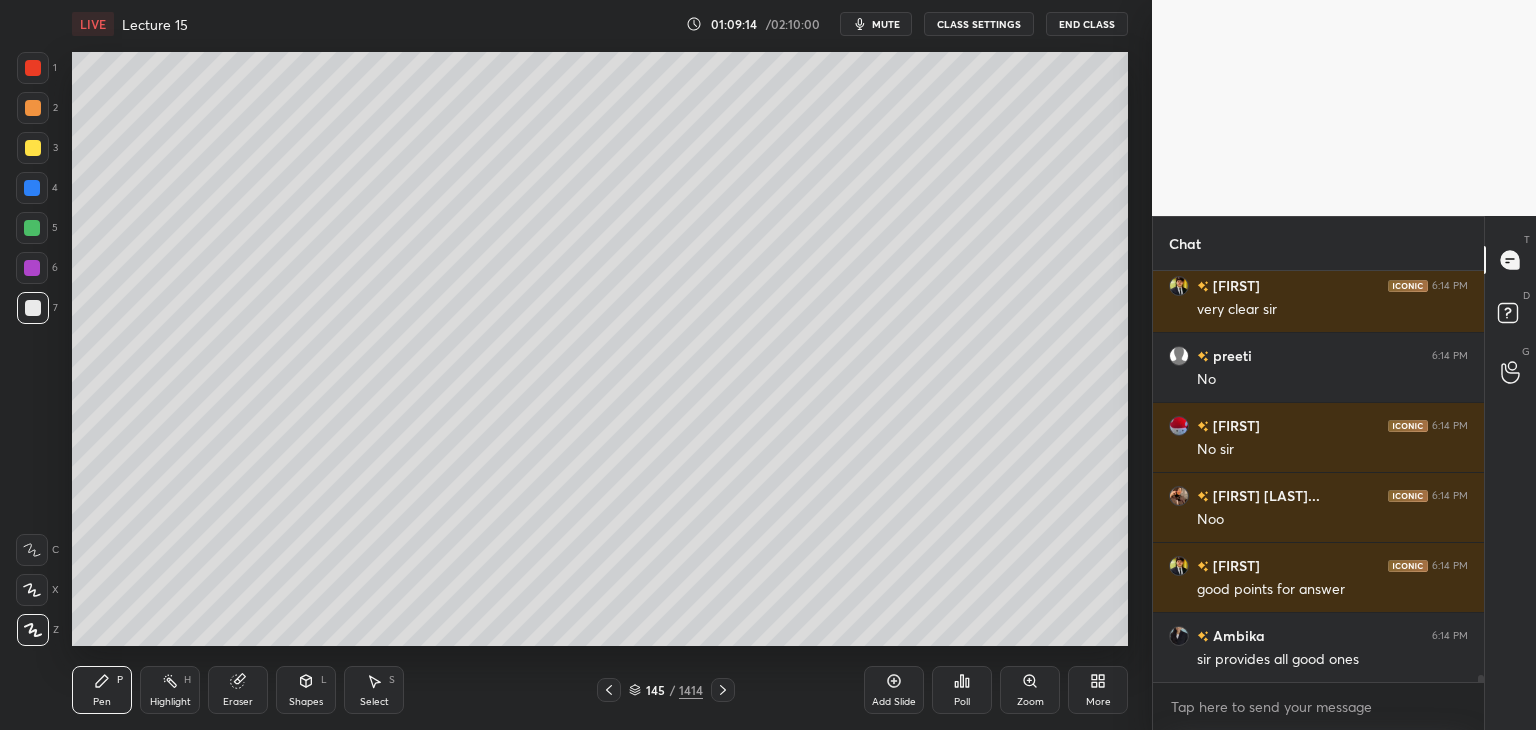 click at bounding box center [32, 228] 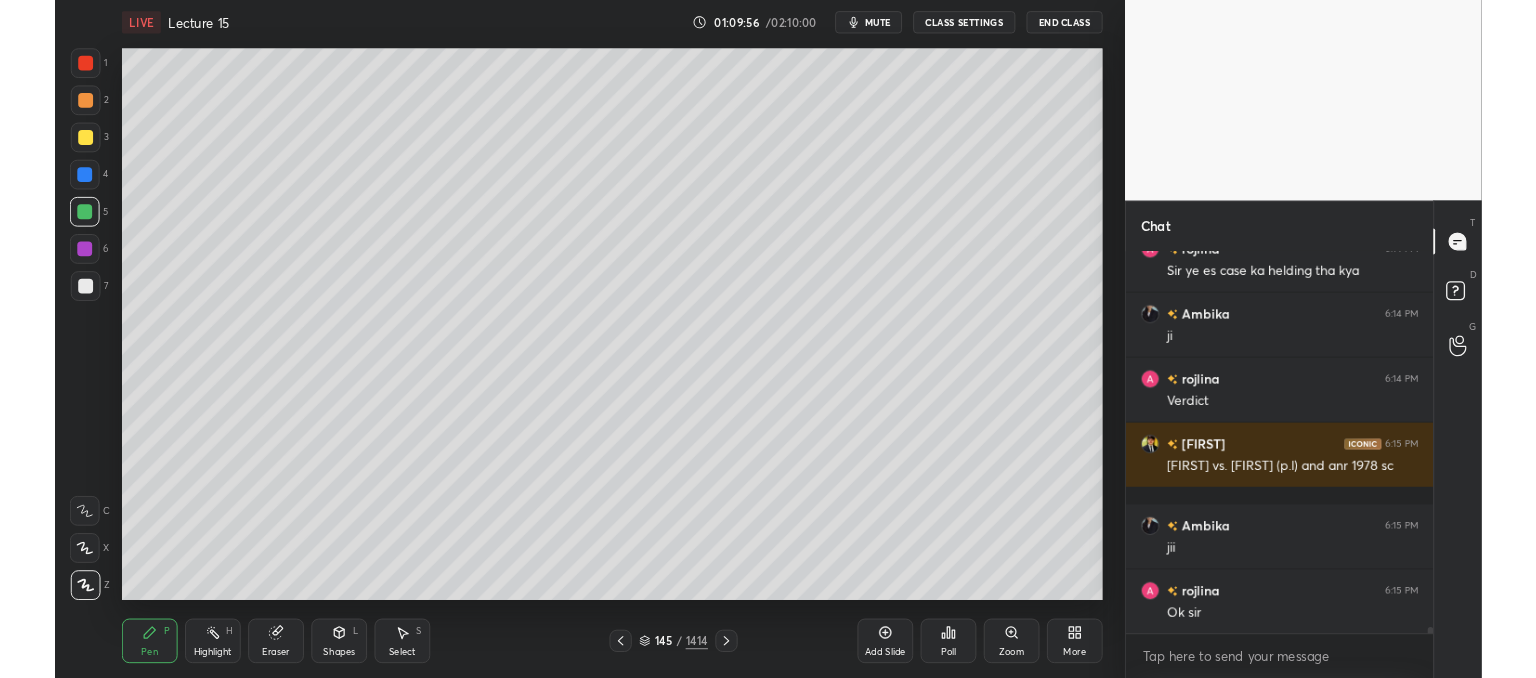 scroll, scrollTop: 24838, scrollLeft: 0, axis: vertical 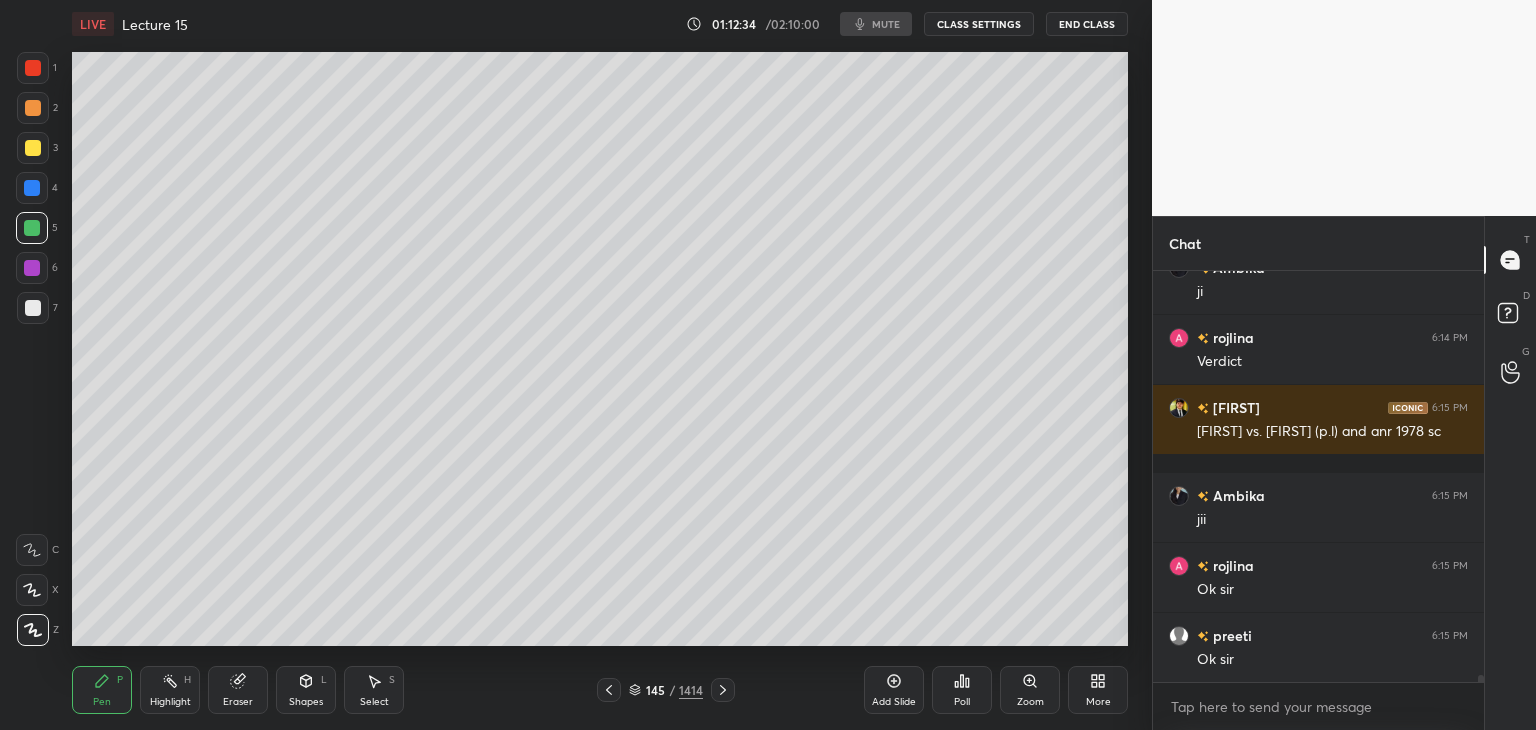 type on "x" 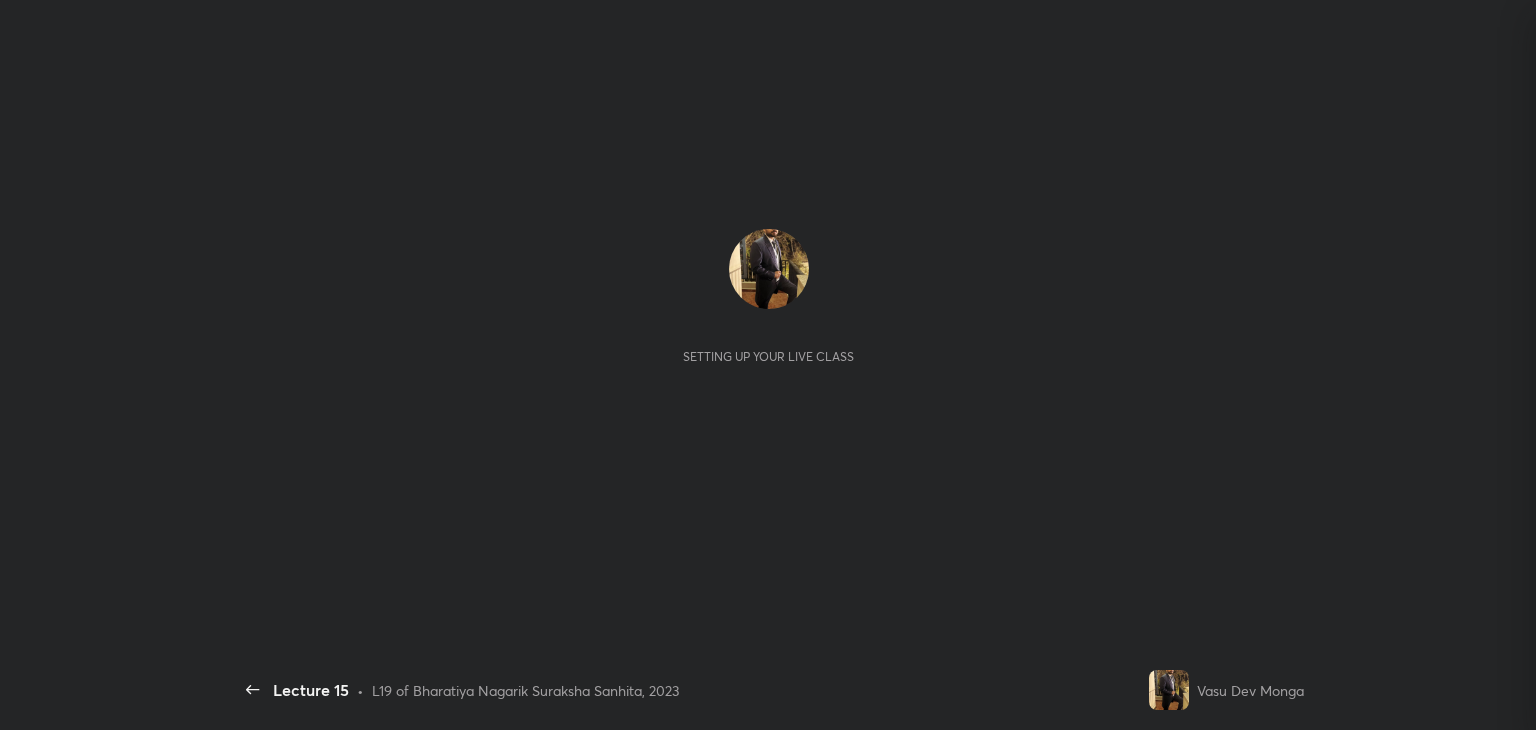 scroll, scrollTop: 0, scrollLeft: 0, axis: both 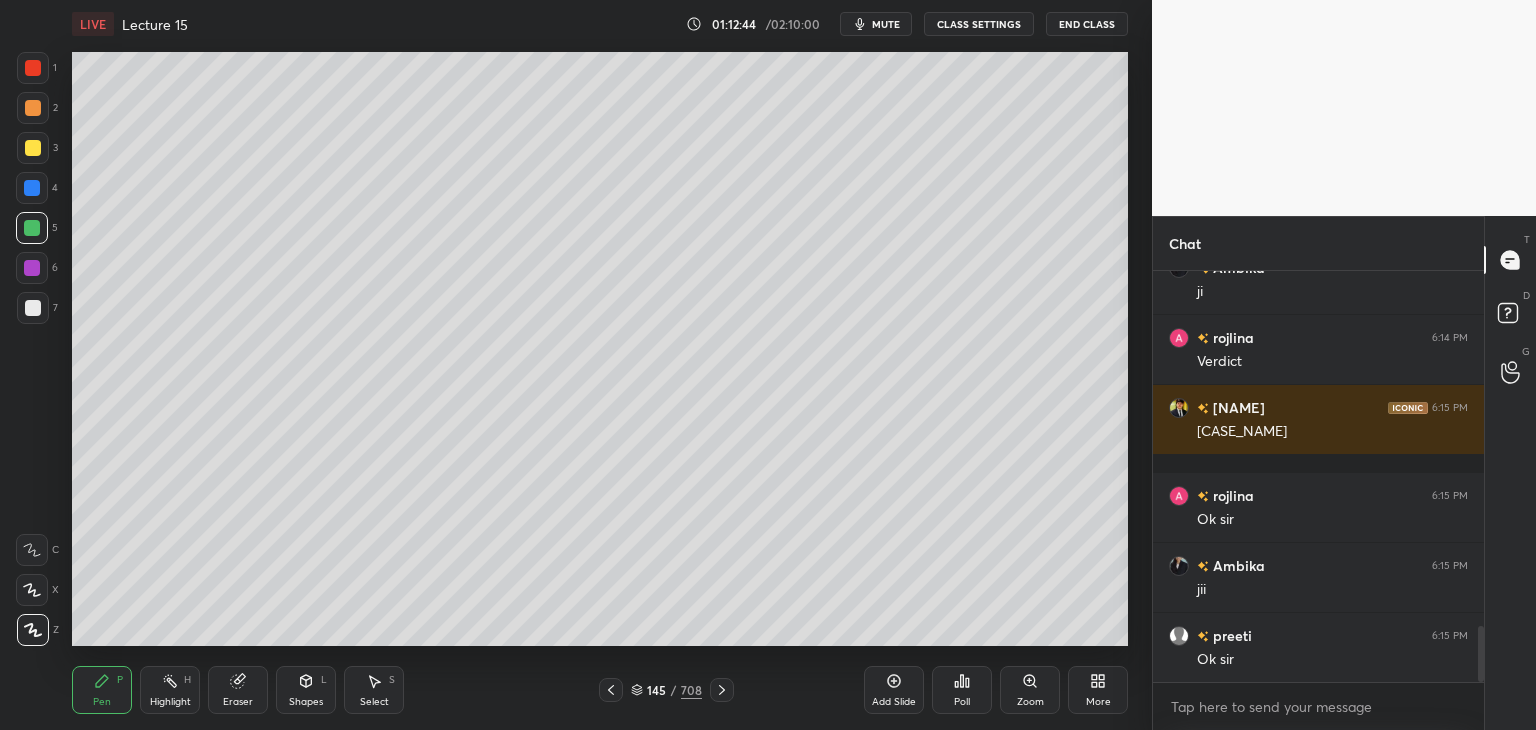 click on "Add Slide" at bounding box center [894, 690] 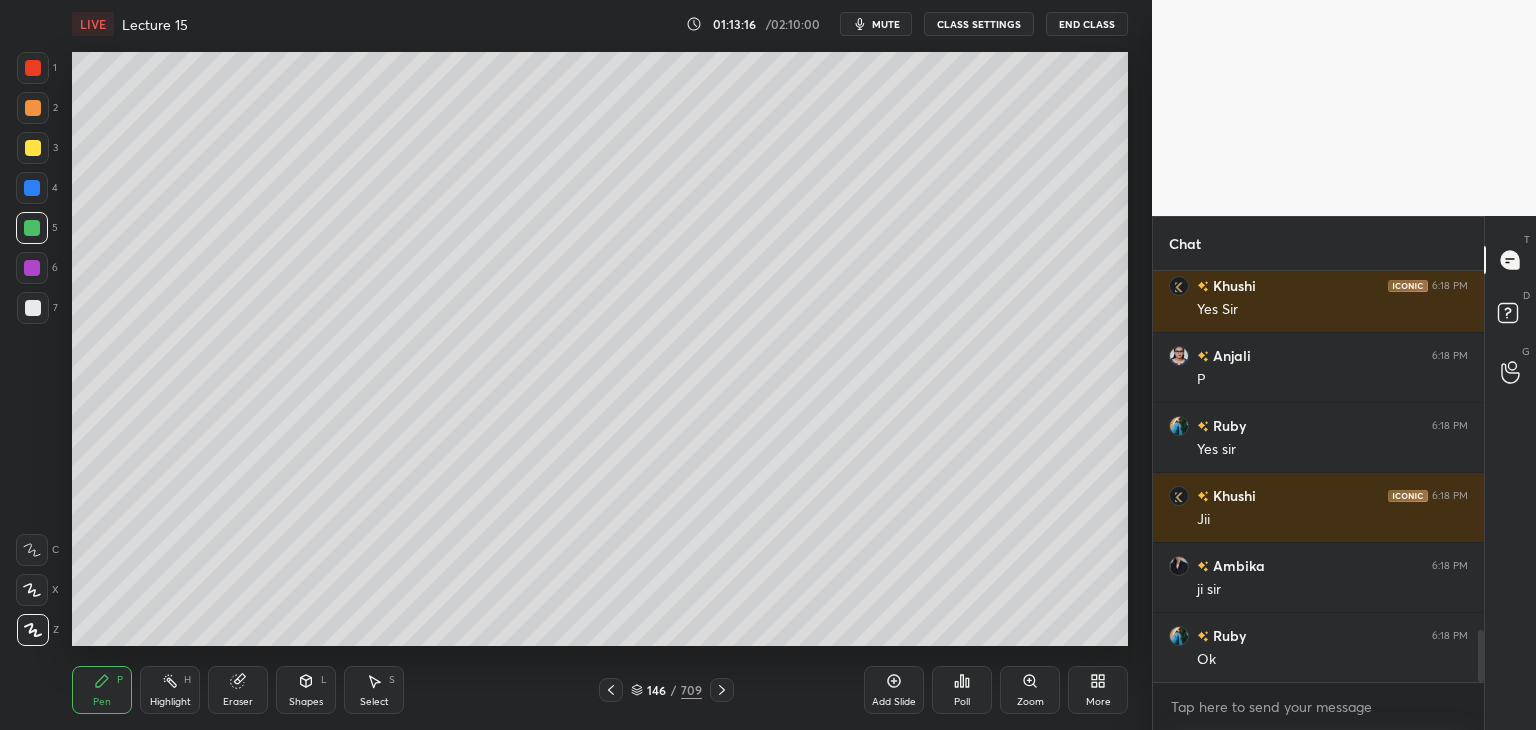 scroll, scrollTop: 2836, scrollLeft: 0, axis: vertical 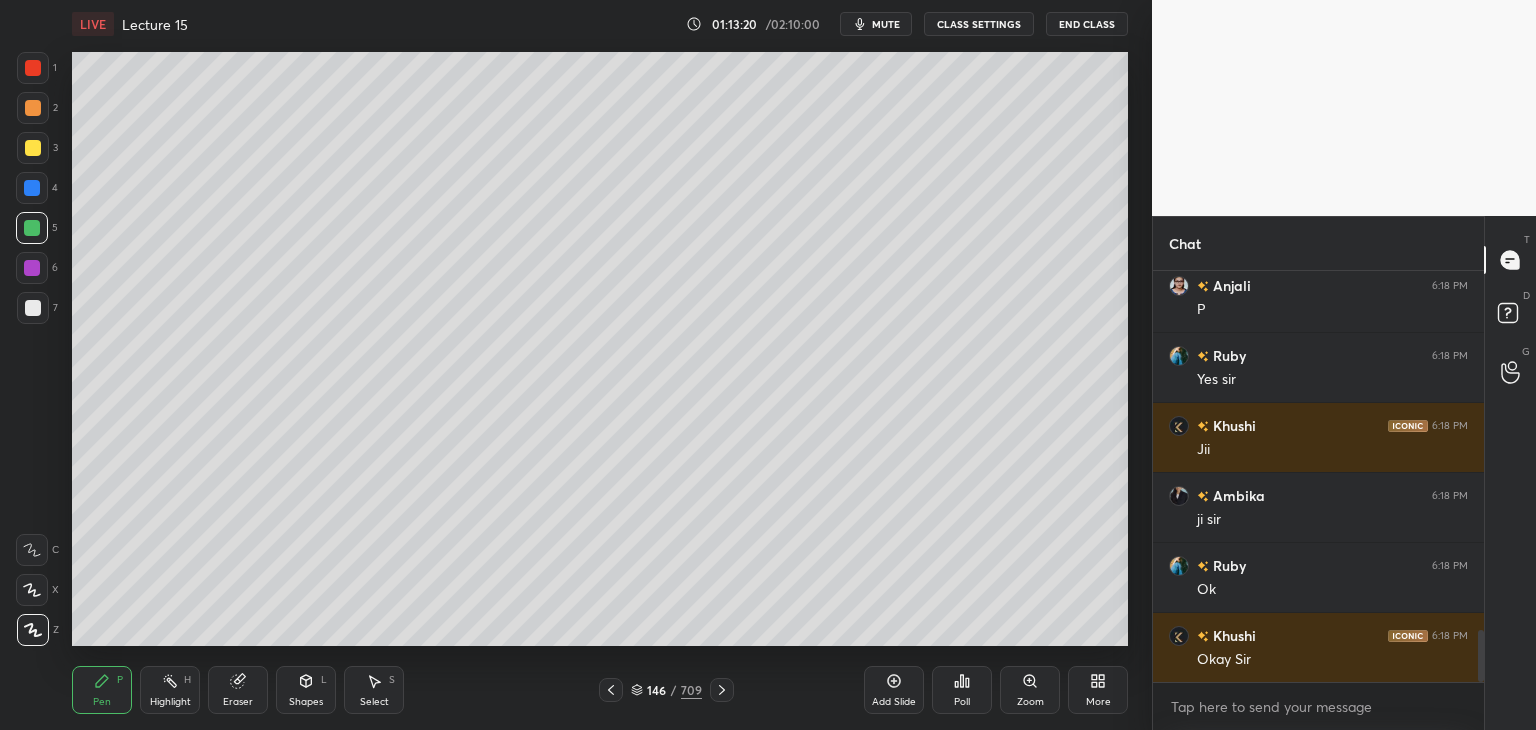 click at bounding box center (32, 268) 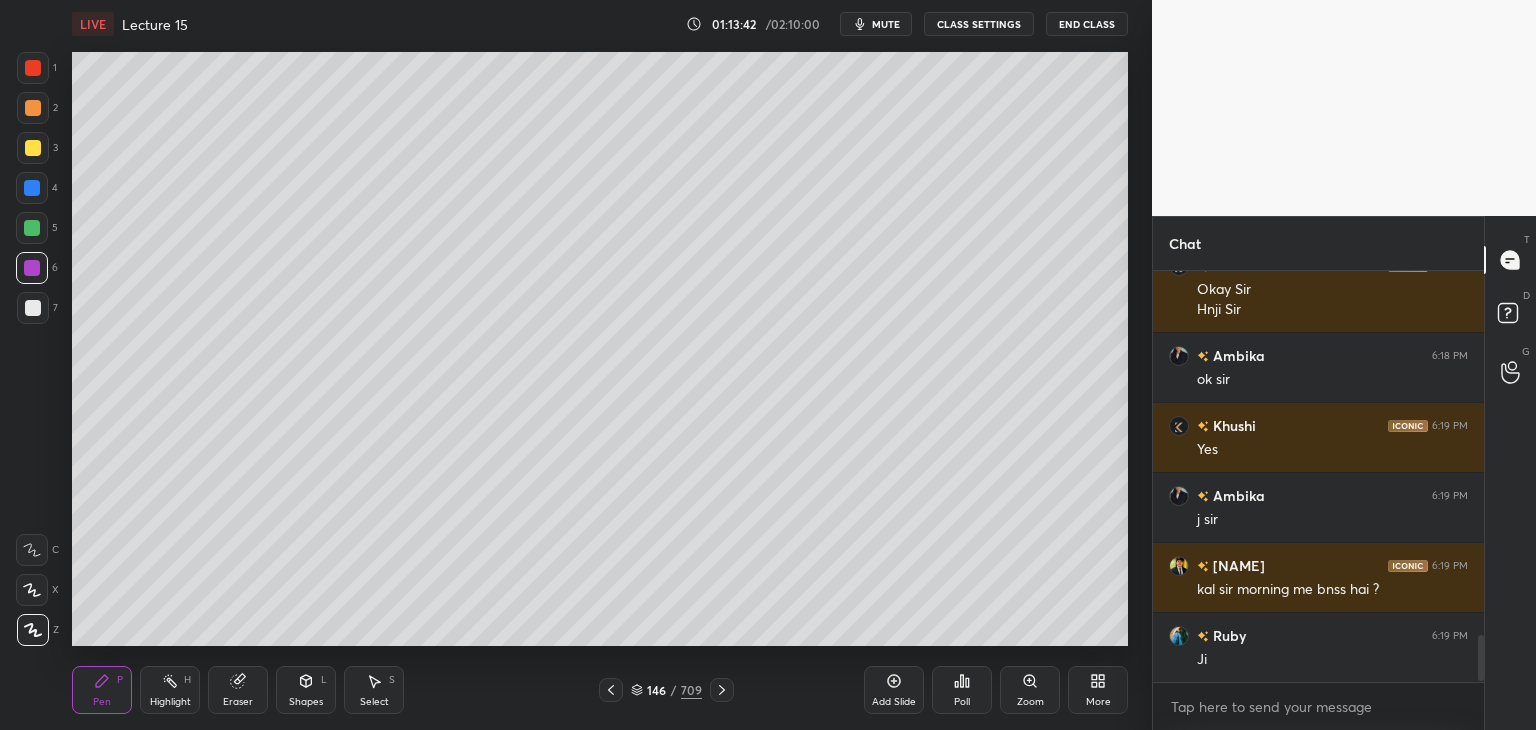 scroll, scrollTop: 3276, scrollLeft: 0, axis: vertical 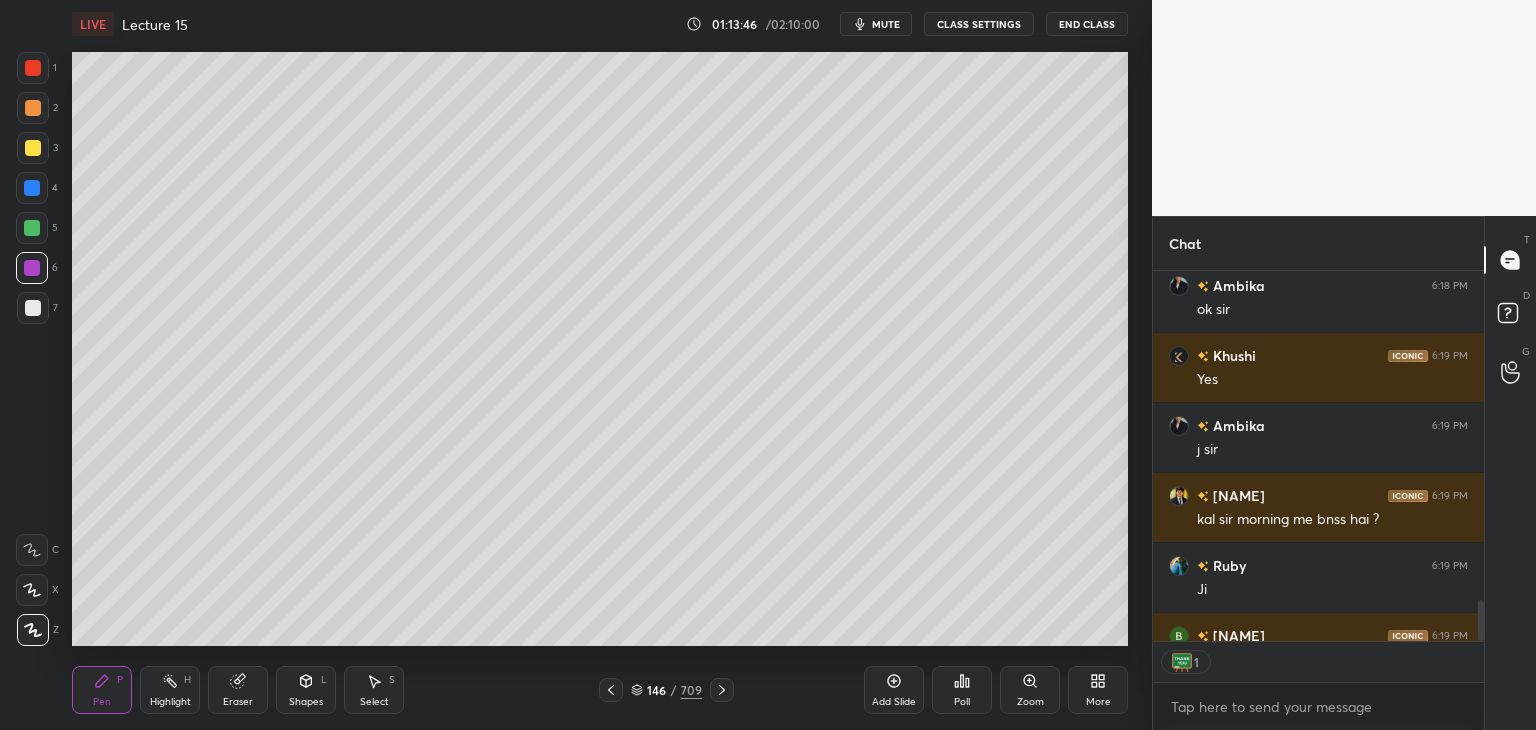 click 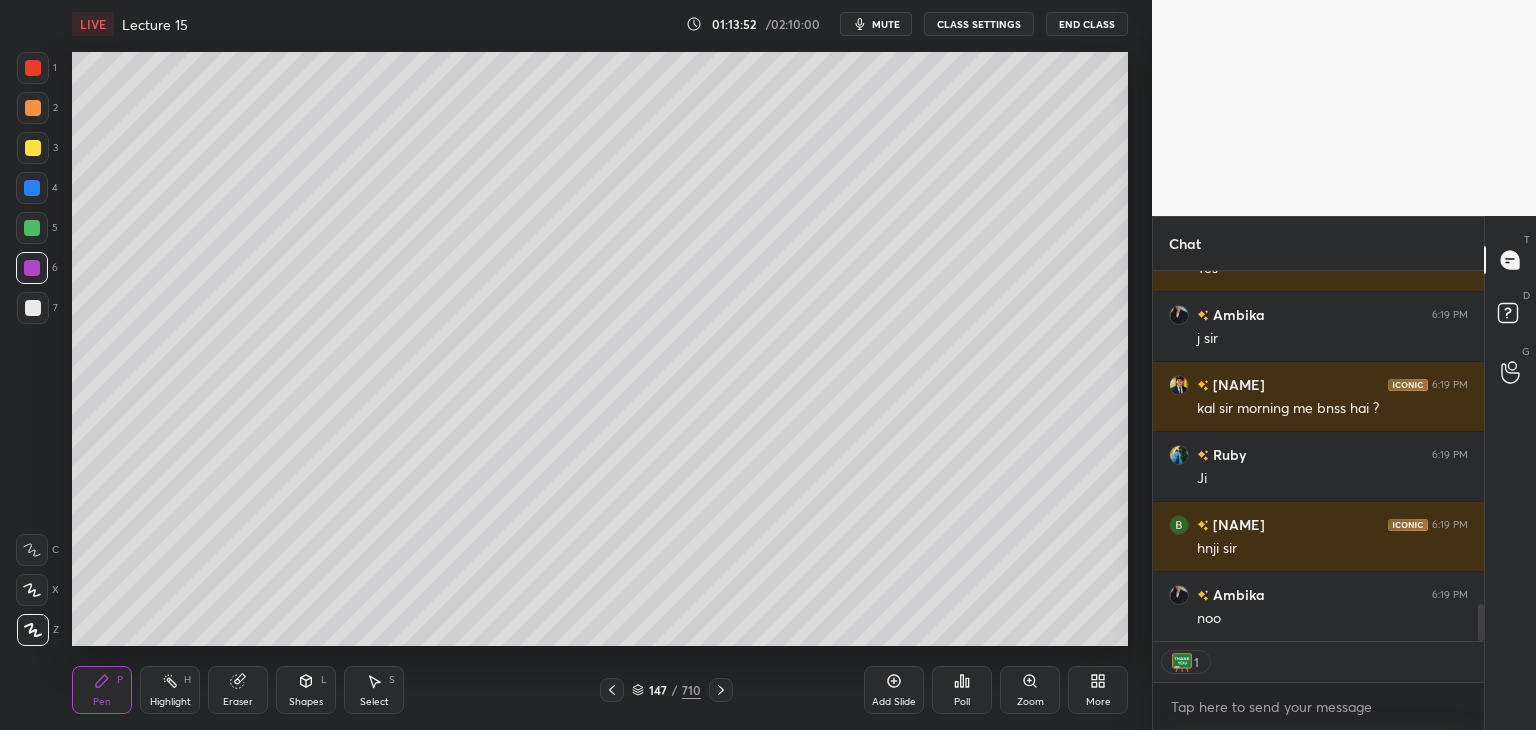 scroll, scrollTop: 3407, scrollLeft: 0, axis: vertical 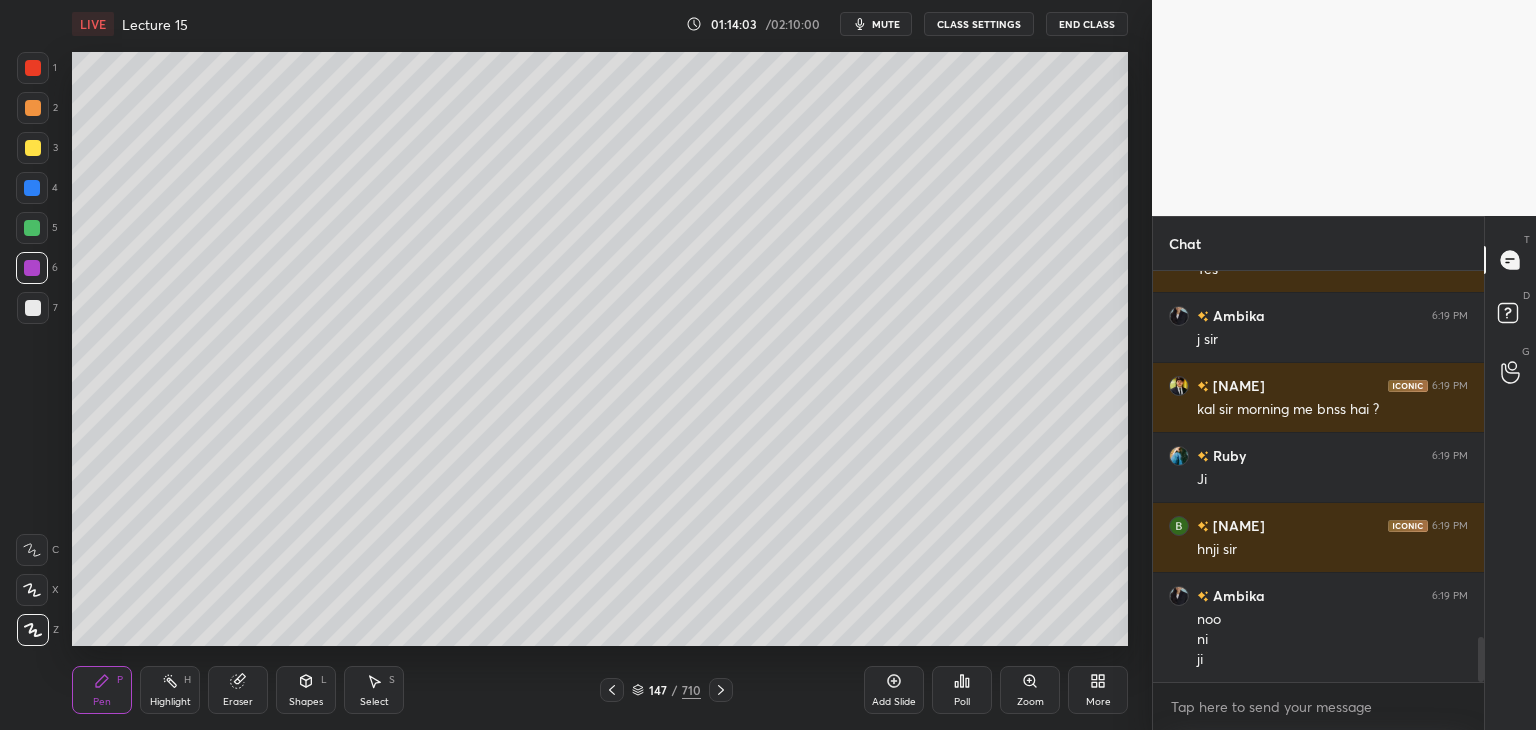 click at bounding box center [32, 228] 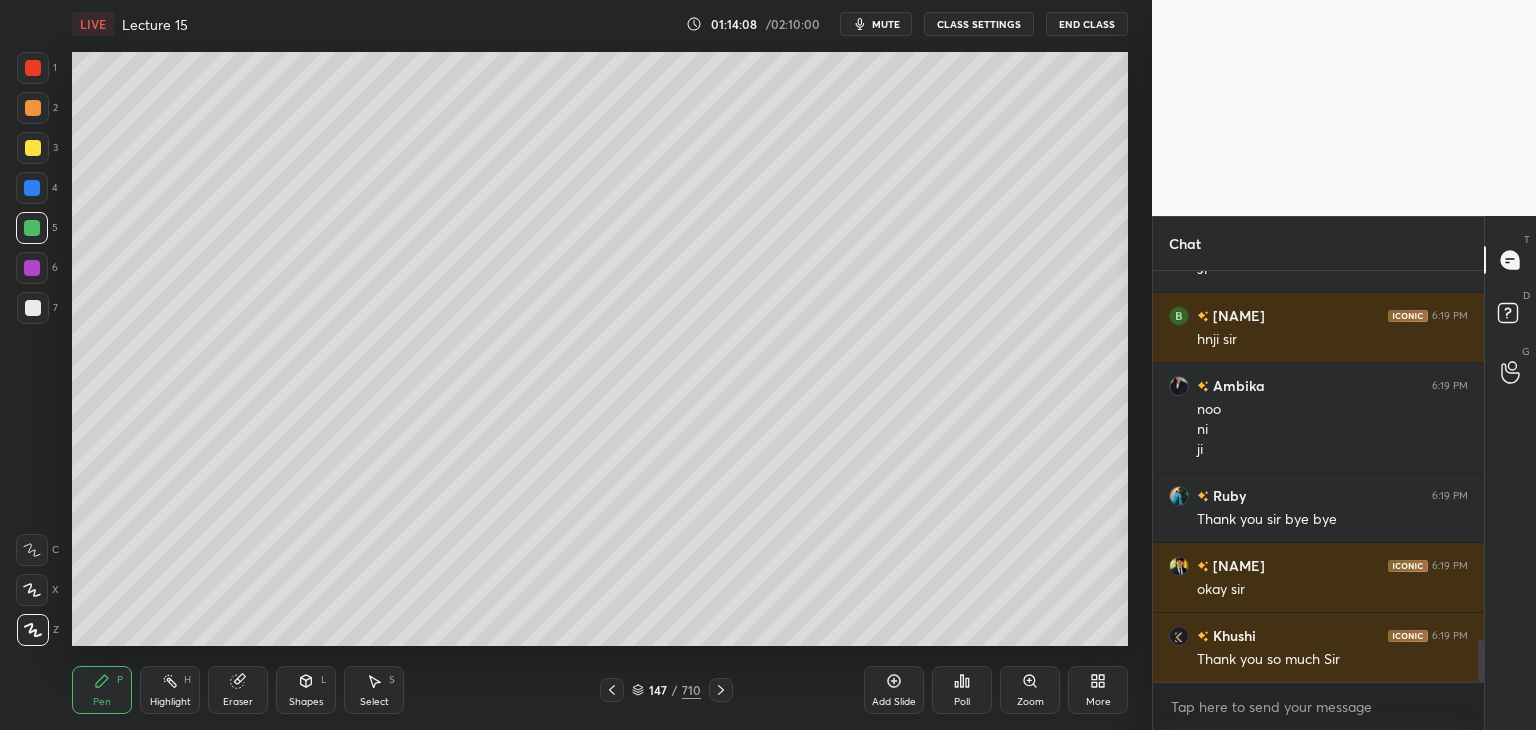 scroll, scrollTop: 3666, scrollLeft: 0, axis: vertical 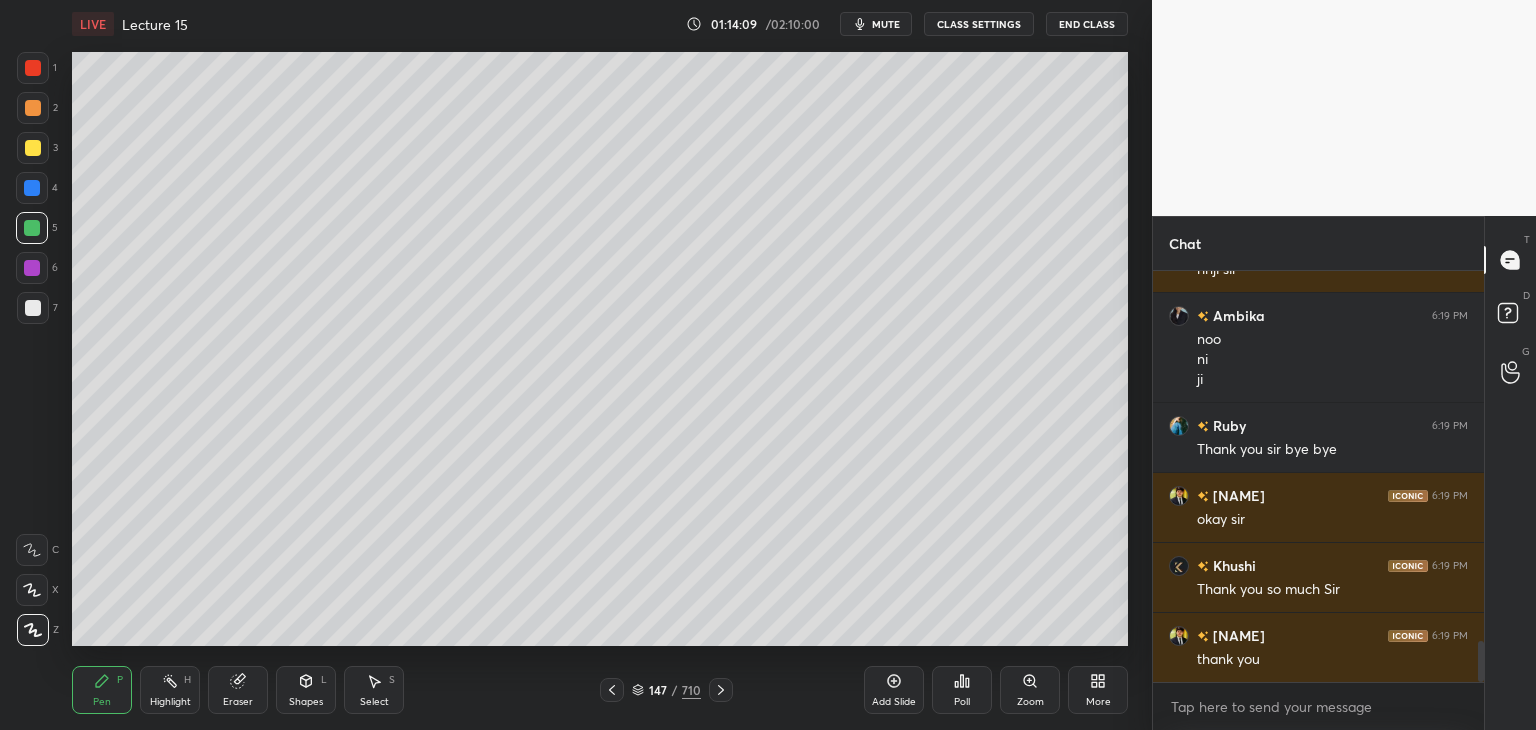 click on "End Class" at bounding box center [1087, 24] 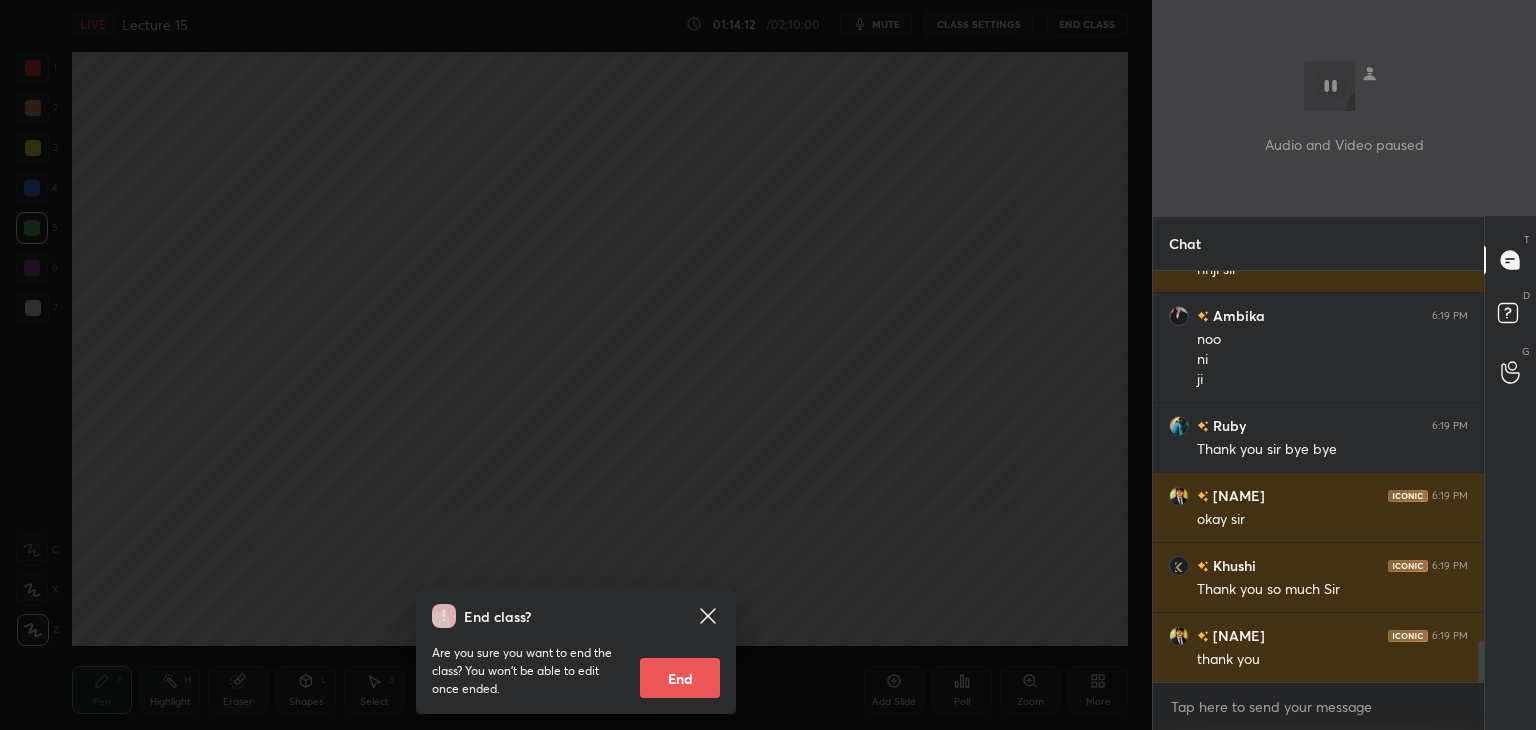click on "End" at bounding box center (680, 678) 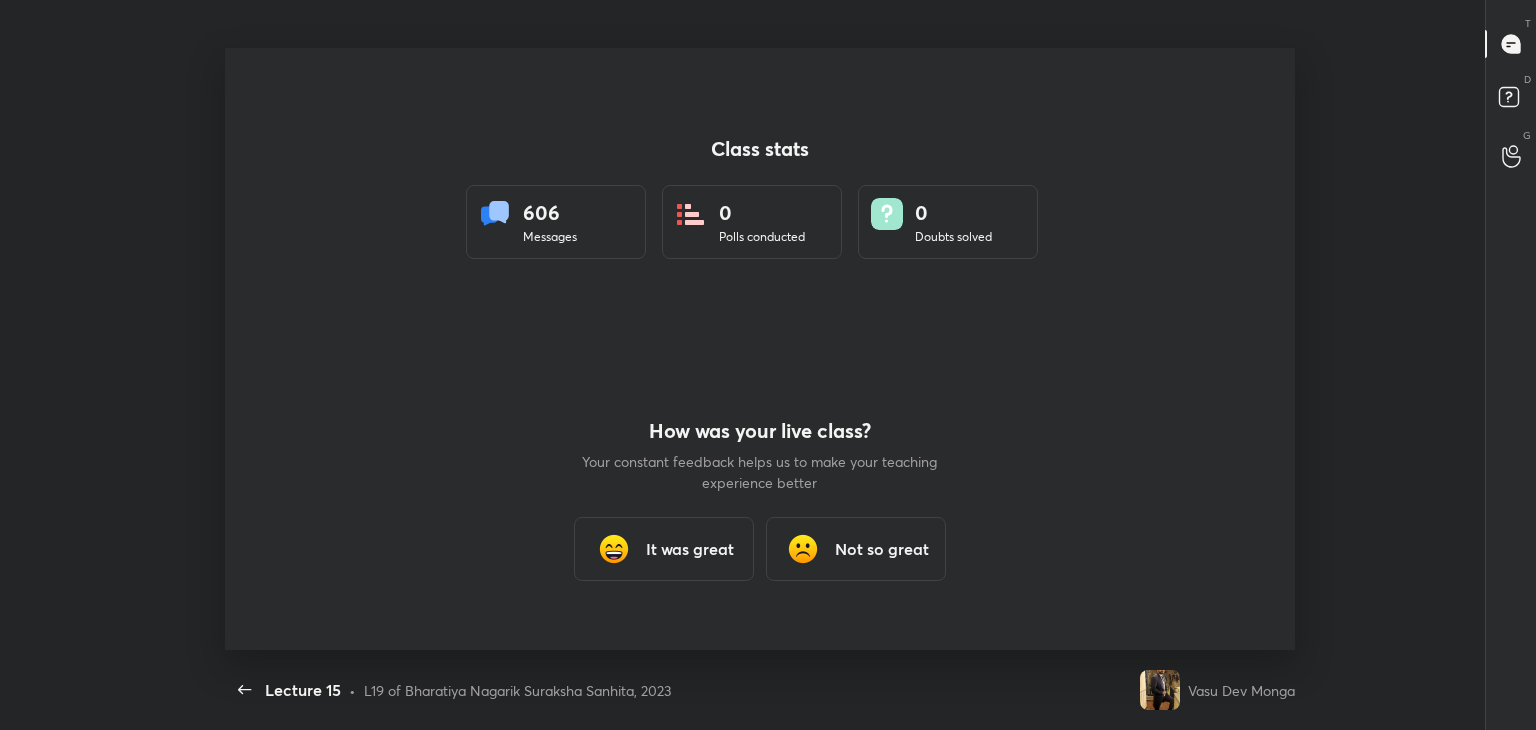 scroll, scrollTop: 99397, scrollLeft: 98736, axis: both 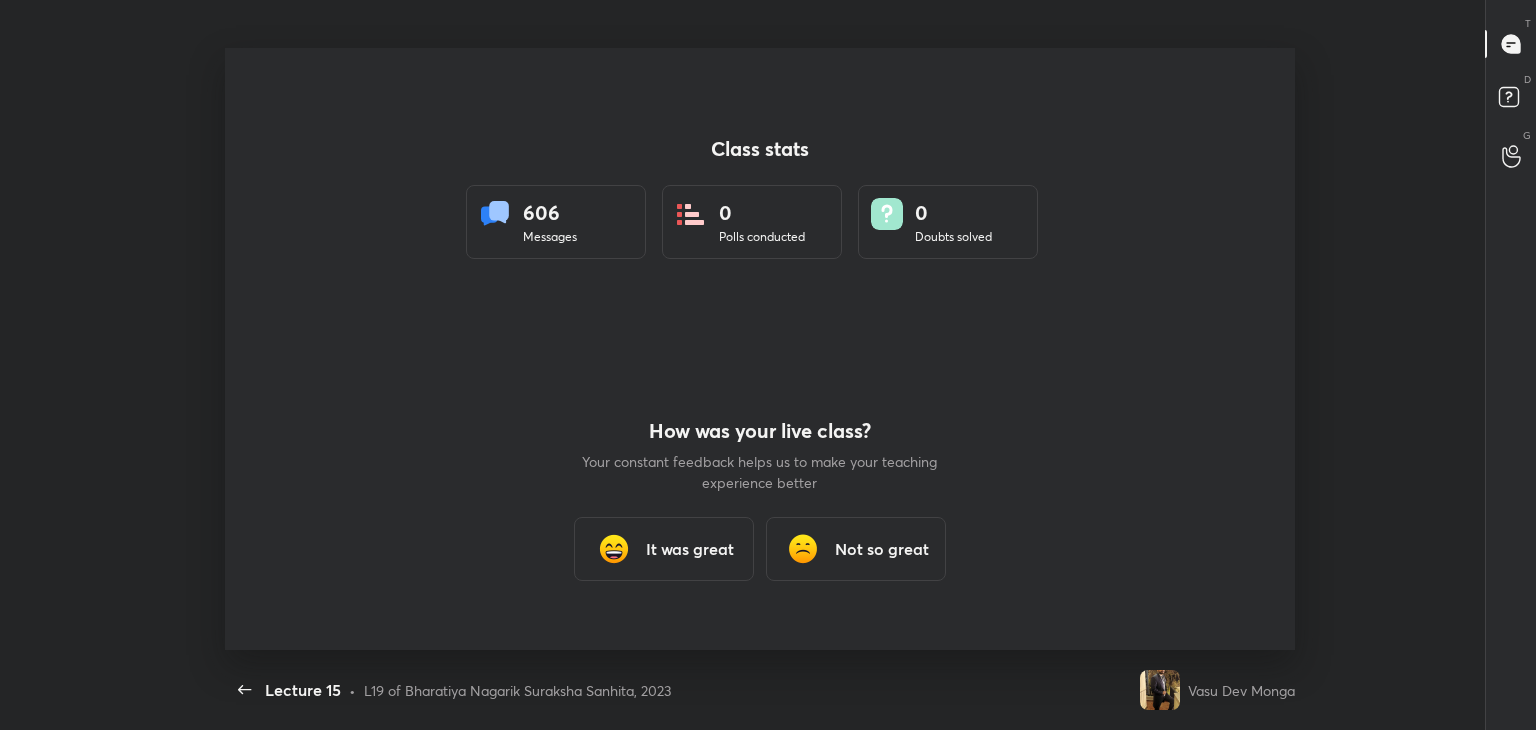 click on "It was great" at bounding box center [664, 549] 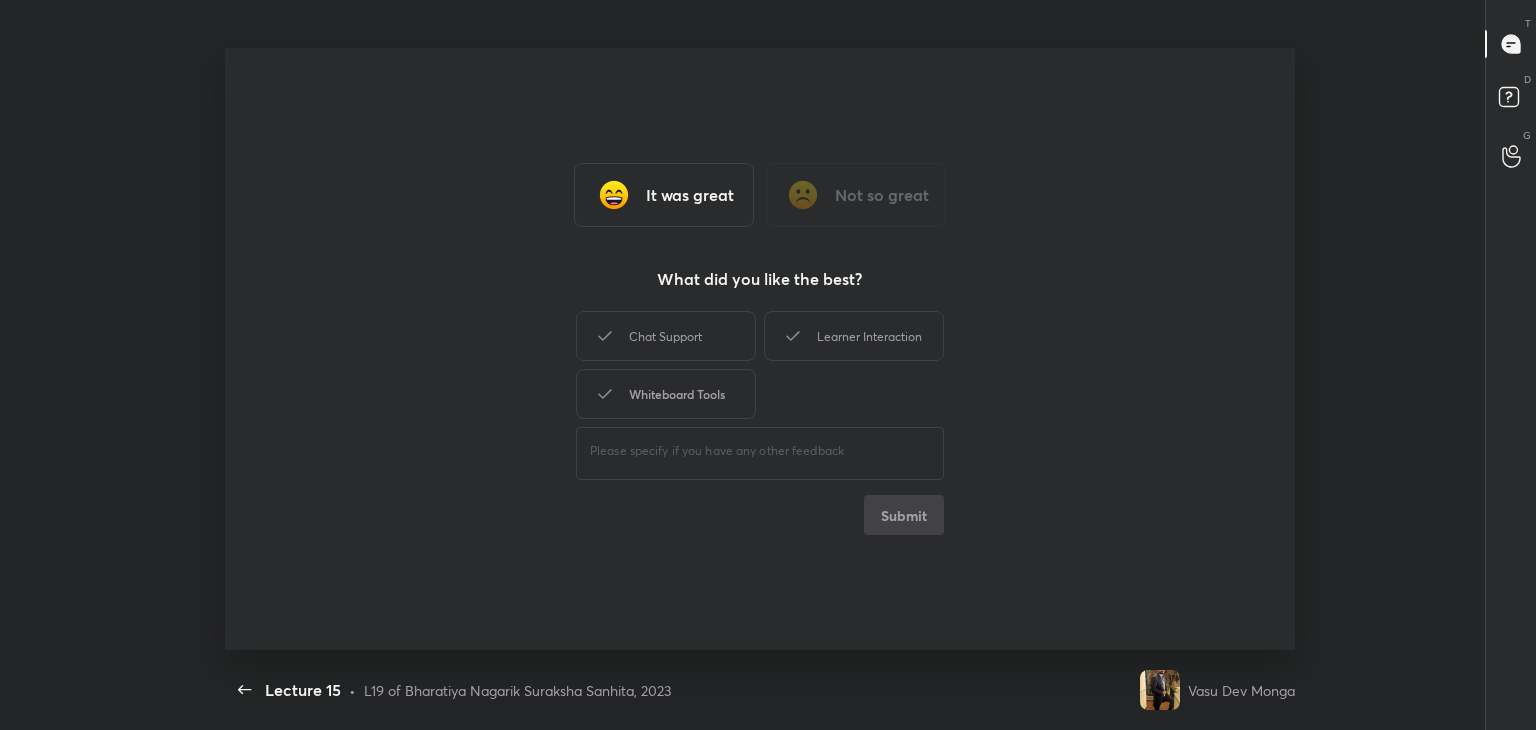 click on "Whiteboard Tools" at bounding box center (666, 394) 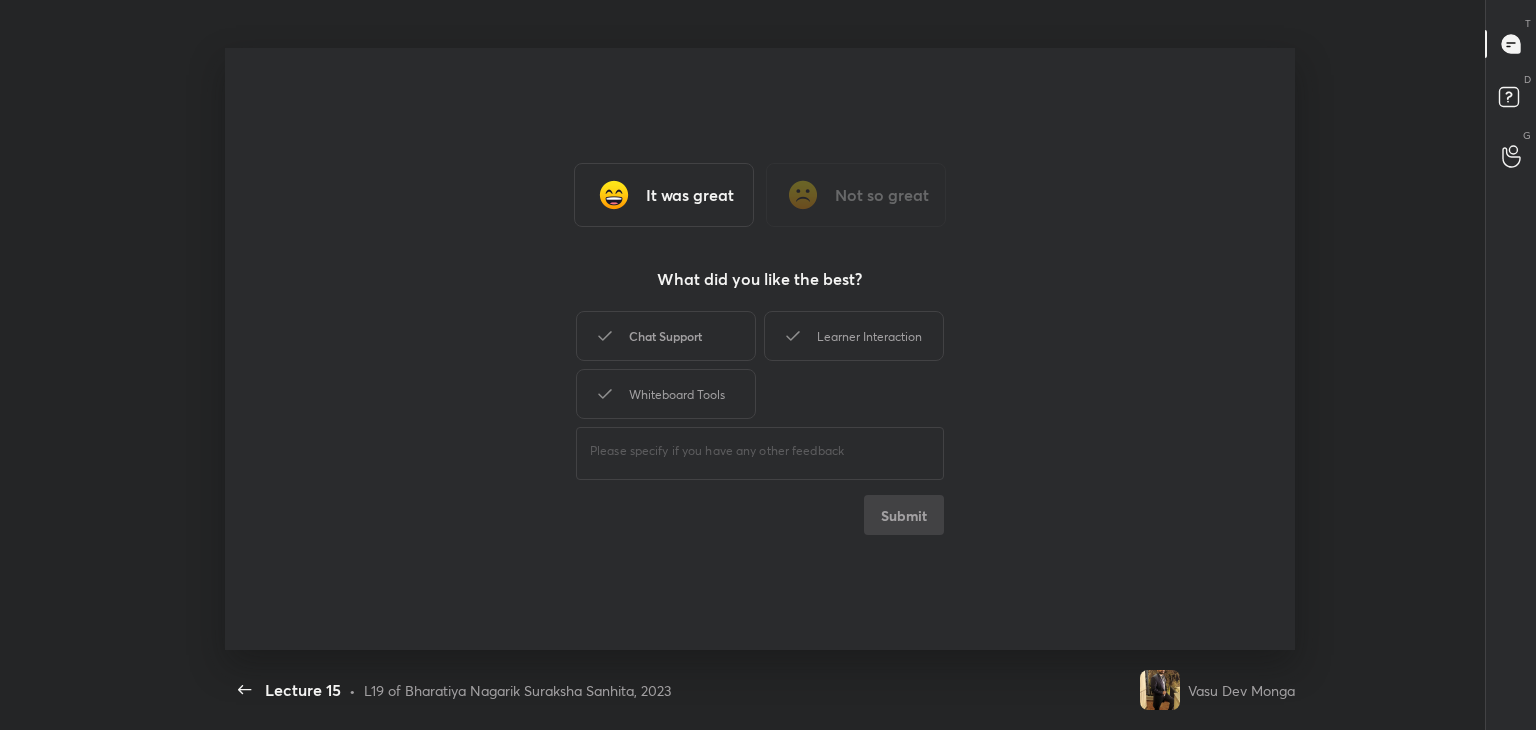 click on "Chat Support" at bounding box center (666, 336) 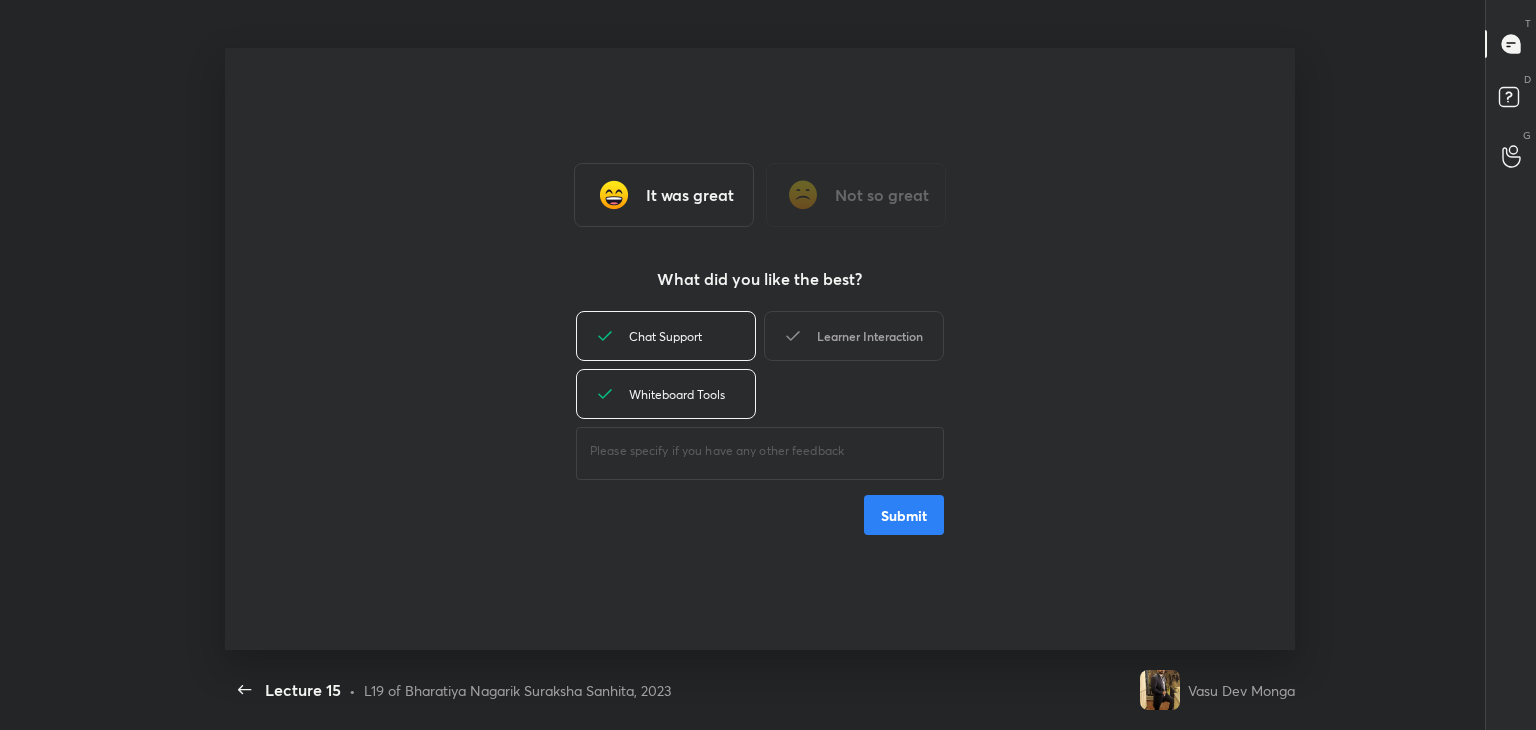 click on "Learner Interaction" at bounding box center [854, 336] 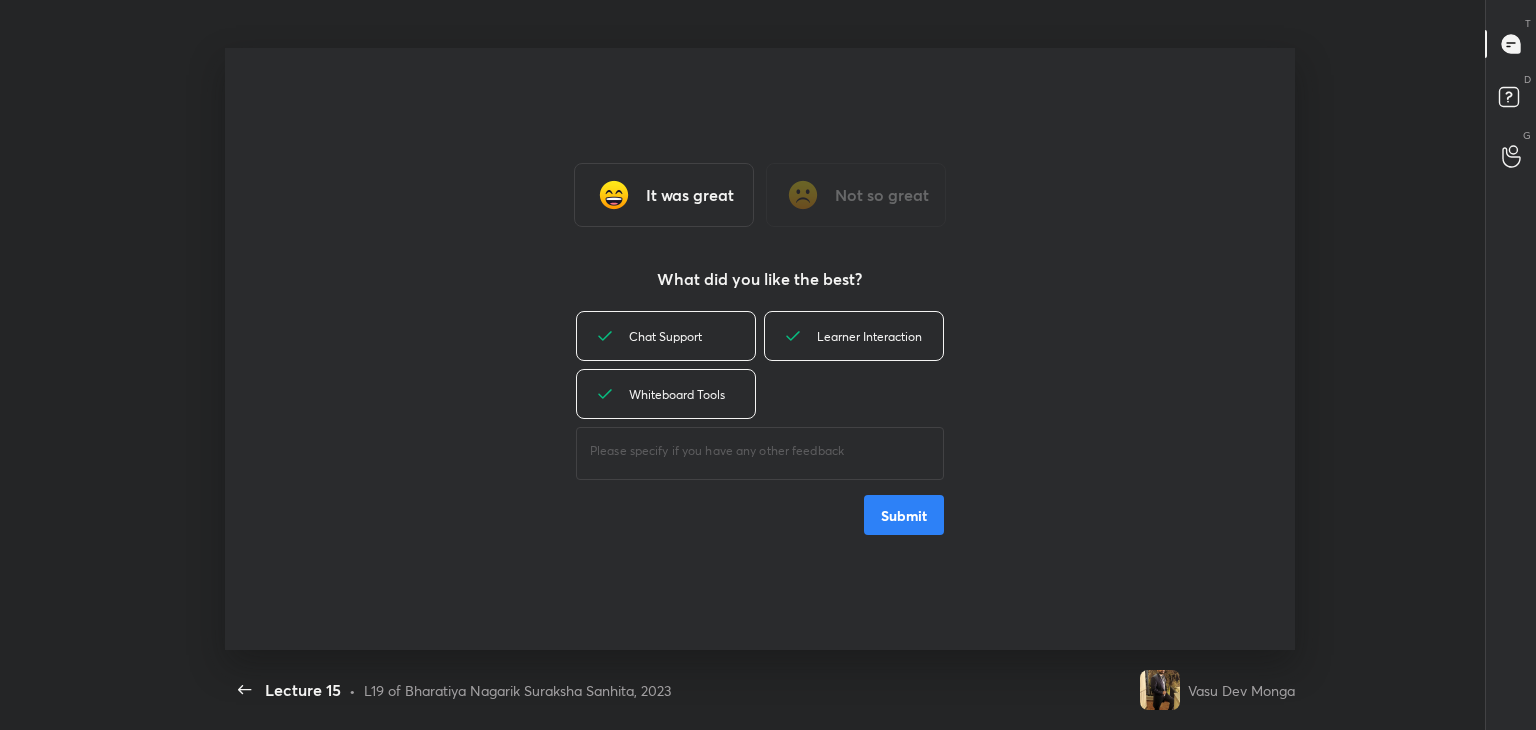 click on "Submit" at bounding box center (904, 515) 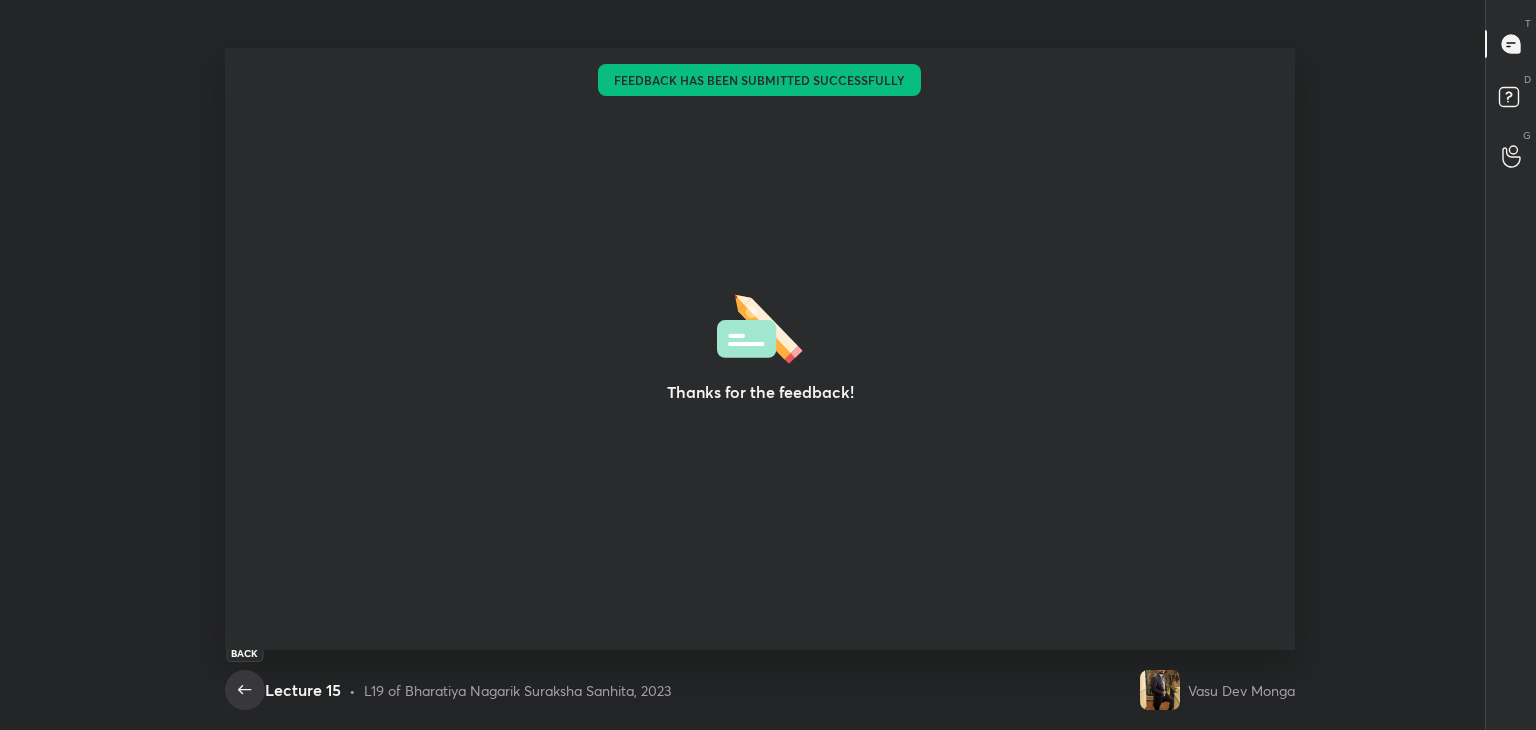 click 